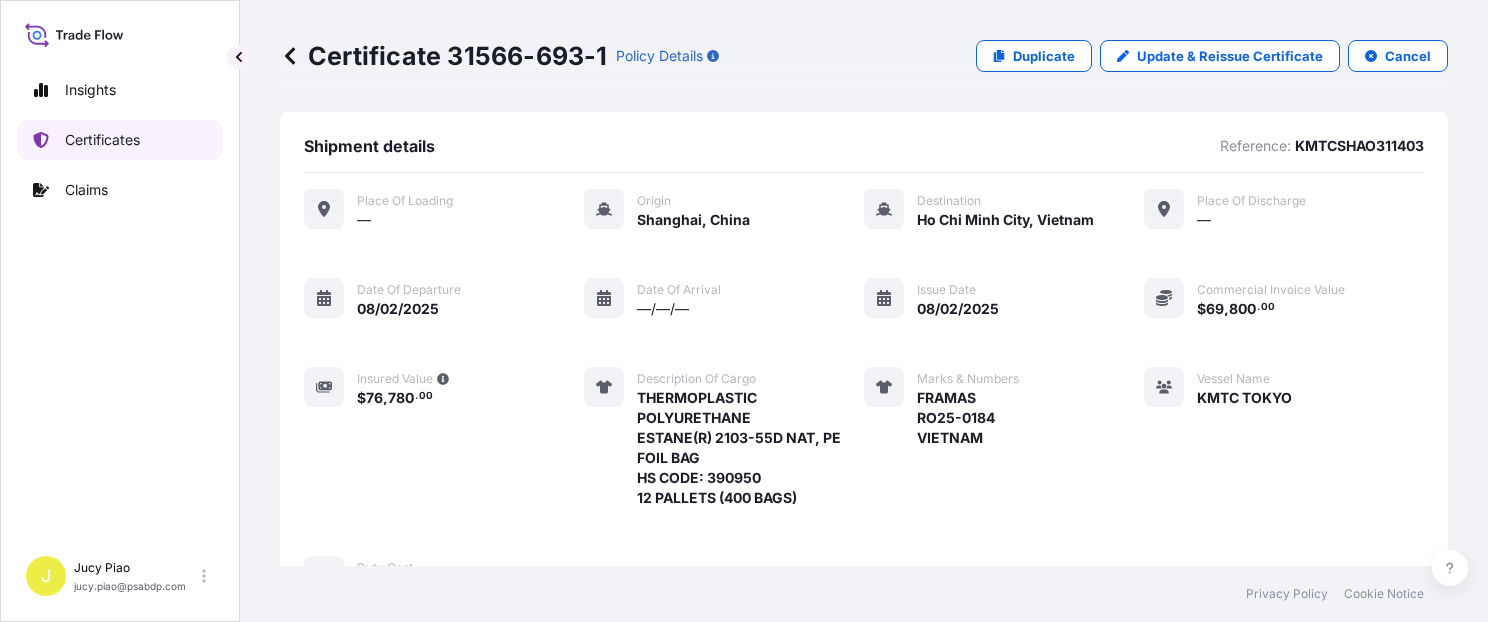 scroll, scrollTop: 0, scrollLeft: 0, axis: both 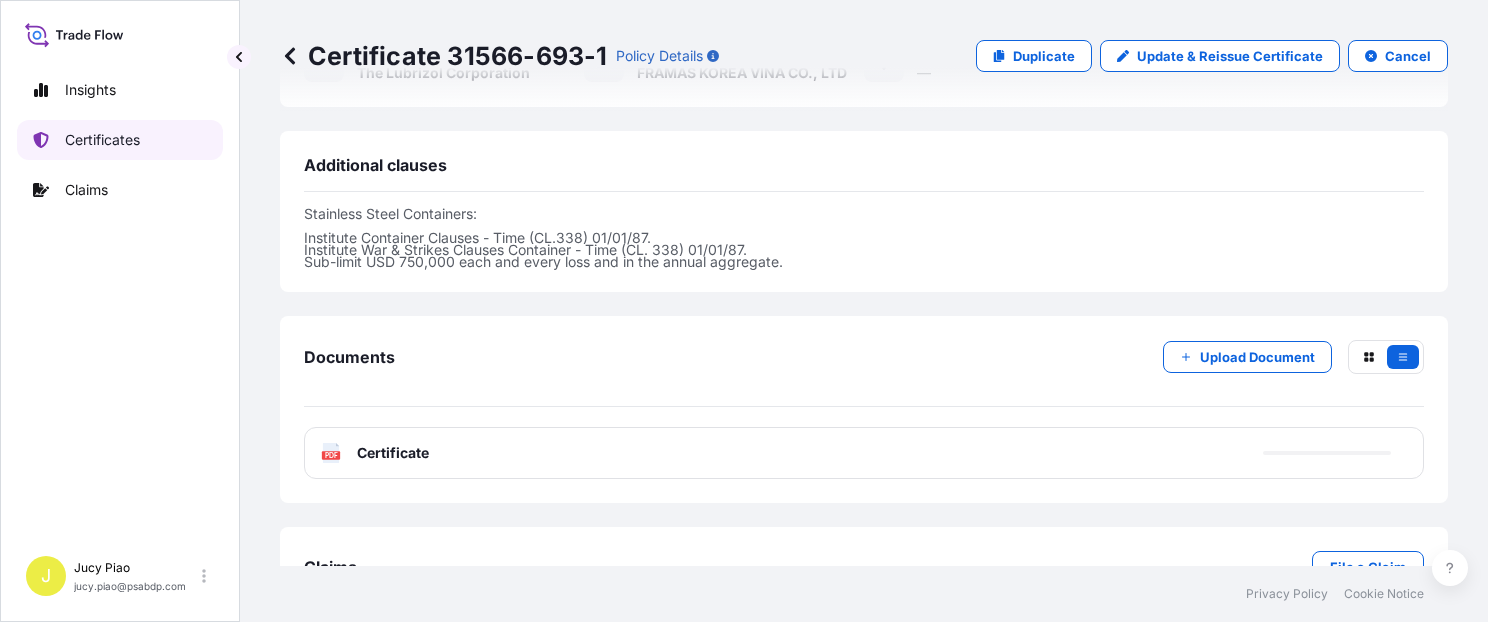 click on "Certificates" at bounding box center [102, 140] 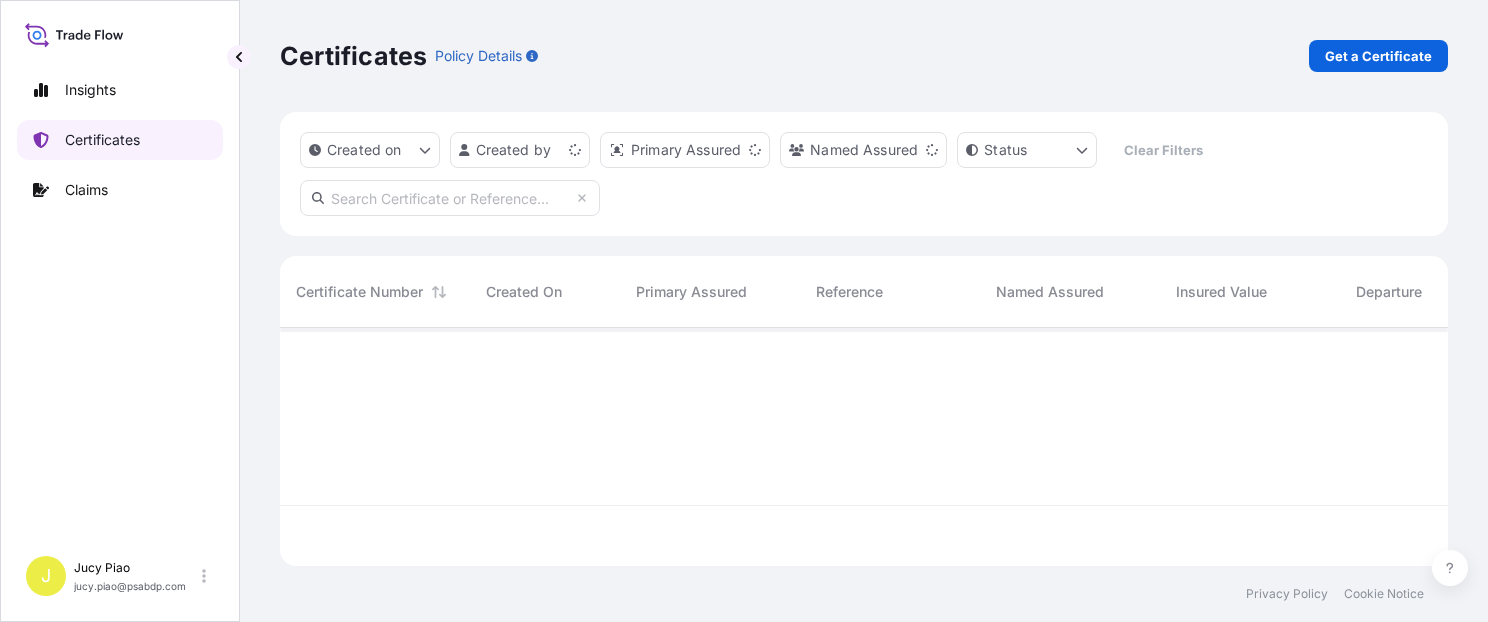 scroll, scrollTop: 16, scrollLeft: 16, axis: both 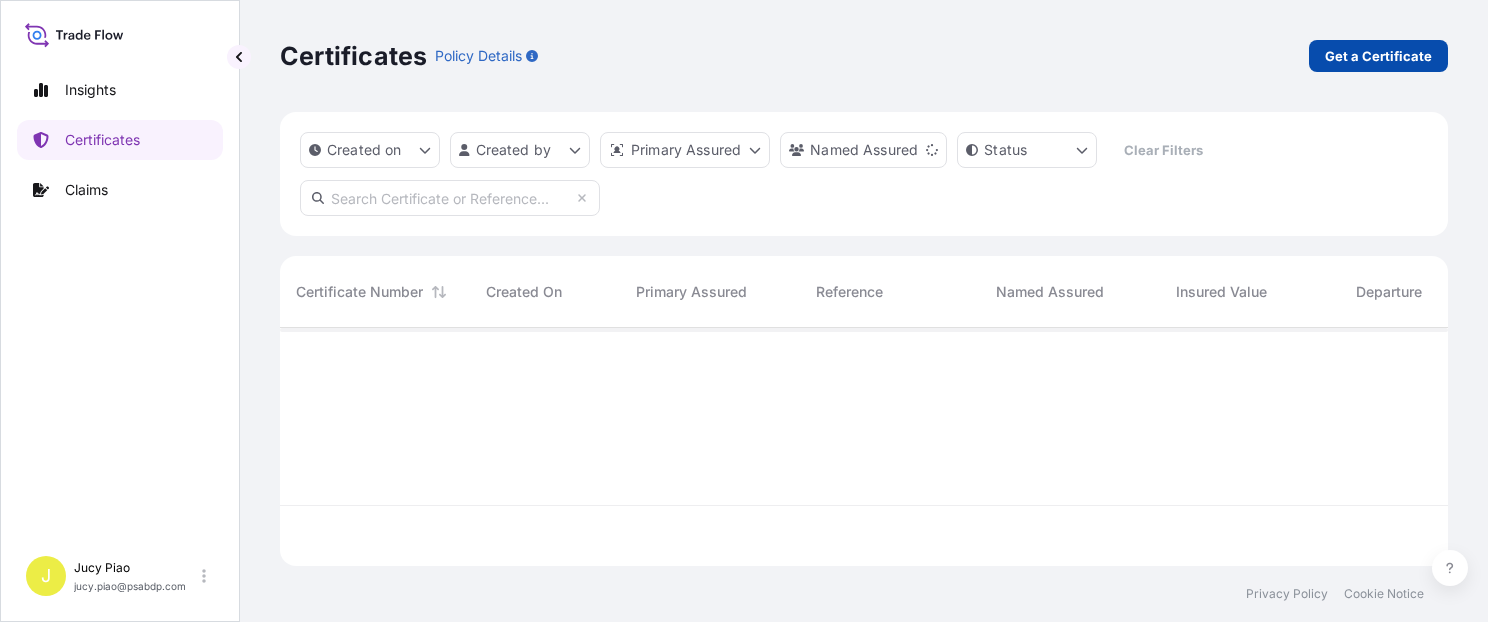 click on "Get a Certificate" at bounding box center (1378, 56) 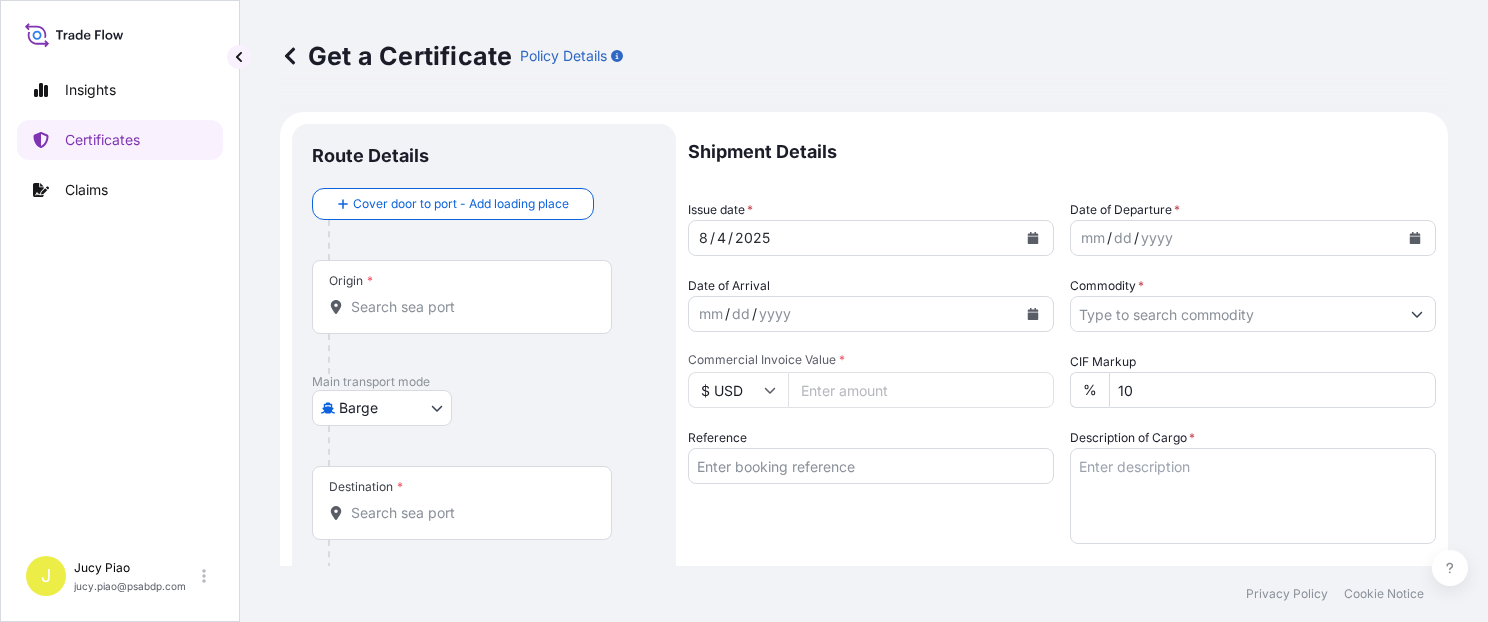 click on "Insights Certificates Claims J Jucy Piao jucy.piao@example.com Get a Certificate Policy Details Route Details Cover door to port - Add loading place Place of loading Road / Inland Road / Inland Origin * Main transport mode Barge Air Barge Road Ocean Vessel Rail Barge in Tow Destination * Cover port to door - Add place of discharge Road / Inland Road / Inland Place of Discharge Shipment Details Issue date * 8 / 4 / 2025 Date of Departure * mm / dd / yyyy Date of Arrival mm / dd / yyyy Commodity * Packing Category Commercial Invoice Value * $ USD CIF Markup % 10 Reference Description of Cargo * Vessel Name Marks & Numbers Duty Cost $ USD Letter of Credit This shipment has a letter of credit Letter of credit * Letter of credit may not exceed 12000 characters Assured Details Primary Assured * Select a primary assured The Lubrizol Corporation Named Assured Named Assured Address Create Certificate Privacy Policy Cookie Notice 0 Selected Date: August 4, 2025" at bounding box center [744, 311] 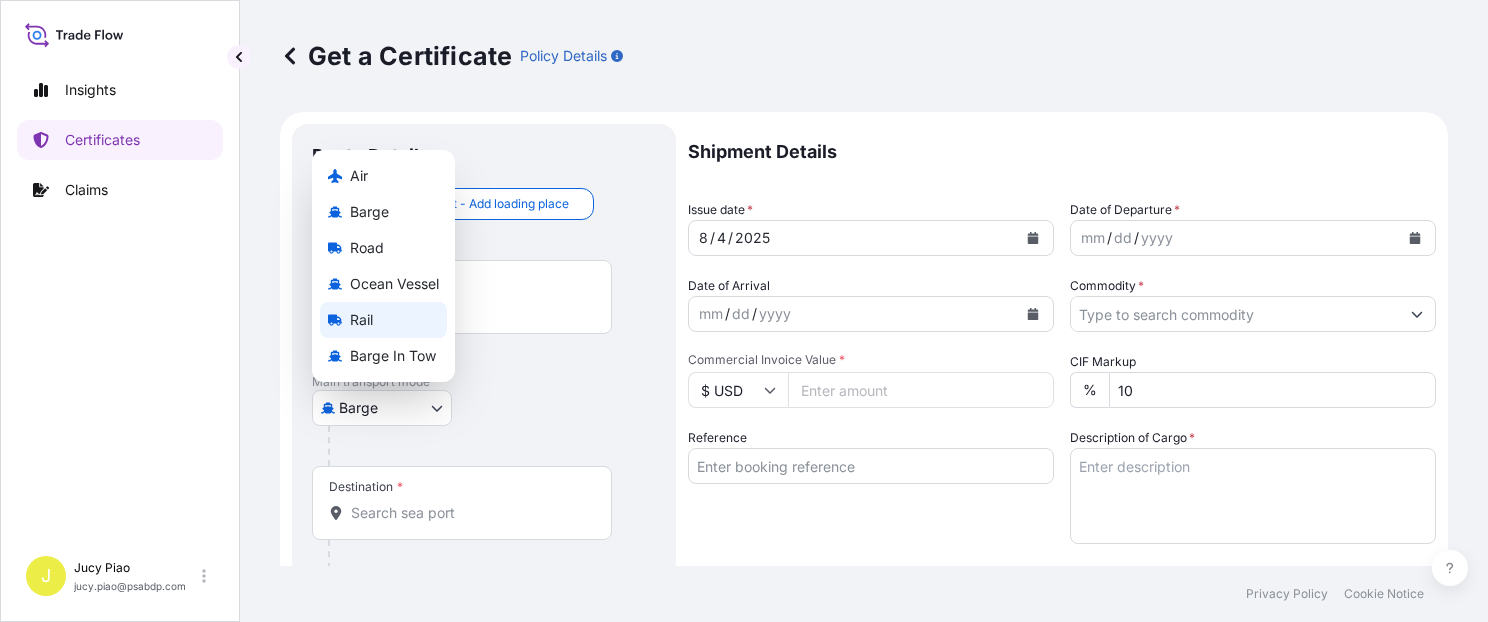 click on "Ocean Vessel" at bounding box center [394, 284] 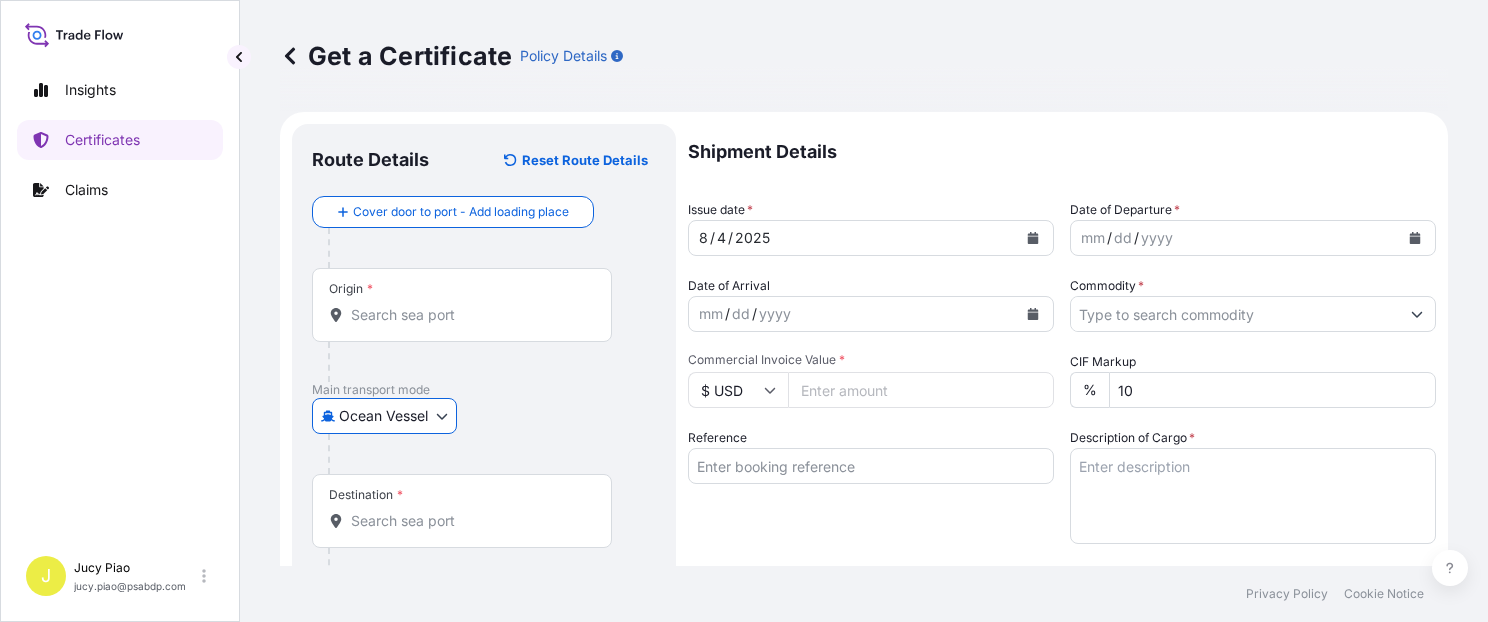 drag, startPoint x: 796, startPoint y: 468, endPoint x: 803, endPoint y: 485, distance: 18.384777 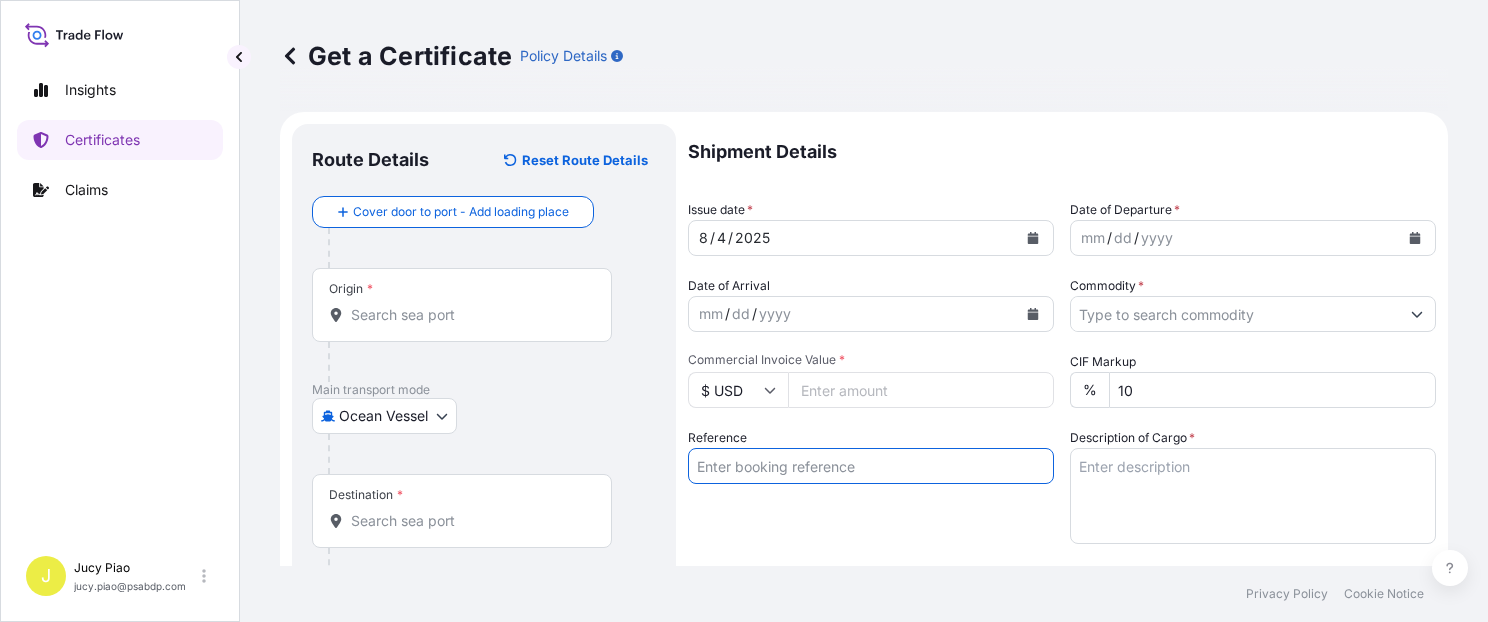 paste on "CSHSE0430072" 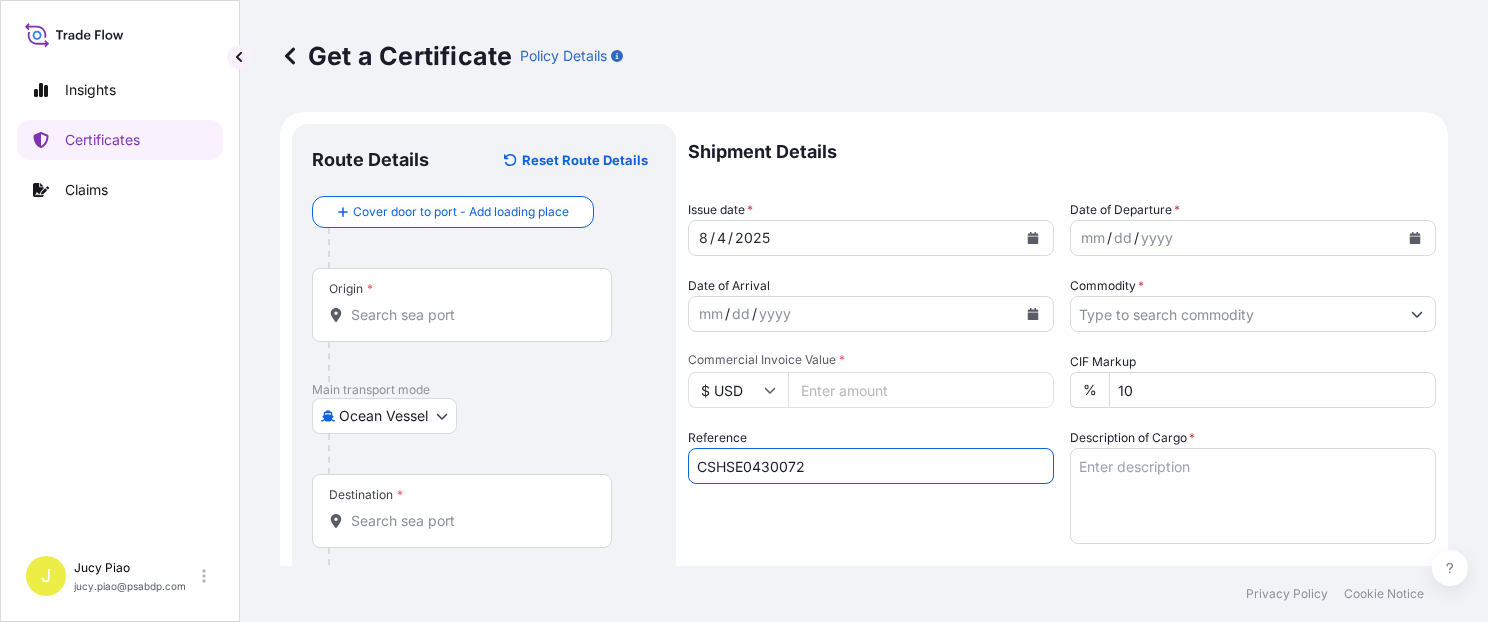 type on "CSHSE0430072" 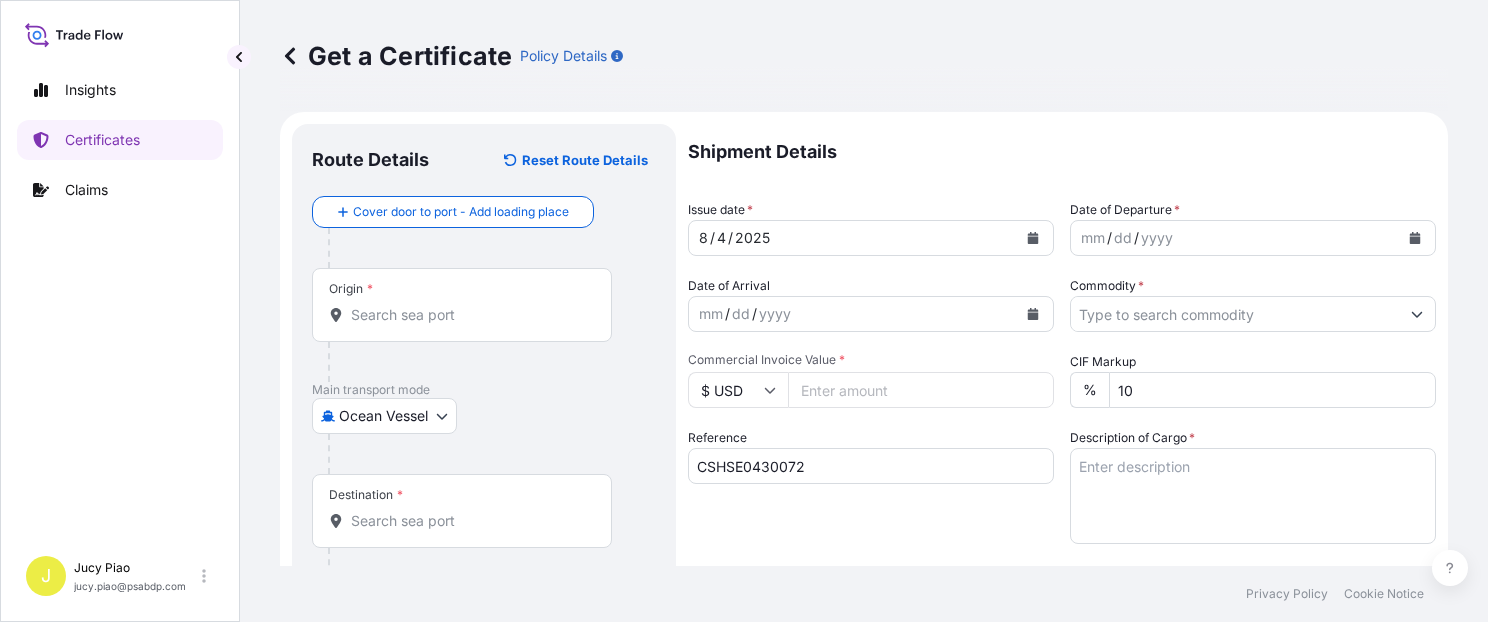 click on "Origin *" at bounding box center [462, 305] 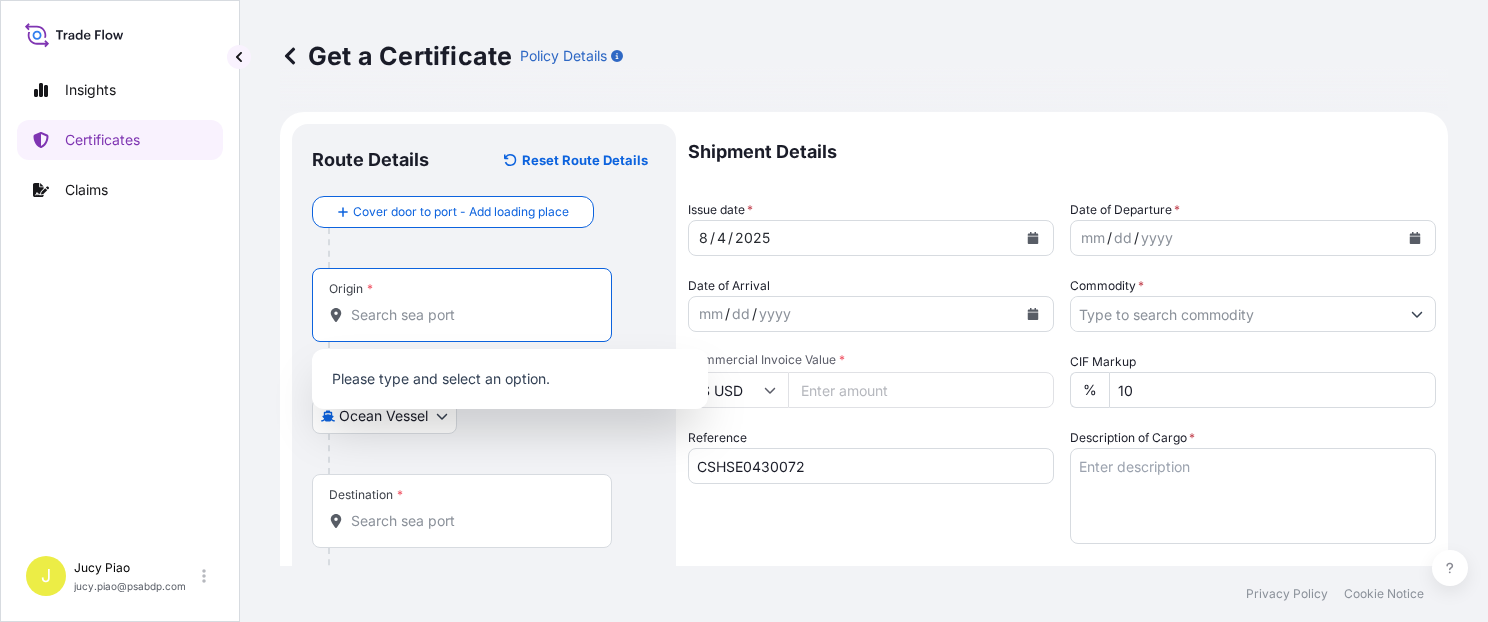 click on "Origin *" at bounding box center [469, 315] 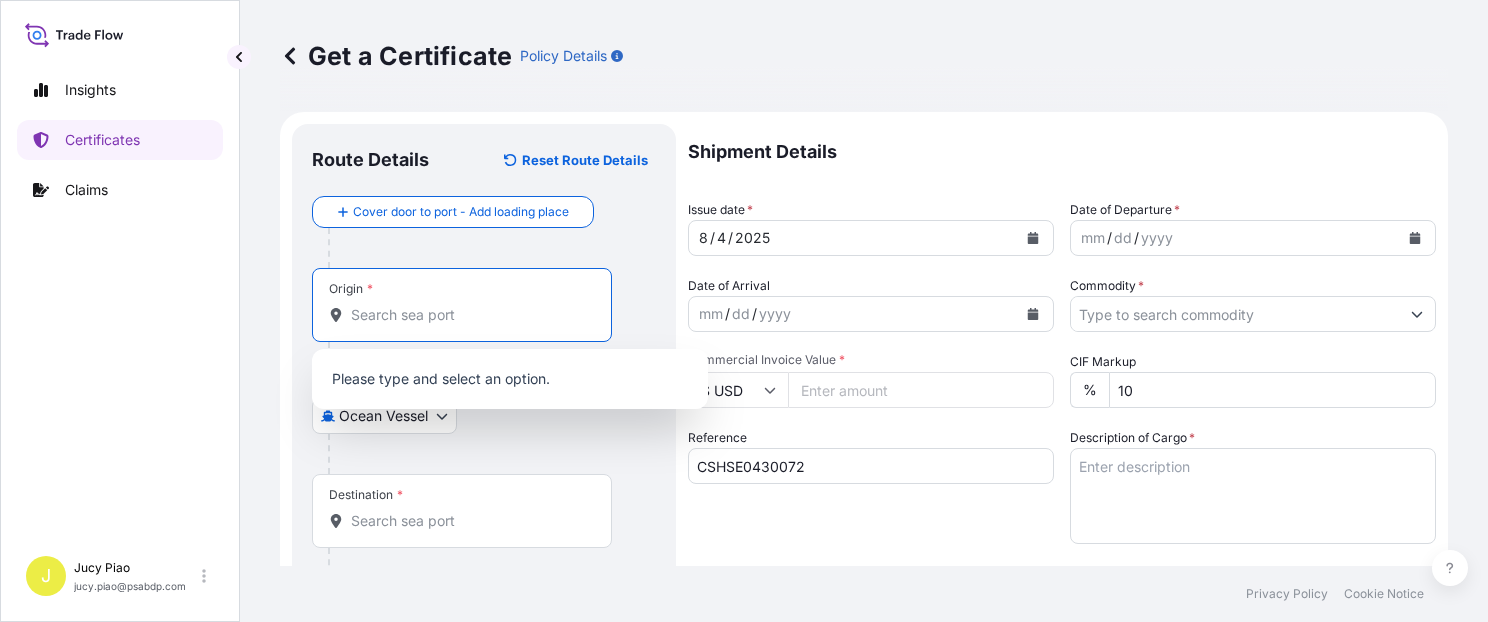 paste on "SHANGHAI" 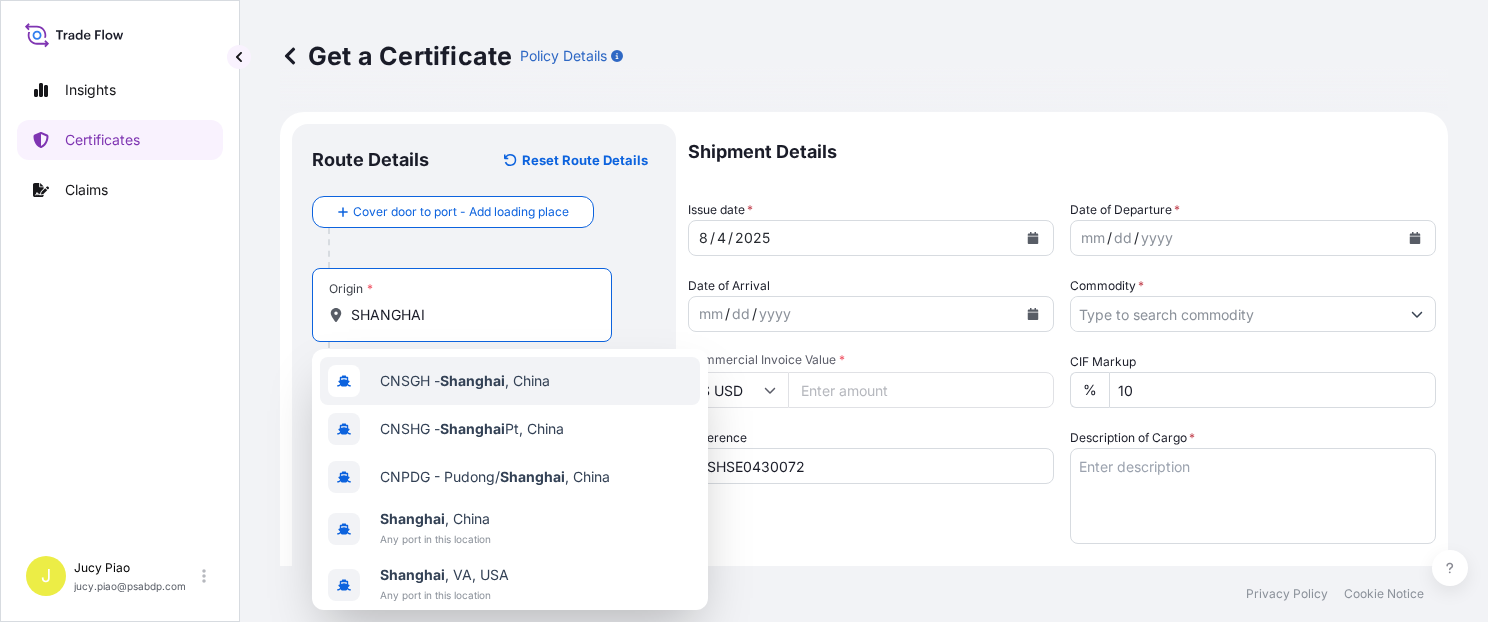 click on "CNSGH -  Shanghai , China" at bounding box center (465, 381) 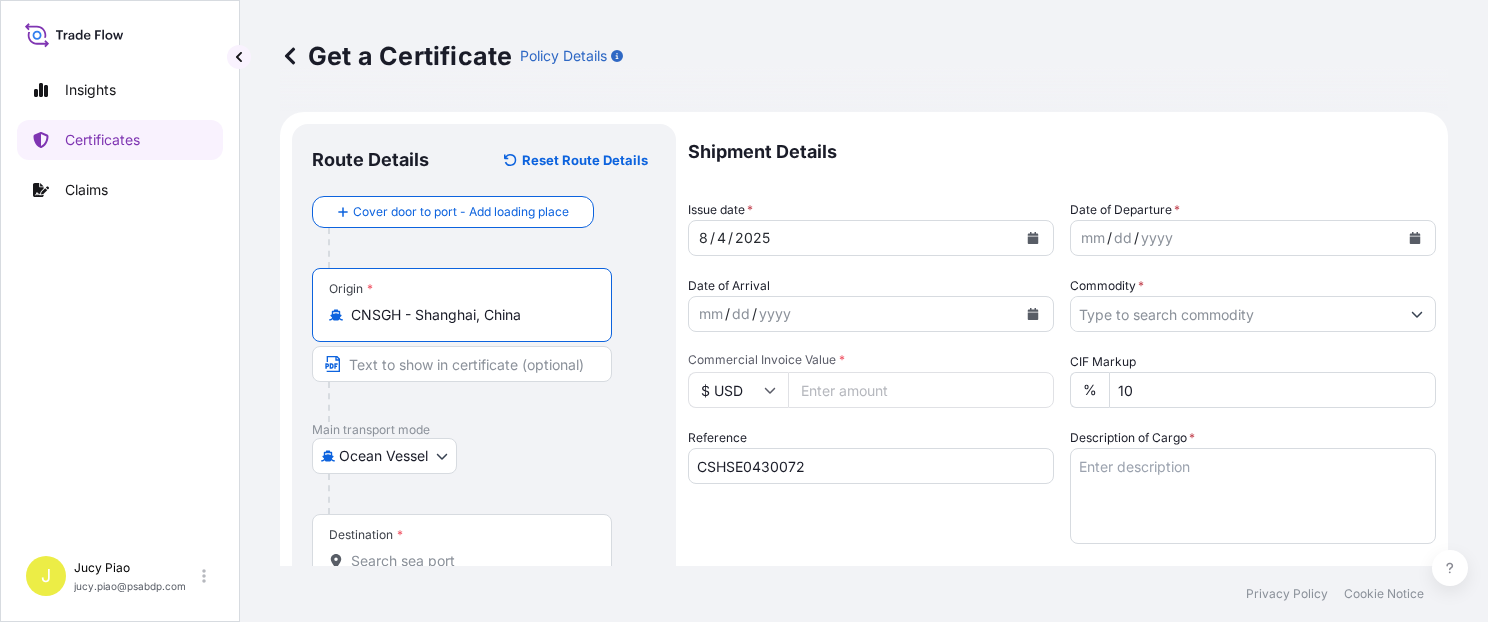 drag, startPoint x: 419, startPoint y: 322, endPoint x: 613, endPoint y: 321, distance: 194.00258 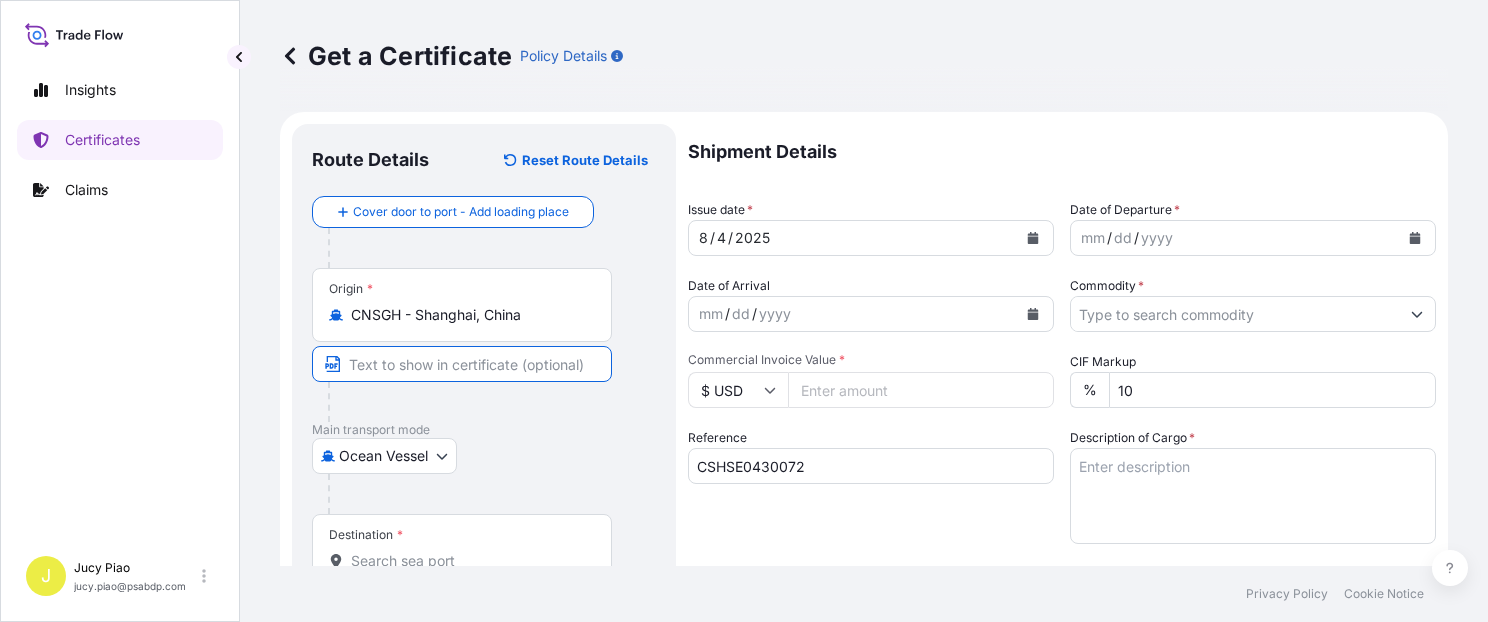 click at bounding box center [462, 364] 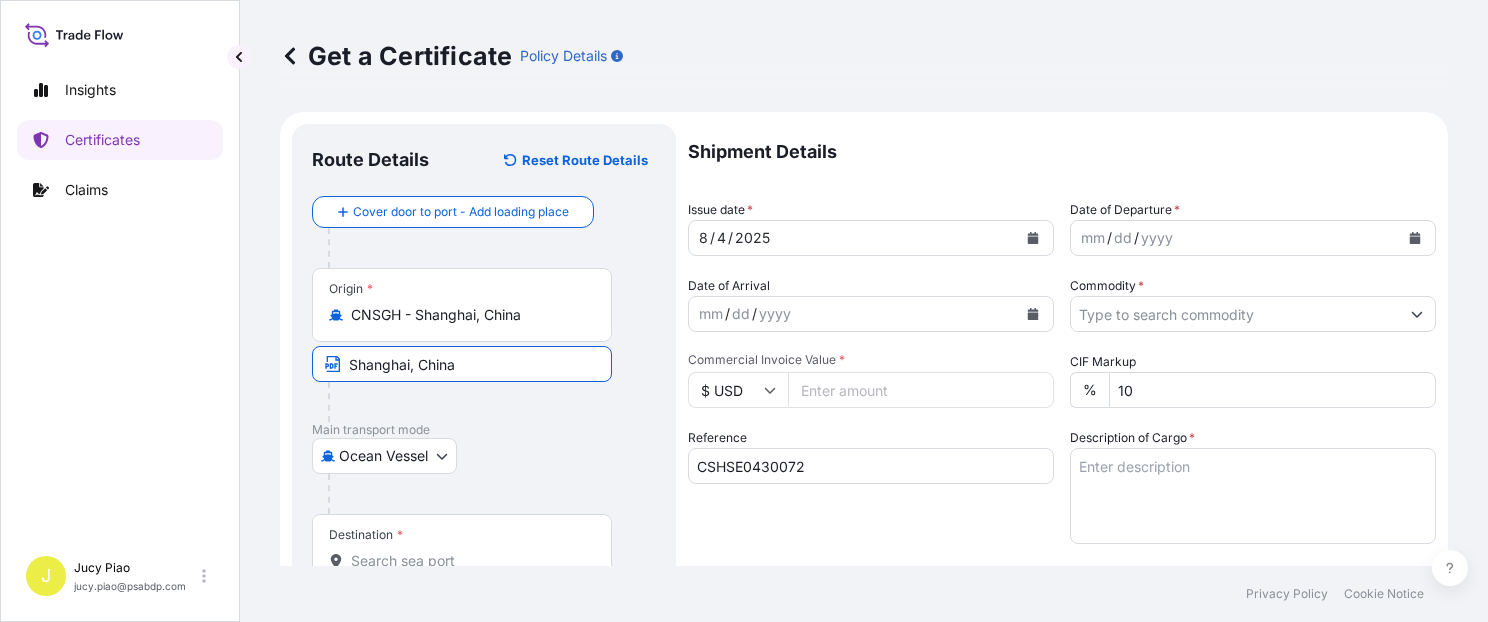 scroll, scrollTop: 84, scrollLeft: 0, axis: vertical 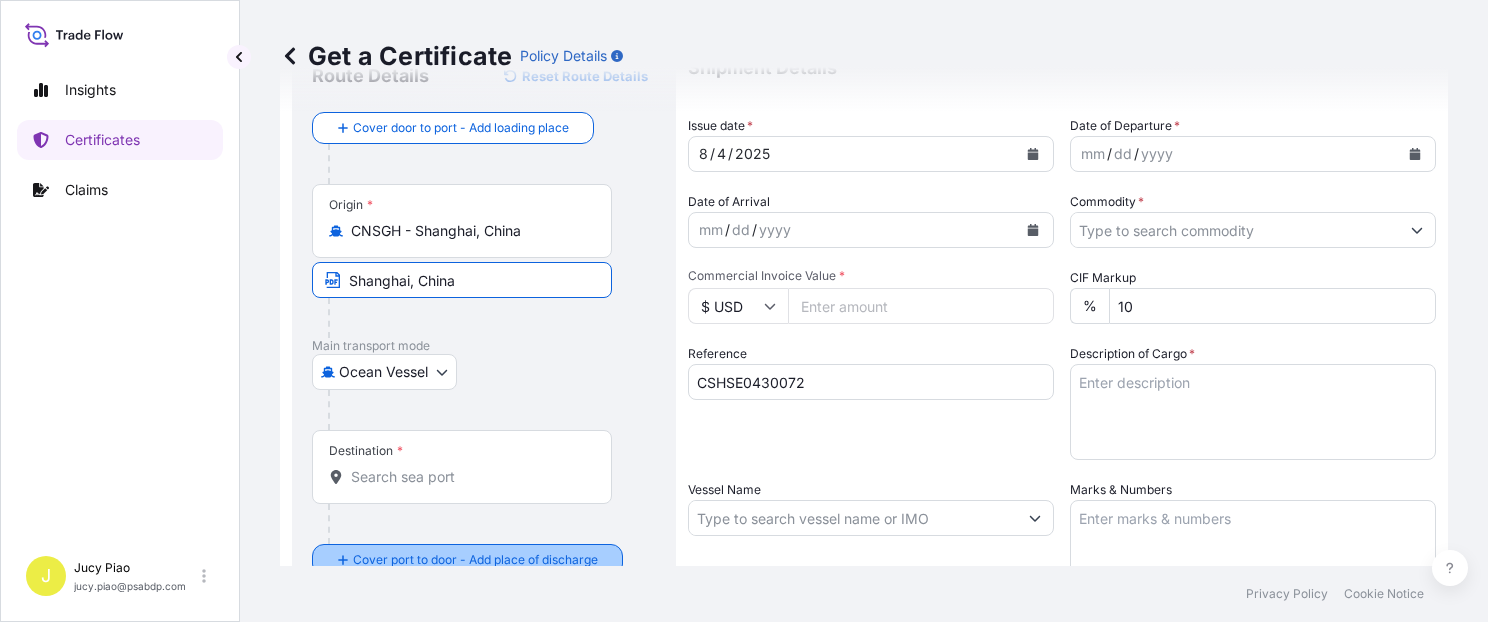 type on "Shanghai, China" 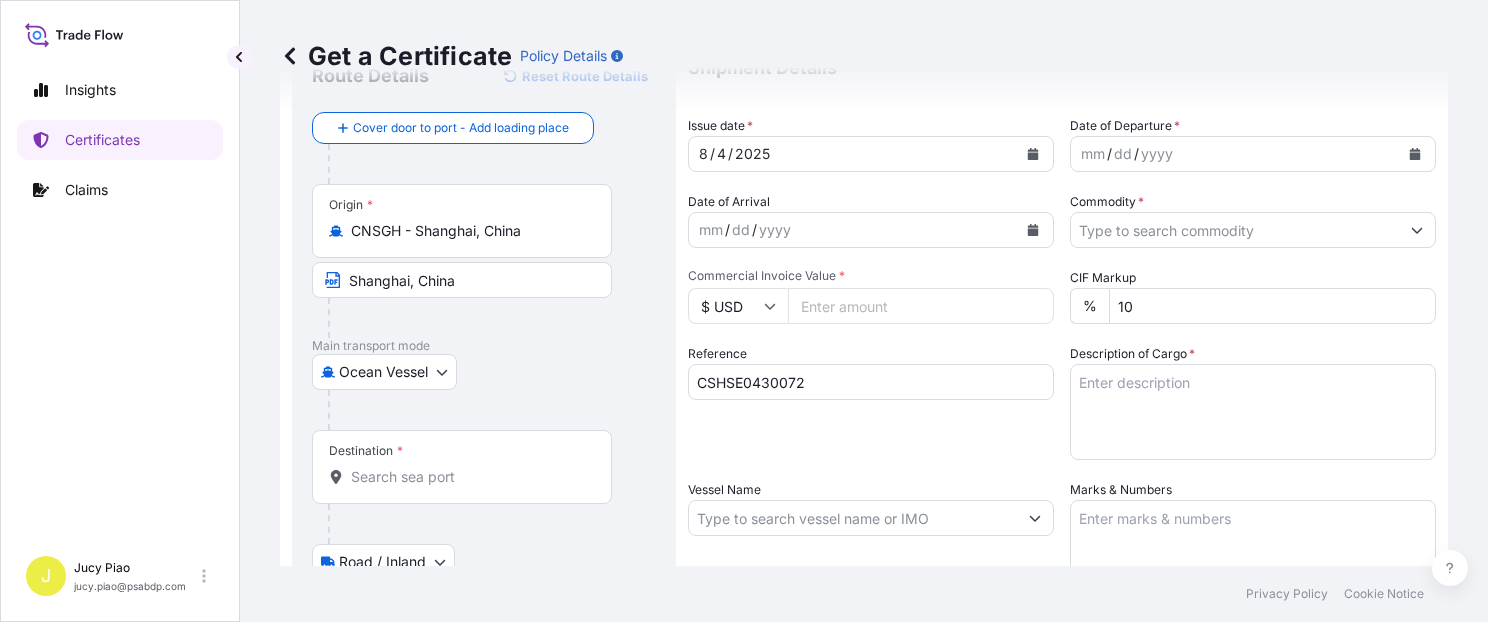 click on "Destination *" at bounding box center (469, 477) 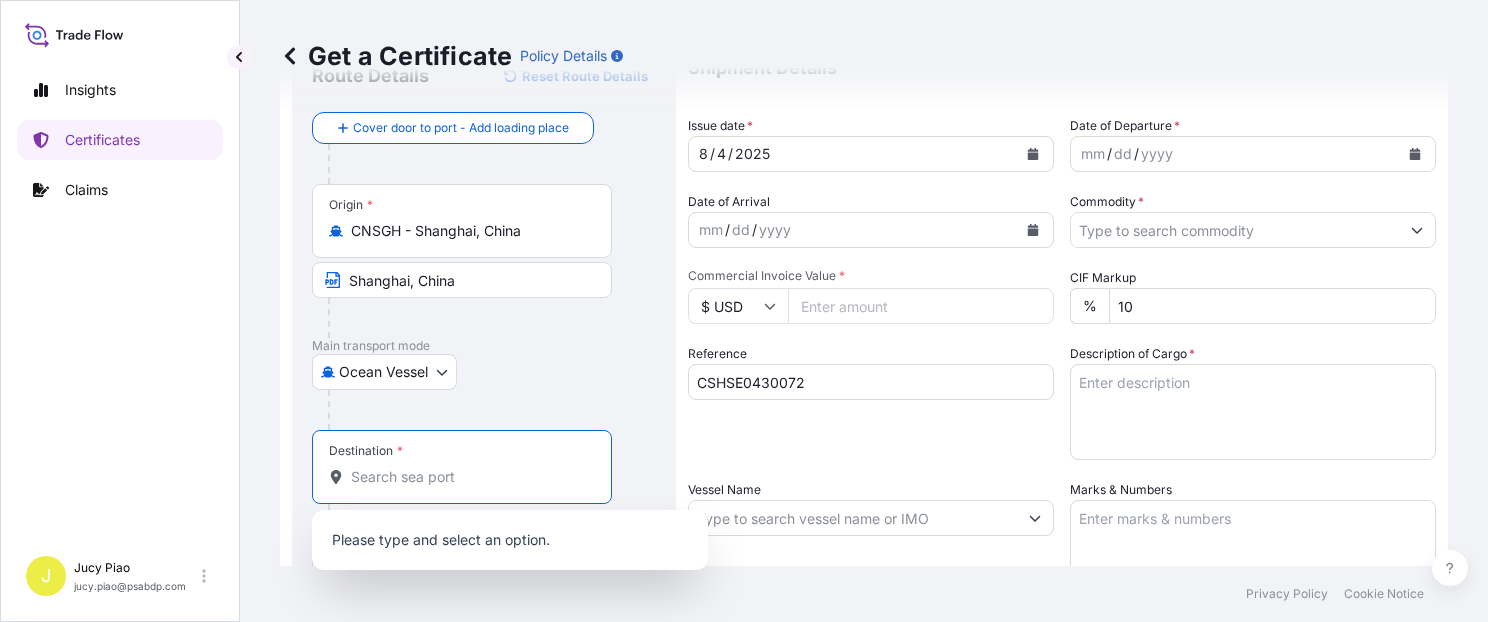 paste on "PORT KLANG" 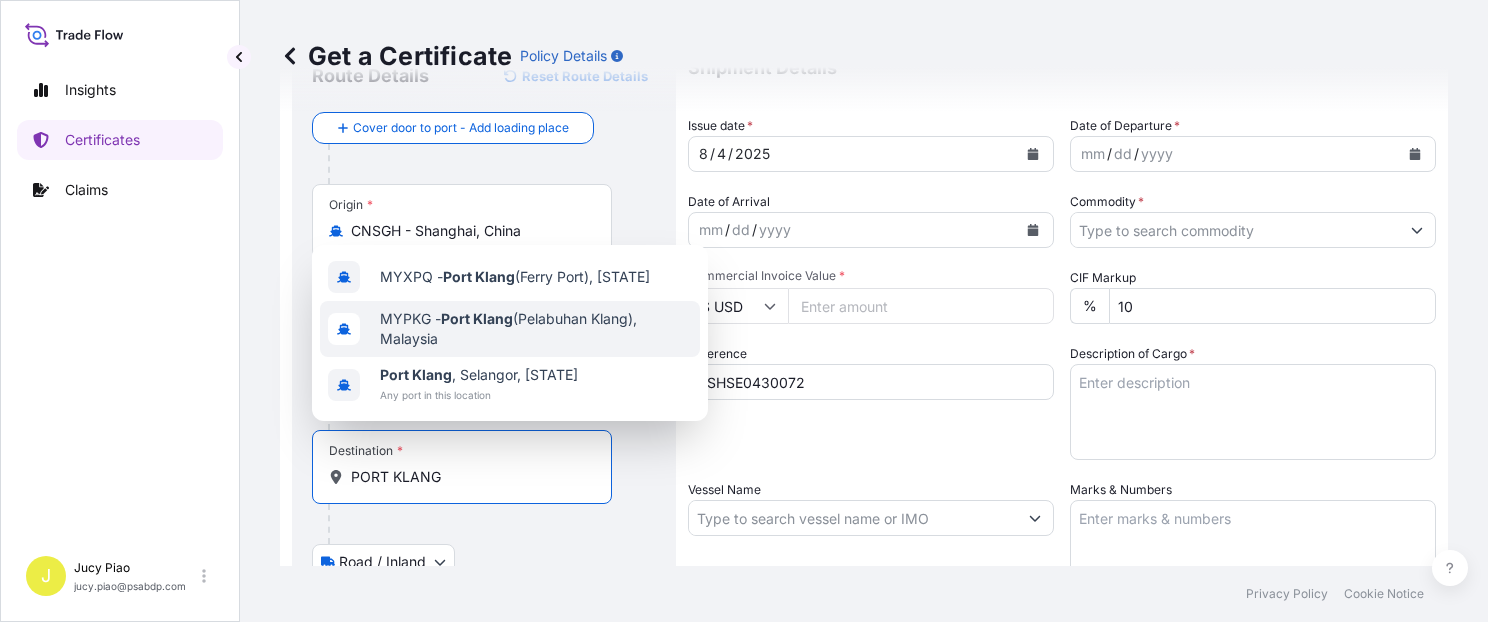 click on "MYPKG -  Port Klang  (Pelabuhan Klang), Malaysia" at bounding box center (536, 329) 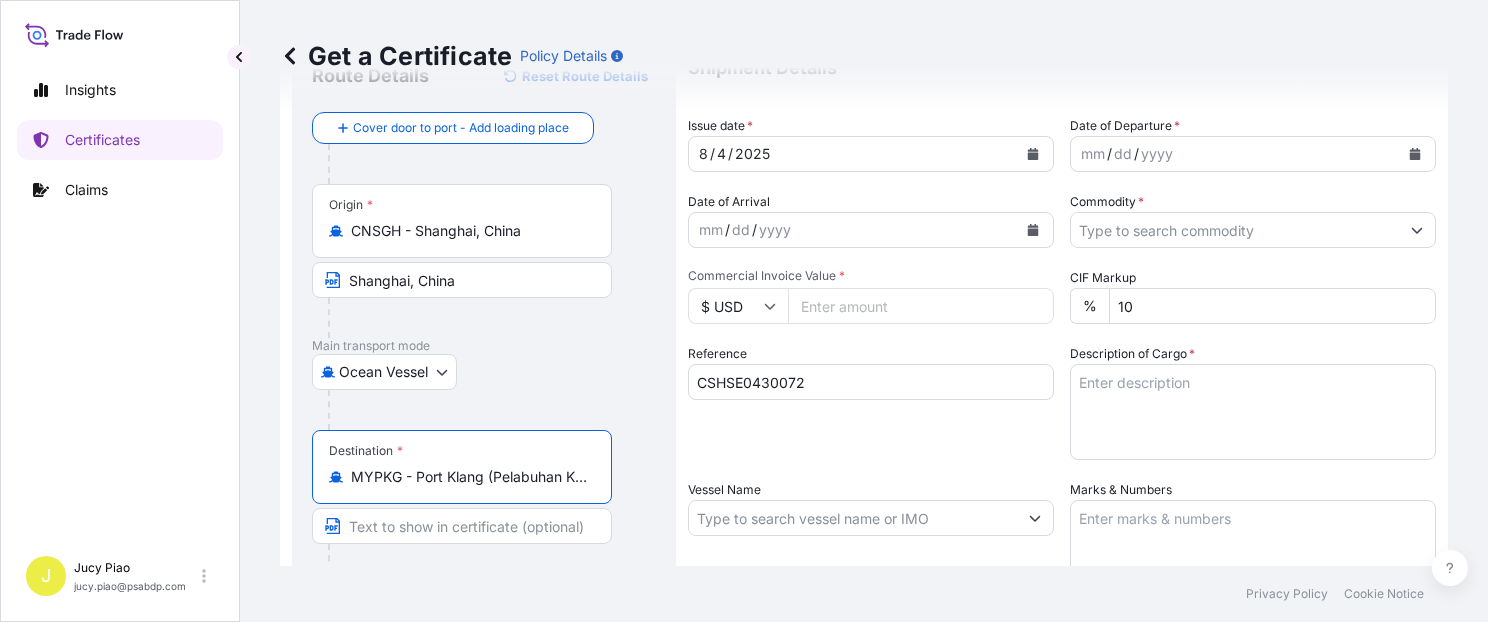 scroll, scrollTop: 0, scrollLeft: 88, axis: horizontal 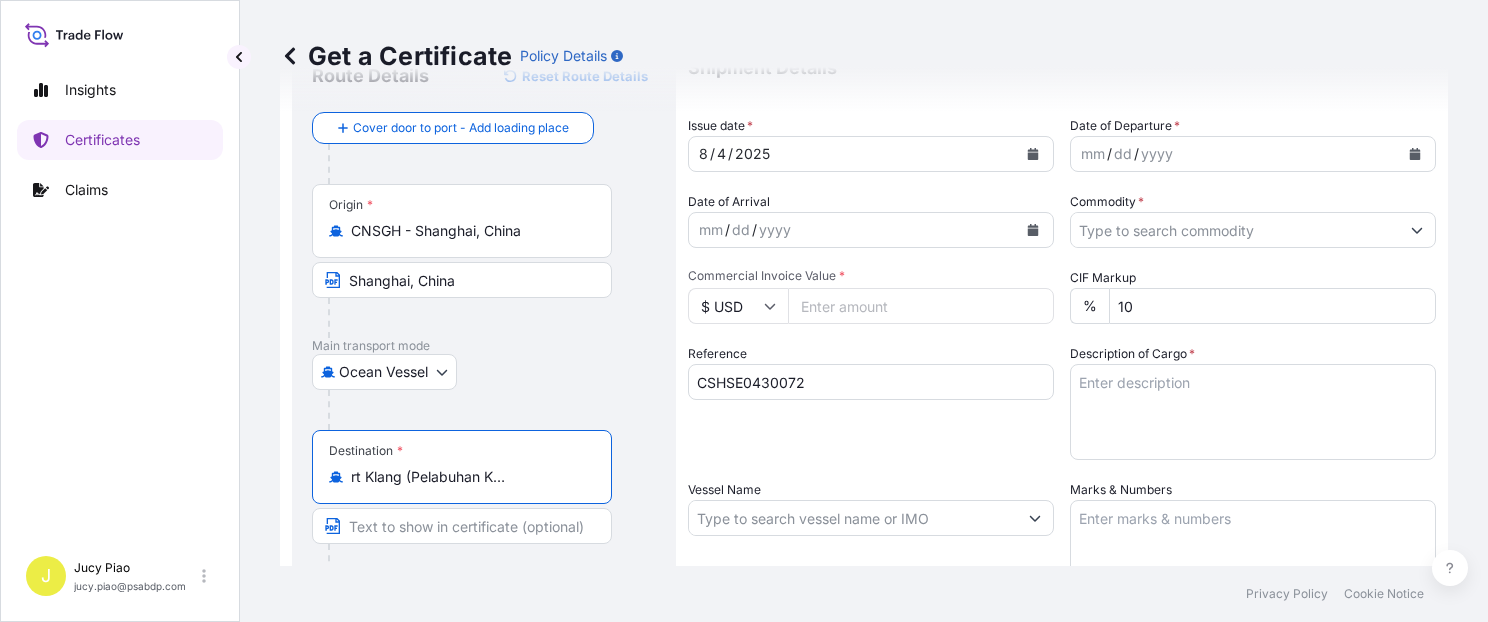 drag, startPoint x: 416, startPoint y: 478, endPoint x: 732, endPoint y: 482, distance: 316.02533 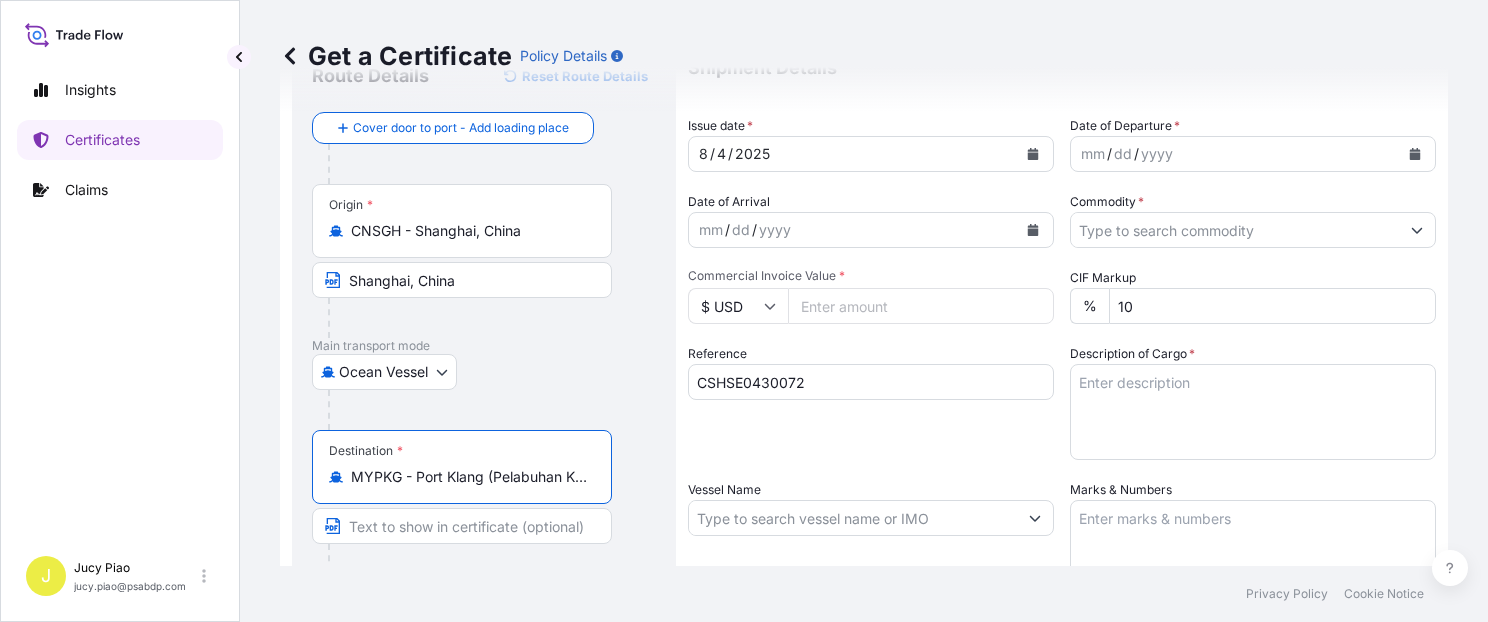paste on "Port Klang (Pelabuhan Klang), [STATE]" 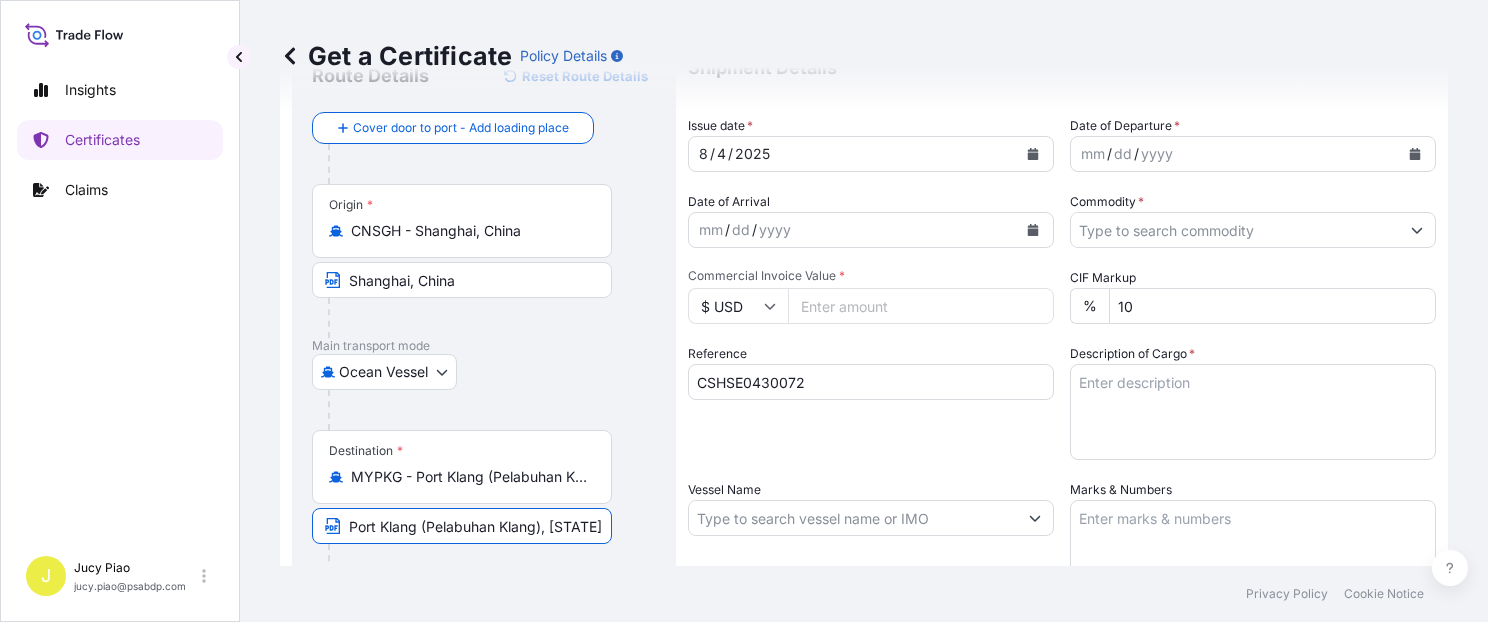 scroll, scrollTop: 0, scrollLeft: 5, axis: horizontal 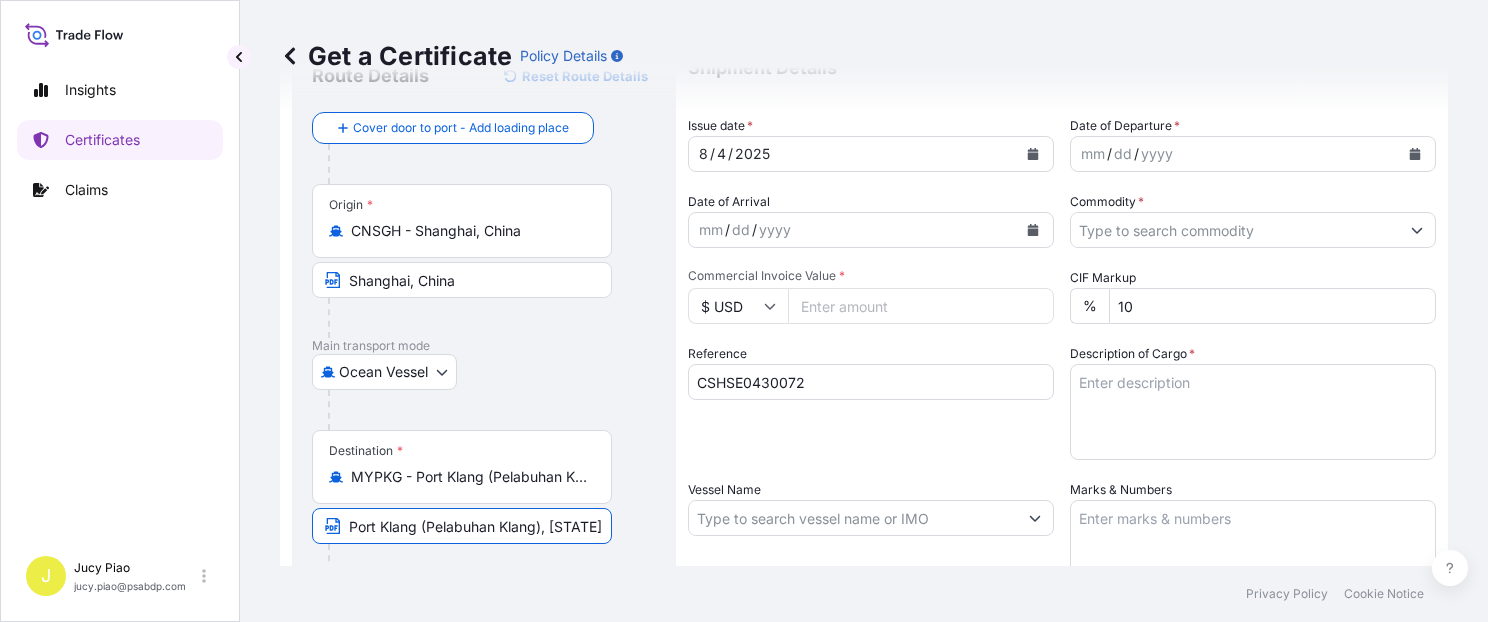 drag, startPoint x: 413, startPoint y: 527, endPoint x: 530, endPoint y: 522, distance: 117.10679 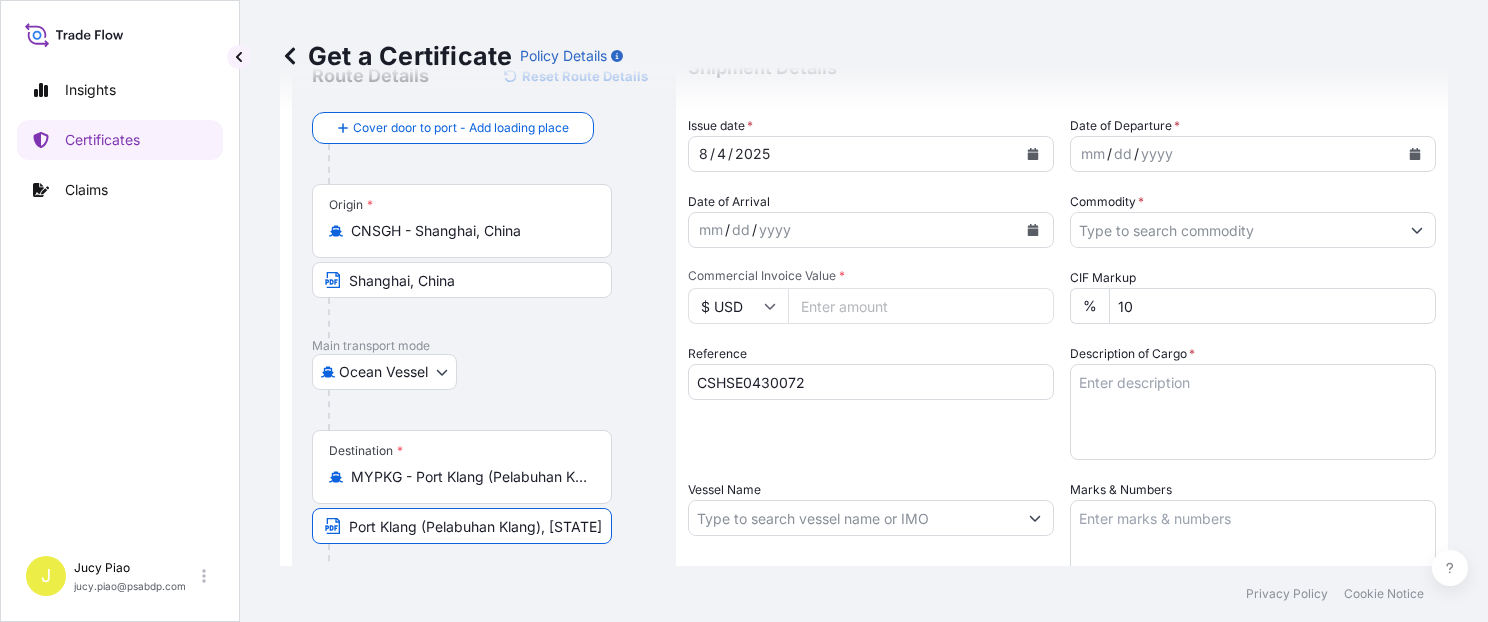 click on "Port Klang (Pelabuhan Klang), [STATE]" at bounding box center [462, 526] 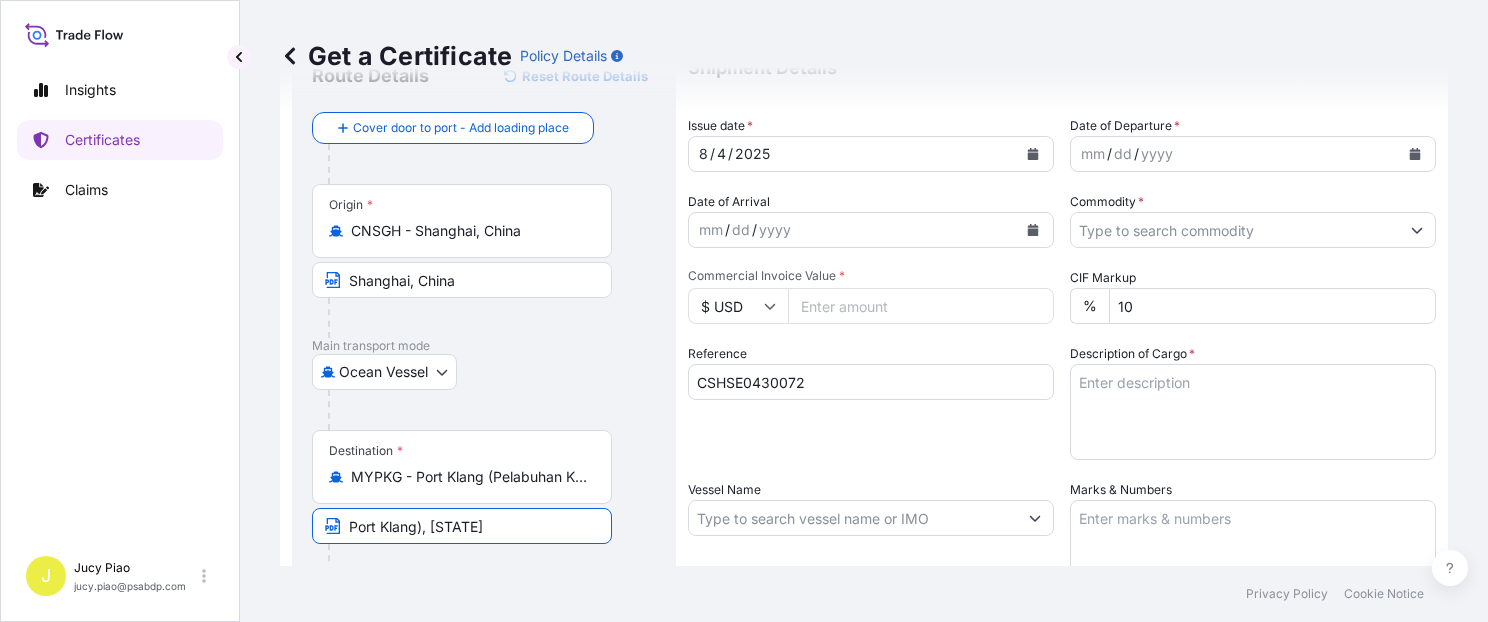 scroll, scrollTop: 0, scrollLeft: 0, axis: both 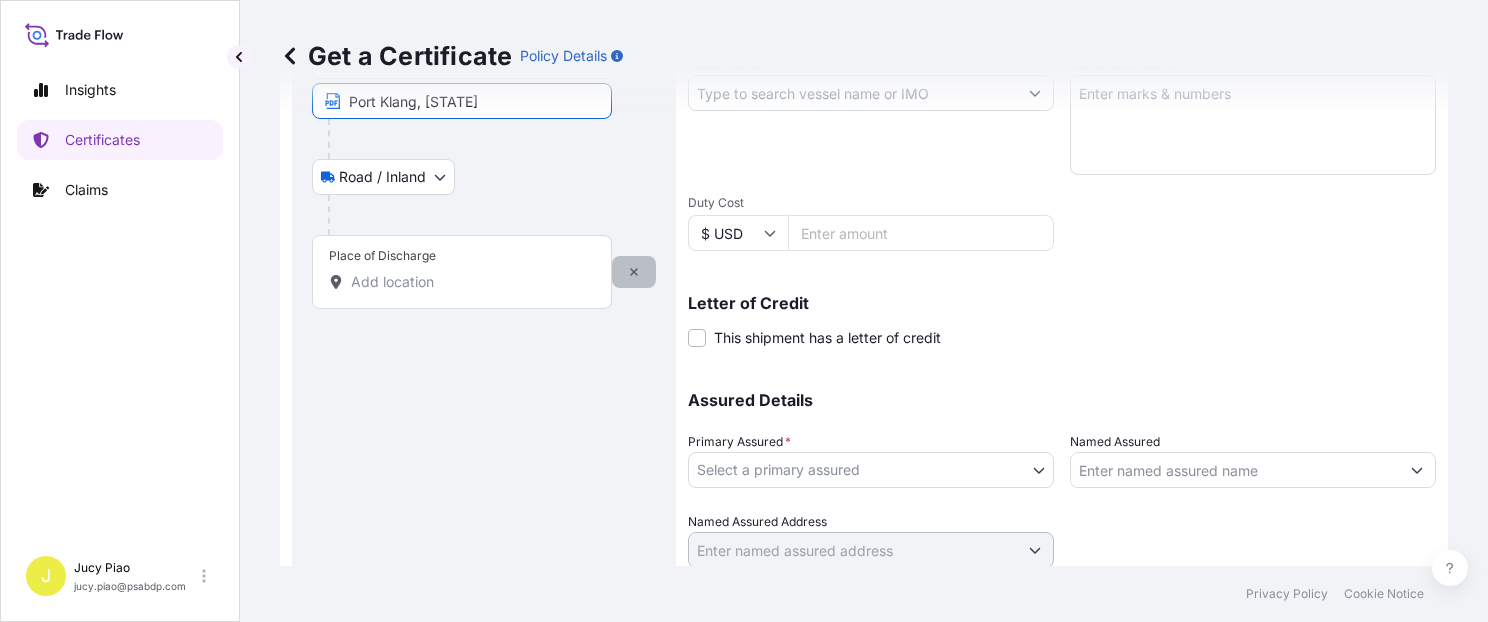 type on "Port Klang, [STATE]" 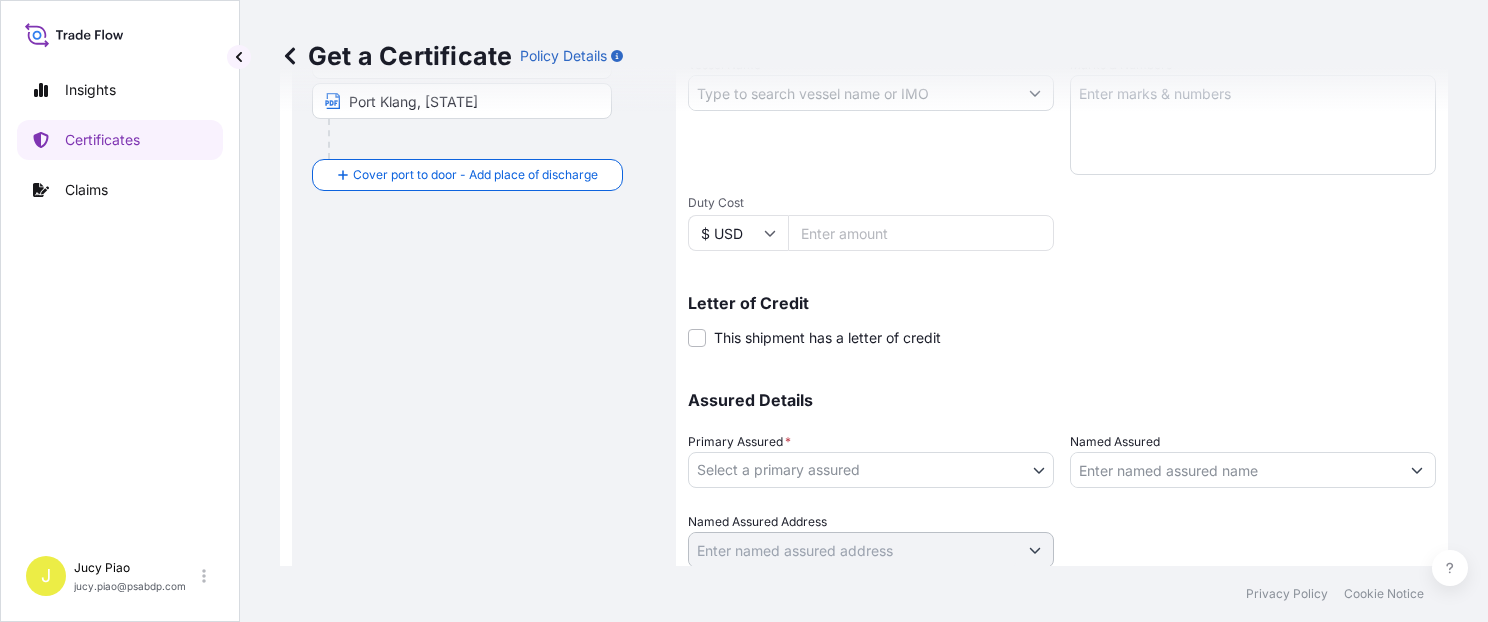 scroll, scrollTop: 0, scrollLeft: 0, axis: both 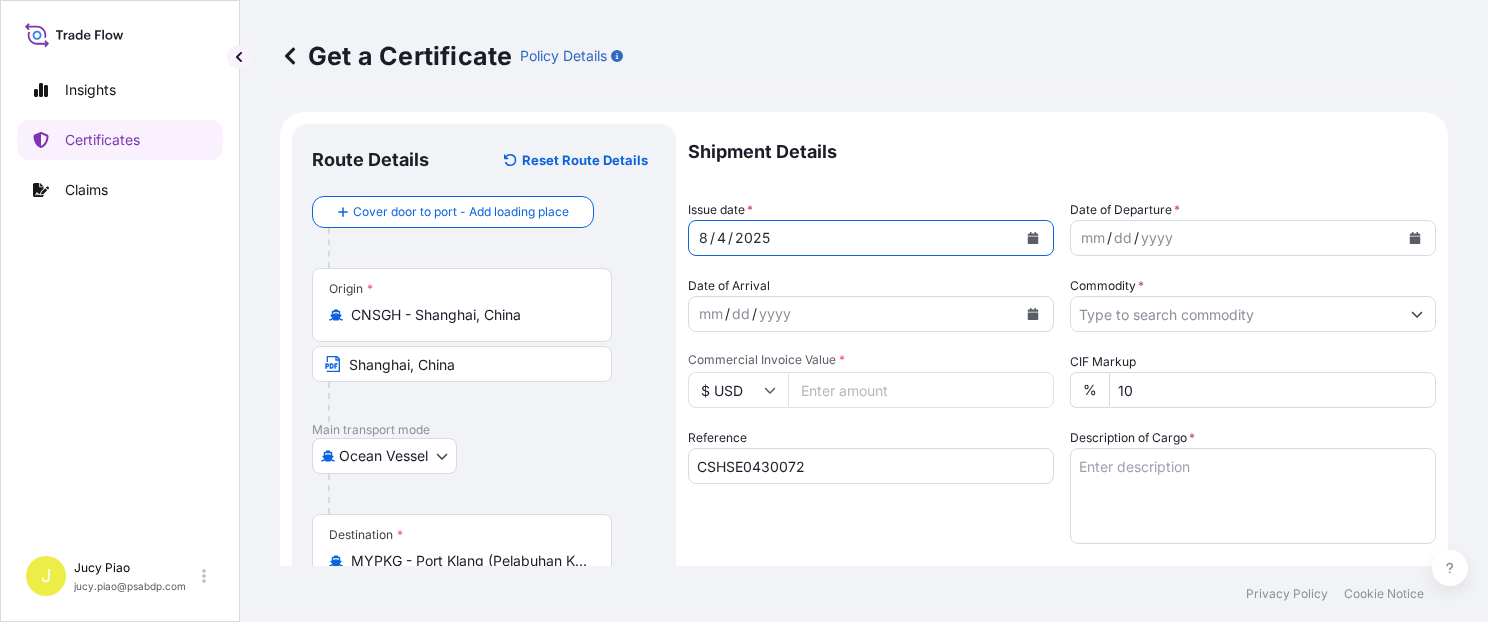 click on "4" at bounding box center (721, 238) 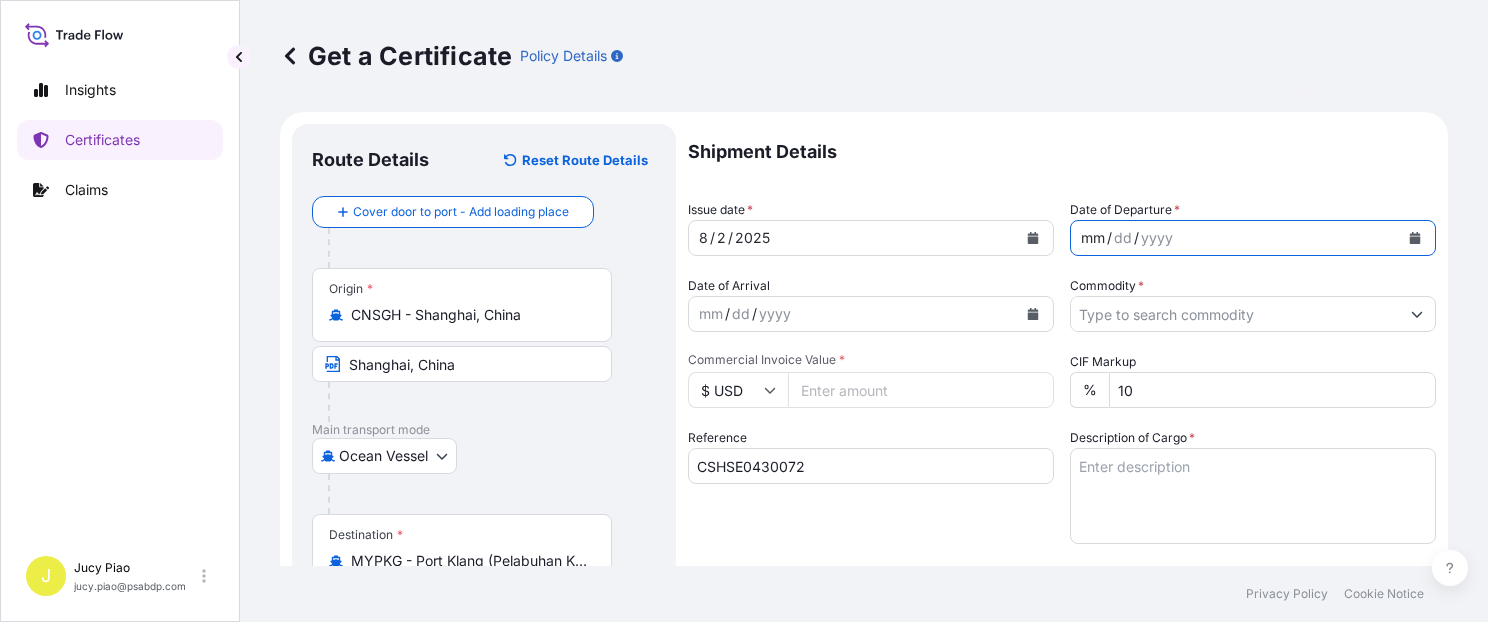 click on "mm" at bounding box center [1093, 238] 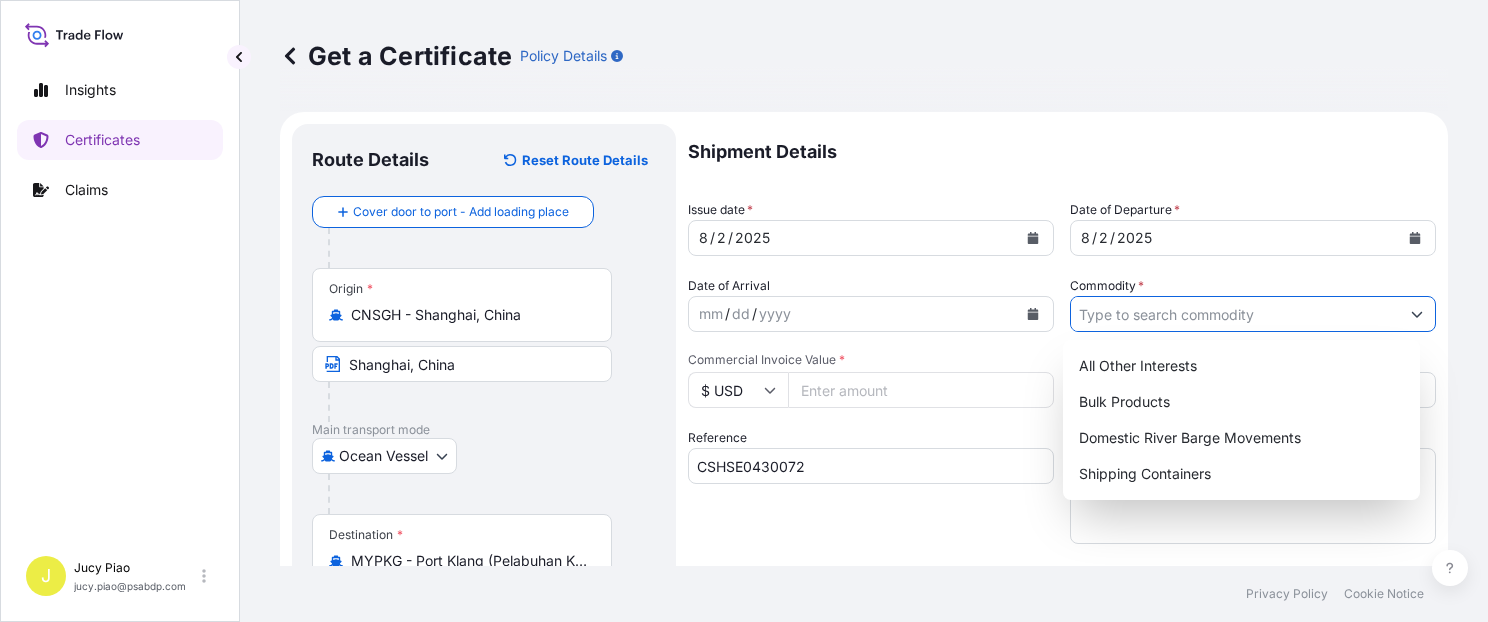 click on "Commodity *" at bounding box center (1235, 314) 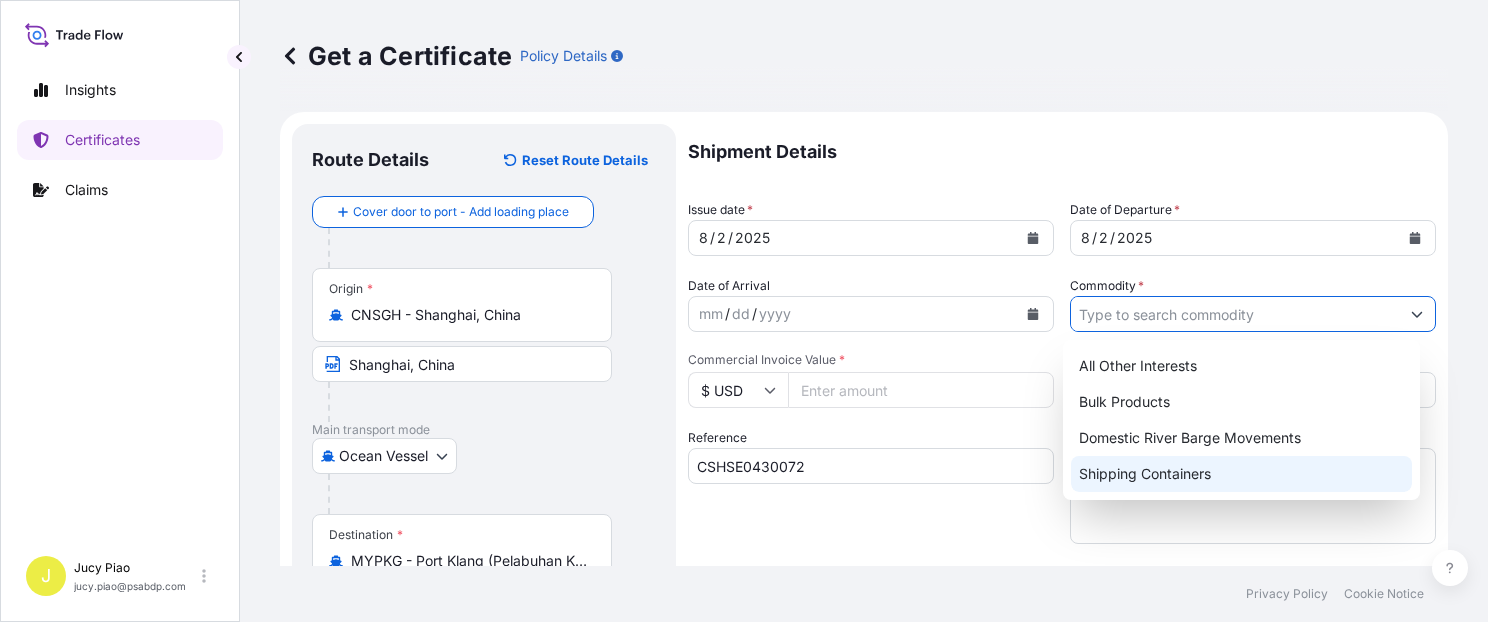 click on "Shipping Containers" at bounding box center [1241, 474] 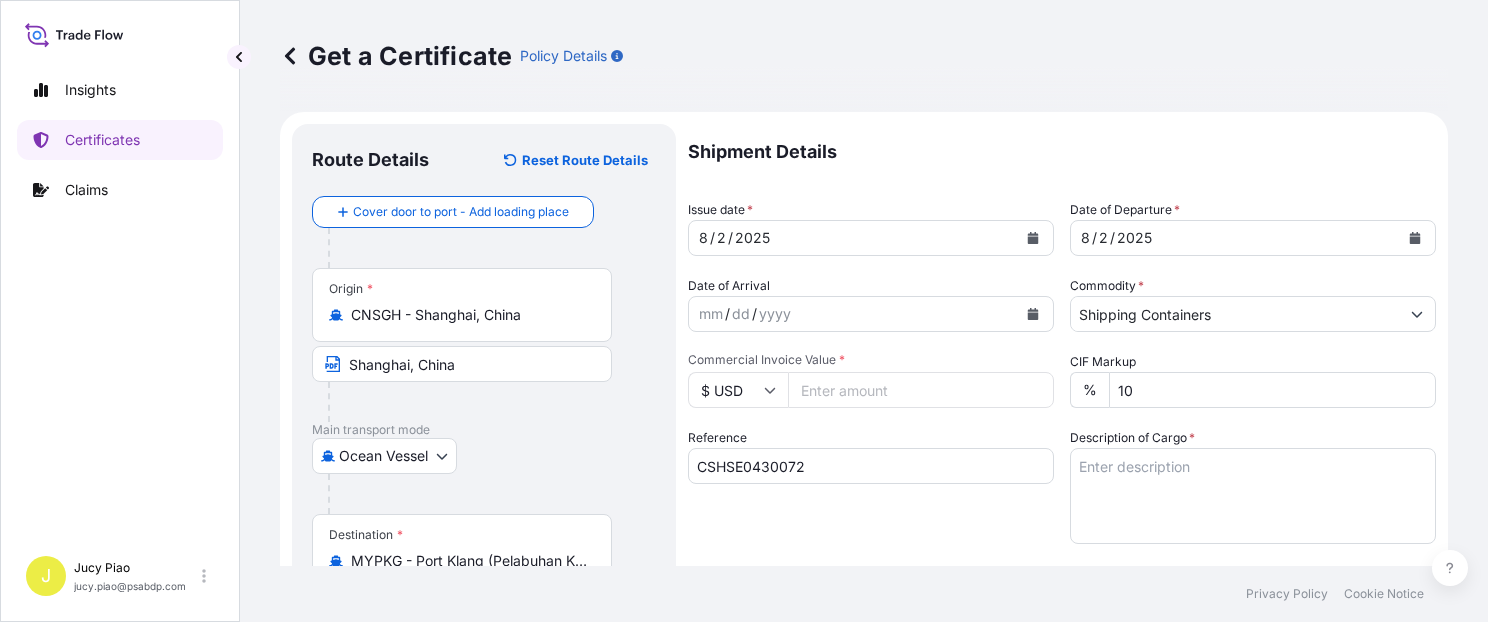 click on "Commercial Invoice Value    *" at bounding box center (921, 390) 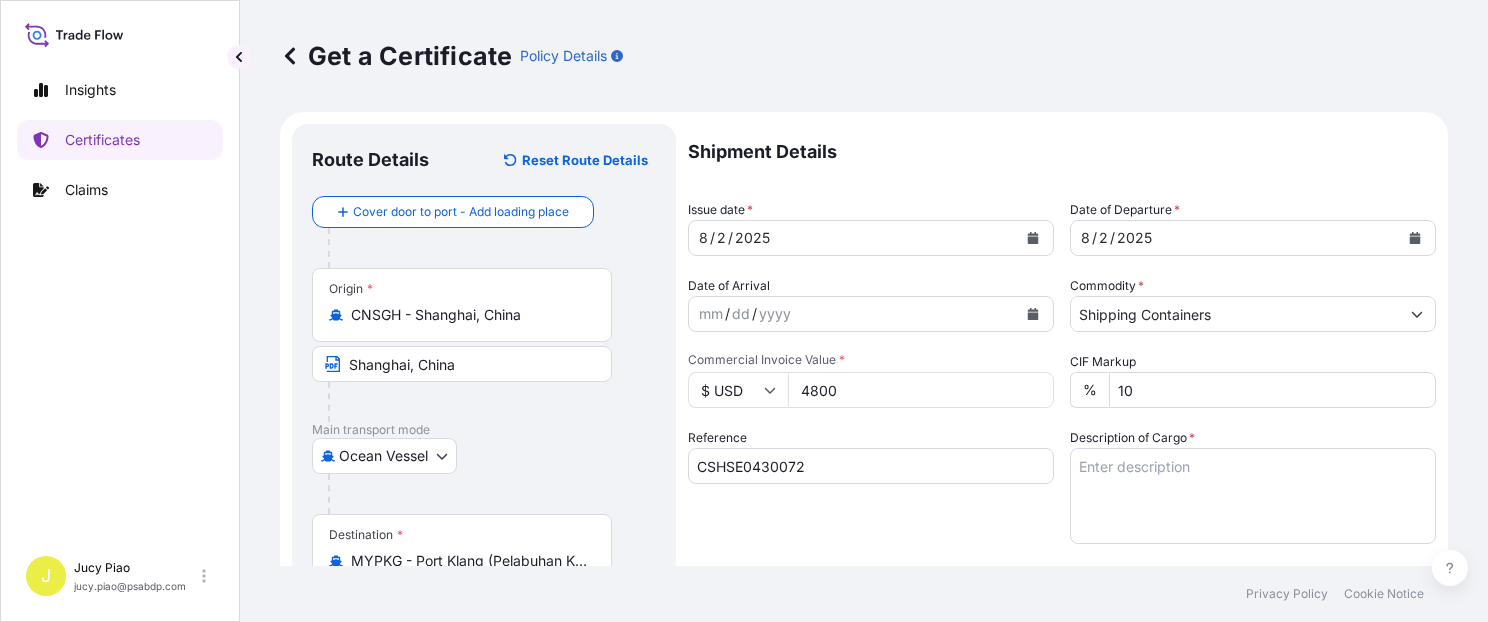type on "4800" 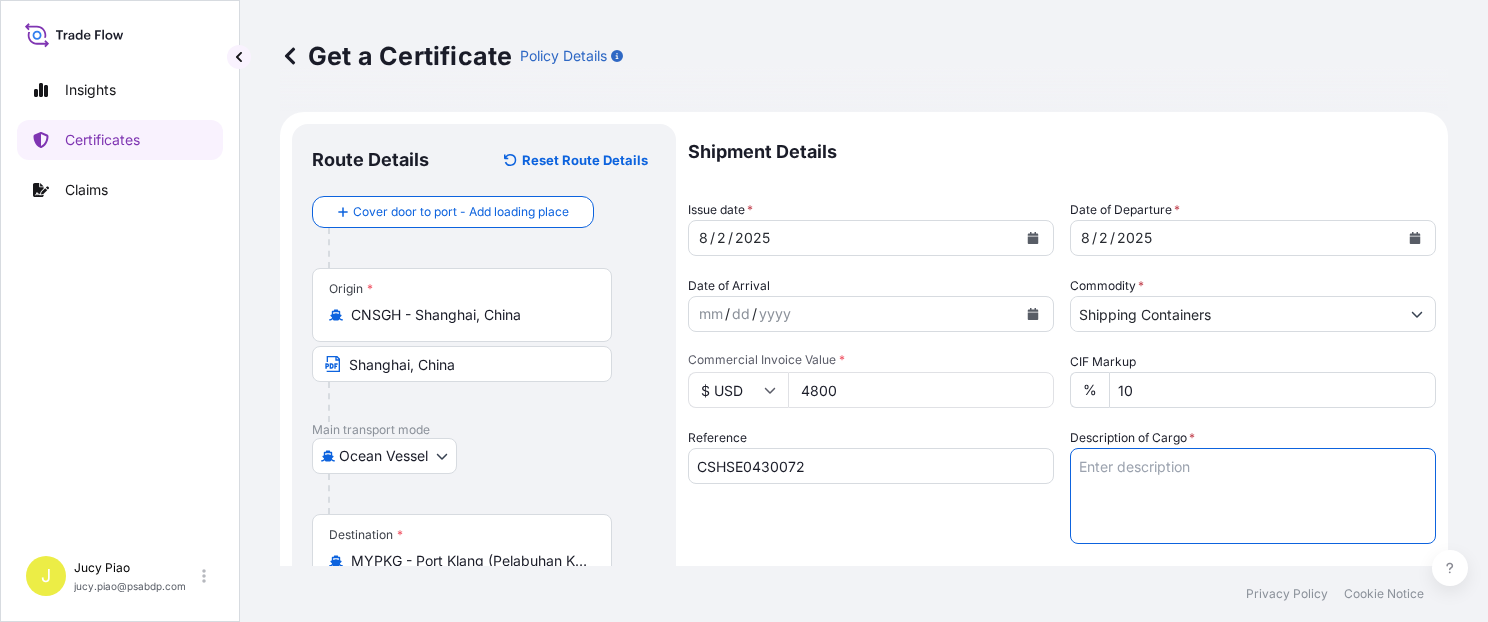 click on "Description of Cargo *" at bounding box center [1253, 496] 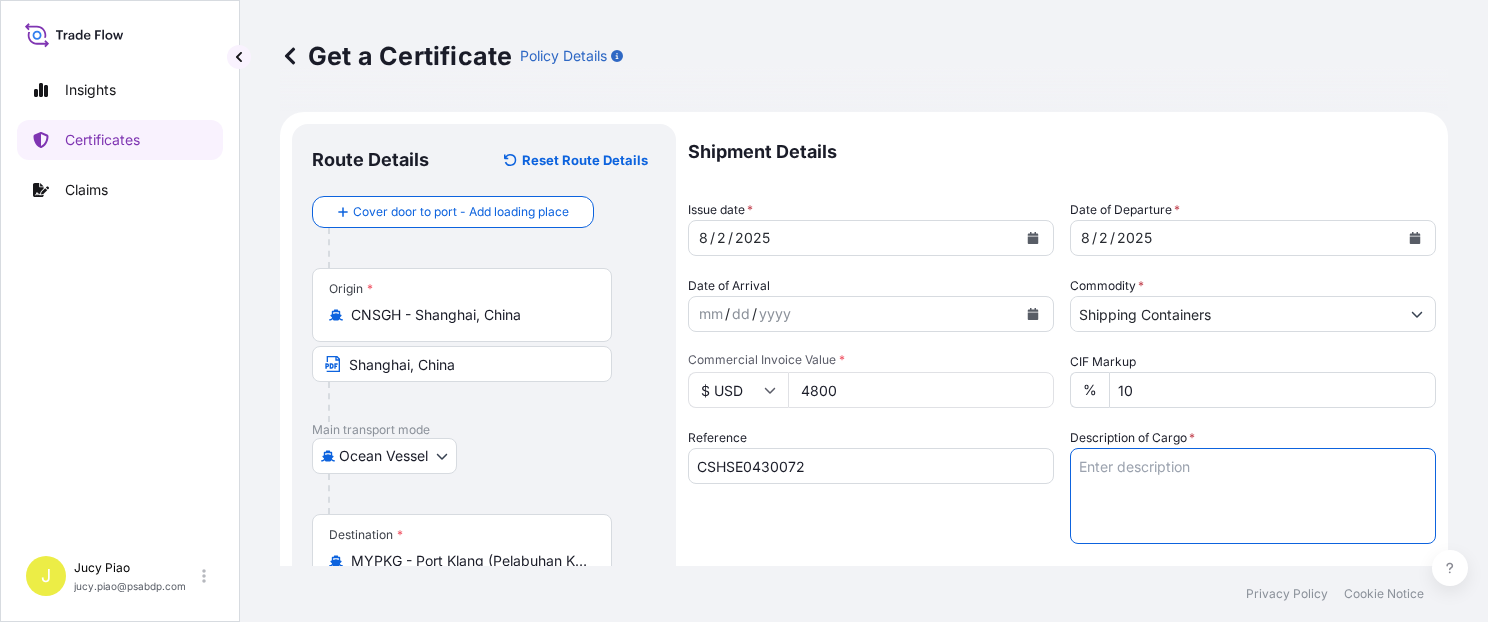 paste on "MERQUAT(TM) 7SPR POLYMER, 1H1 PLASTIC DRUM" 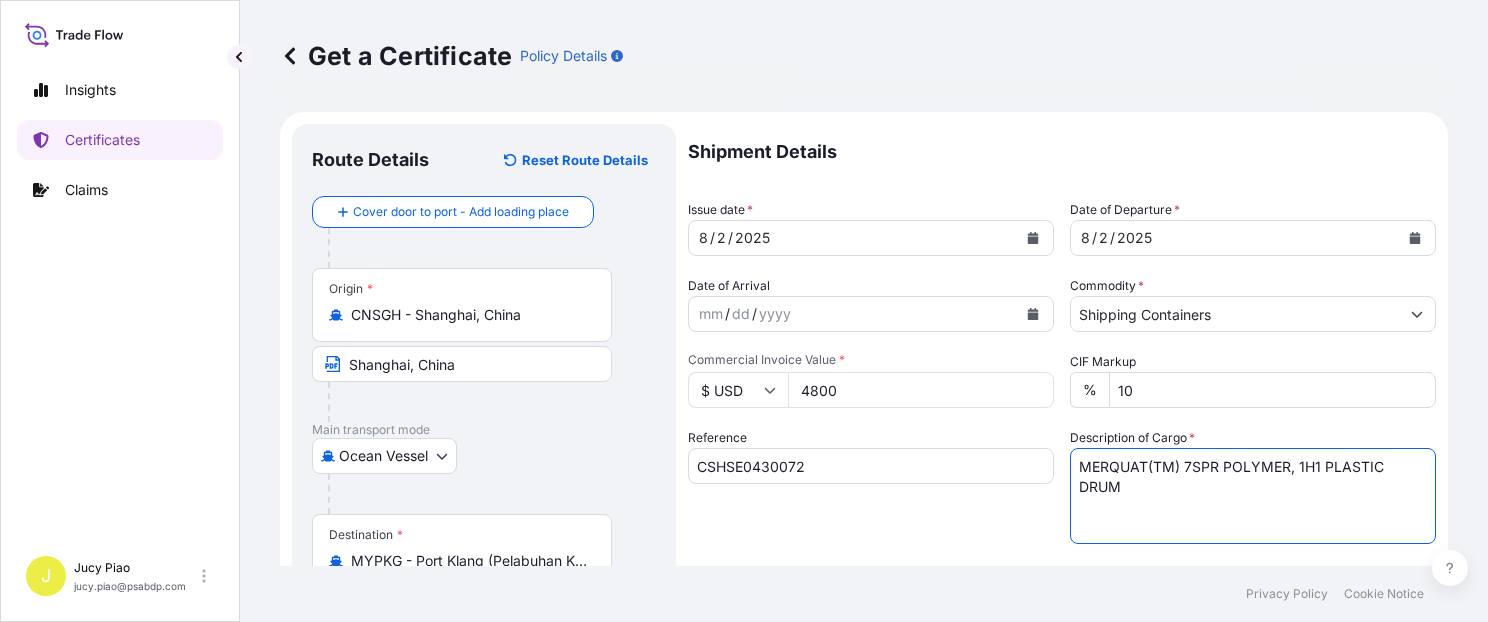 paste on "4 PALLETS (16 DRUMS)" 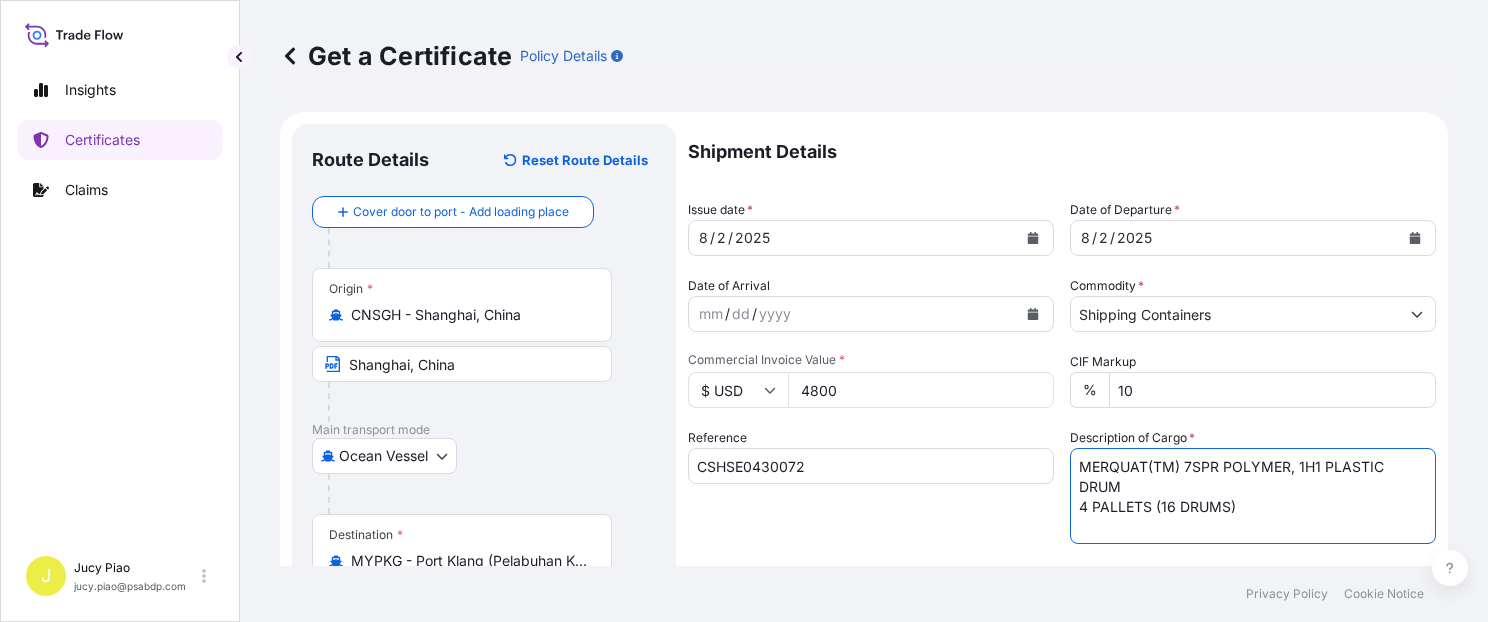 paste on "HS CODE:391190" 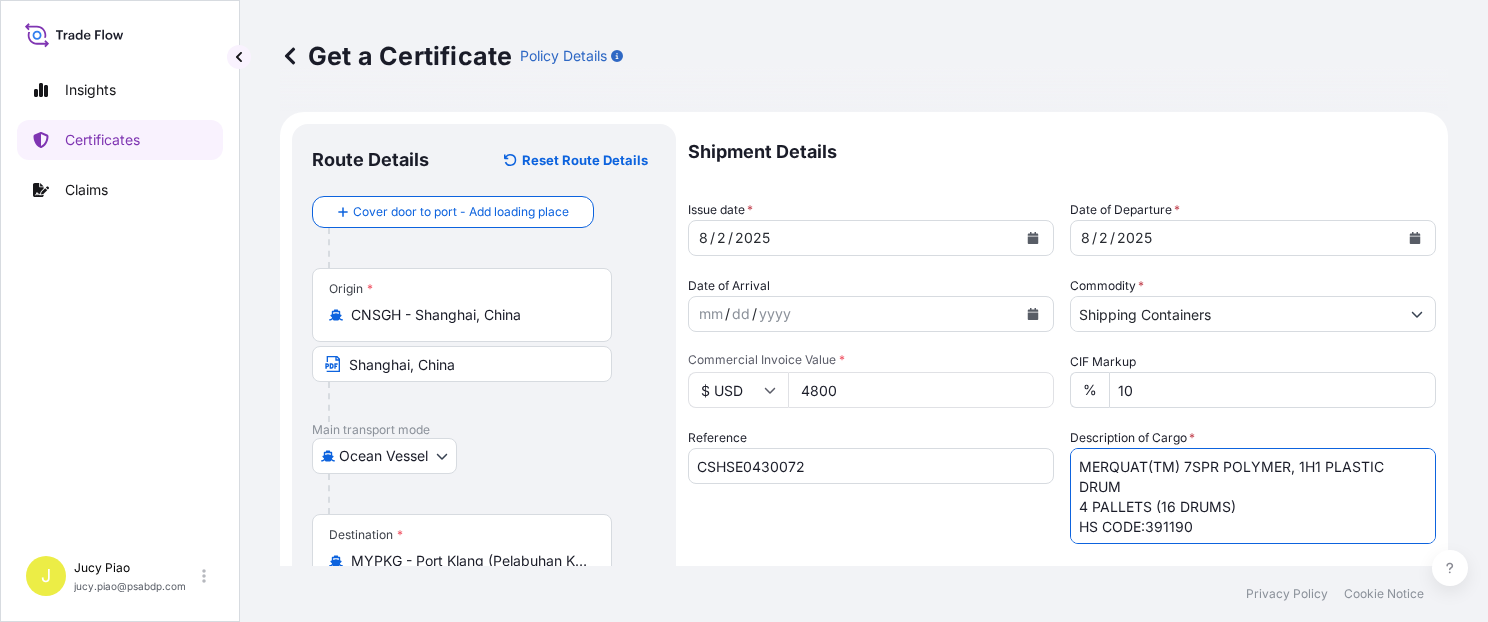 scroll, scrollTop: 169, scrollLeft: 0, axis: vertical 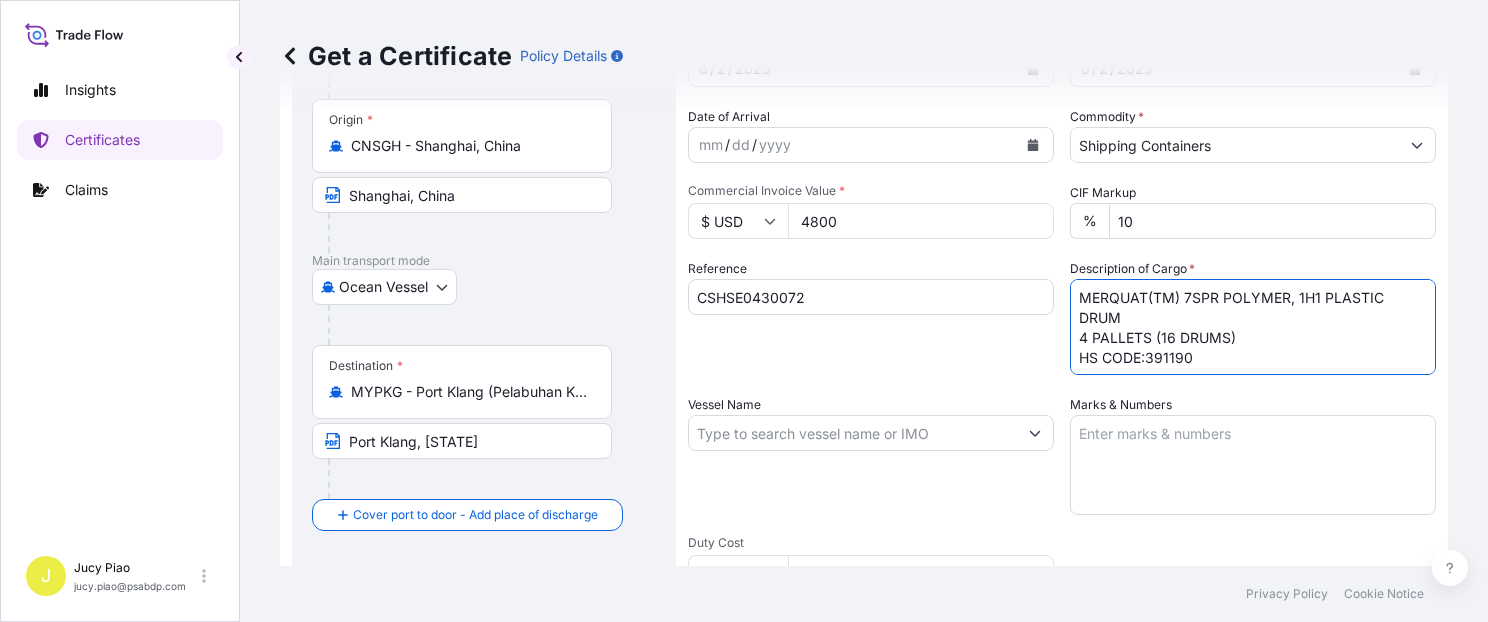 type on "MERQUAT(TM) 7SPR POLYMER, 1H1 PLASTIC DRUM
4 PALLETS (16 DRUMS)
HS CODE:391190" 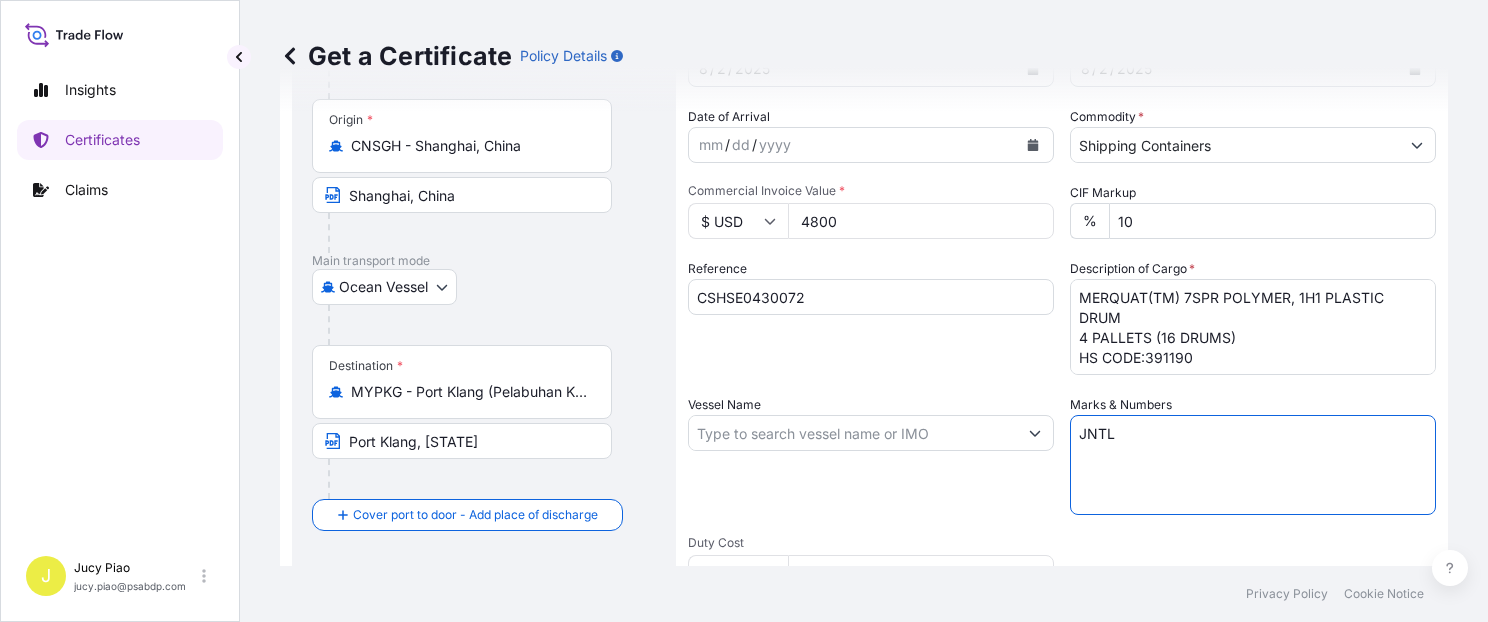 paste on "3001951340" 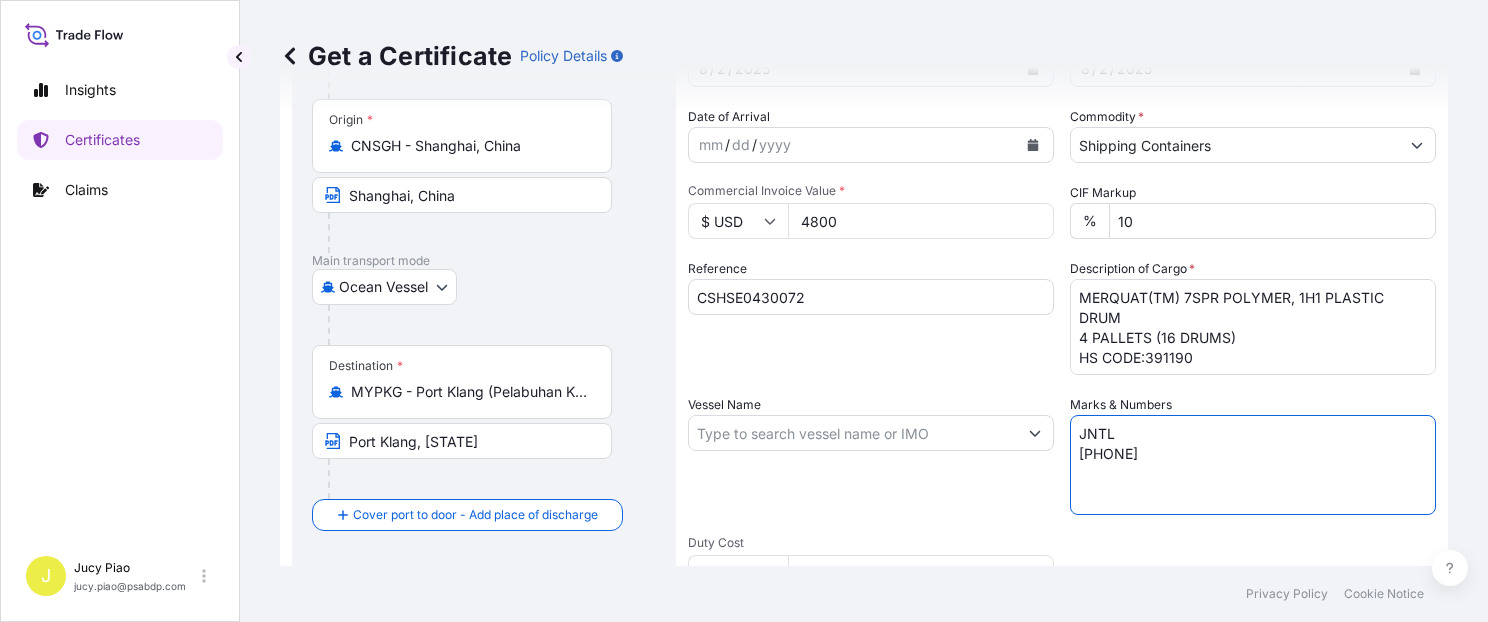paste on "MALAYSIA" 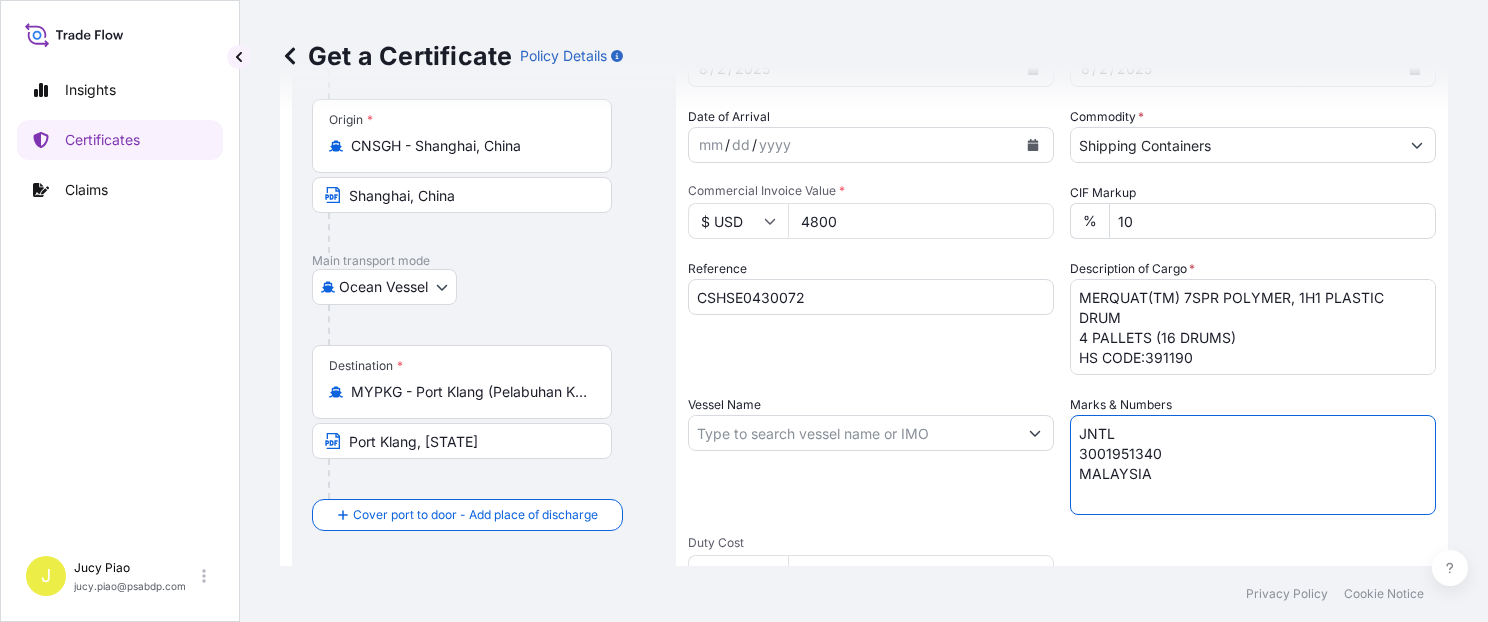 type on "JNTL
3001951340
MALAYSIA" 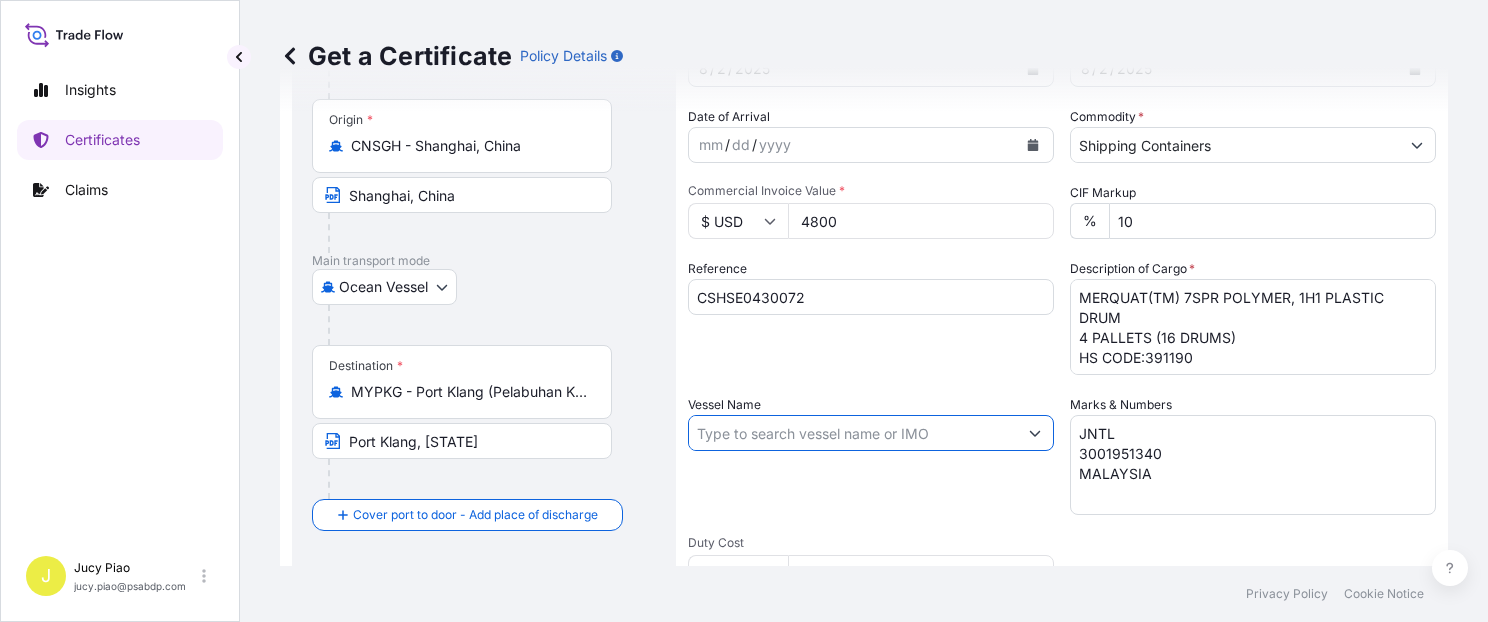 paste on "EVER VAST" 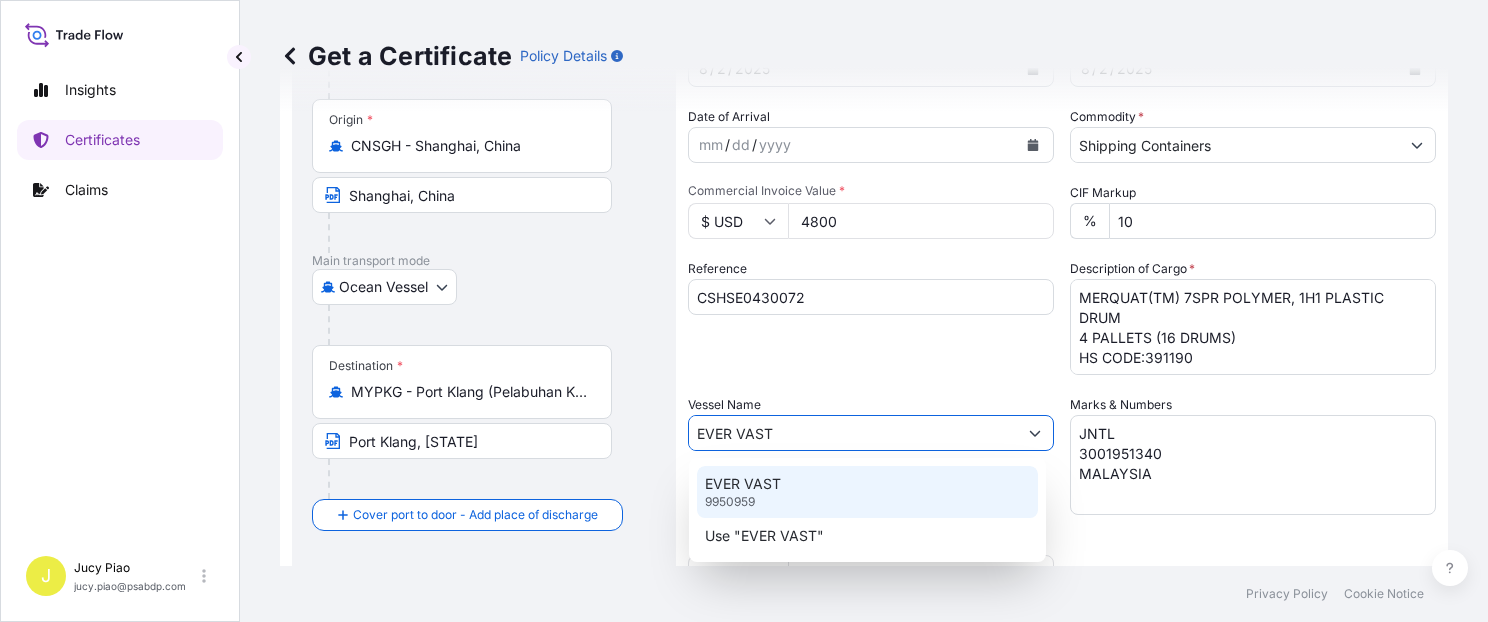 click on "EVER VAST 9950959" at bounding box center (867, 492) 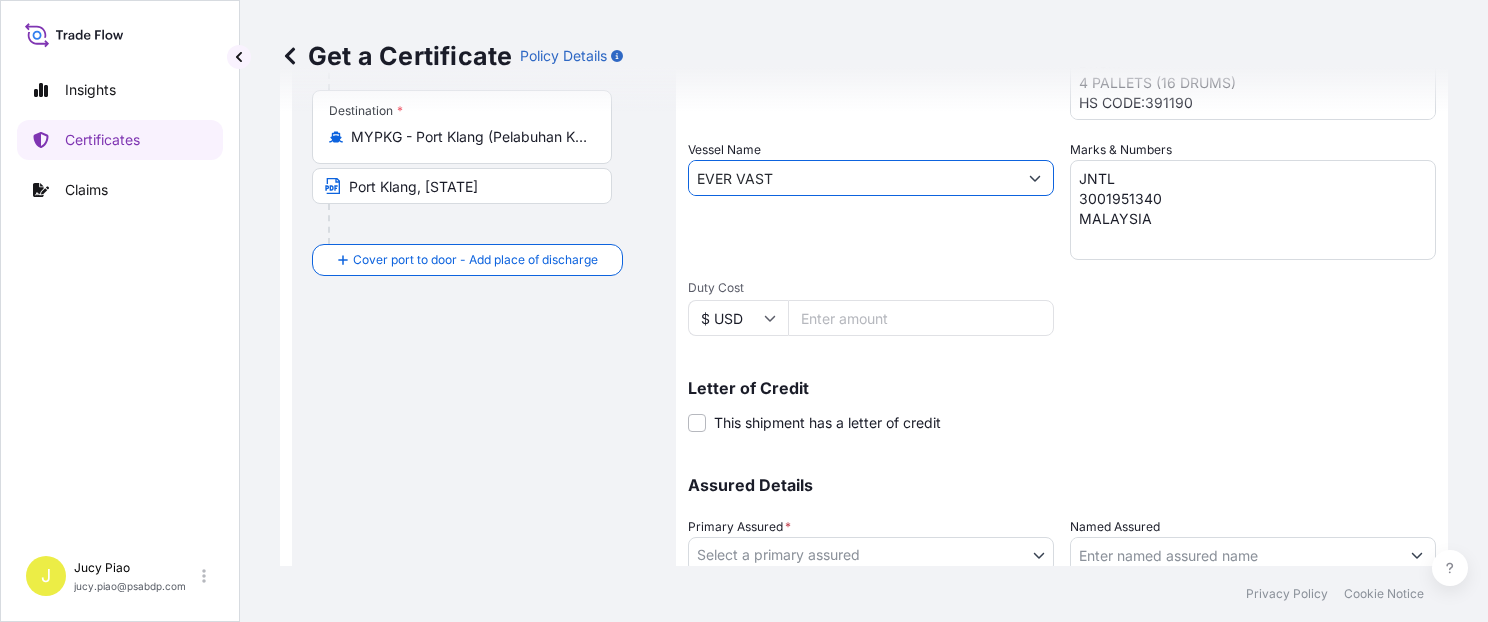 scroll, scrollTop: 565, scrollLeft: 0, axis: vertical 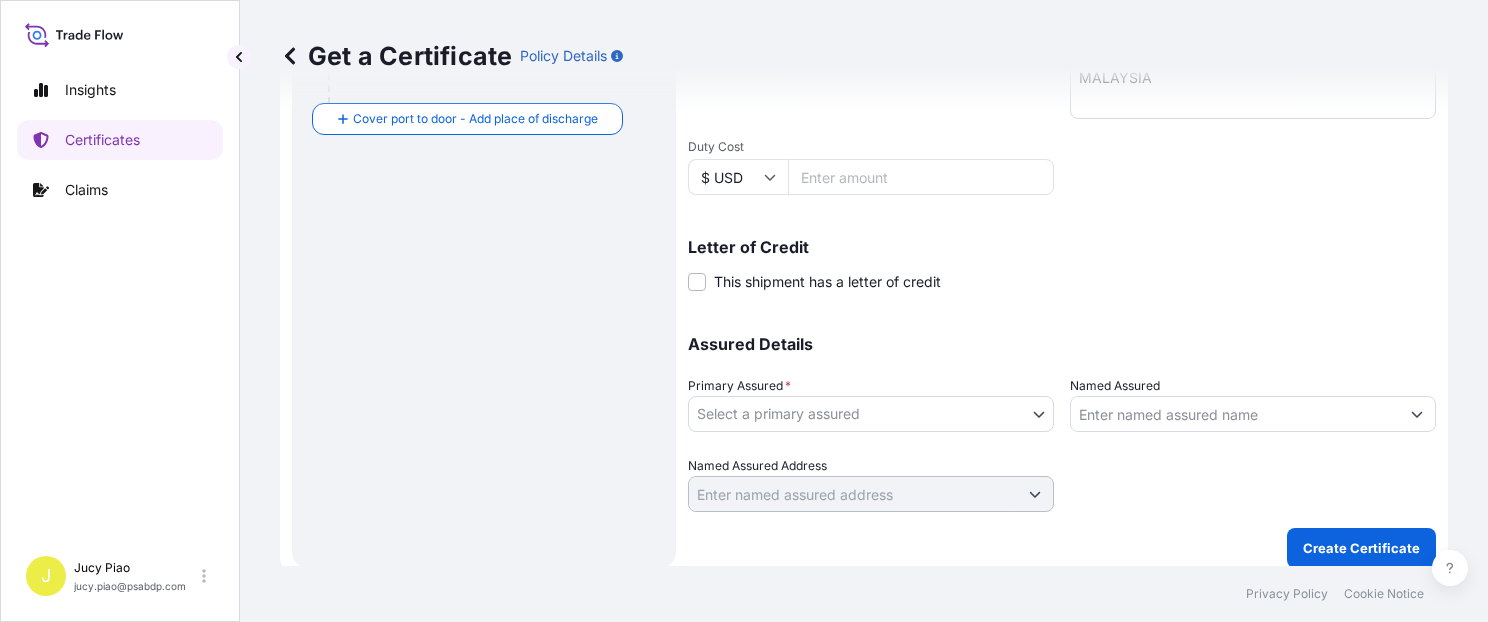 type on "EVER VAST" 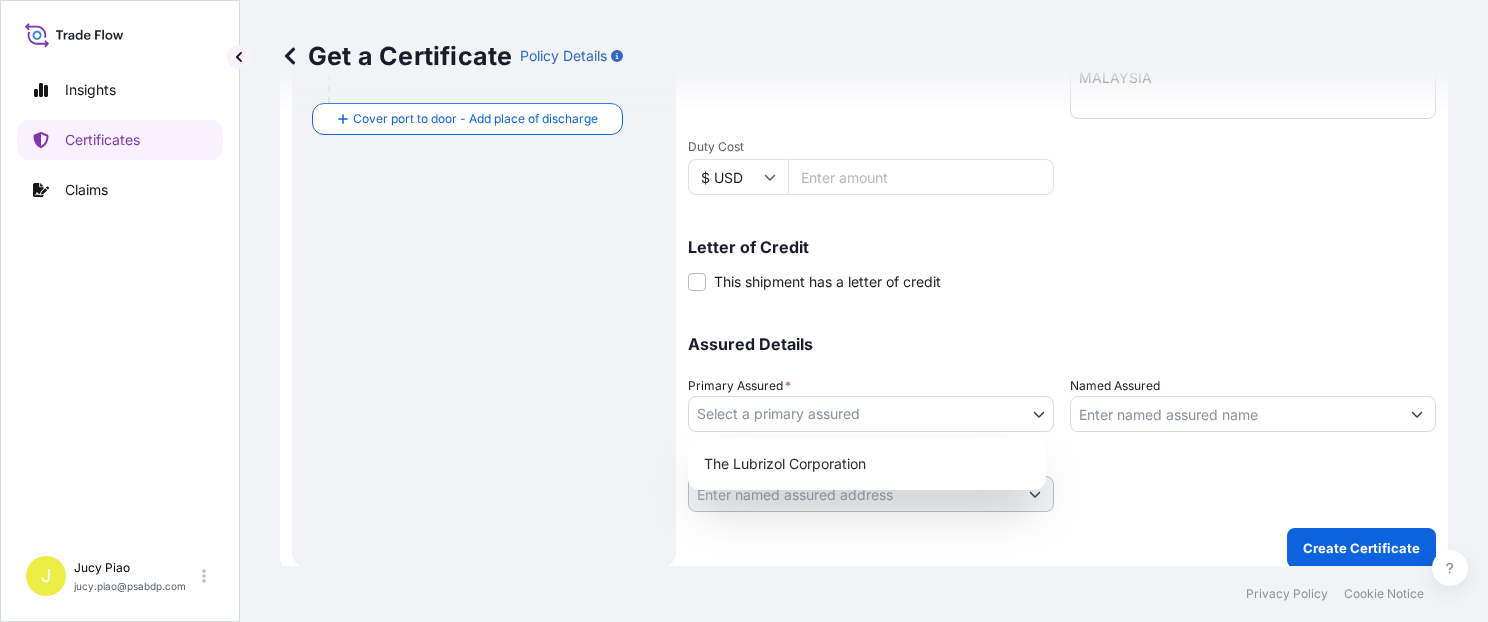 click on "The Lubrizol Corporation" at bounding box center (867, 464) 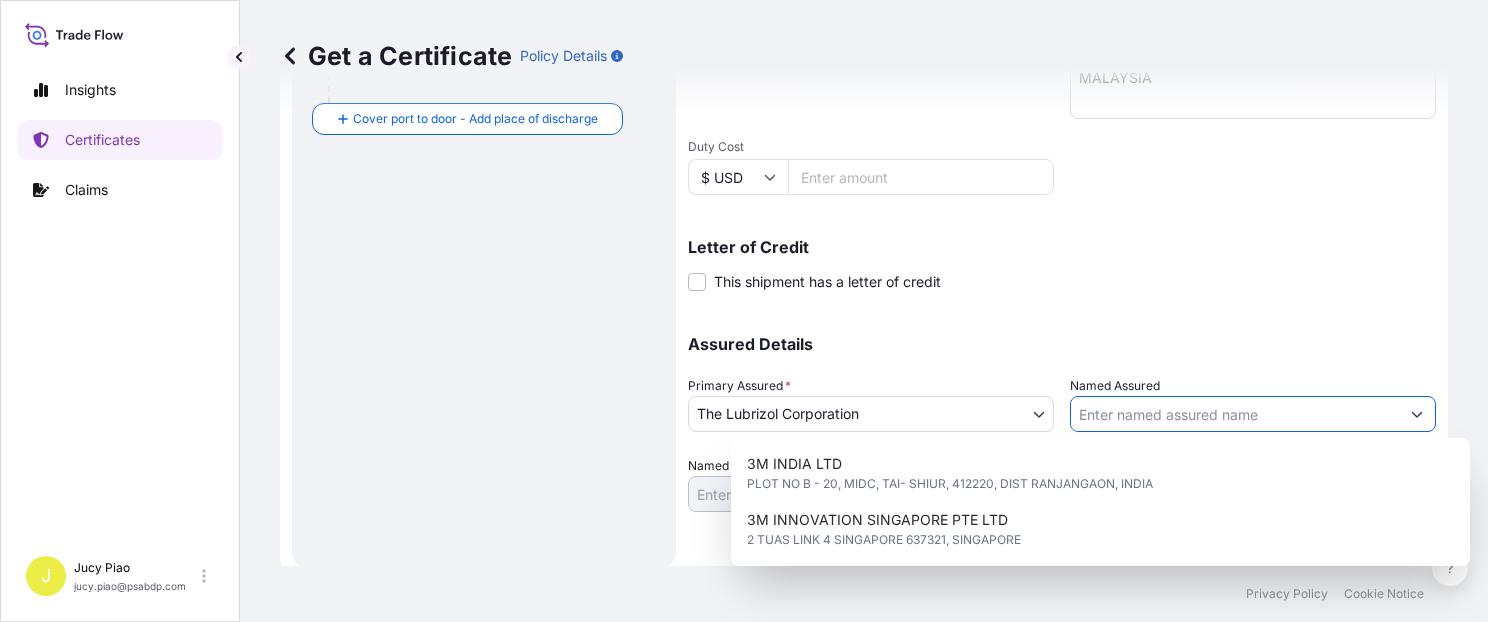 click on "Named Assured" at bounding box center [1235, 414] 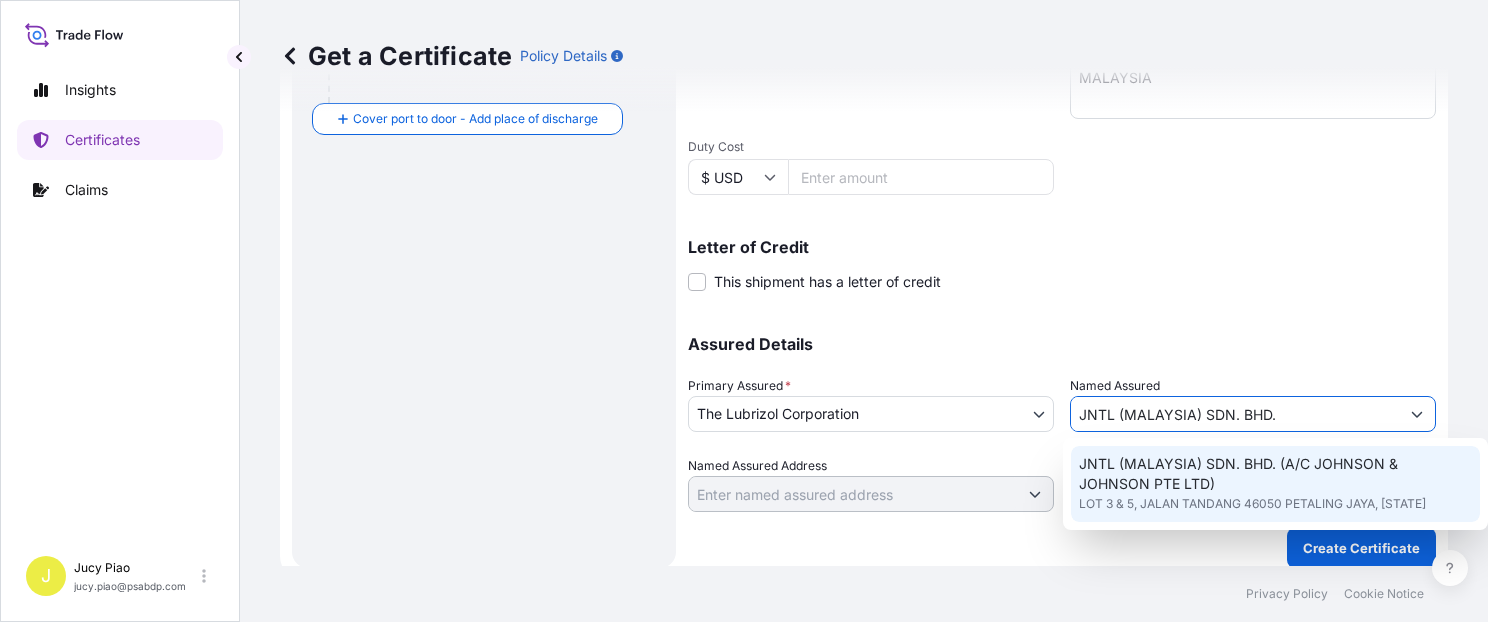 click on "JNTL (MALAYSIA) SDN. BHD. (A/C JOHNSON & JOHNSON PTE LTD)" at bounding box center (1275, 474) 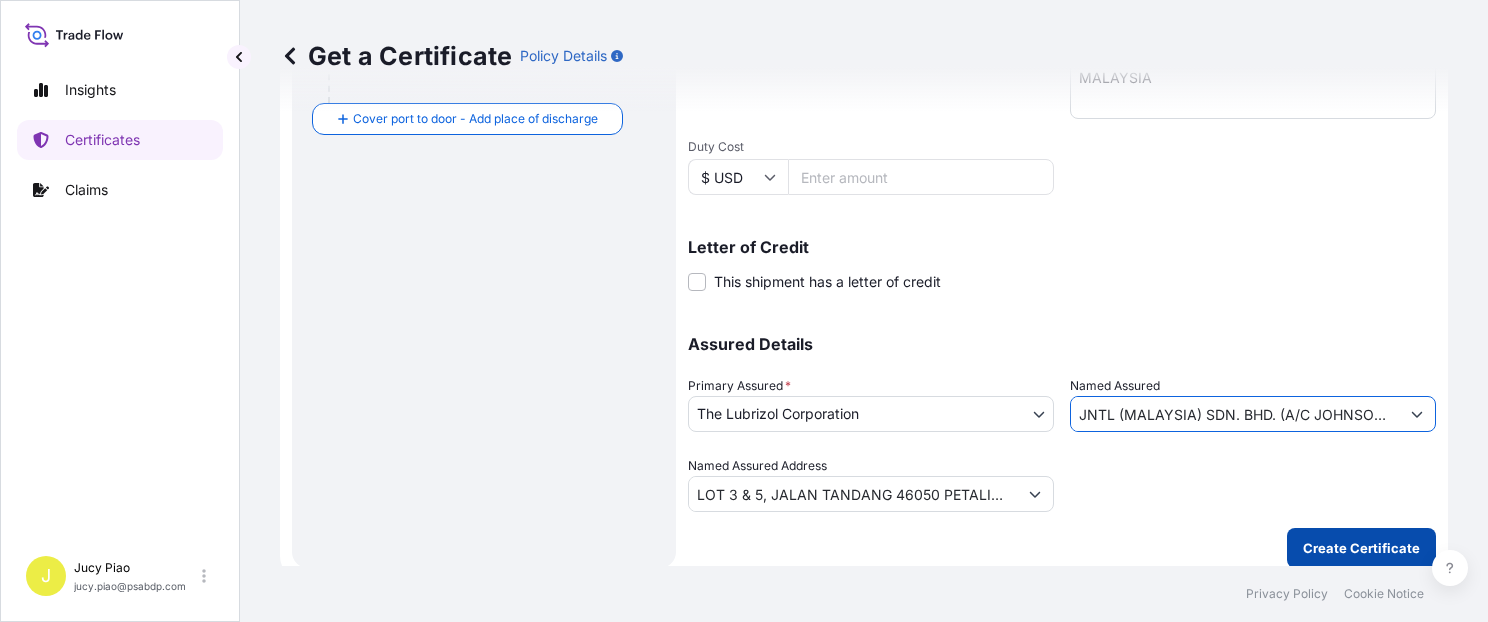 type on "JNTL (MALAYSIA) SDN. BHD. (A/C JOHNSON & JOHNSON PTE LTD)" 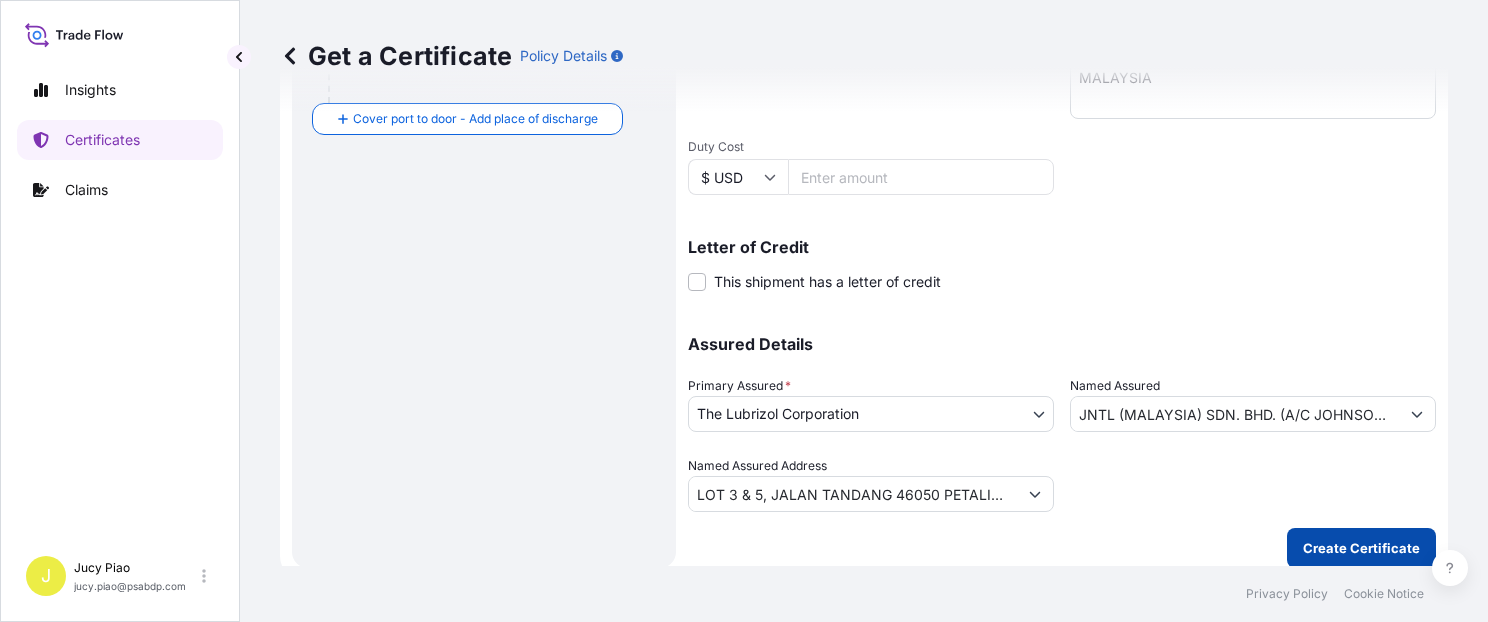 click on "Create Certificate" at bounding box center [1361, 548] 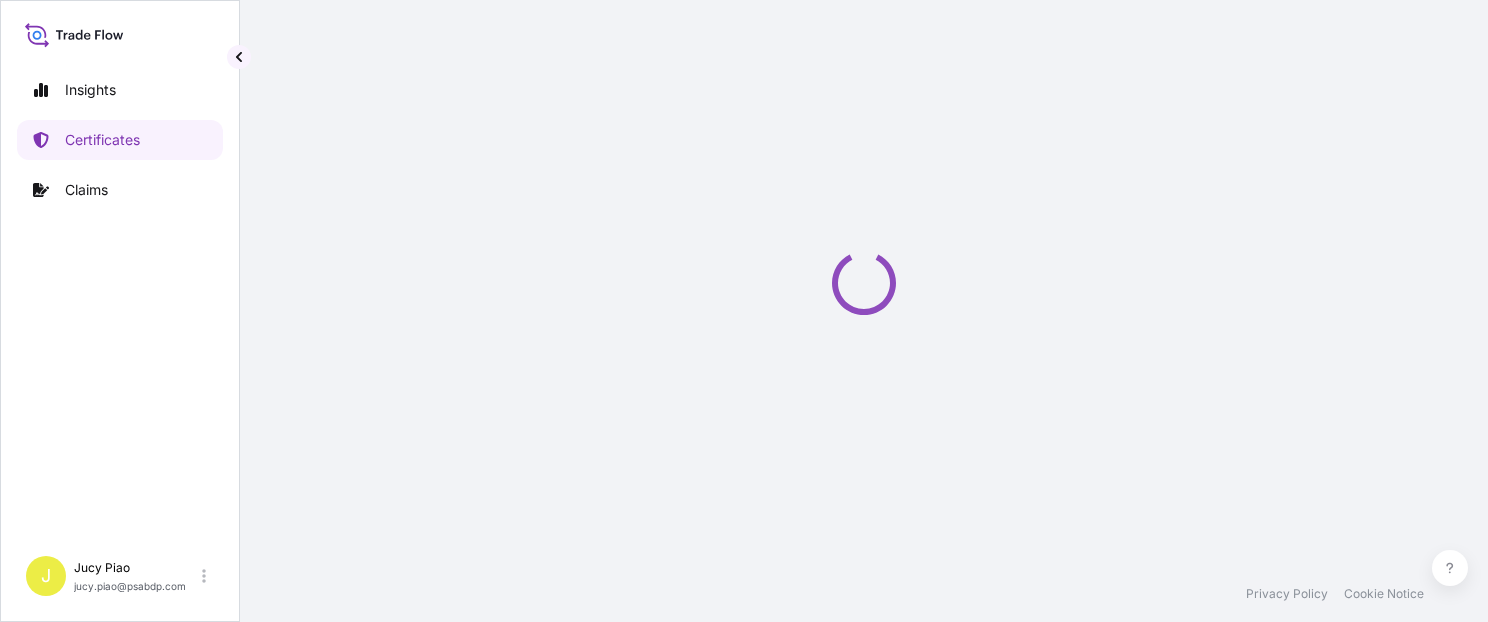 scroll, scrollTop: 0, scrollLeft: 0, axis: both 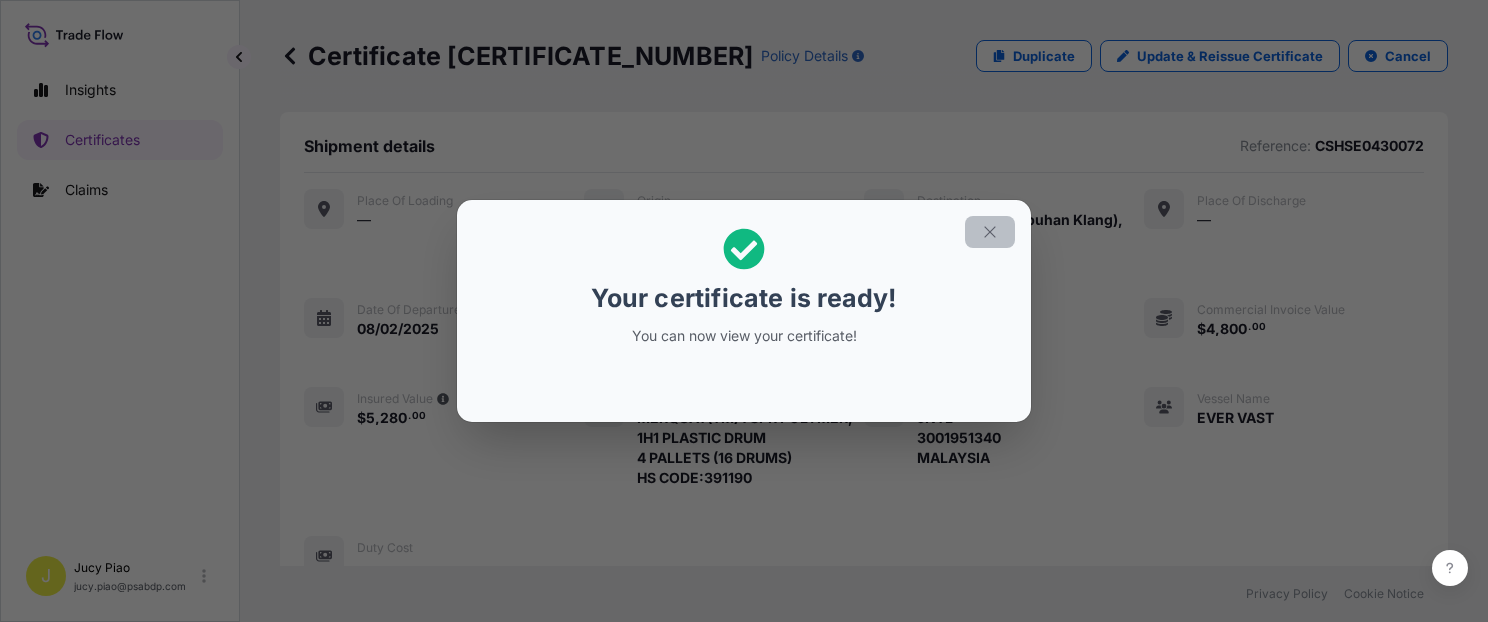 click at bounding box center [990, 232] 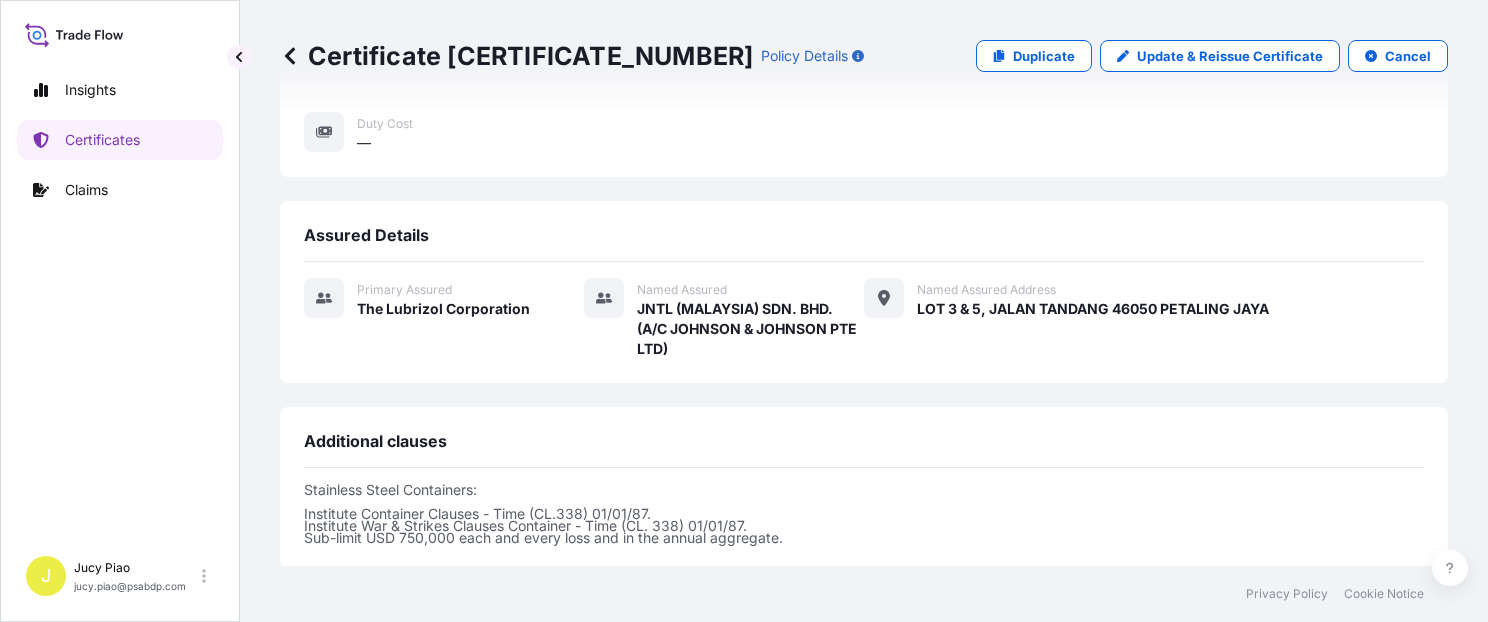 scroll, scrollTop: 754, scrollLeft: 0, axis: vertical 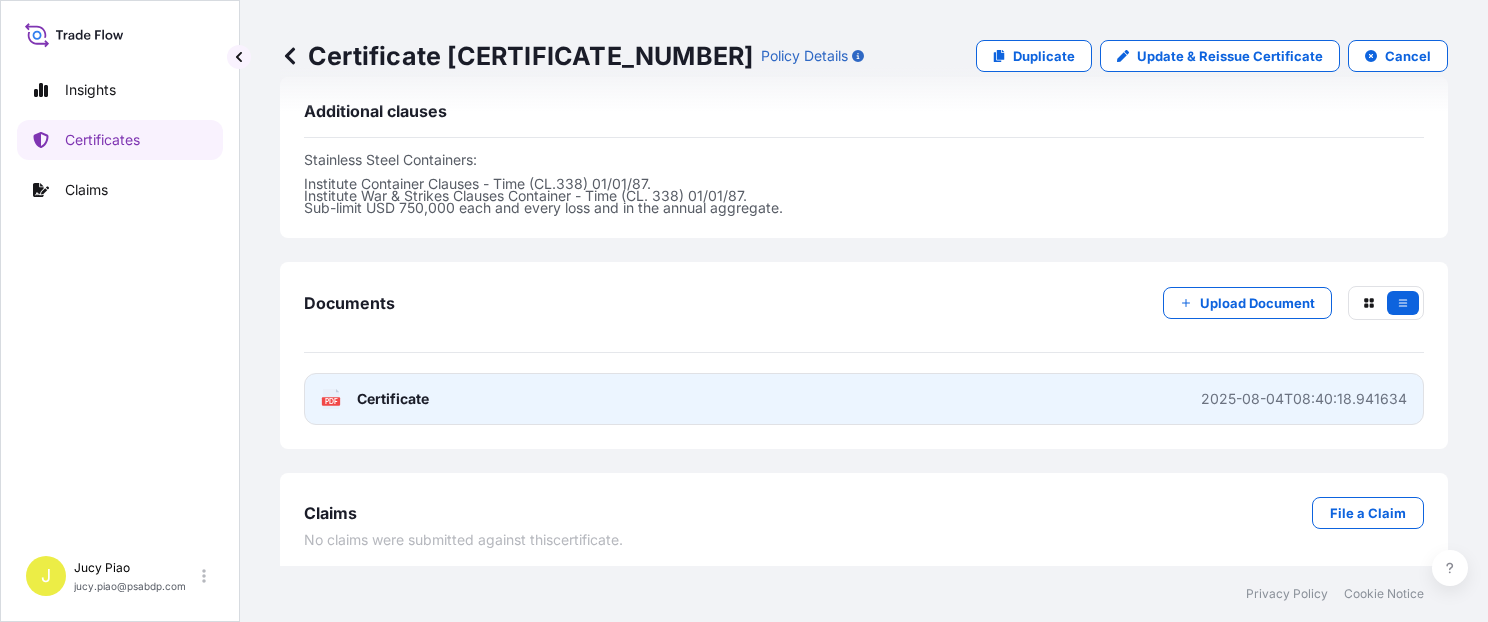 click on "PDF Certificate 2025-08-04T08:40:18.941634" at bounding box center (864, 399) 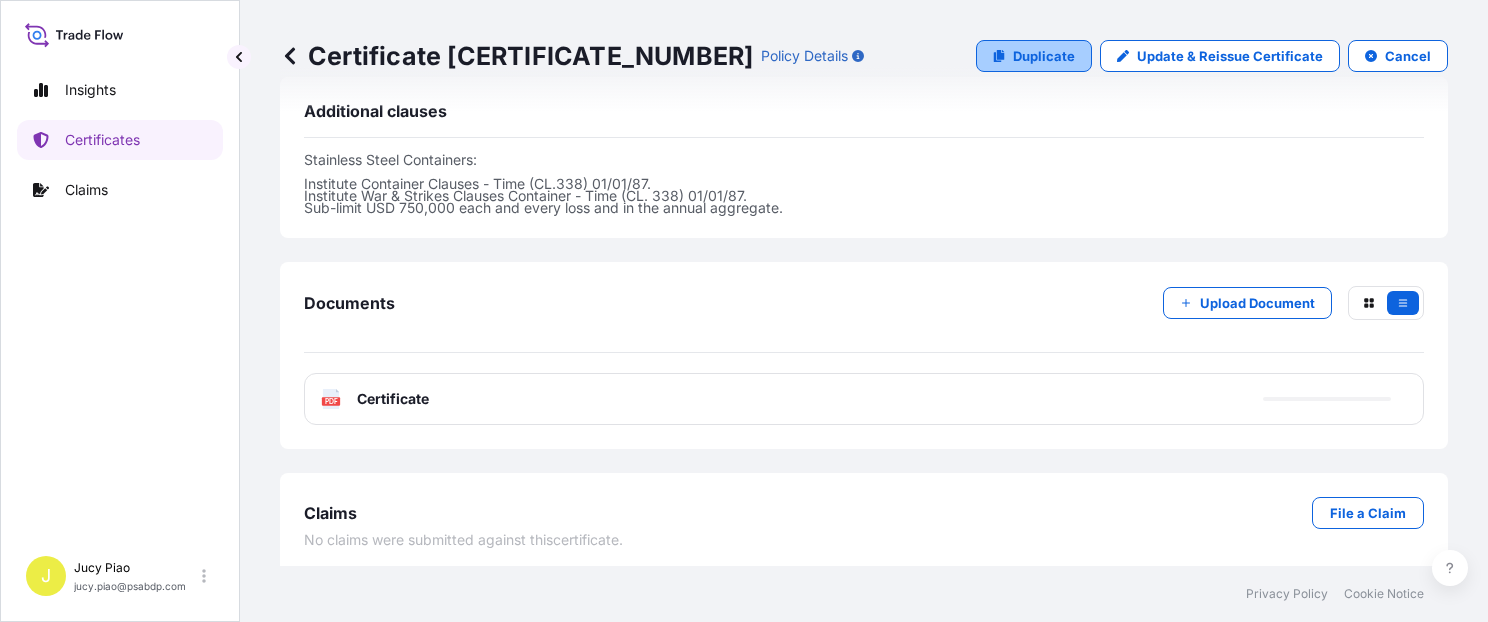 click on "Duplicate" at bounding box center [1044, 56] 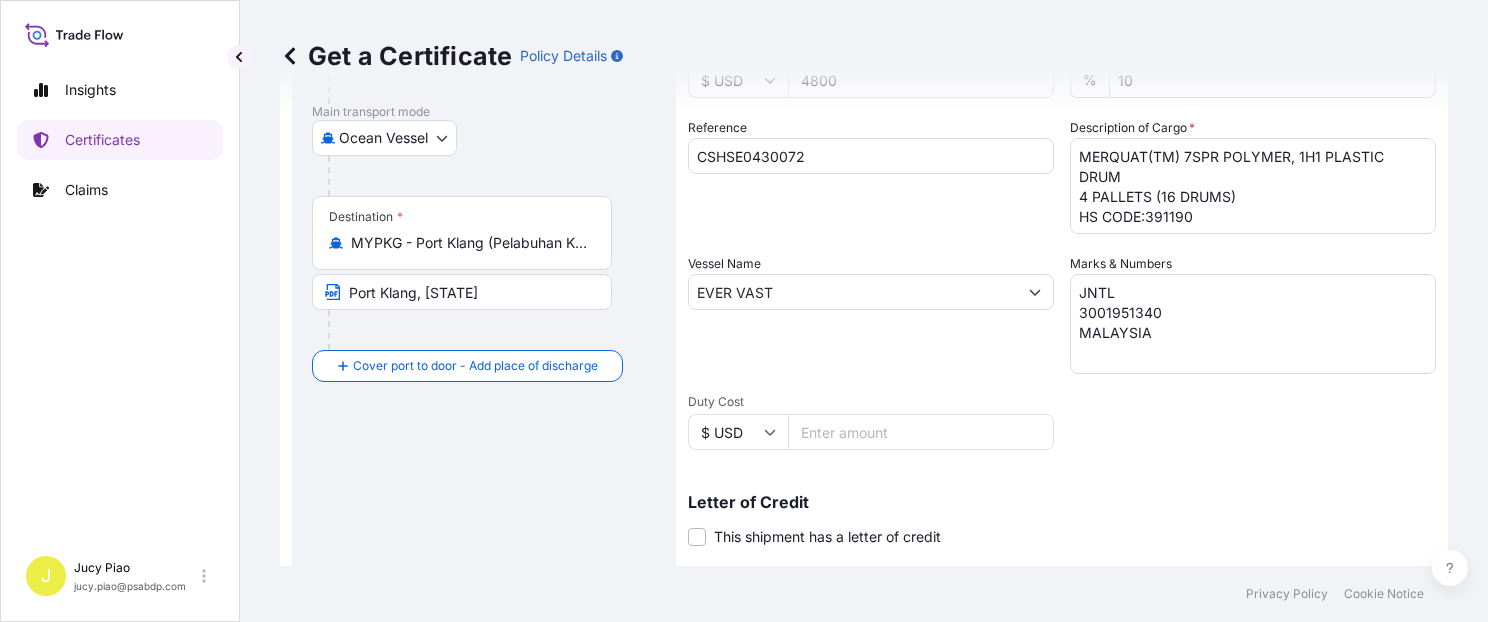 scroll, scrollTop: 225, scrollLeft: 0, axis: vertical 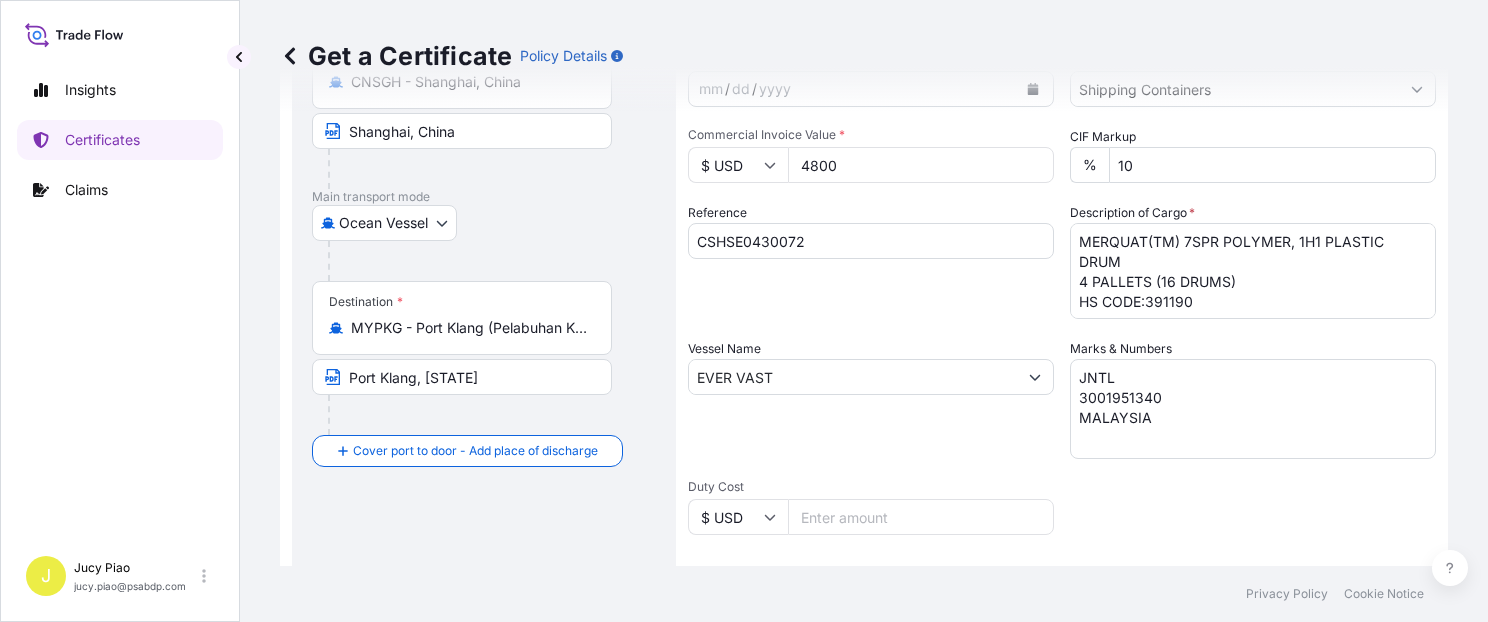 drag, startPoint x: 839, startPoint y: 239, endPoint x: 429, endPoint y: 215, distance: 410.70184 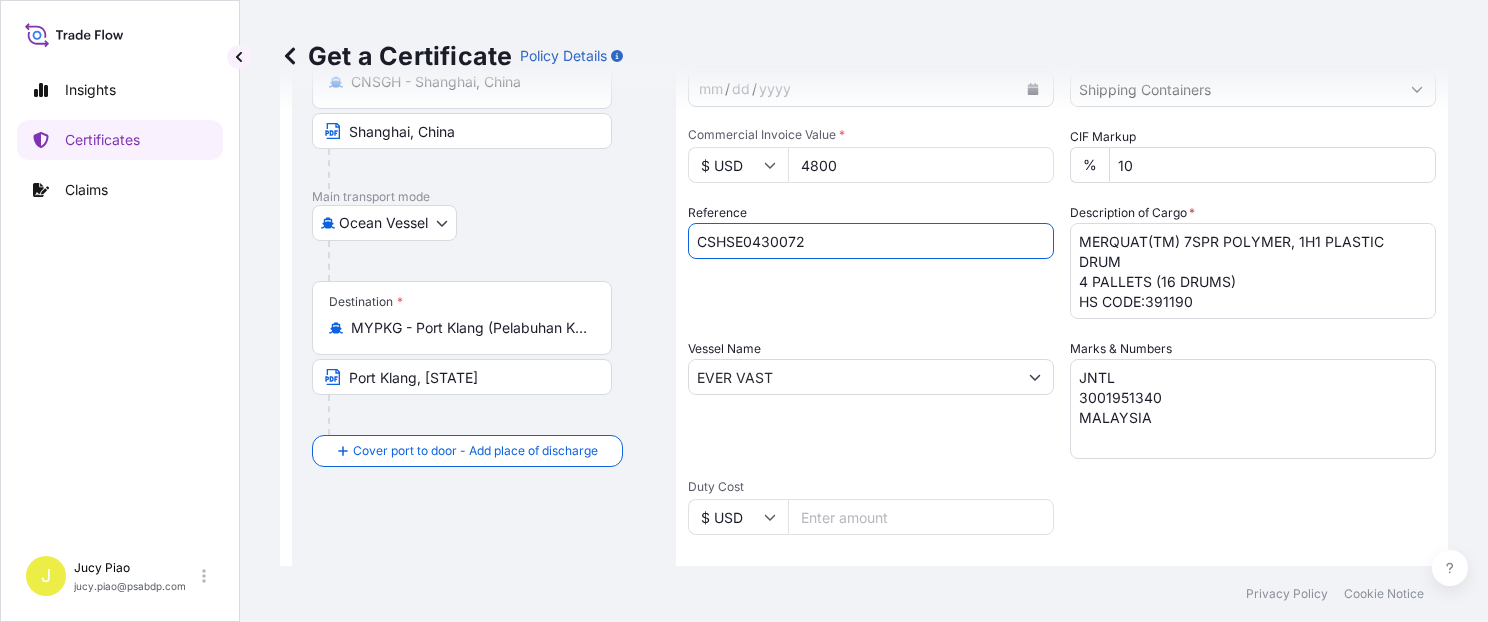 paste on "[POSTAL_CODE]" 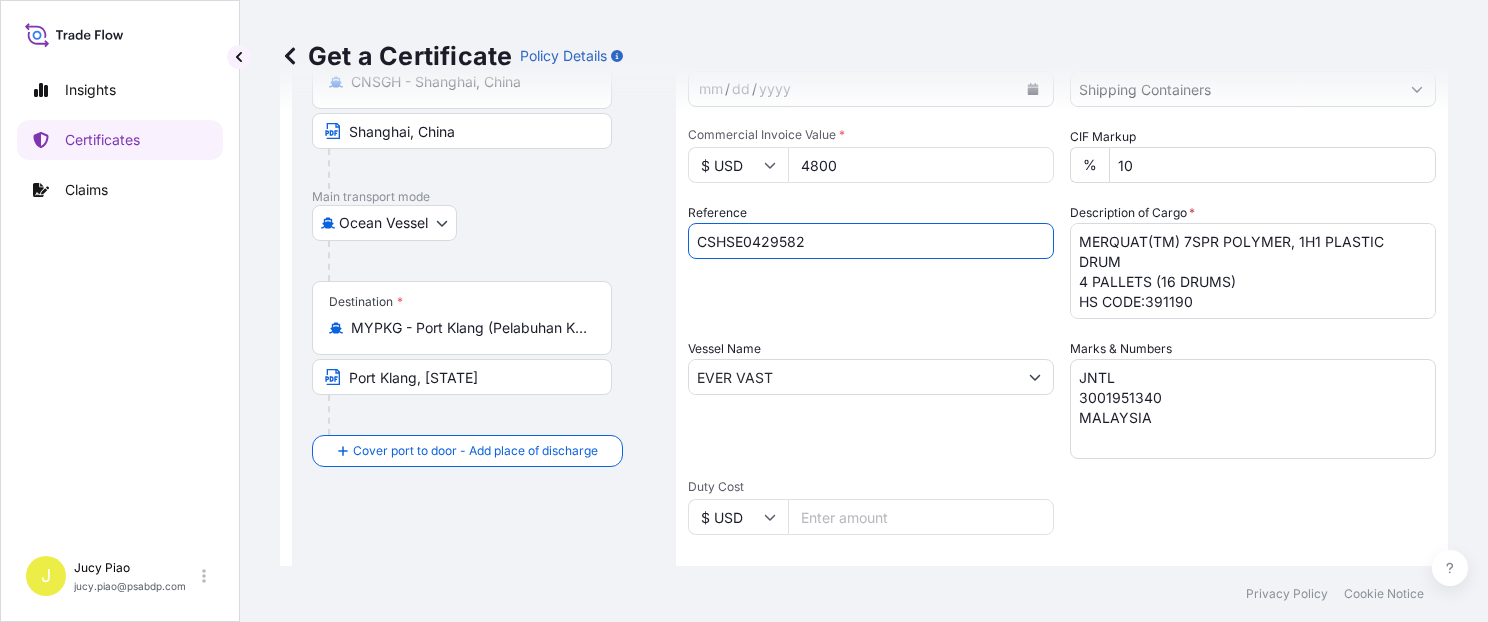 type on "CSHSE0429582" 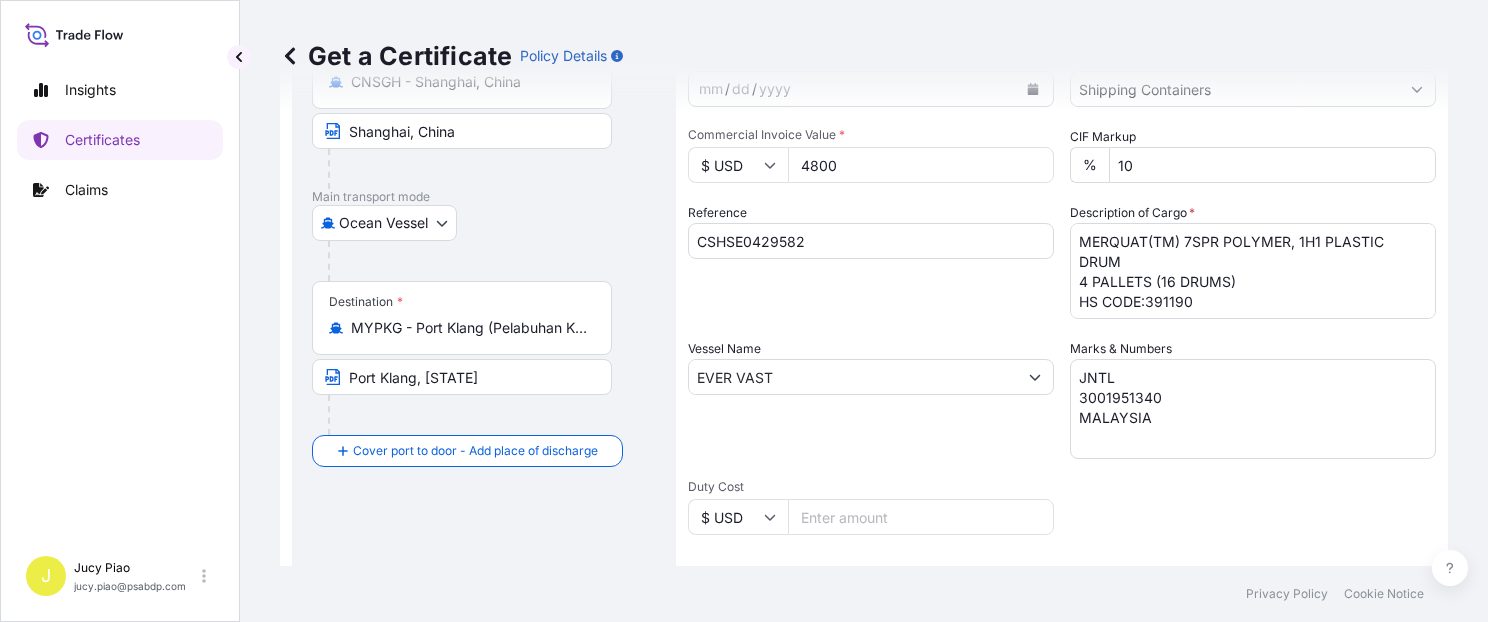 click on "Reference CSHSE0429582" at bounding box center (871, 261) 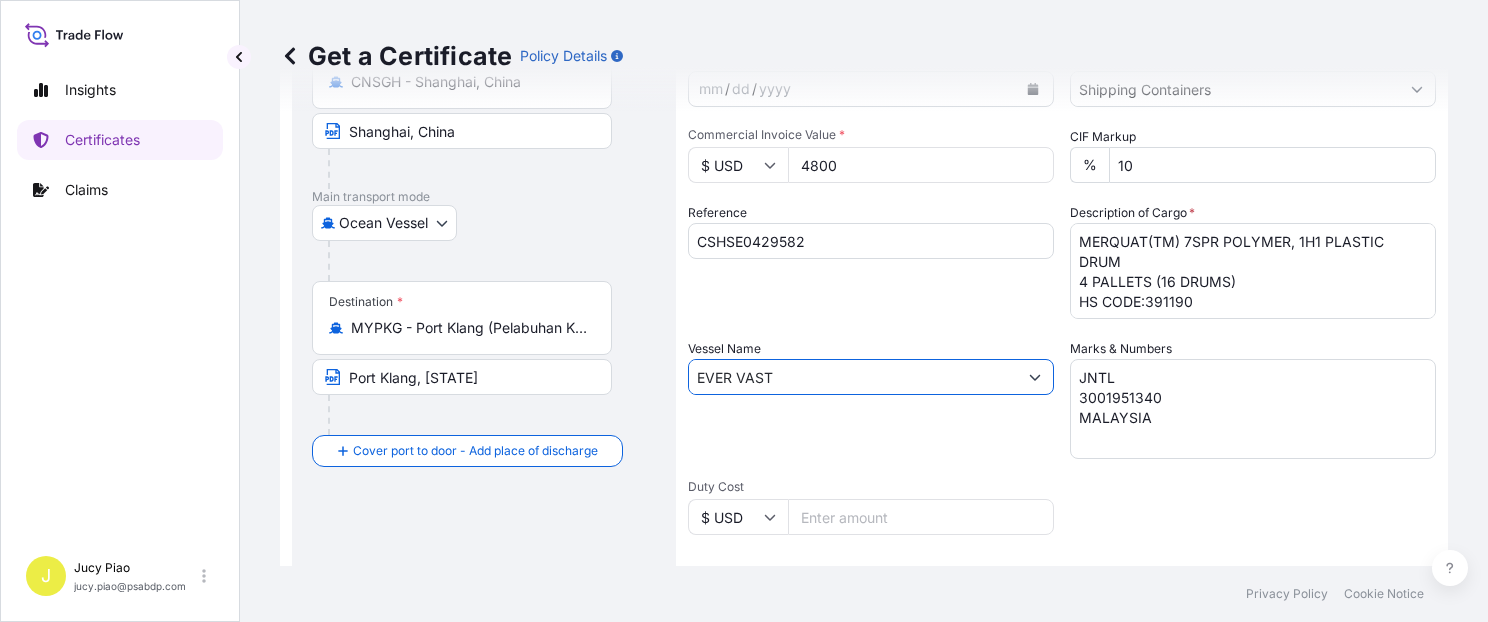 drag, startPoint x: 875, startPoint y: 378, endPoint x: 552, endPoint y: 362, distance: 323.39606 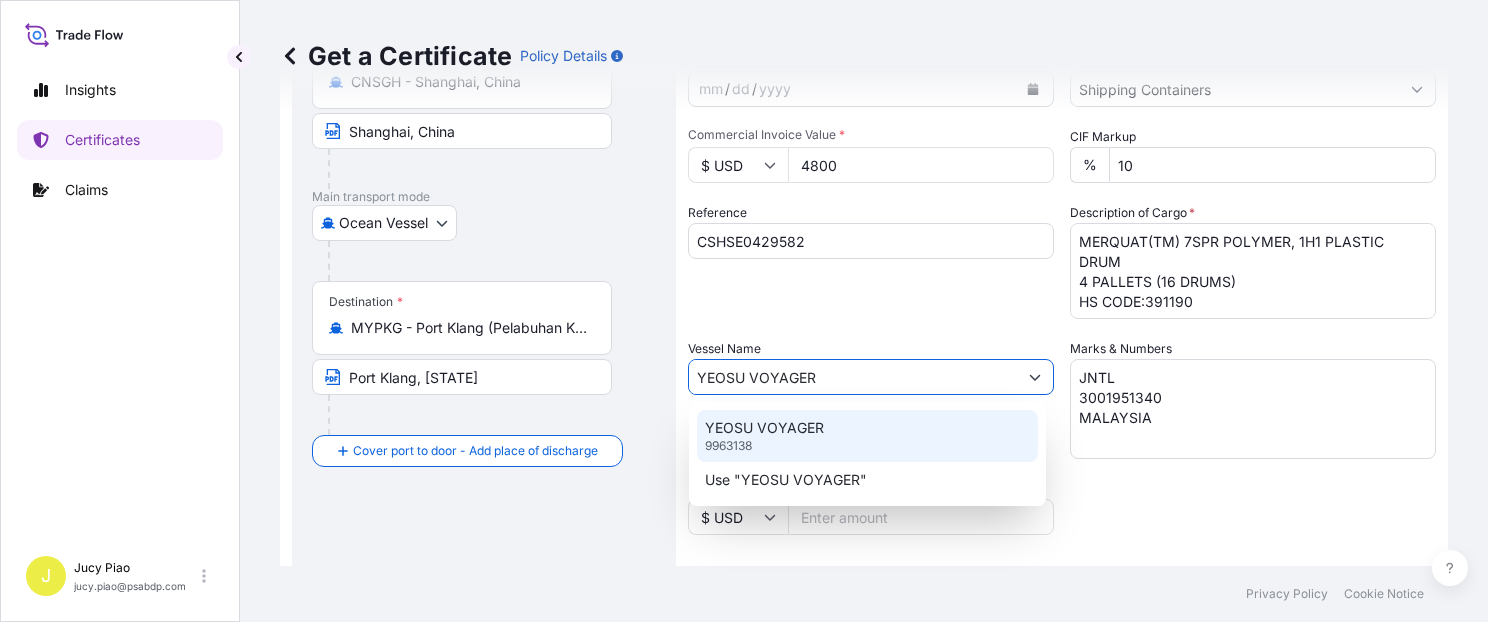 click on "YEOSU VOYAGER" at bounding box center (764, 428) 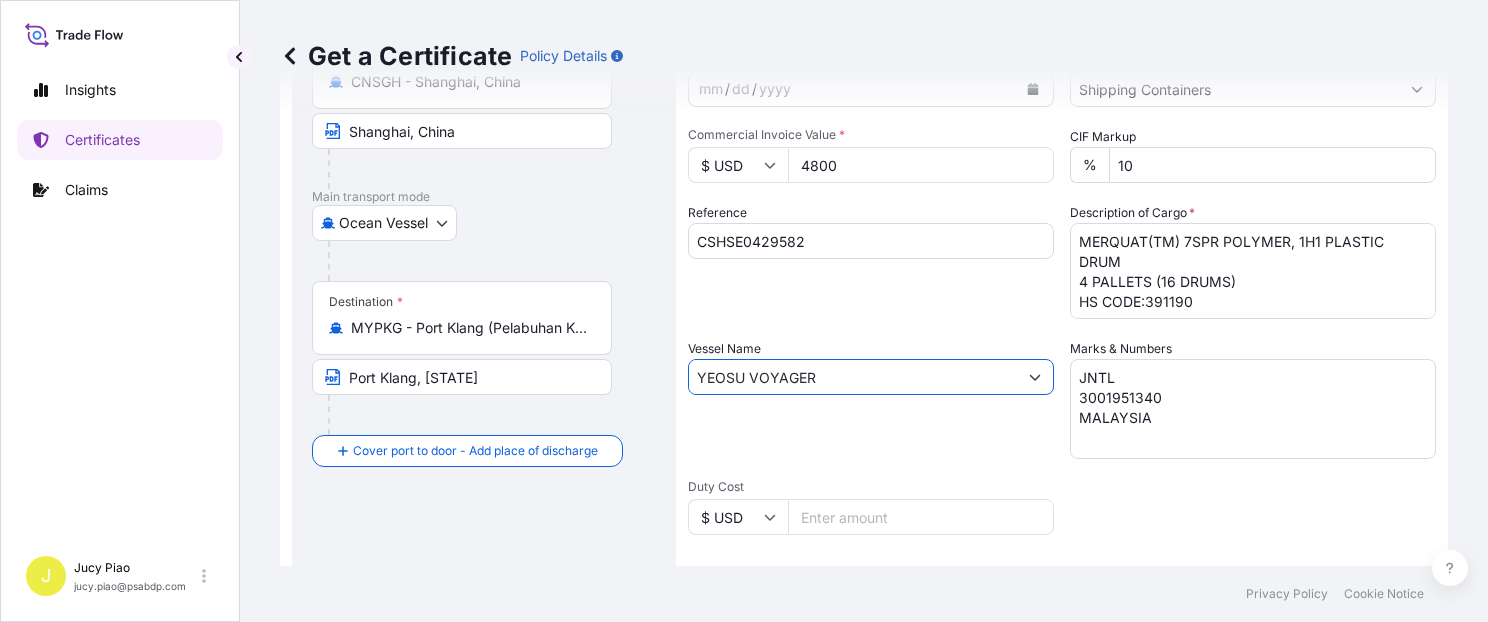 type on "YEOSU VOYAGER" 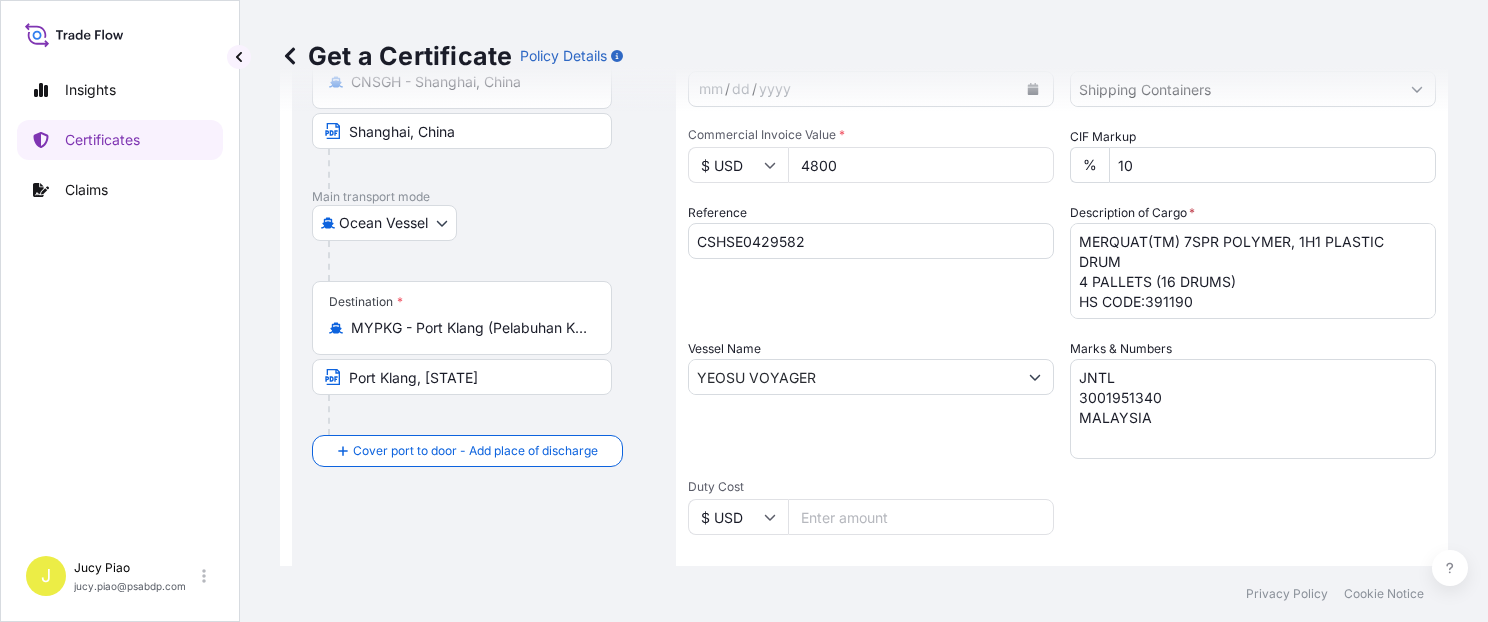 click on "Vessel Name YEOSU VOYAGER" at bounding box center (871, 399) 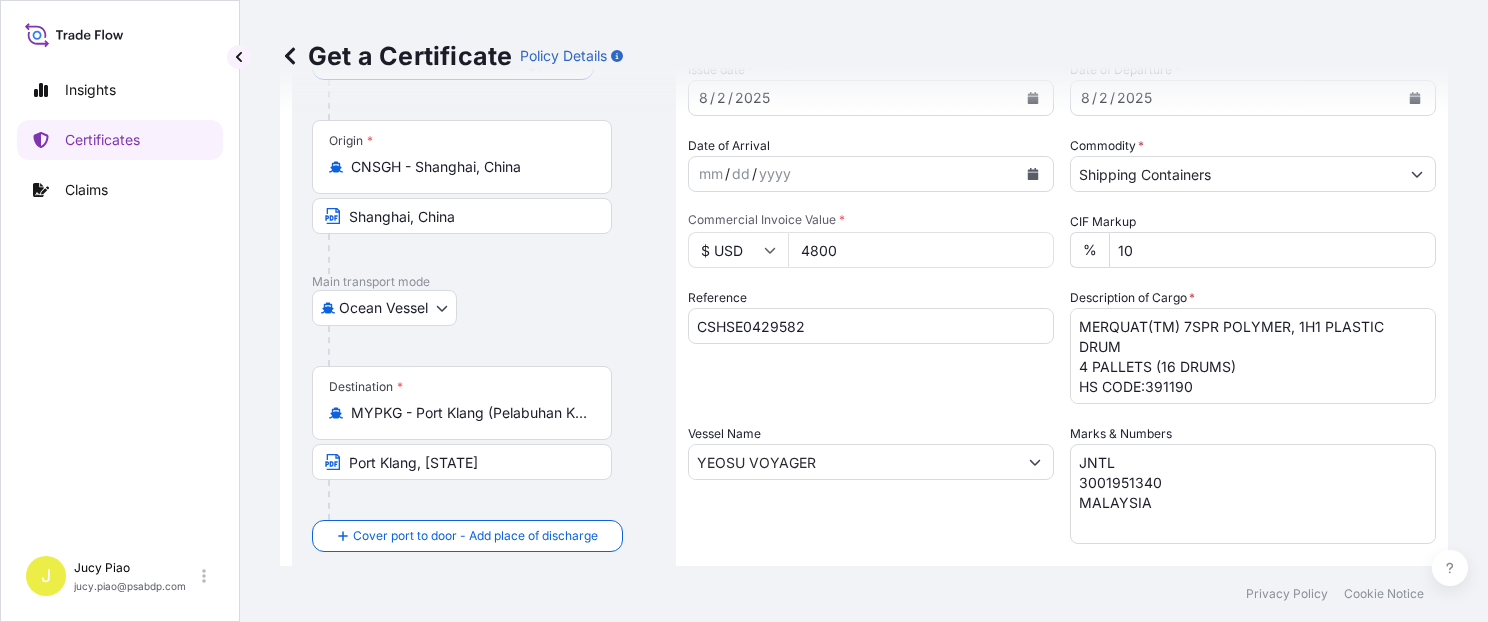 scroll, scrollTop: 56, scrollLeft: 0, axis: vertical 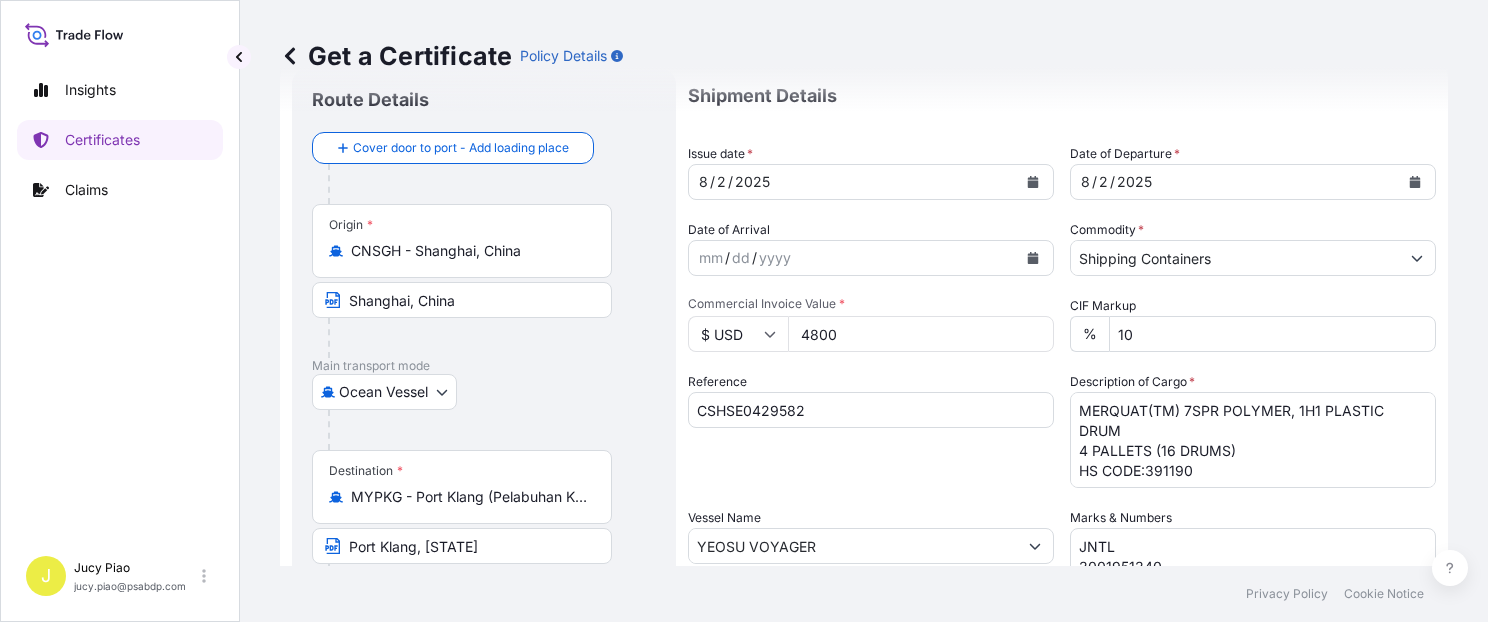 click on "2" at bounding box center (721, 182) 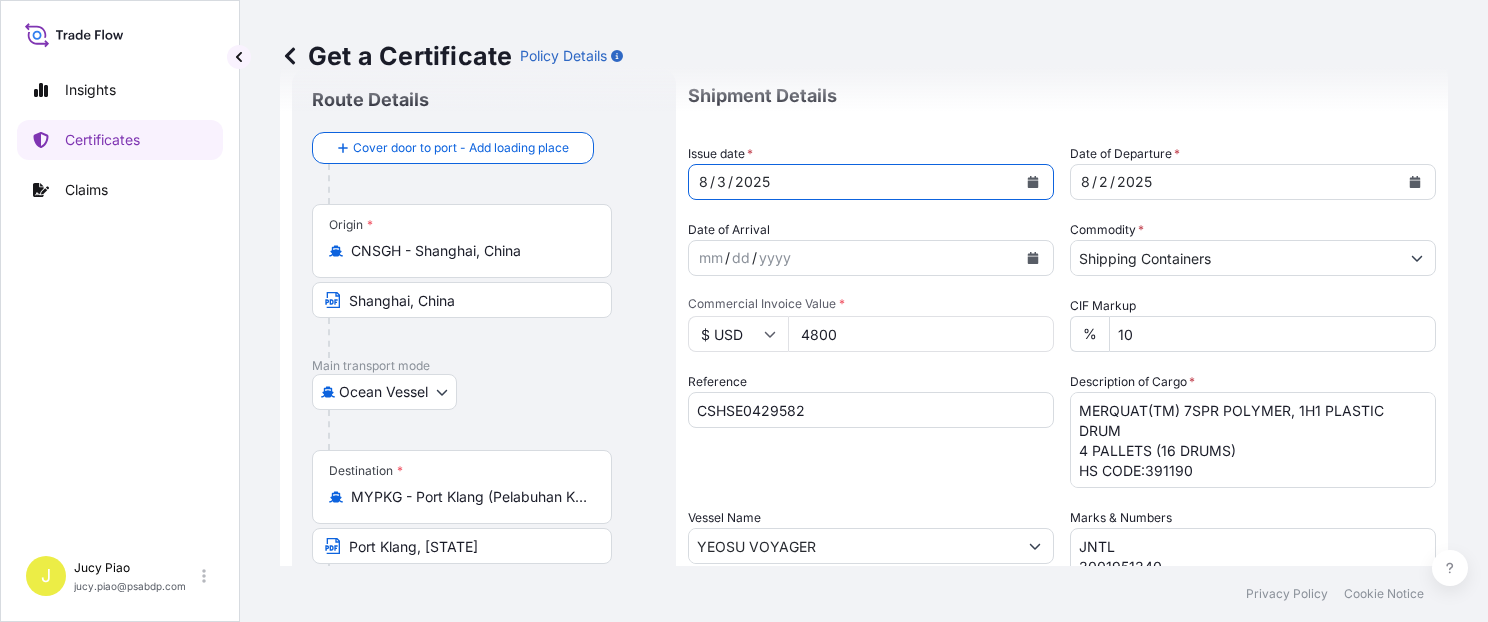 click on "2" at bounding box center [1103, 182] 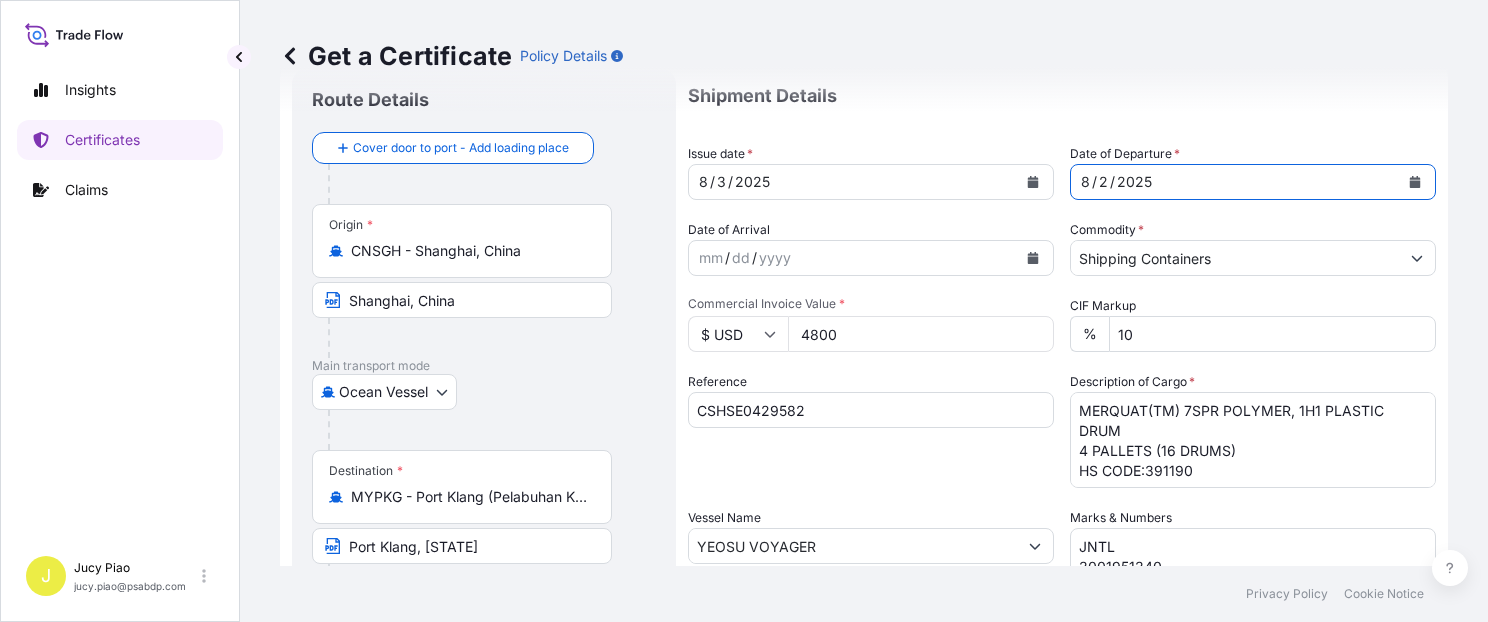click on "2" at bounding box center (1103, 182) 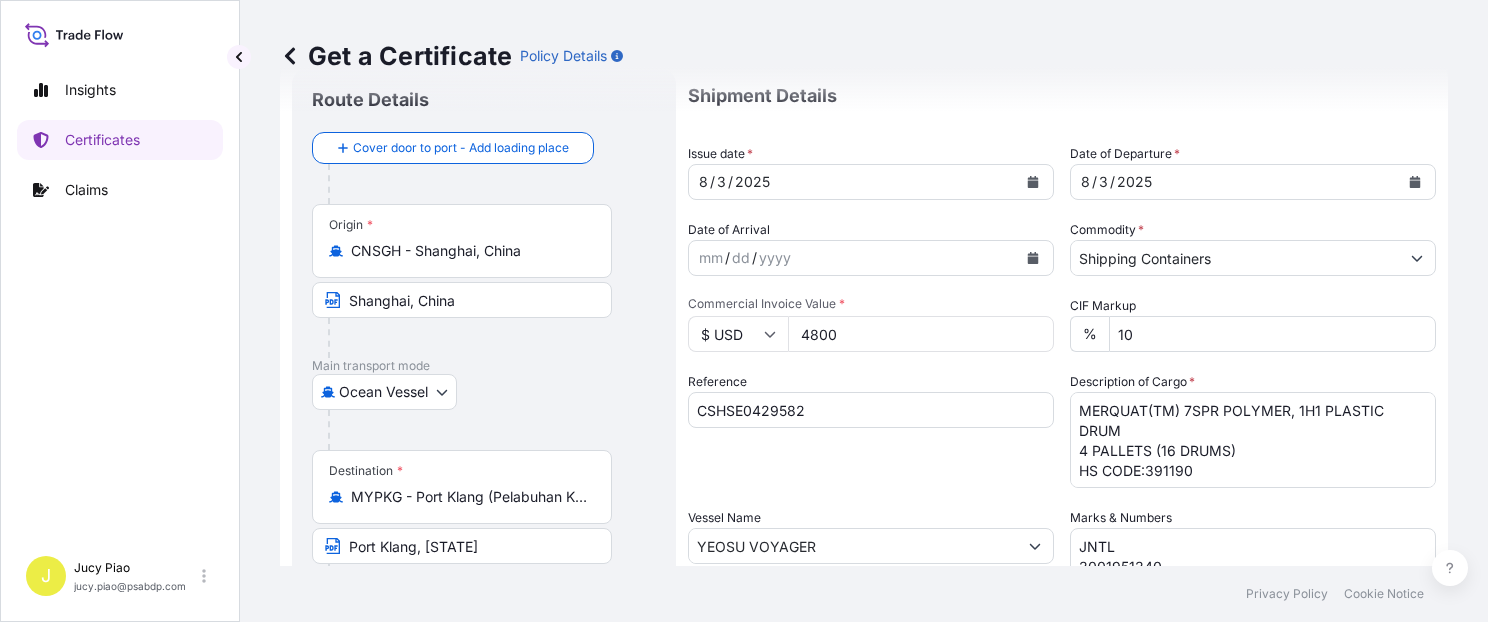 drag, startPoint x: 856, startPoint y: 338, endPoint x: 691, endPoint y: 335, distance: 165.02727 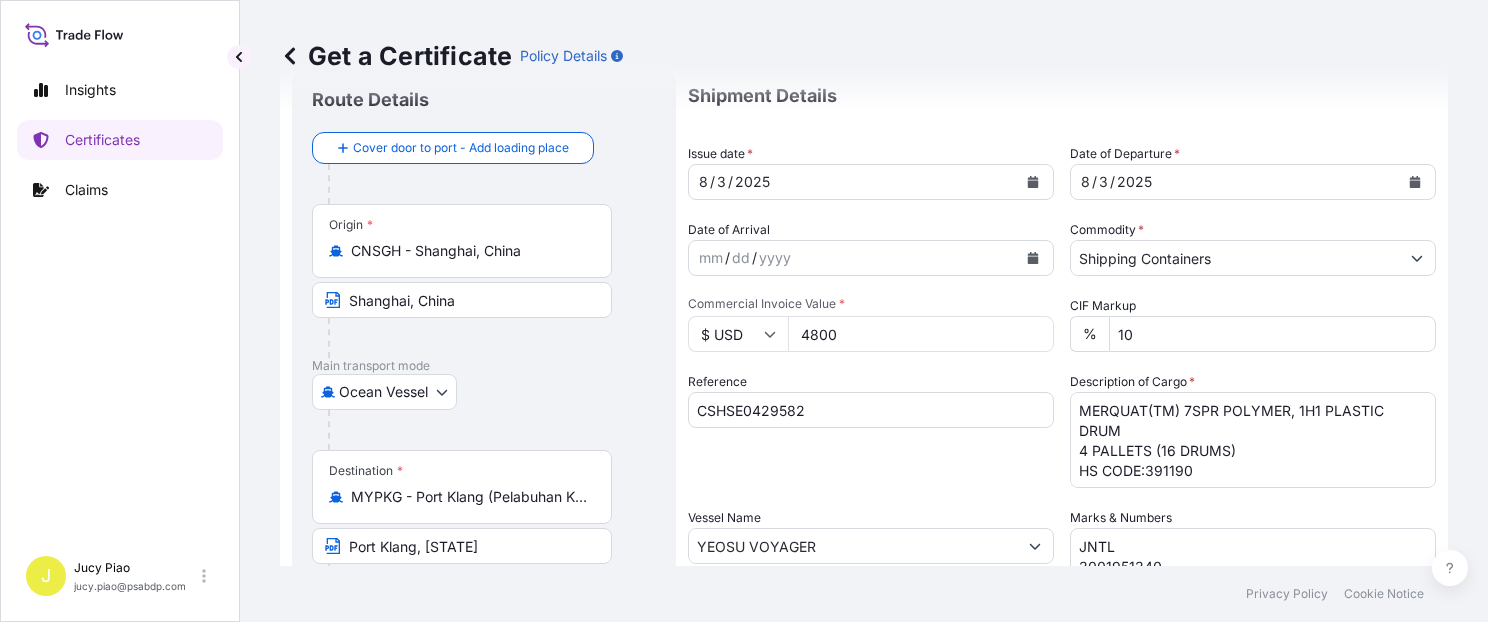 type on "[NUMBER]" 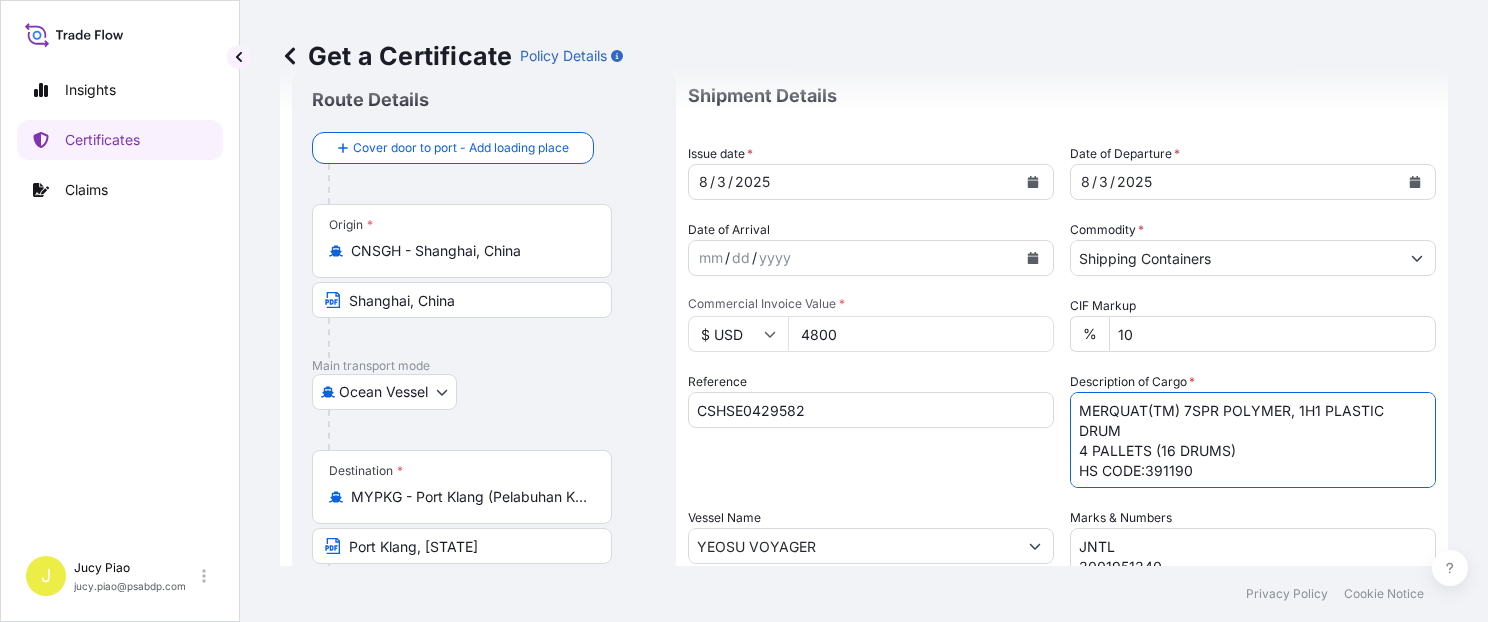 drag, startPoint x: 1199, startPoint y: 479, endPoint x: 1000, endPoint y: 337, distance: 244.46881 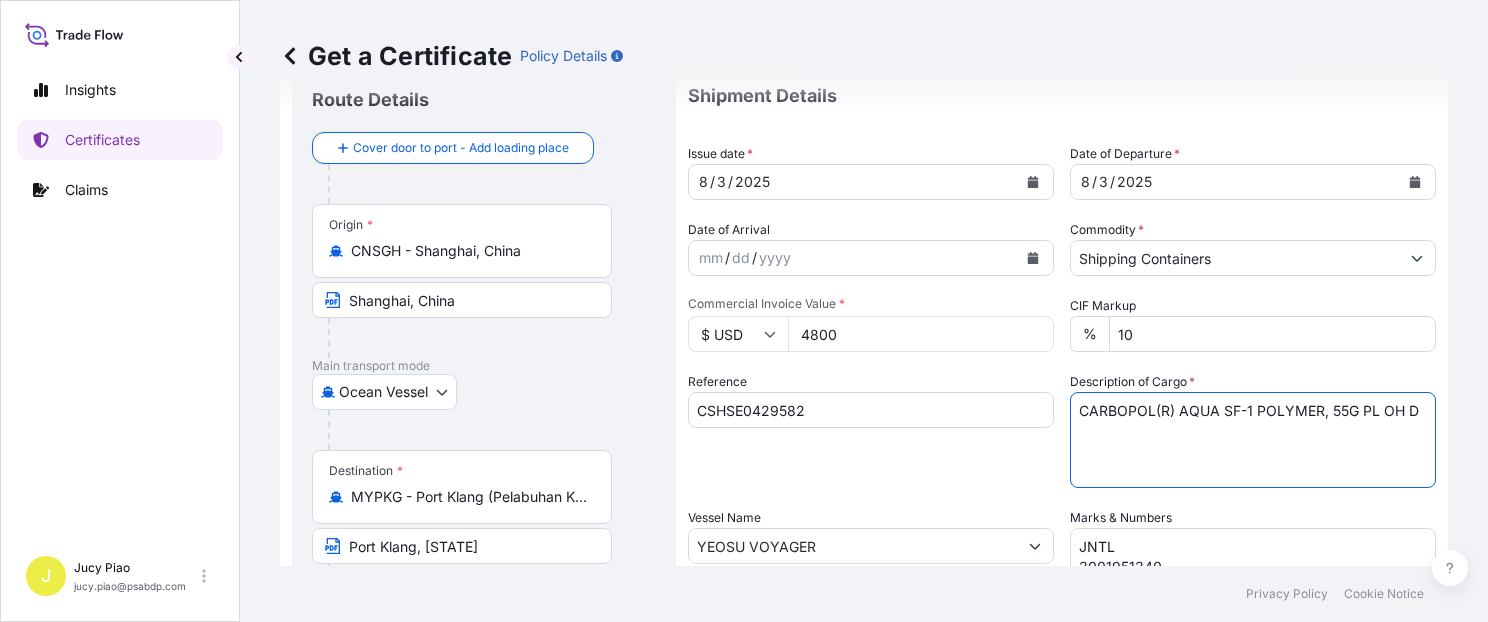 paste on "4 PALLETS (16 DRUMS)" 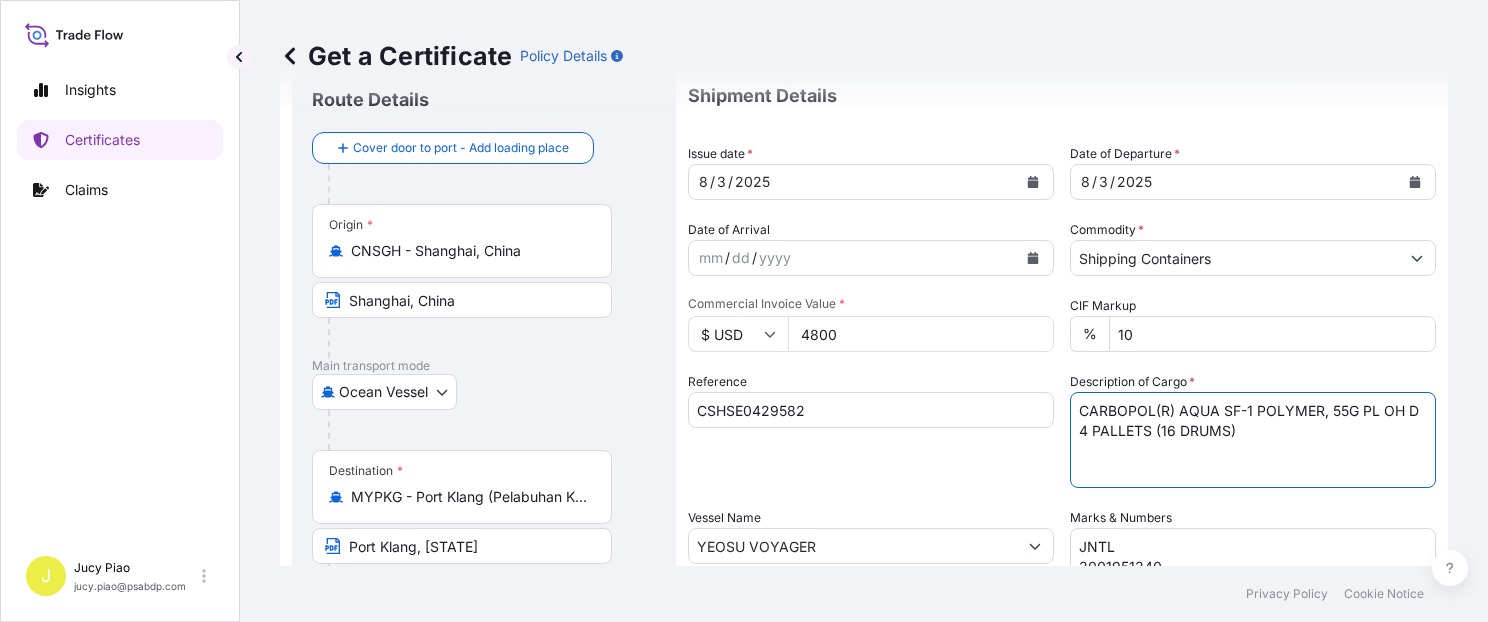 paste on "HS CODE:390690" 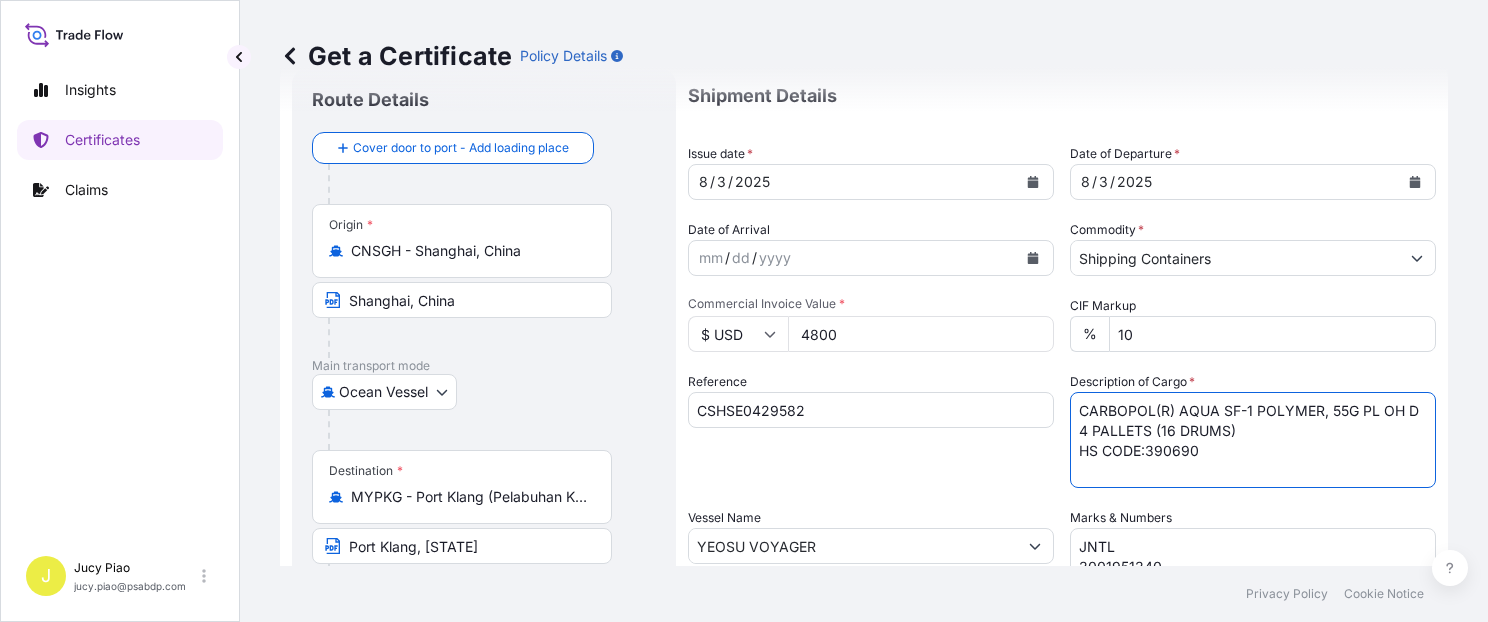 scroll, scrollTop: 140, scrollLeft: 0, axis: vertical 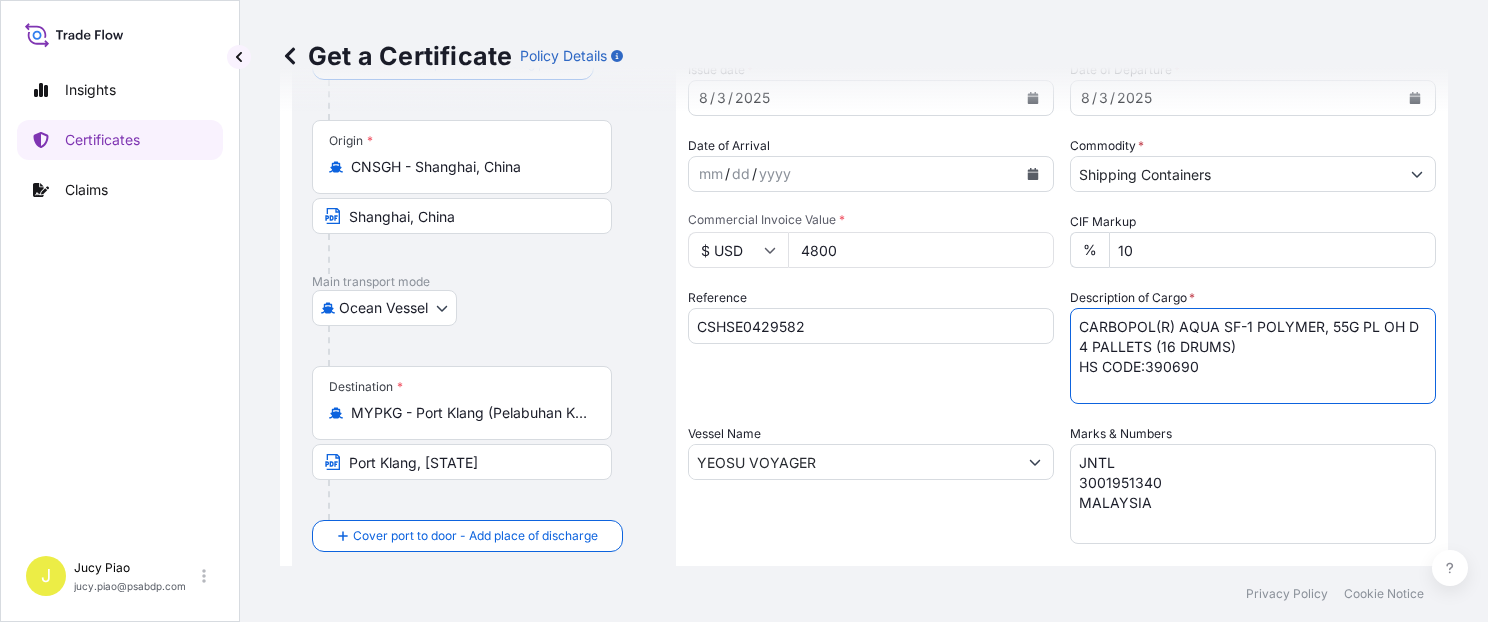 type on "CARBOPOL(R) AQUA SF-1 POLYMER, 55G PL OH D
4 PALLETS (16 DRUMS)
HS CODE:390690" 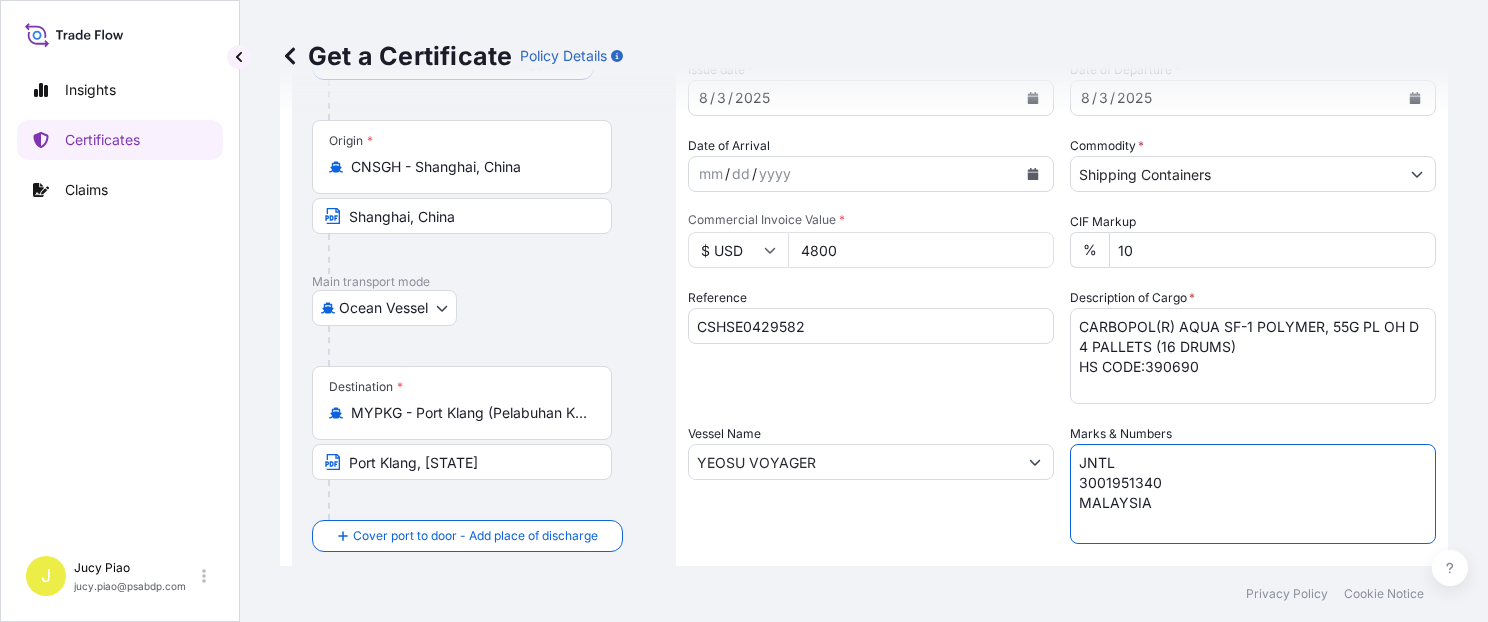 paste on "PO# 4510004902" 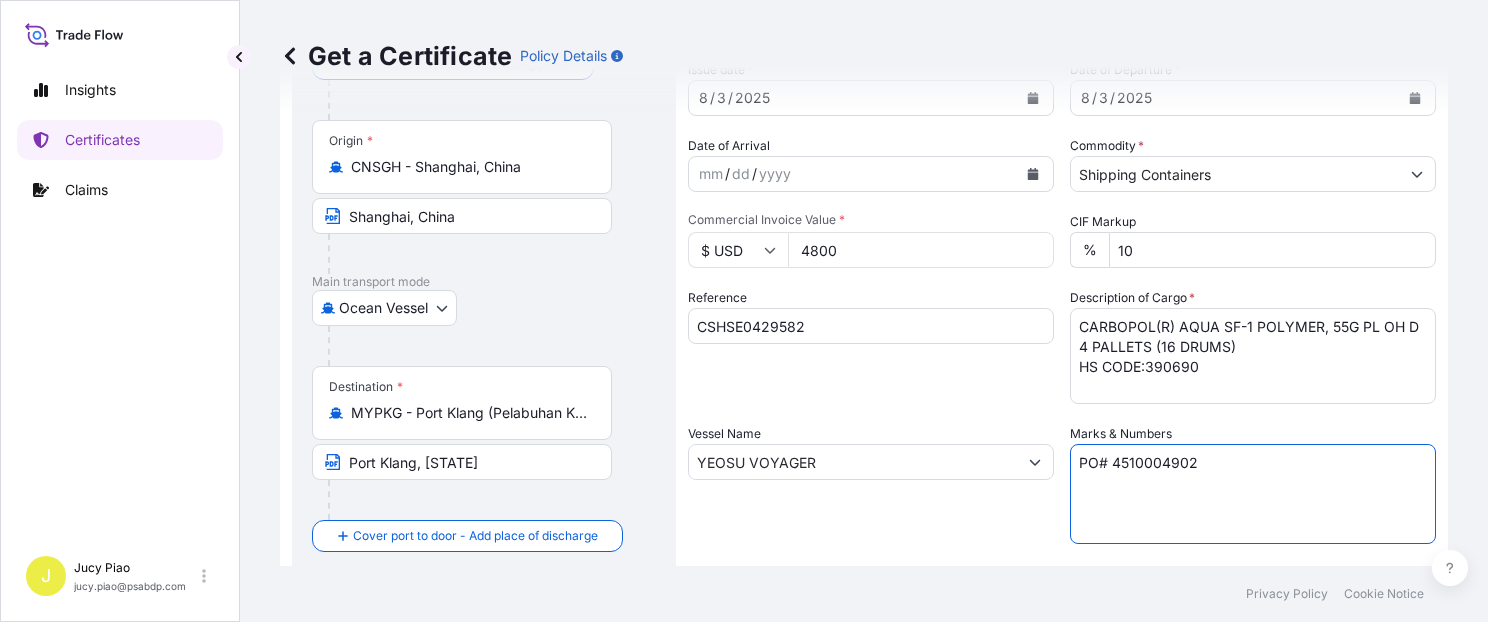 paste on "PREMIER CENTRE" 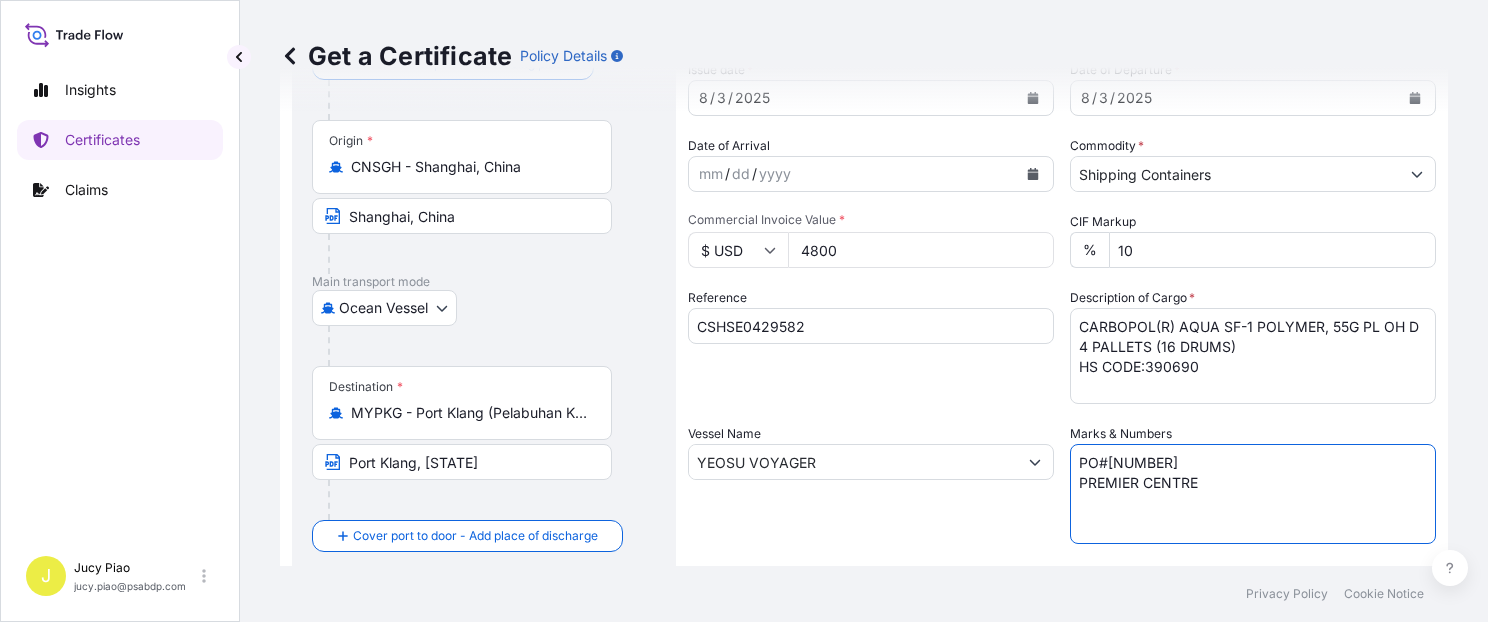 paste on "SERVICES SDN BHD" 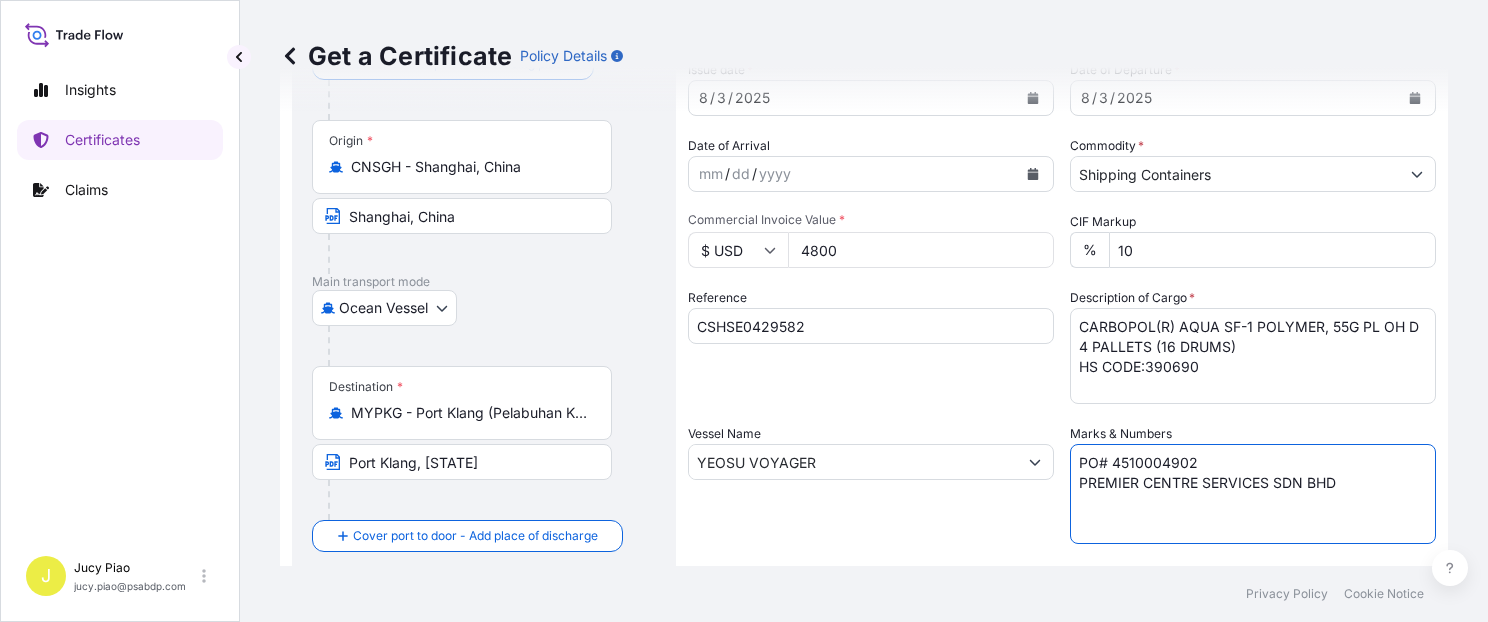 paste on "[STATE]
NO. 1 – UP" 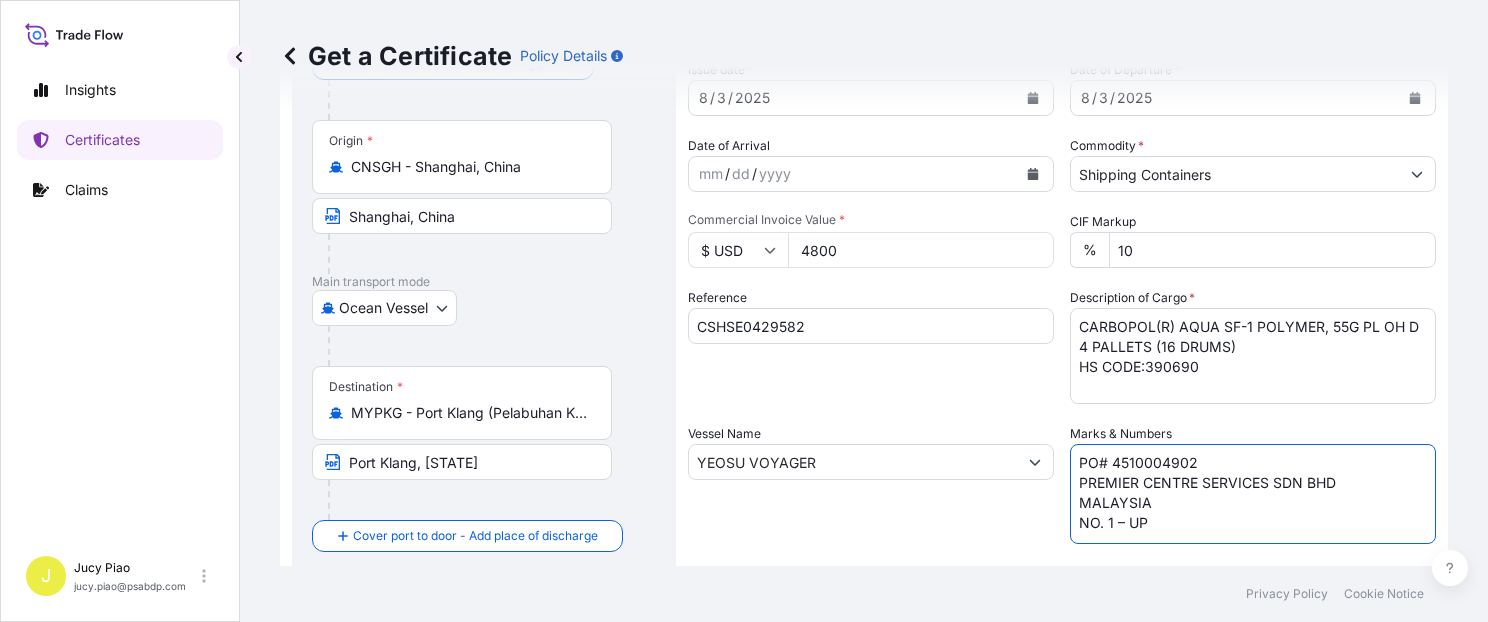 type on "PO# 4510004902
PREMIER CENTRE SERVICES SDN BHD
MALAYSIA
NO. 1 – UP" 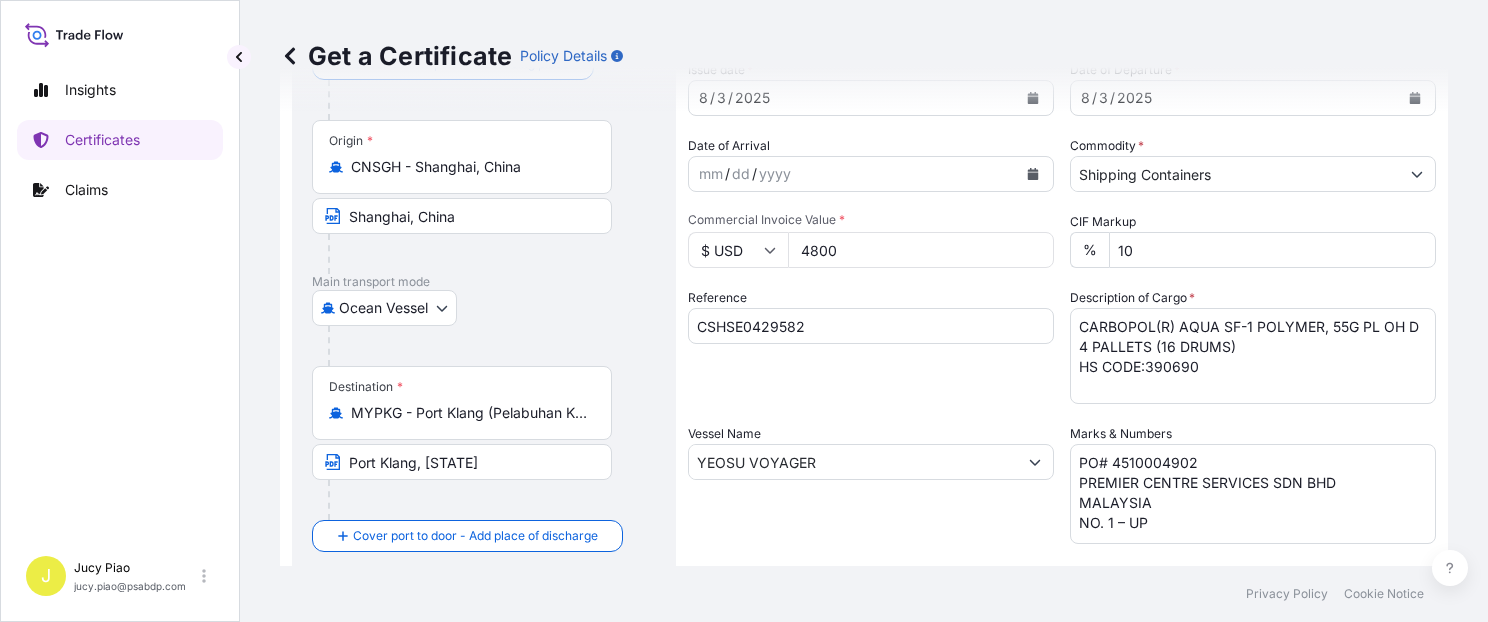scroll, scrollTop: 565, scrollLeft: 0, axis: vertical 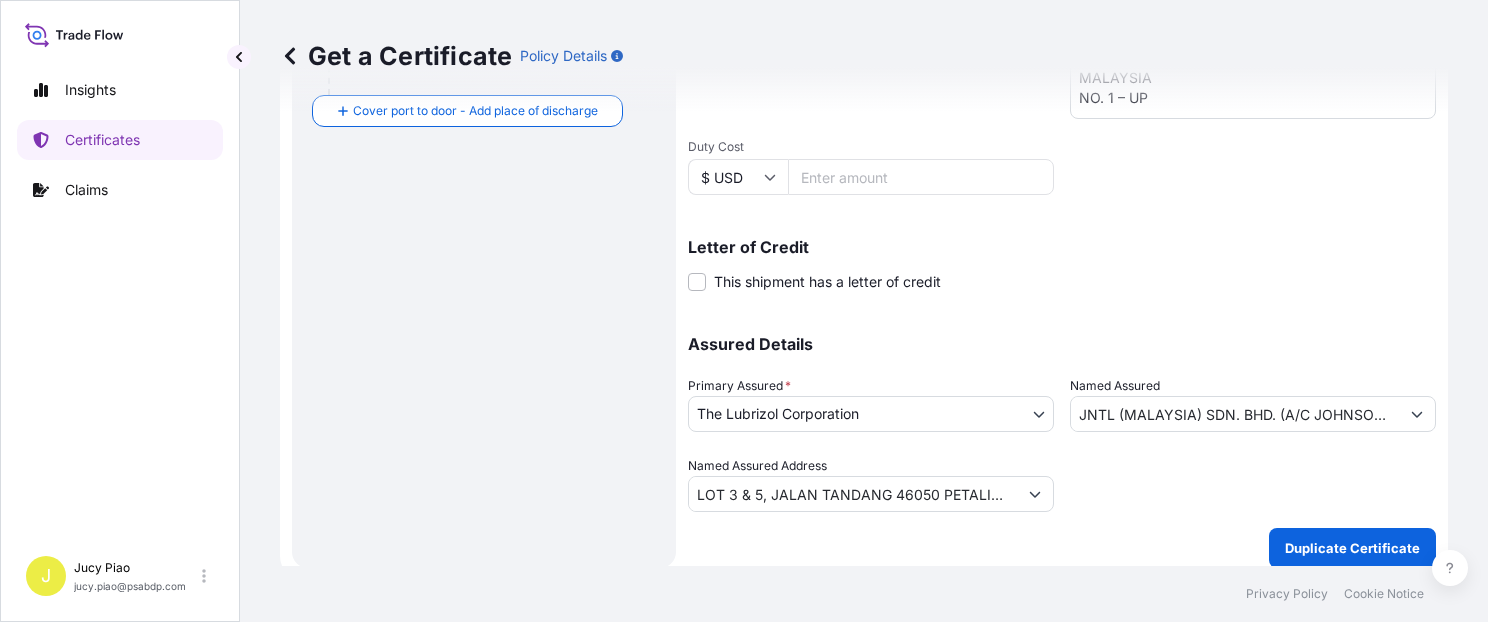 click on "JNTL (MALAYSIA) SDN. BHD. (A/C JOHNSON & JOHNSON PTE LTD)" at bounding box center (1235, 414) 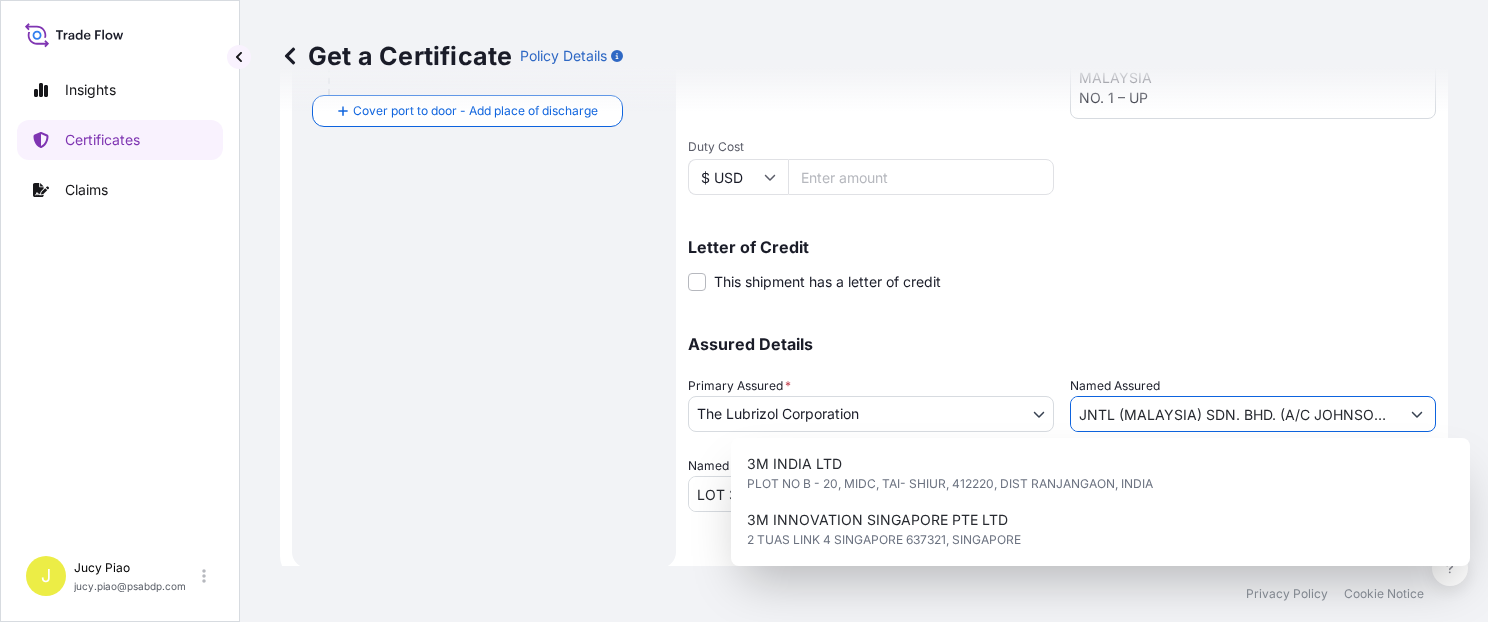 scroll, scrollTop: 0, scrollLeft: 150, axis: horizontal 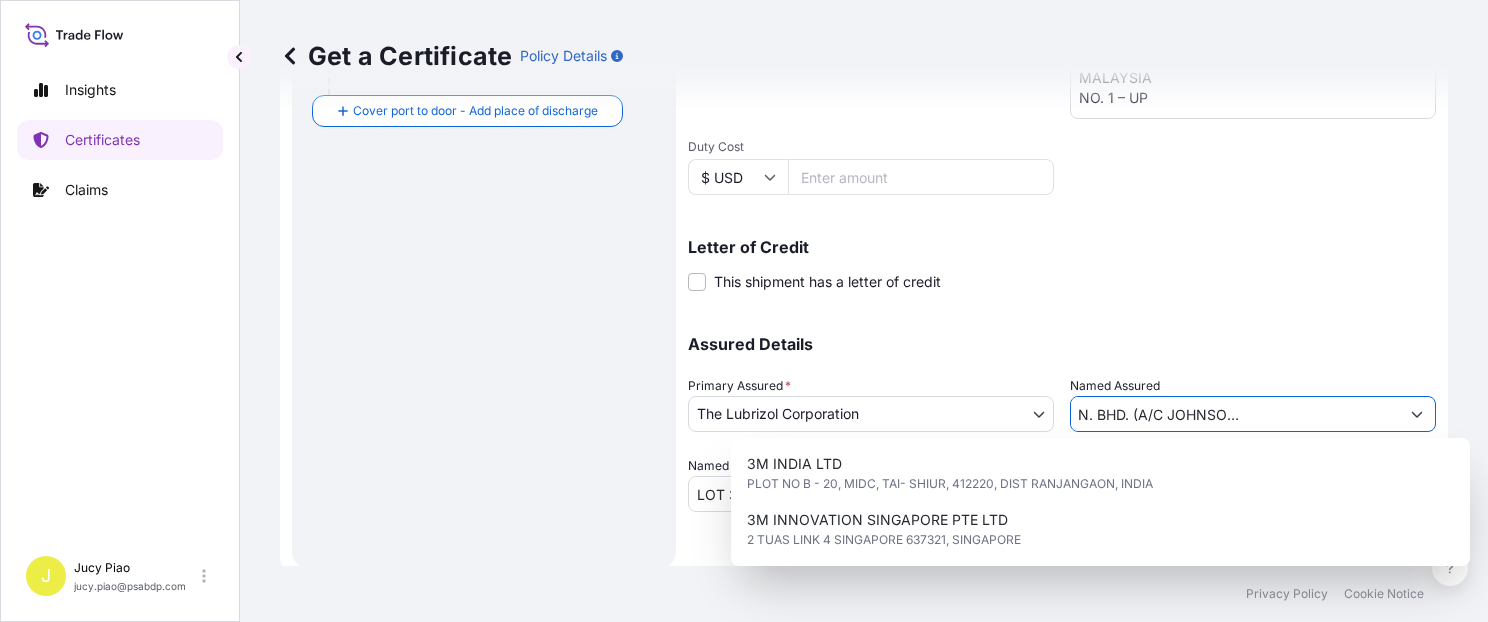 drag, startPoint x: 1088, startPoint y: 414, endPoint x: 1531, endPoint y: 415, distance: 443.00113 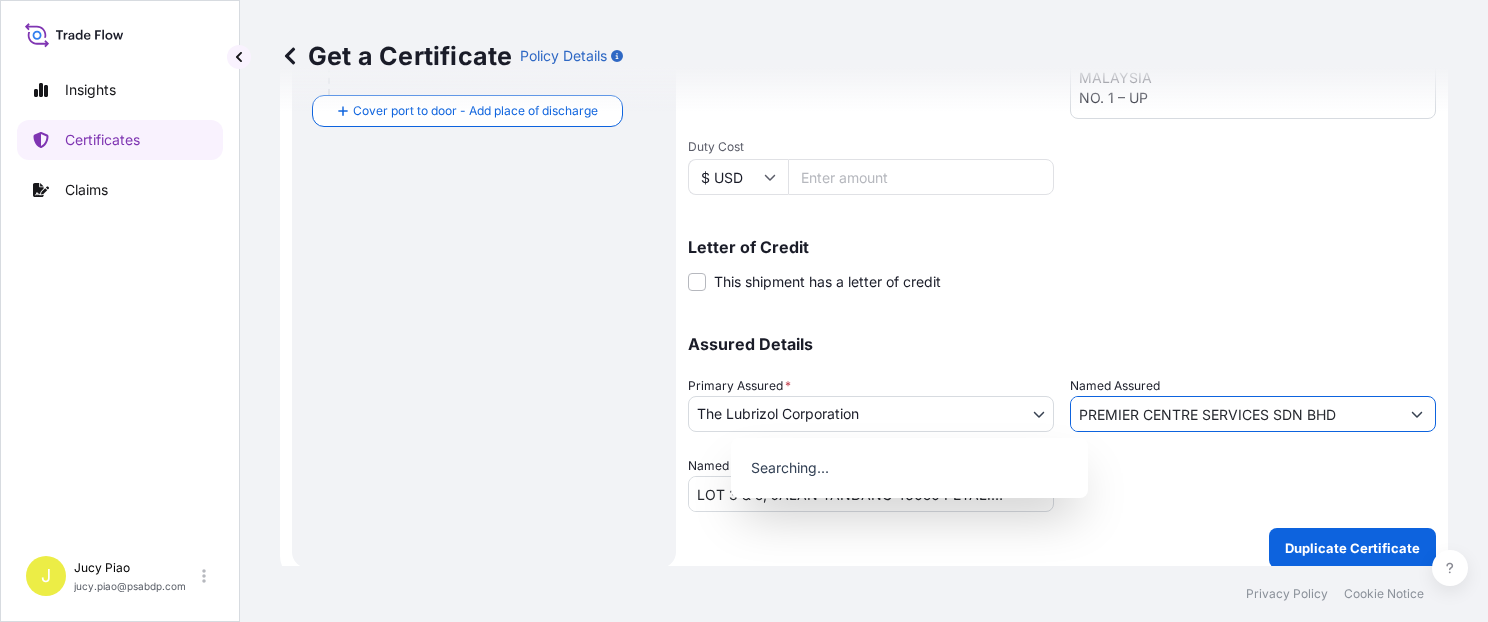 scroll, scrollTop: 0, scrollLeft: 0, axis: both 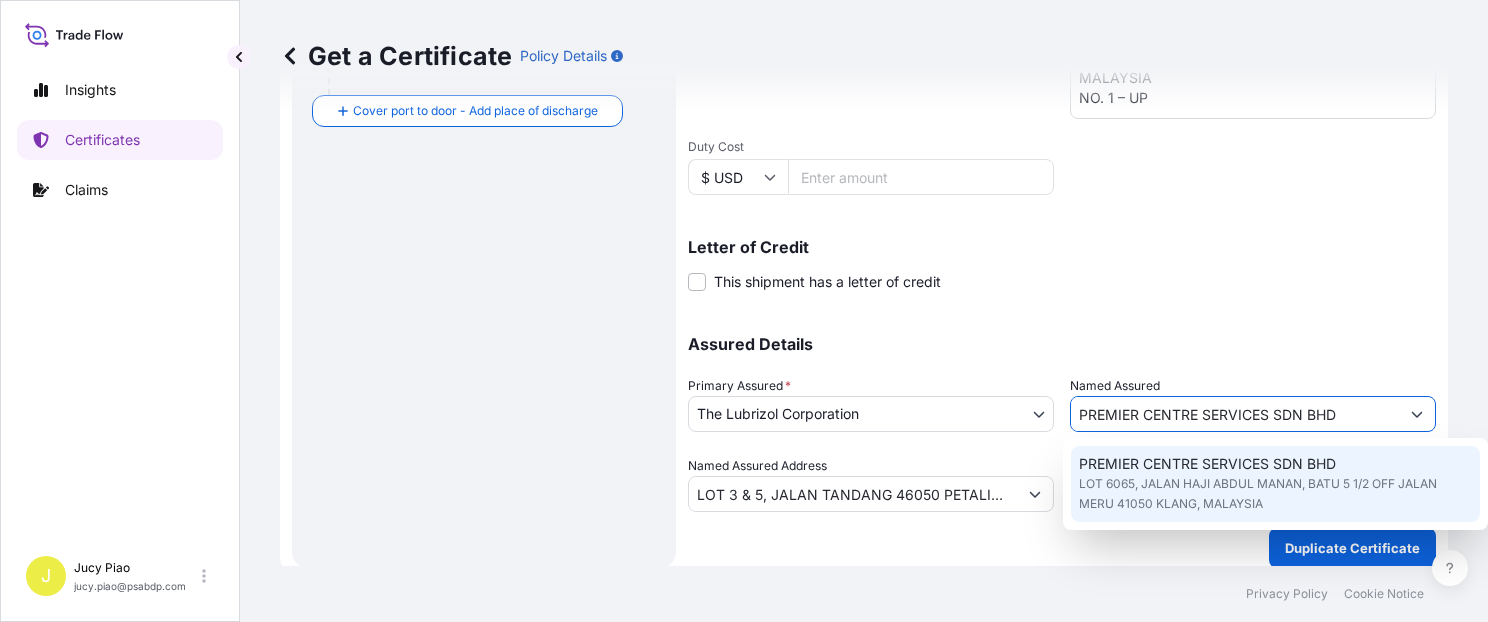 click on "LOT 6065, JALAN HAJI ABDUL MANAN, BATU 5 1/2 OFF JALAN MERU 41050 KLANG, MALAYSIA" at bounding box center (1275, 494) 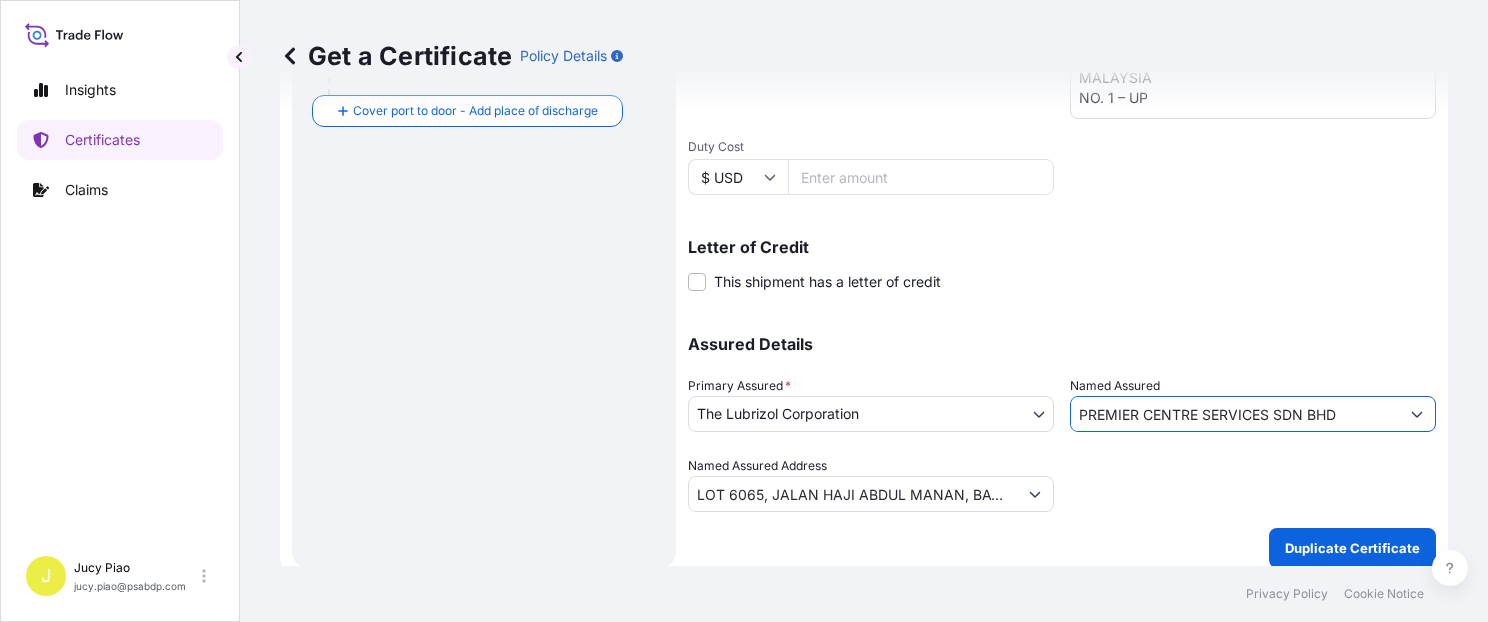type on "PREMIER CENTRE SERVICES SDN BHD" 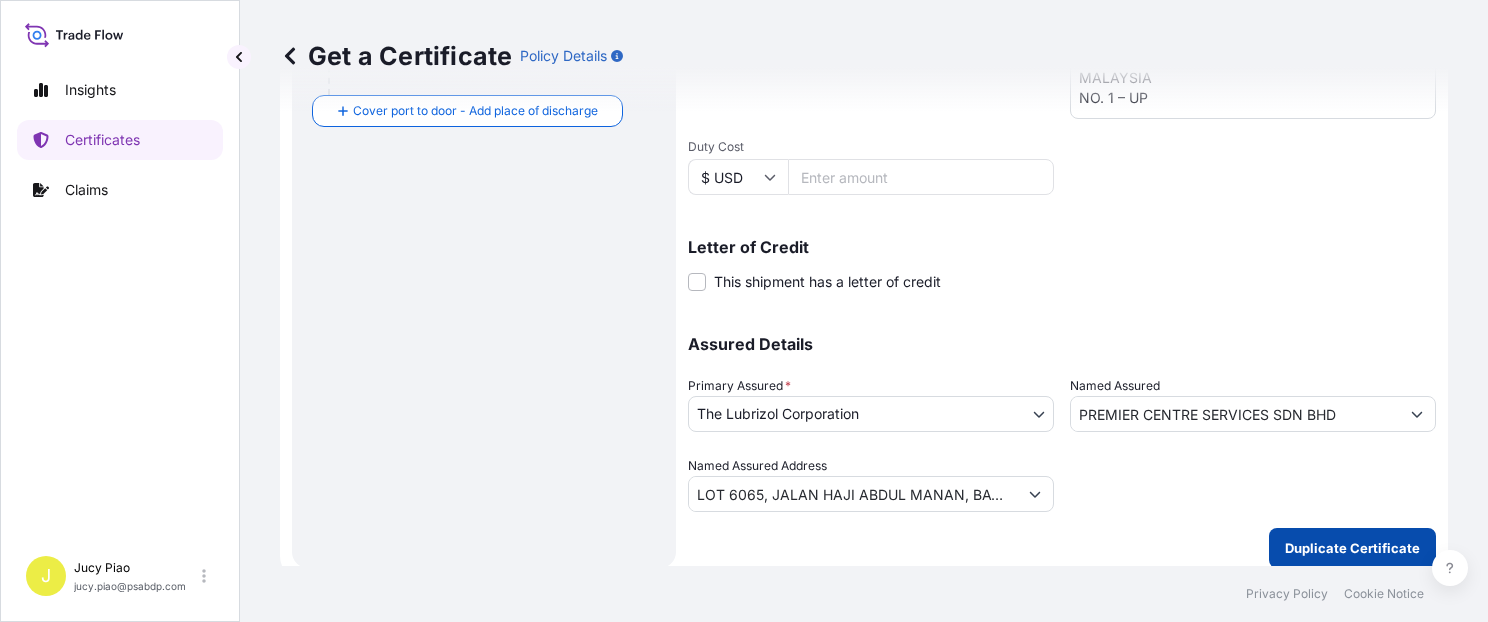 click on "Duplicate Certificate" at bounding box center (1352, 548) 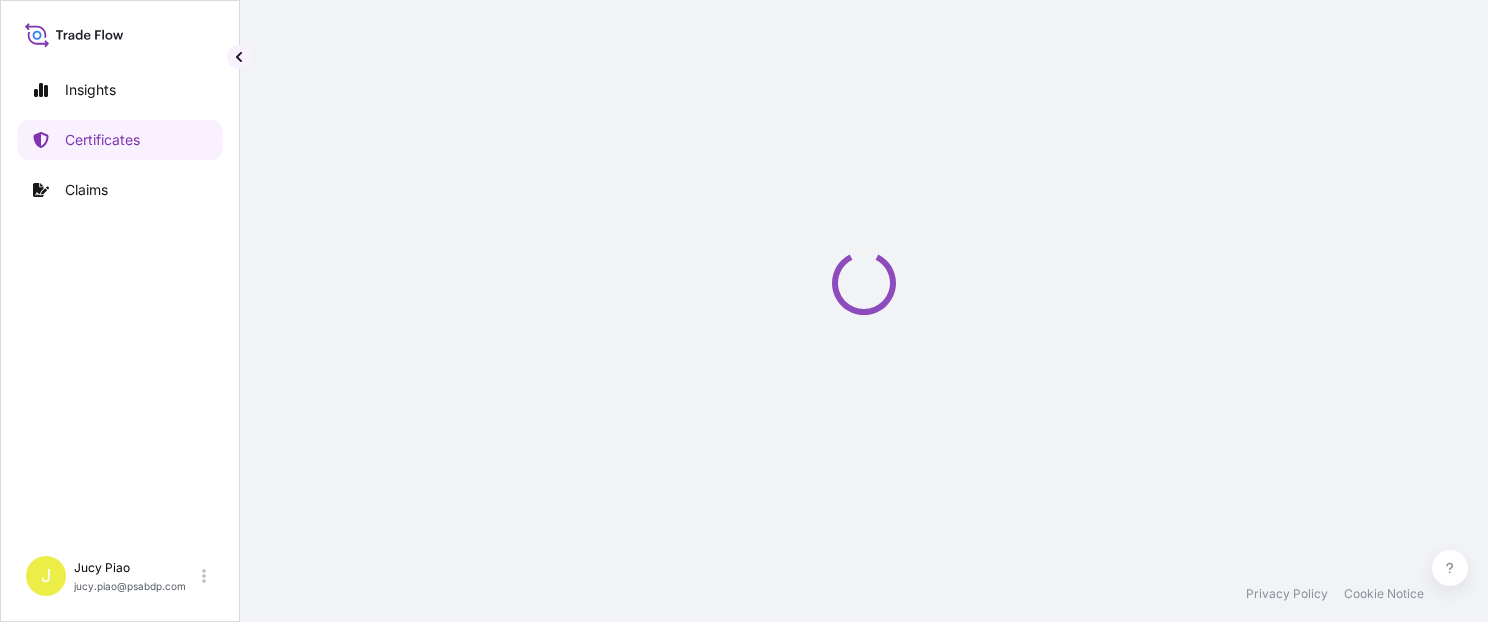 scroll, scrollTop: 0, scrollLeft: 0, axis: both 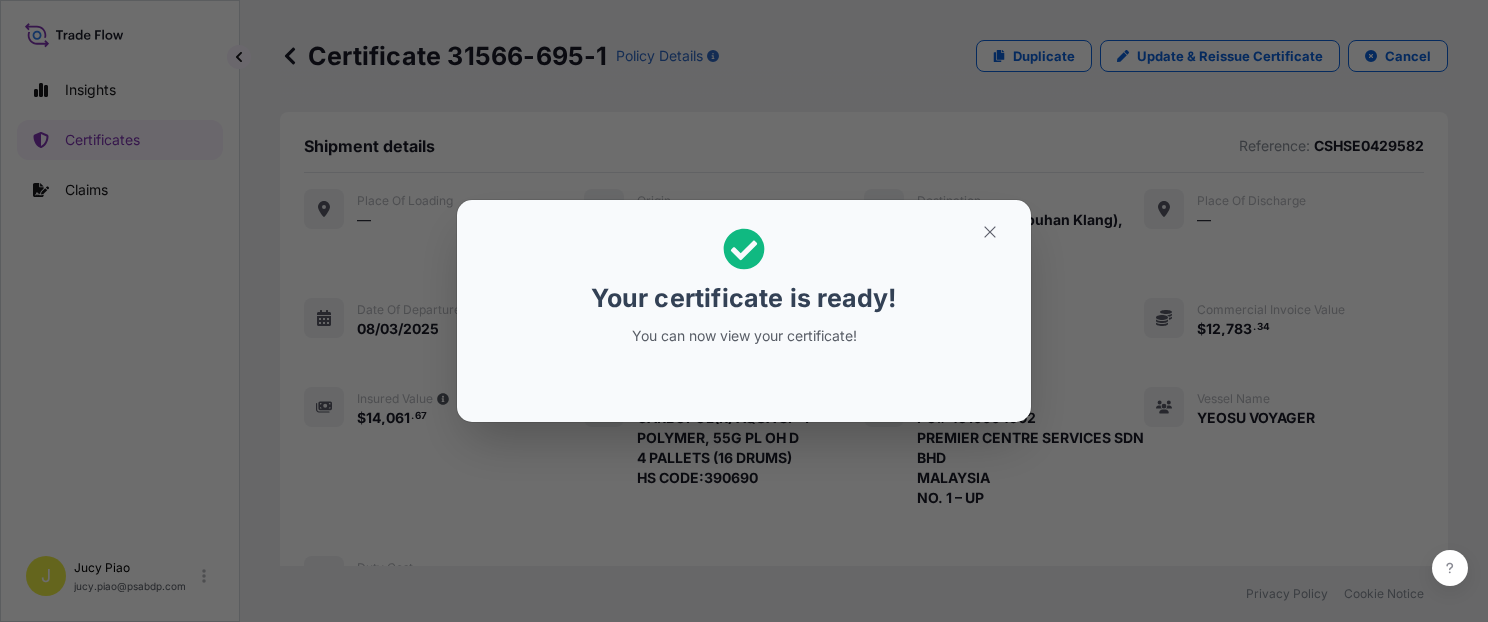 click 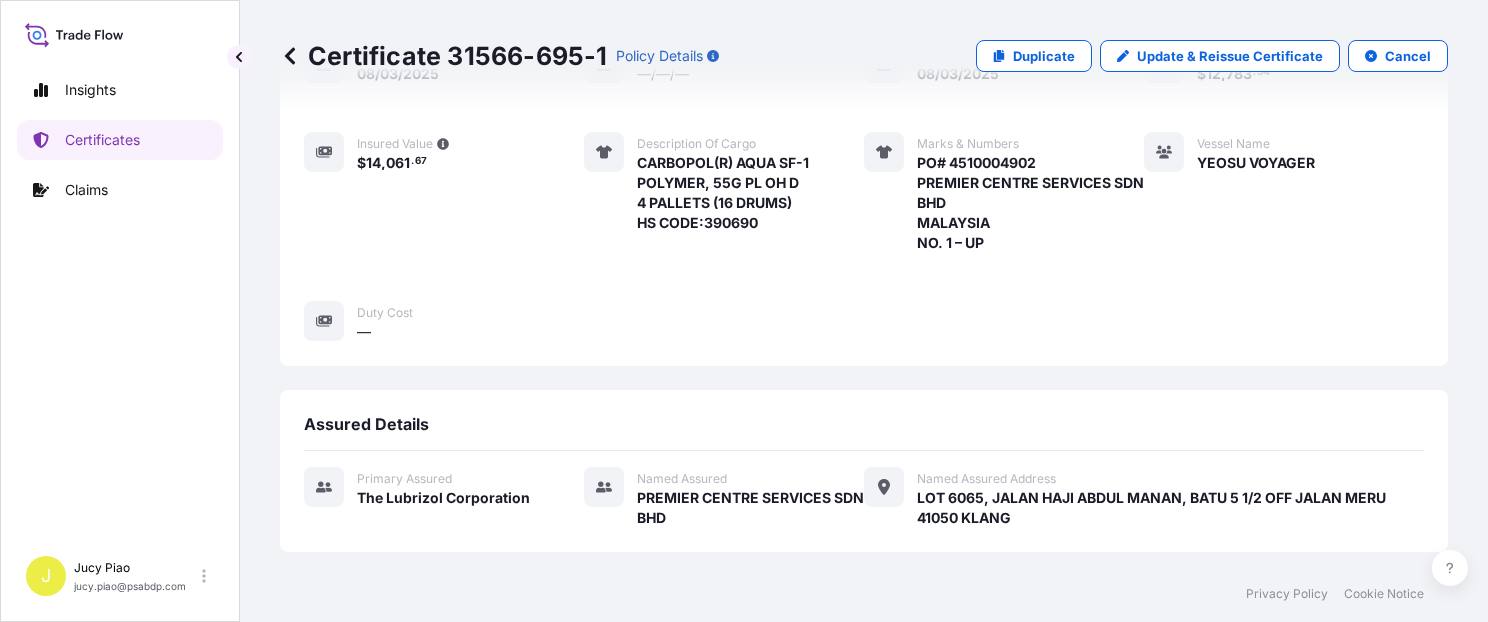 scroll, scrollTop: 754, scrollLeft: 0, axis: vertical 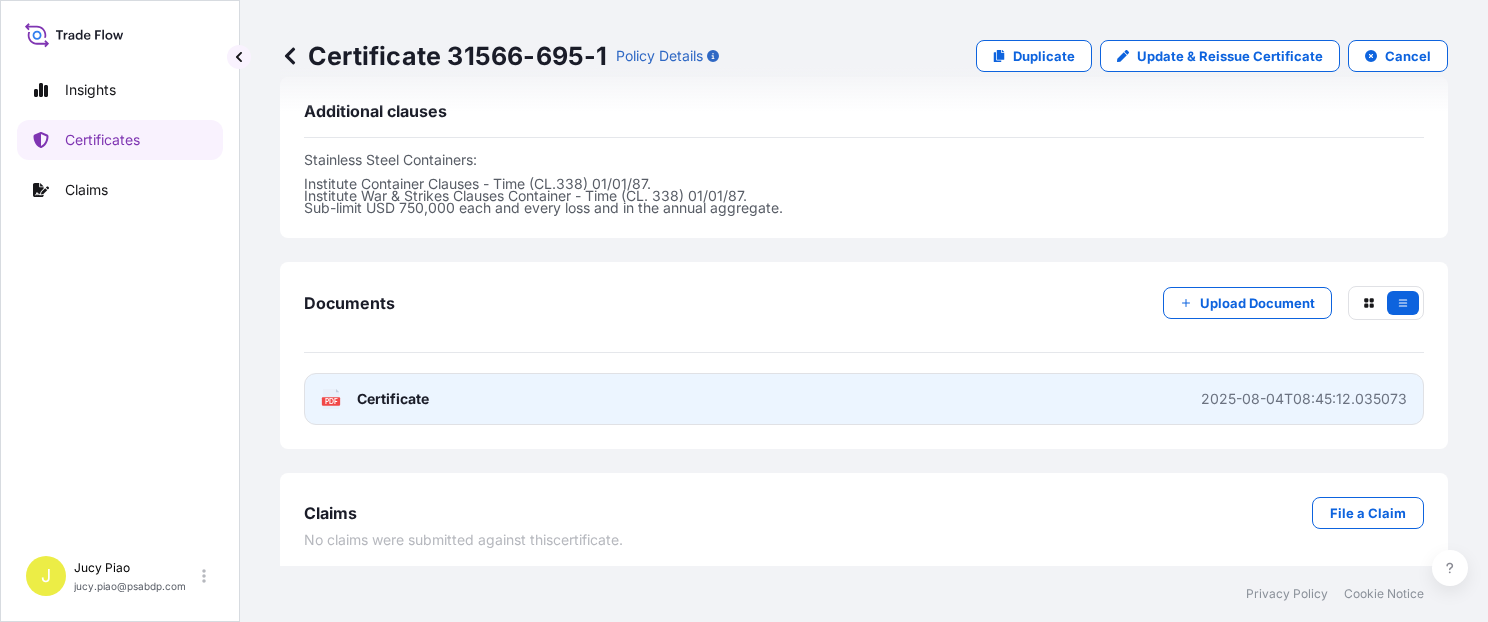 click on "PDF Certificate [DATE]" at bounding box center [864, 399] 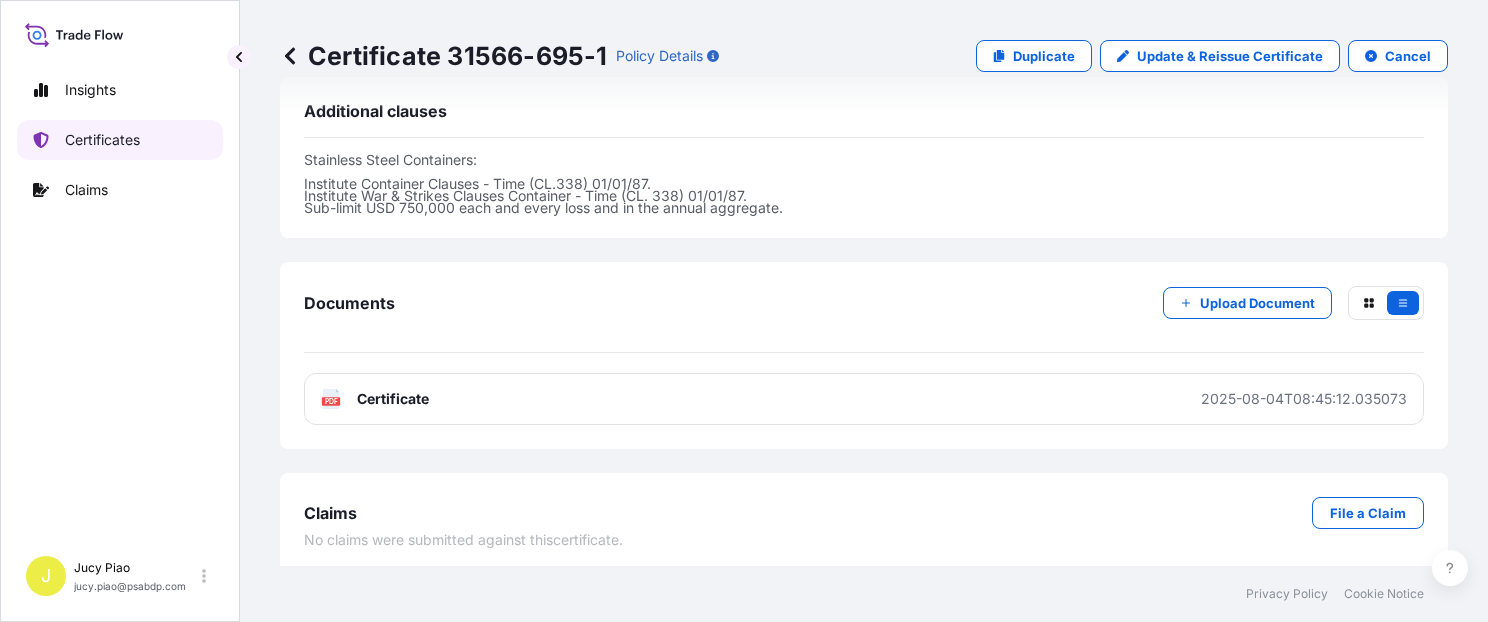 click on "Certificates" at bounding box center [102, 140] 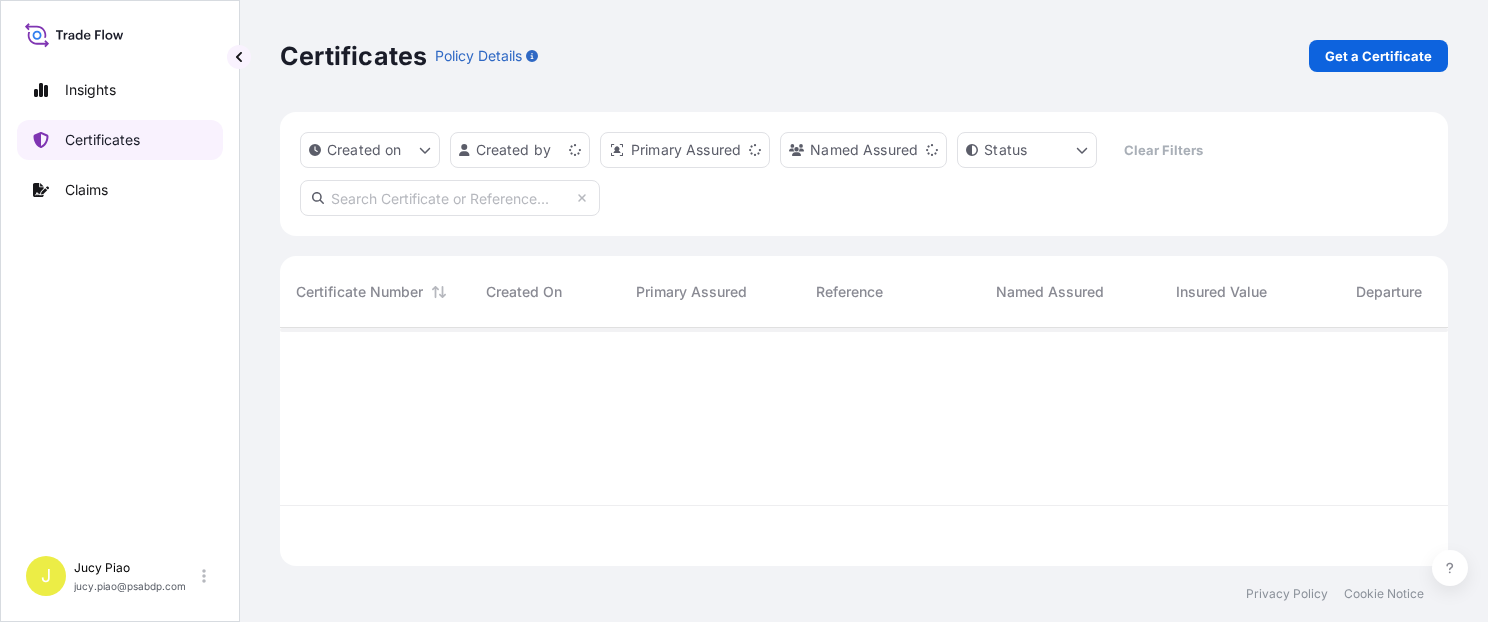 scroll, scrollTop: 0, scrollLeft: 0, axis: both 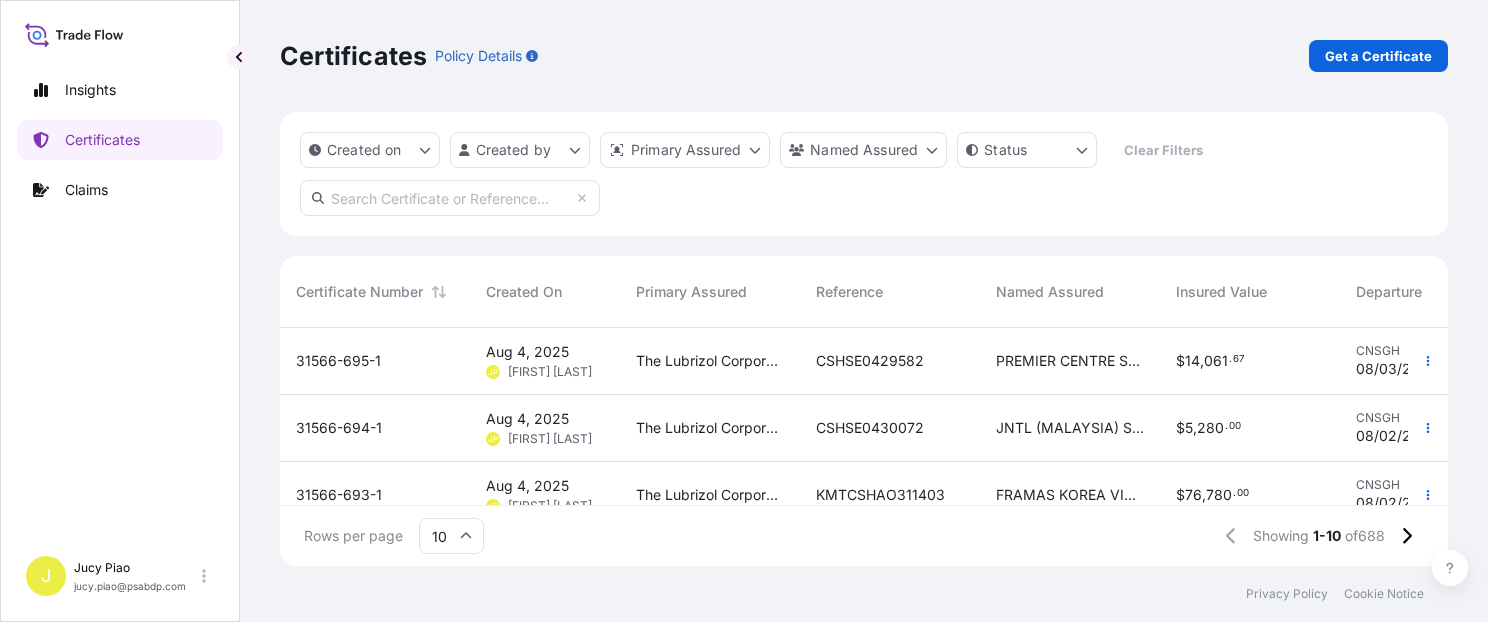 click on "CSHSE0430072" at bounding box center [870, 428] 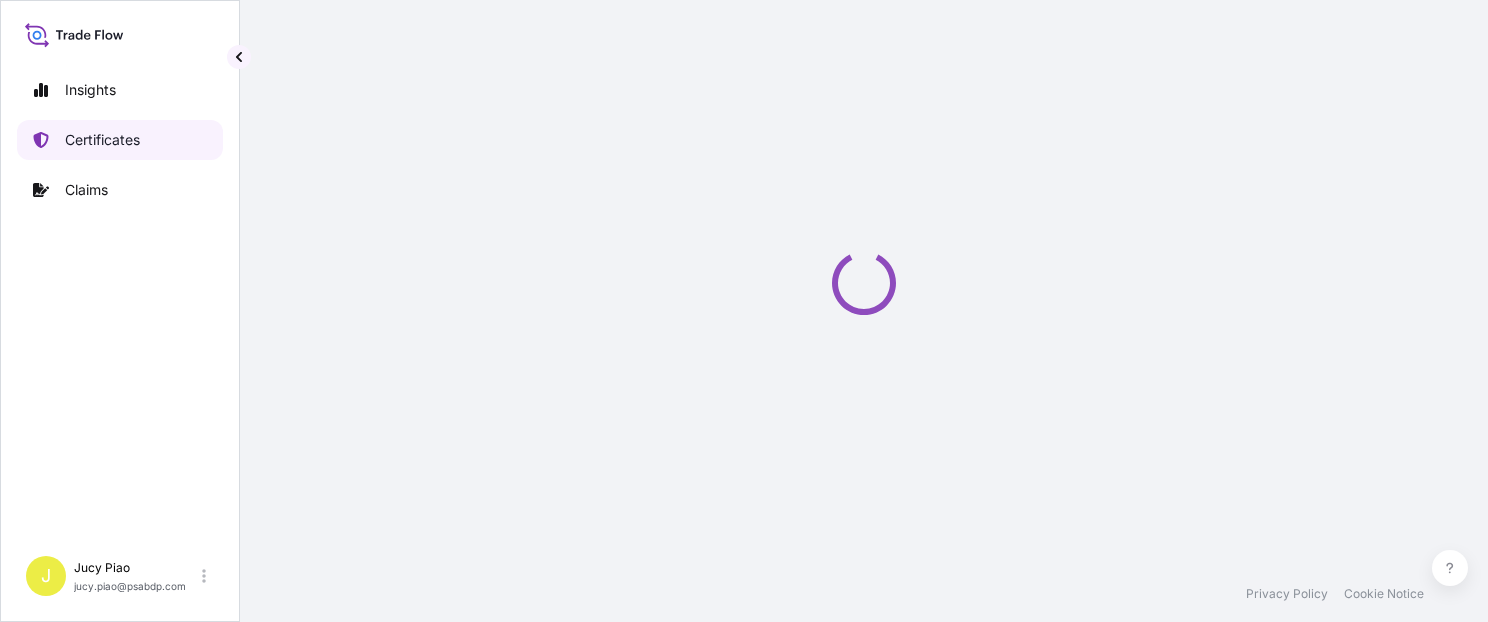 click on "Certificates" at bounding box center (102, 140) 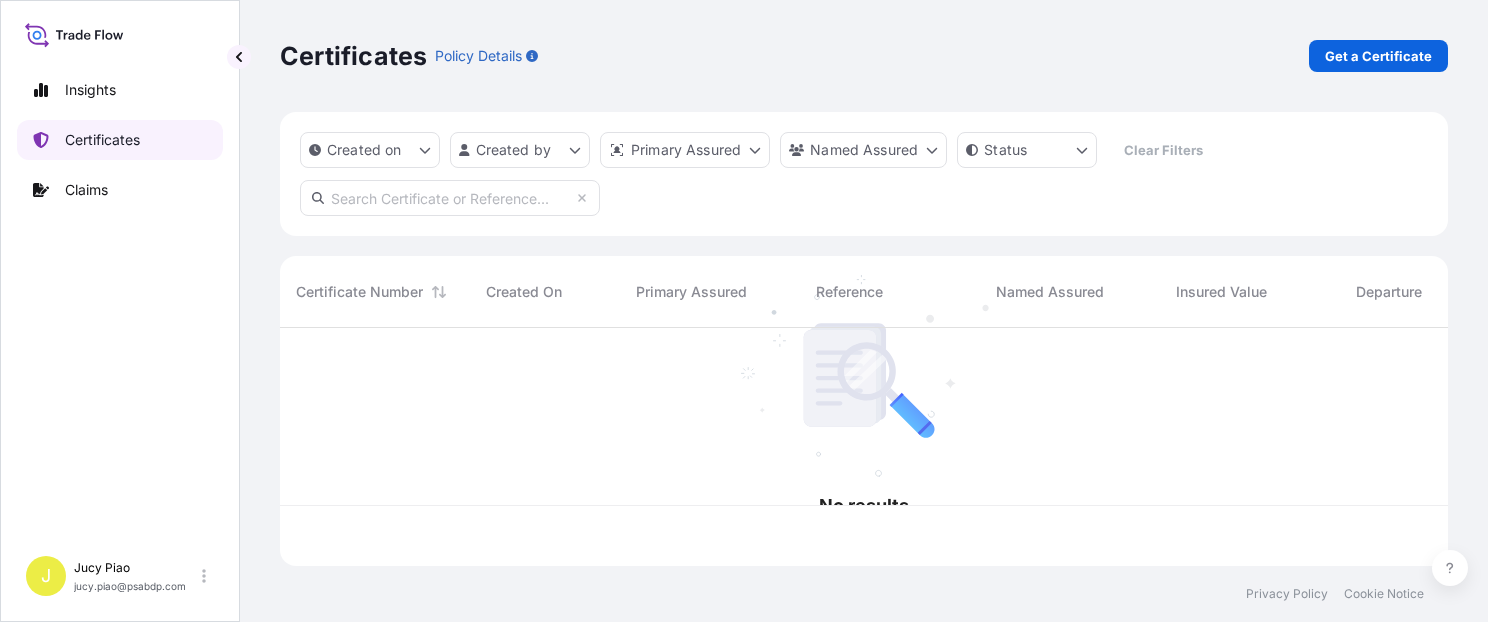 scroll, scrollTop: 16, scrollLeft: 16, axis: both 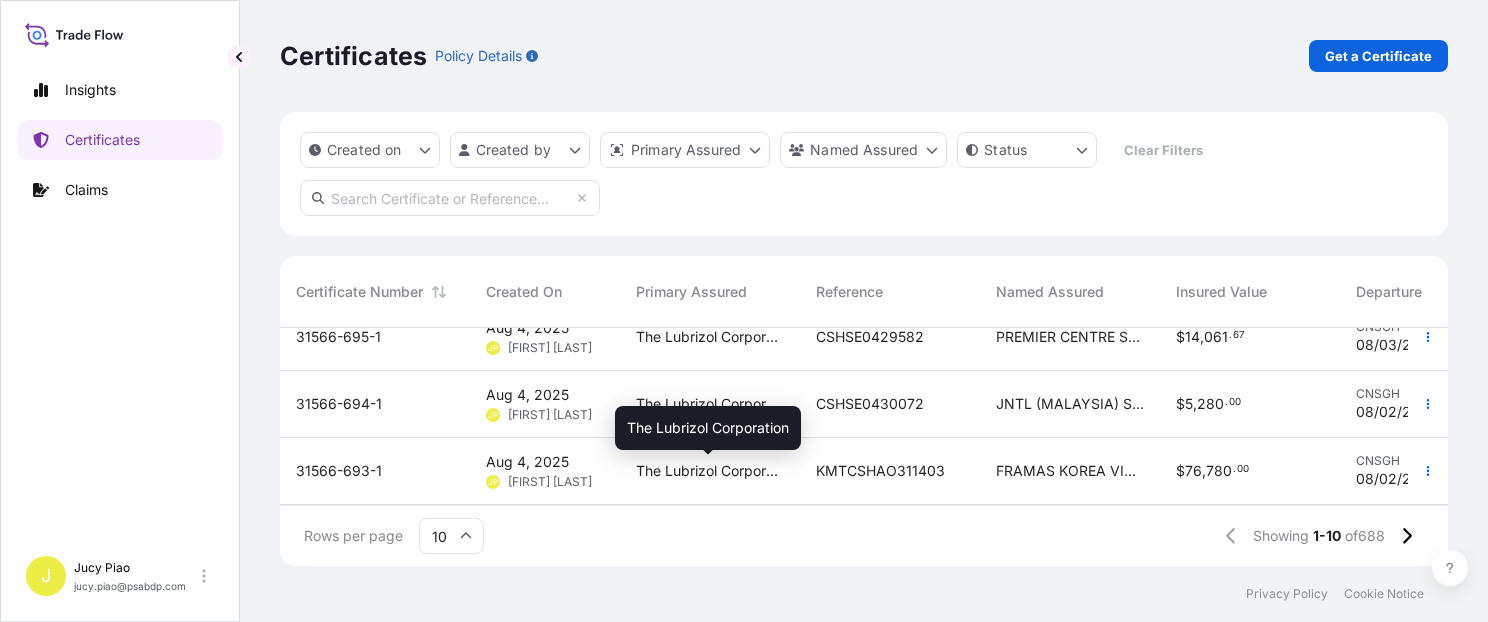 click on "The Lubrizol Corporation" at bounding box center [710, 471] 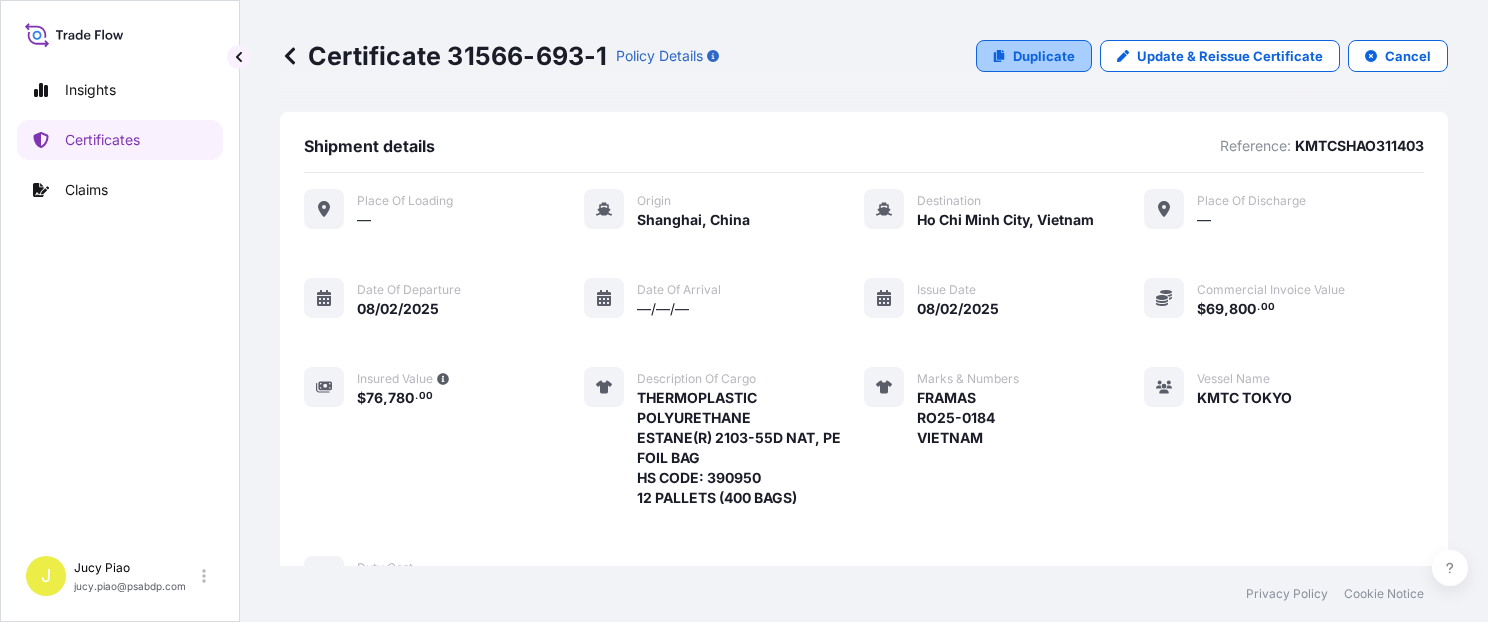 click on "Duplicate" at bounding box center [1044, 56] 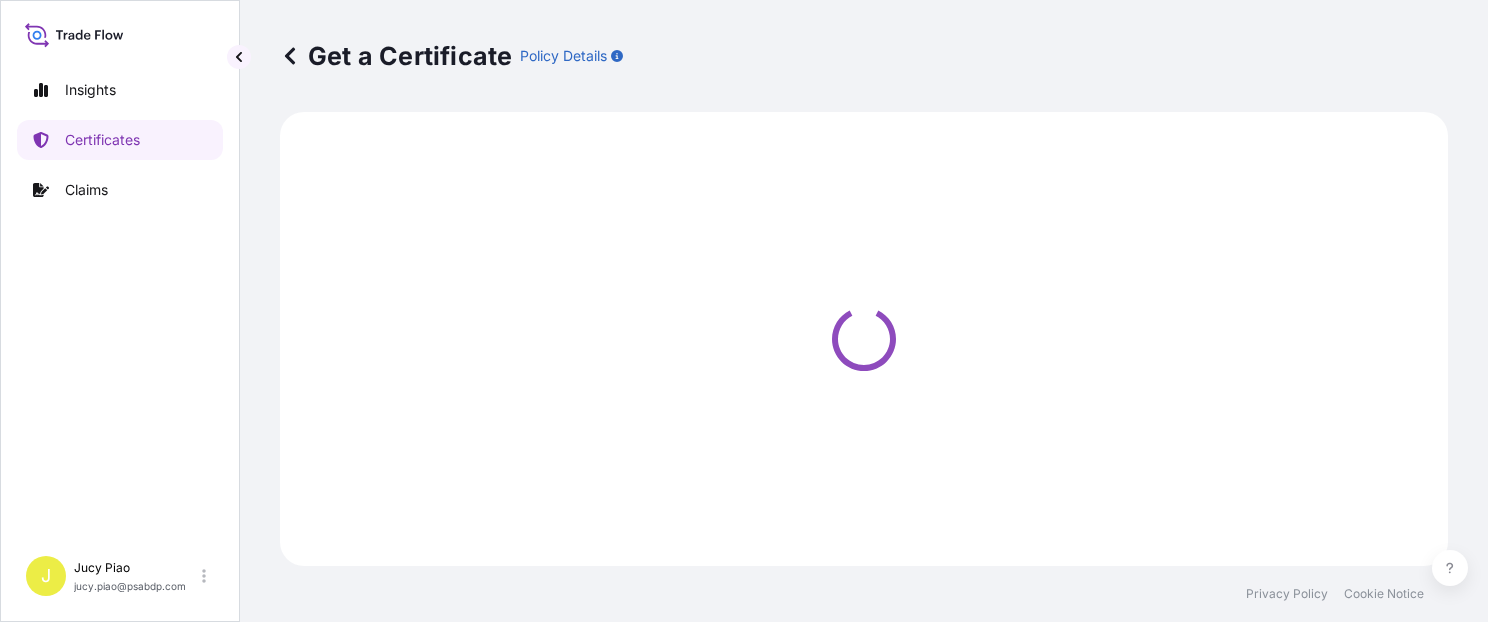 select on "Ocean Vessel" 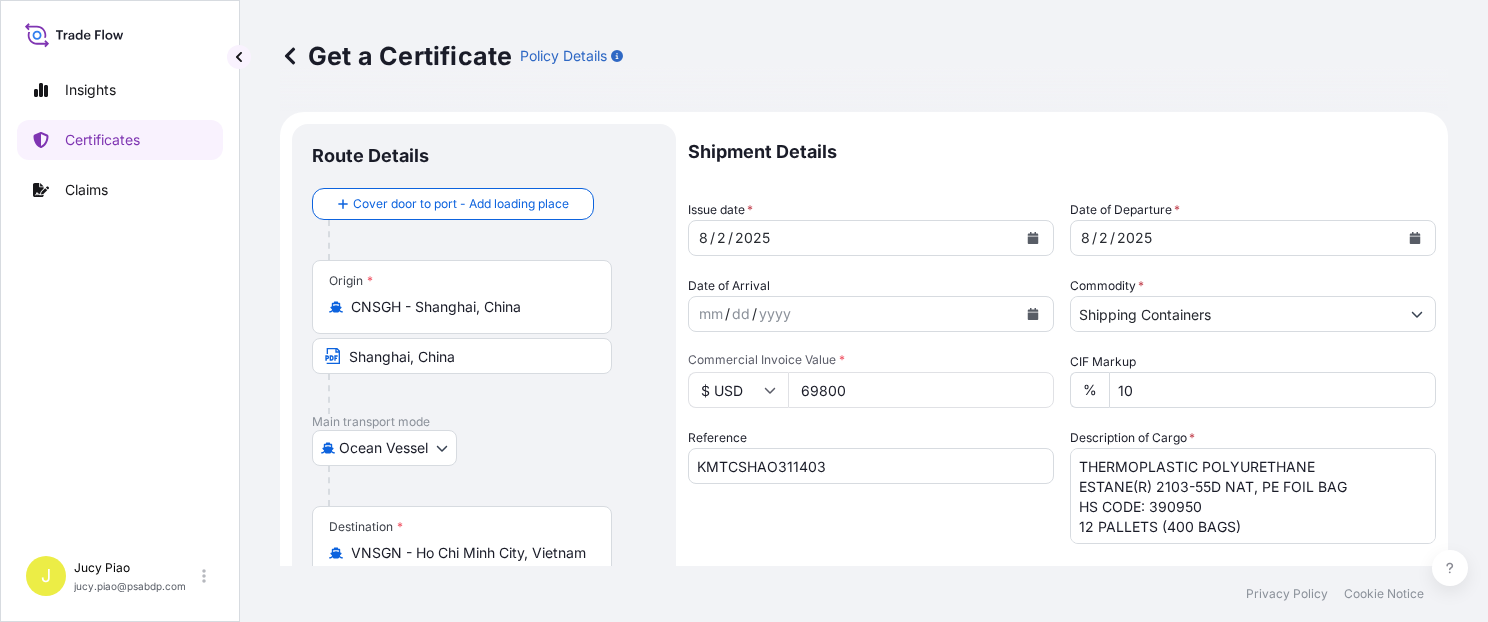 click on "KMTCSHAO311403" at bounding box center (871, 466) 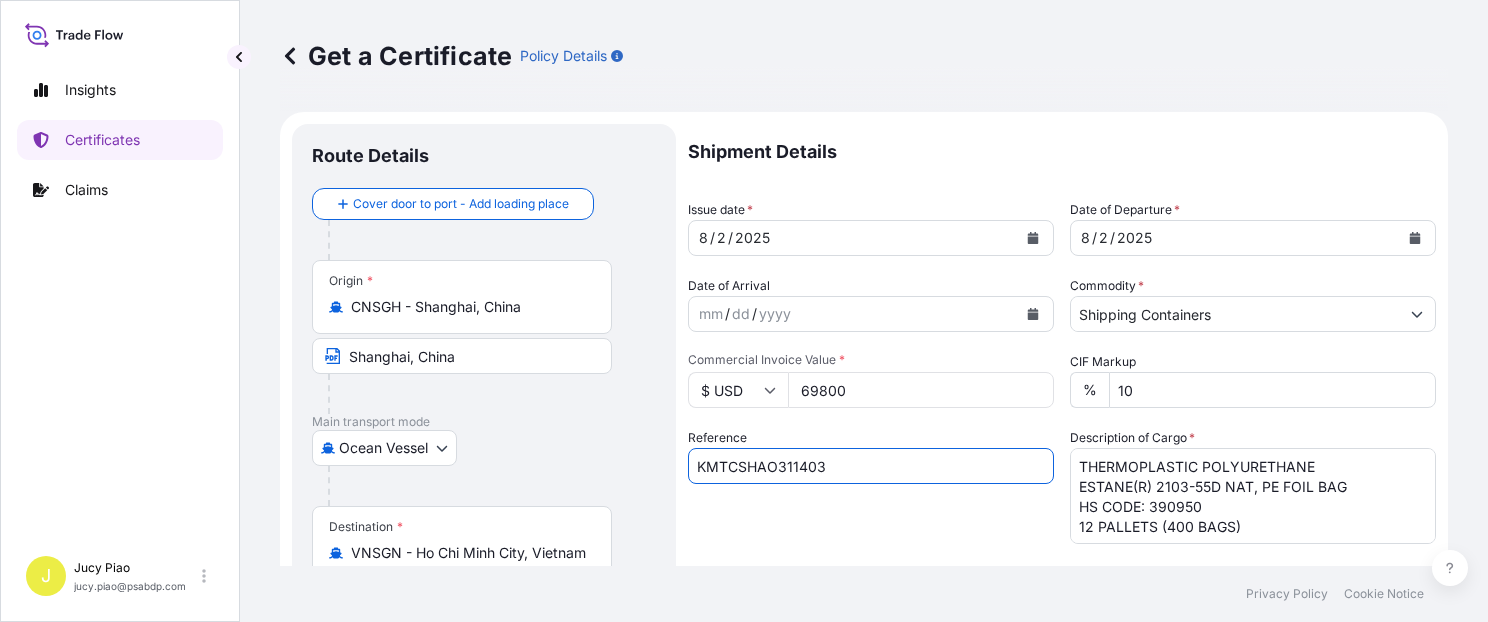drag, startPoint x: 867, startPoint y: 475, endPoint x: 478, endPoint y: 446, distance: 390.07947 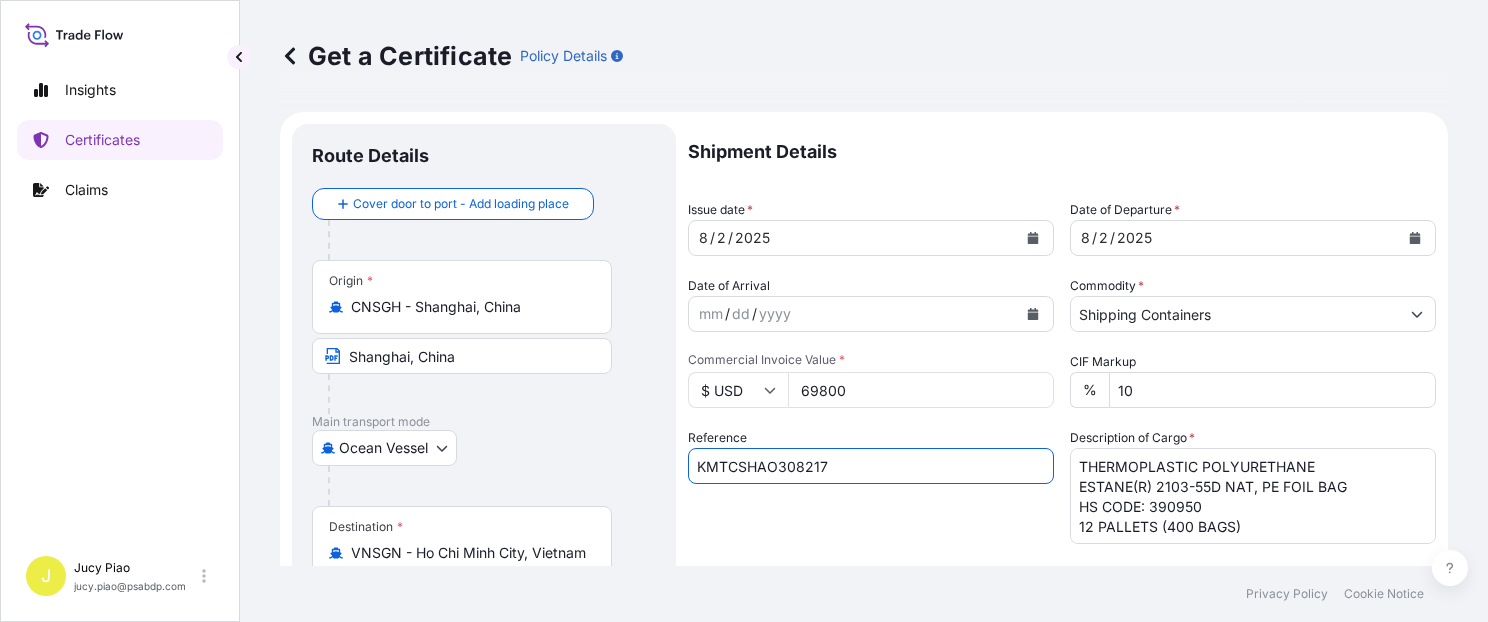 type on "KMTCSHAO308217" 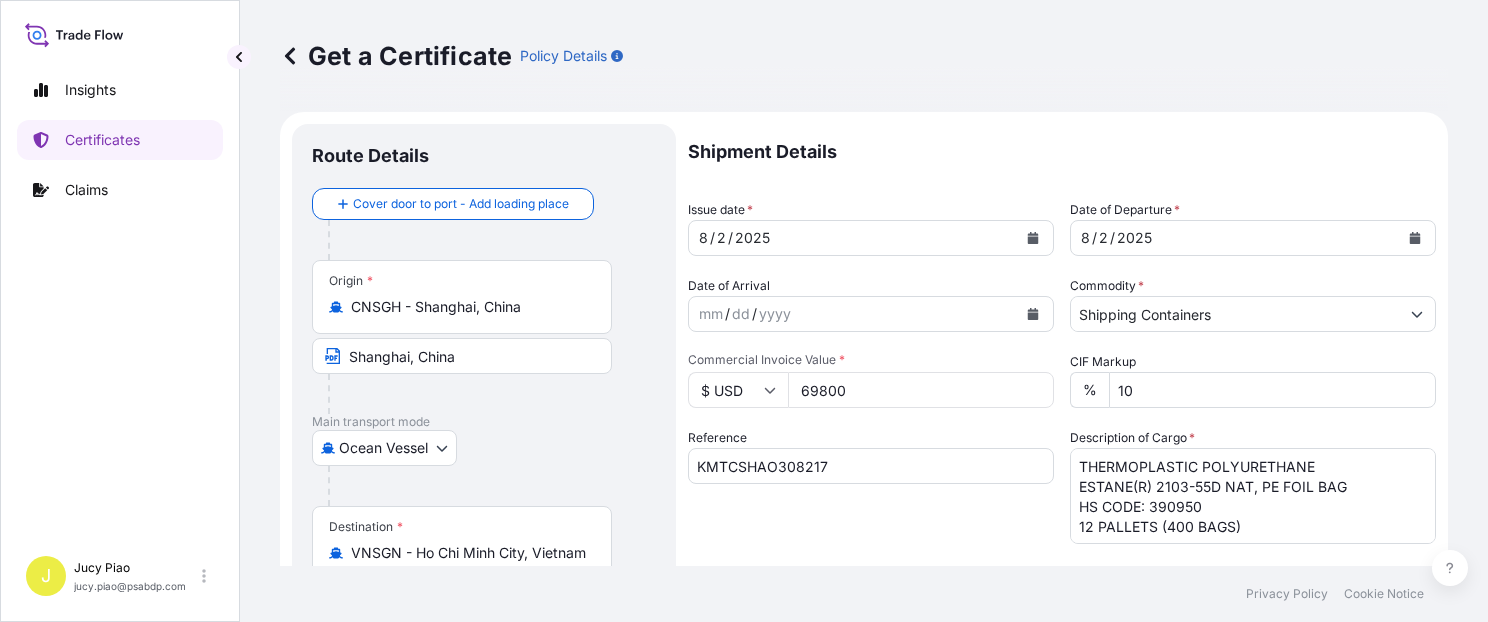 scroll, scrollTop: 169, scrollLeft: 0, axis: vertical 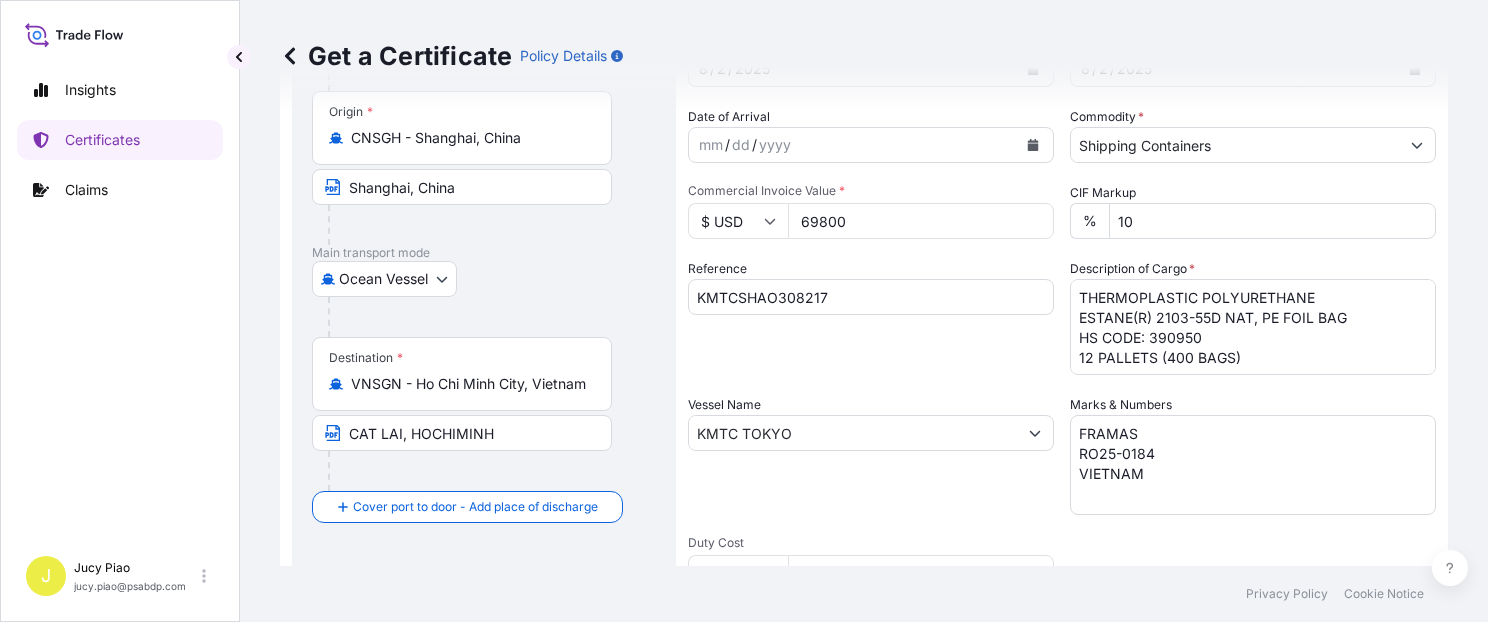 drag, startPoint x: 1193, startPoint y: 472, endPoint x: 1169, endPoint y: 490, distance: 30 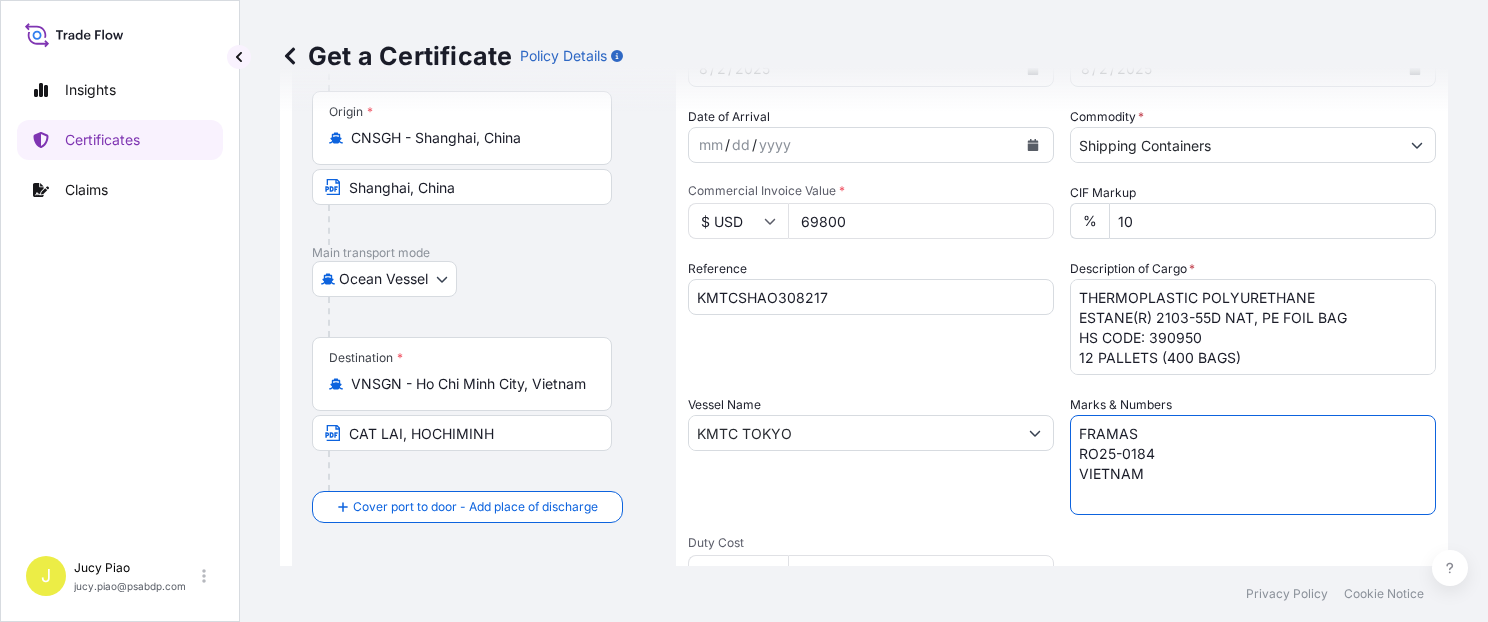 drag, startPoint x: 1164, startPoint y: 491, endPoint x: 1000, endPoint y: 392, distance: 191.5646 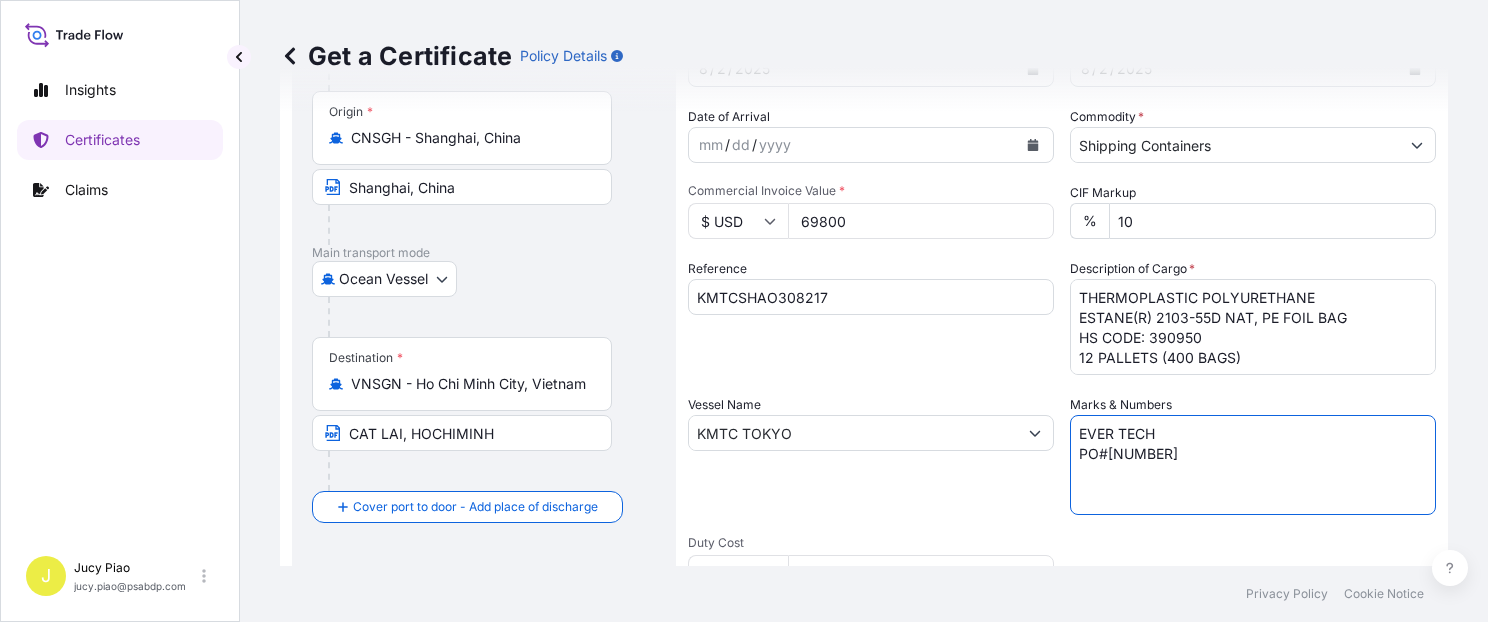 type on "EVER TECH
PO#[NUMBER]" 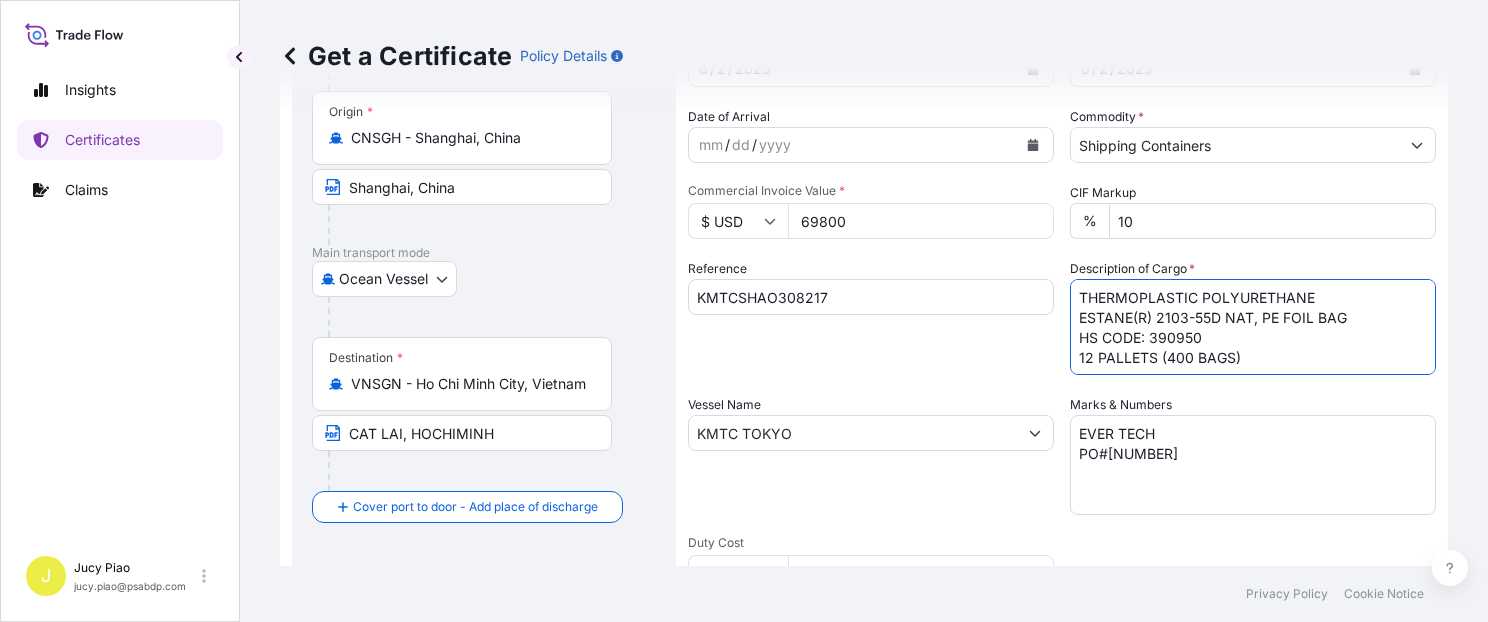drag, startPoint x: 1265, startPoint y: 356, endPoint x: 1074, endPoint y: 267, distance: 210.71782 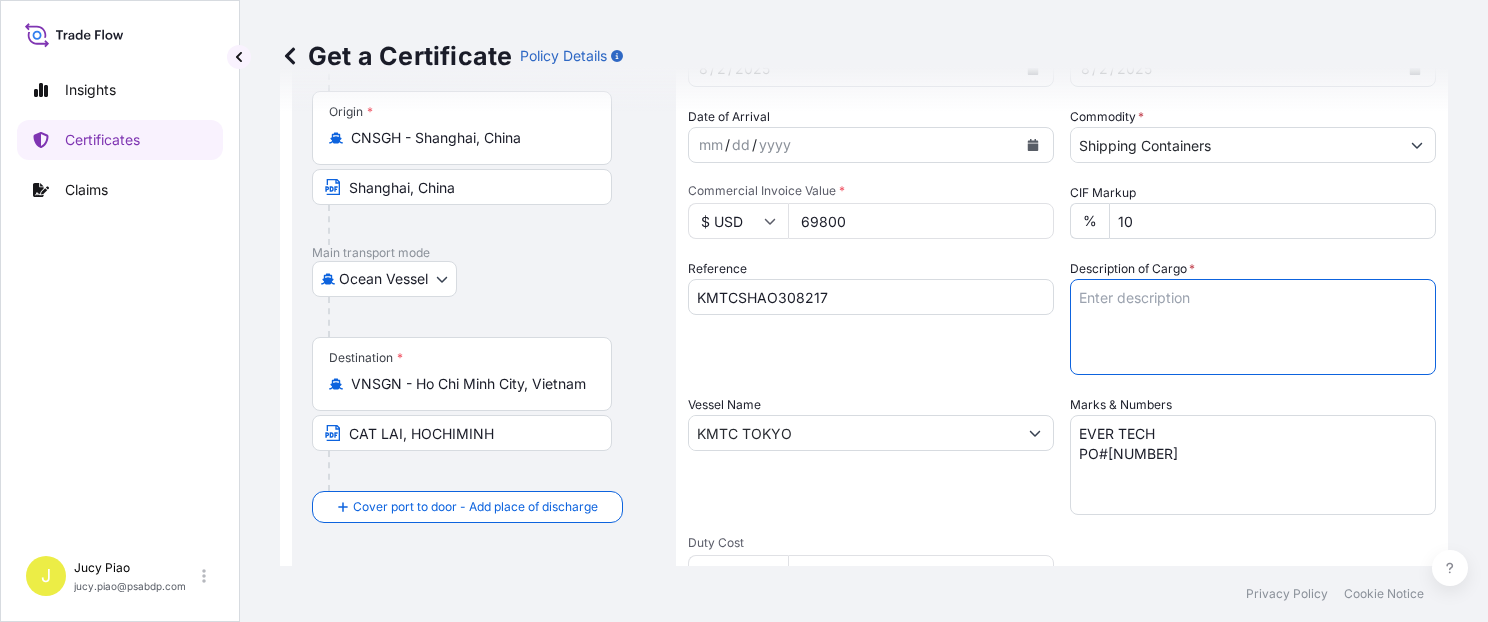 paste on "THERMOPLASTIC POLYURETHANE
TPU & MADE IN CHINA & HS CODE:390950
22 PALLETS (800 BAGS)" 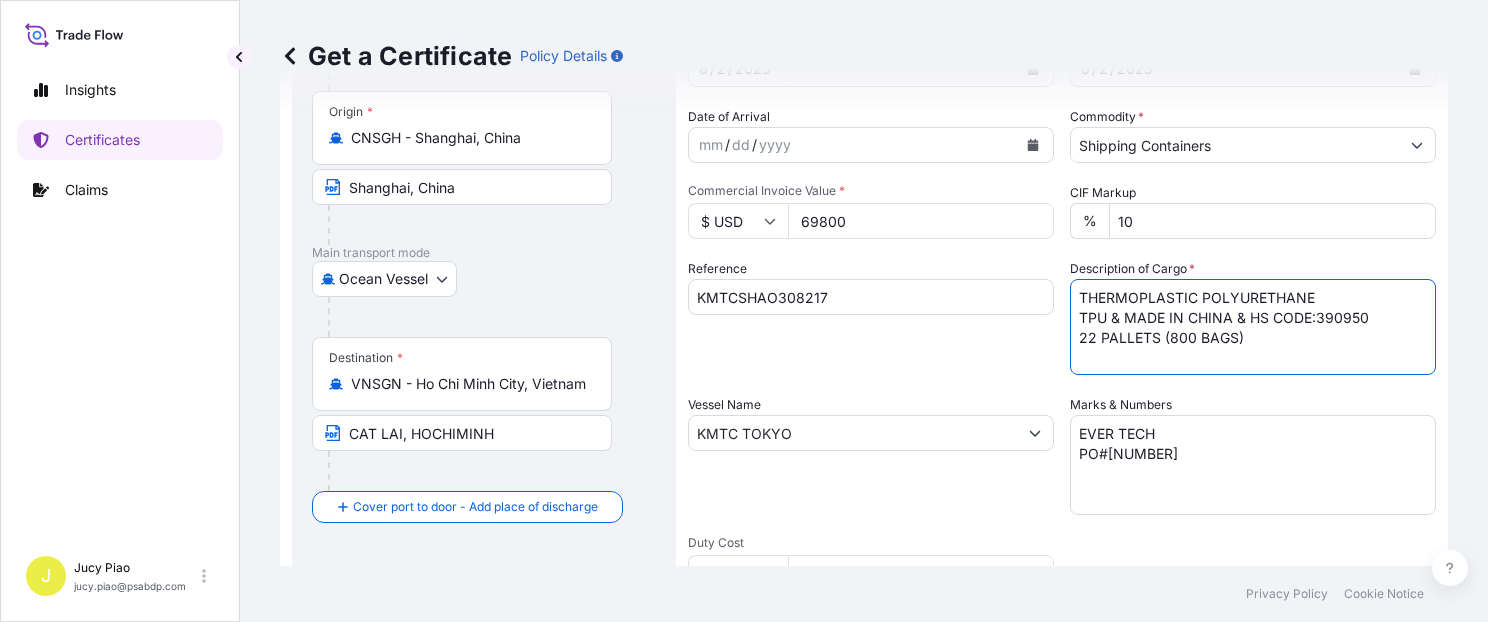 type on "THERMOPLASTIC POLYURETHANE
TPU & MADE IN CHINA & HS CODE:390950
22 PALLETS (800 BAGS)" 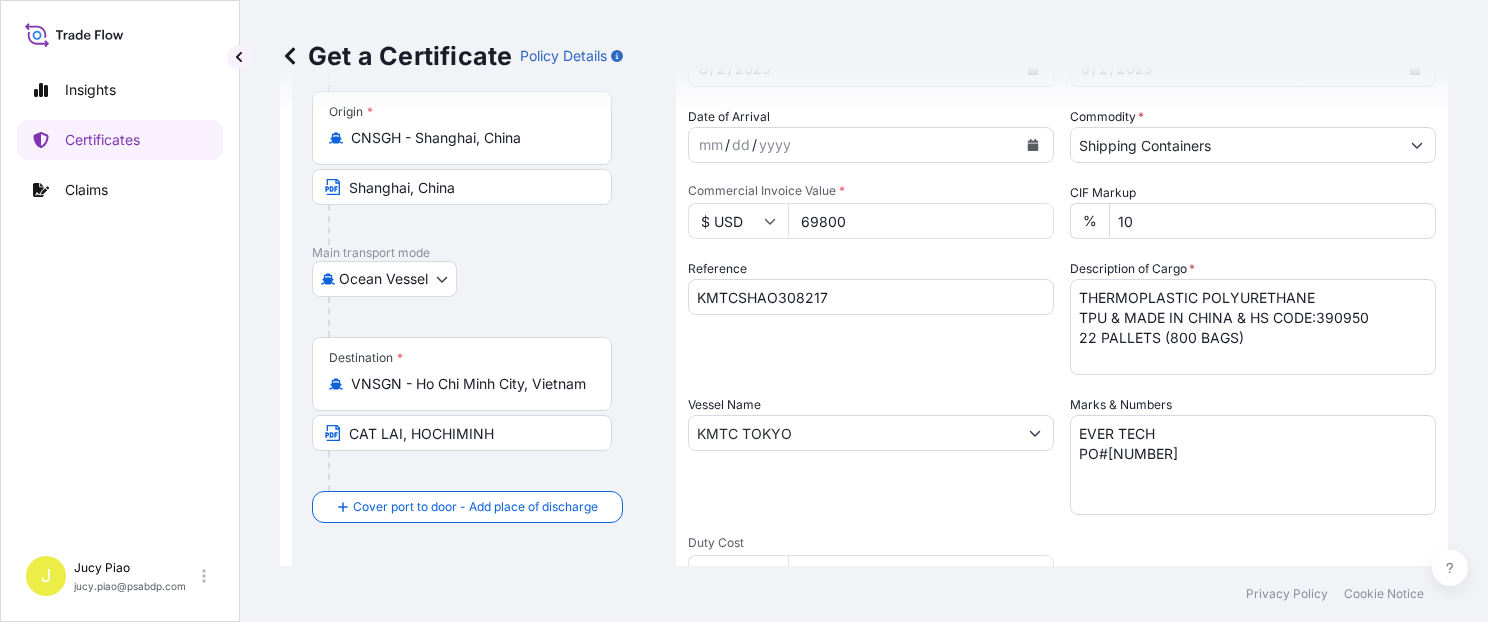 drag, startPoint x: 876, startPoint y: 224, endPoint x: 669, endPoint y: 207, distance: 207.6969 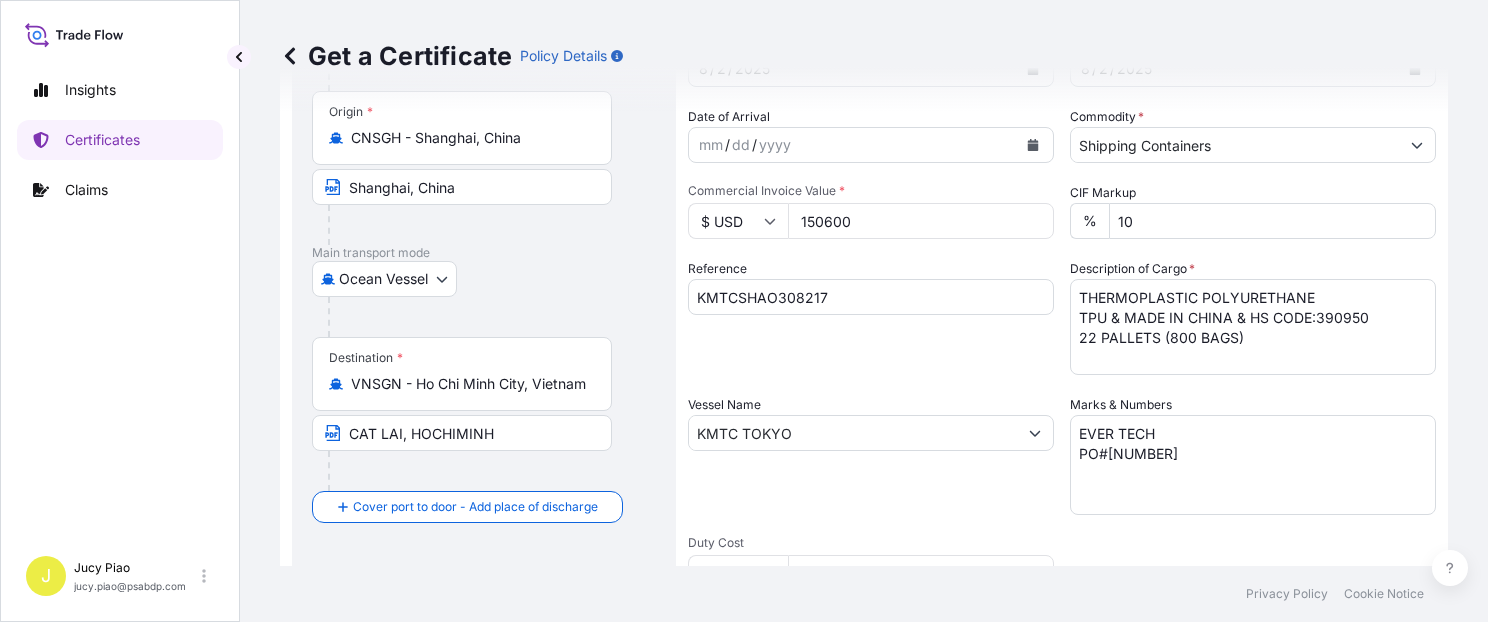 type on "150600" 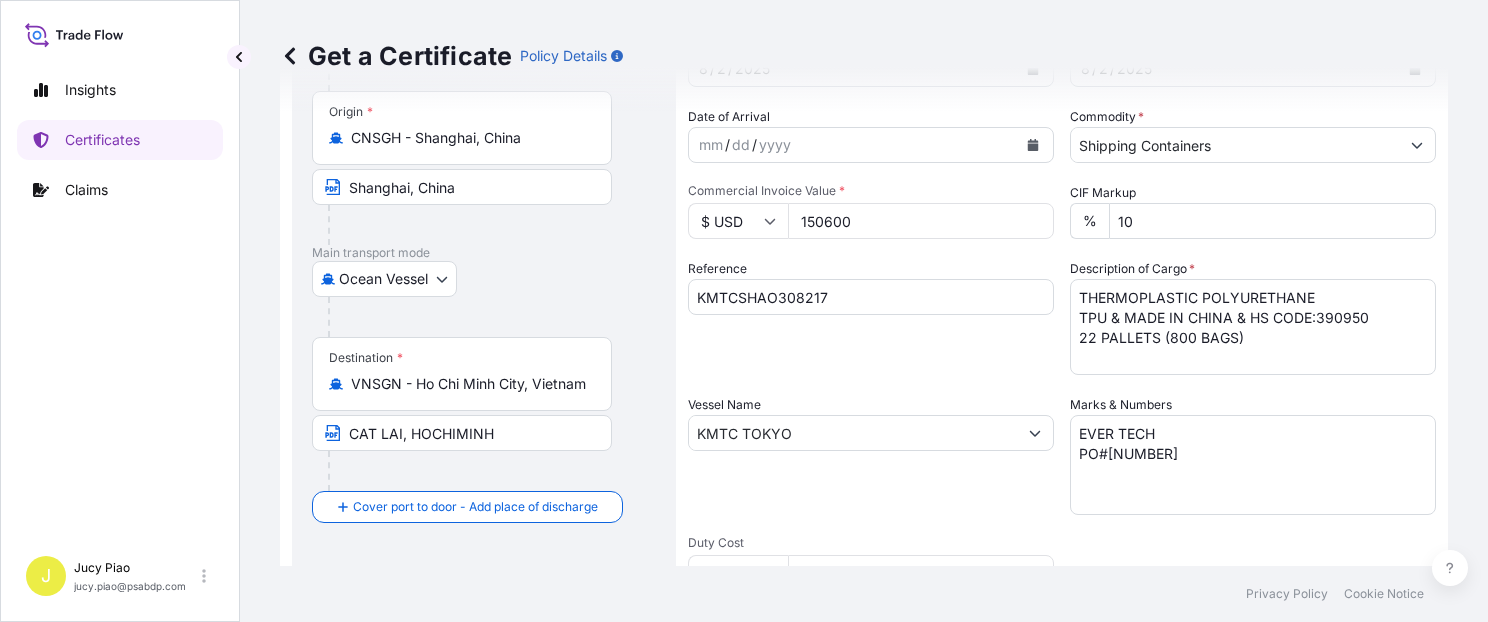 scroll, scrollTop: 84, scrollLeft: 0, axis: vertical 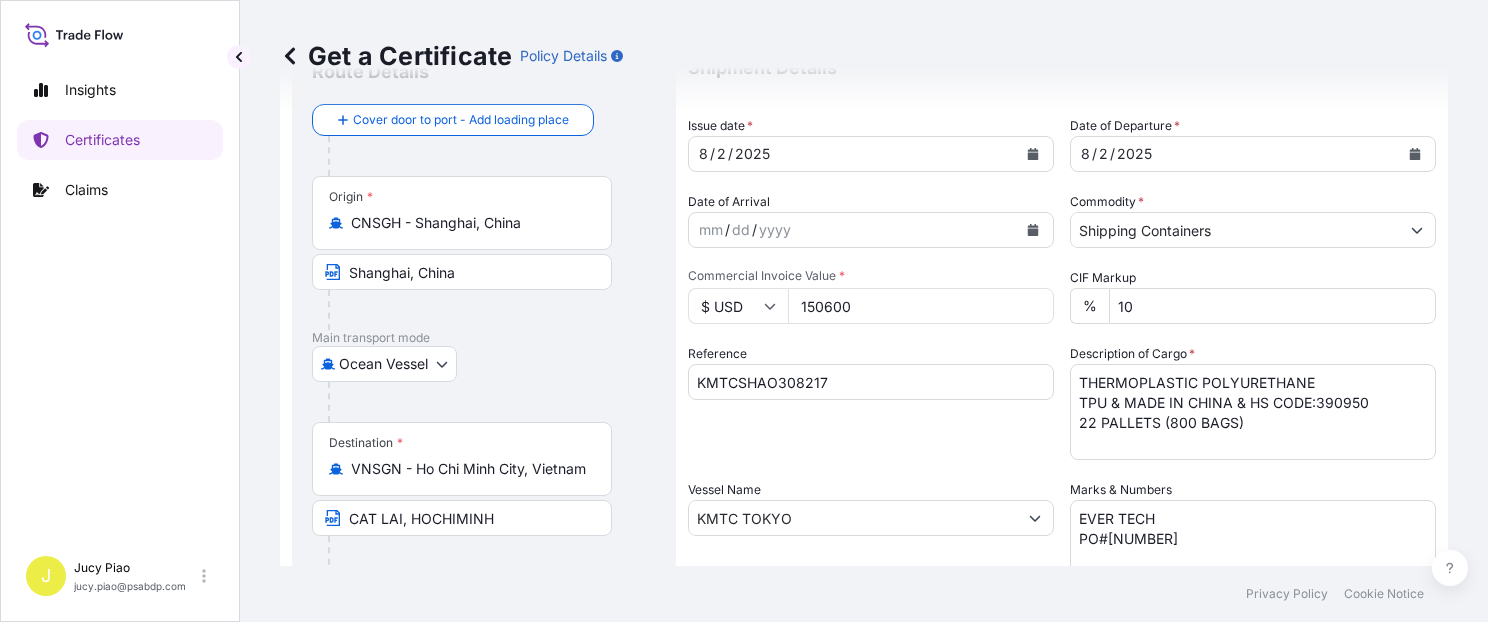 click on "Reference KMTCSHAO308217" at bounding box center (871, 402) 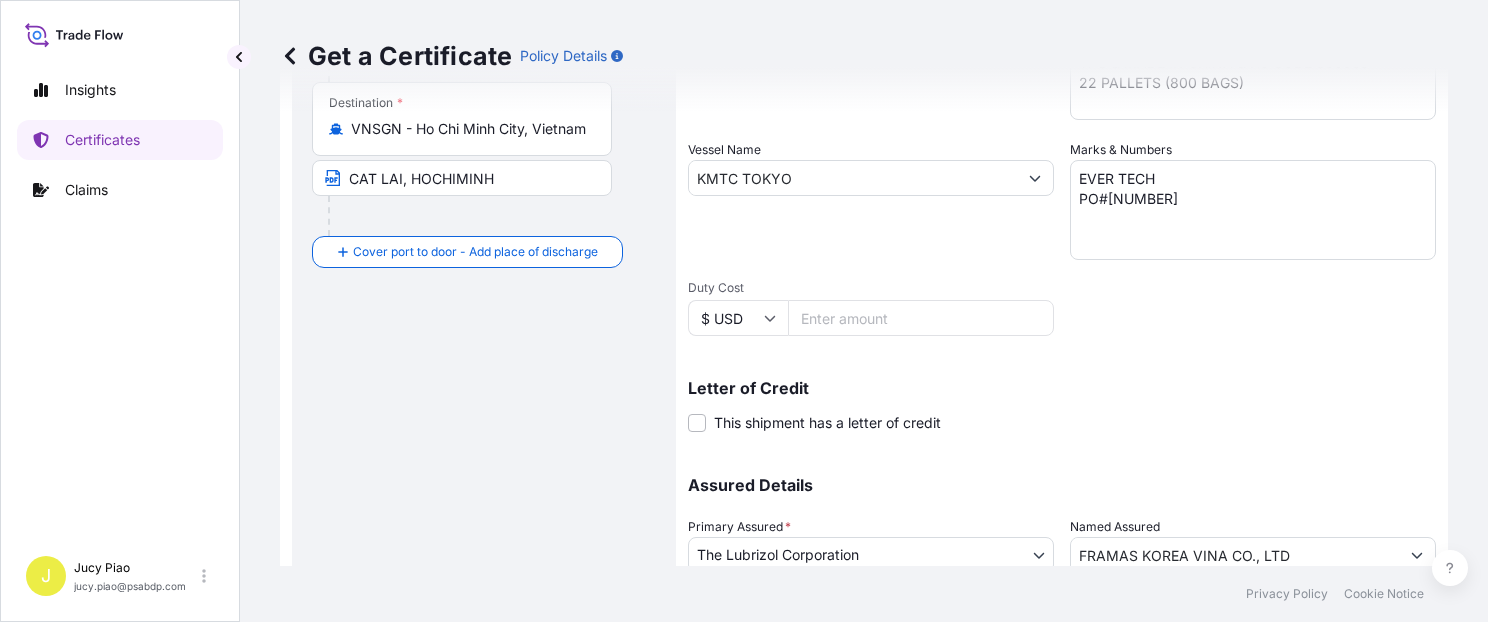 scroll, scrollTop: 565, scrollLeft: 0, axis: vertical 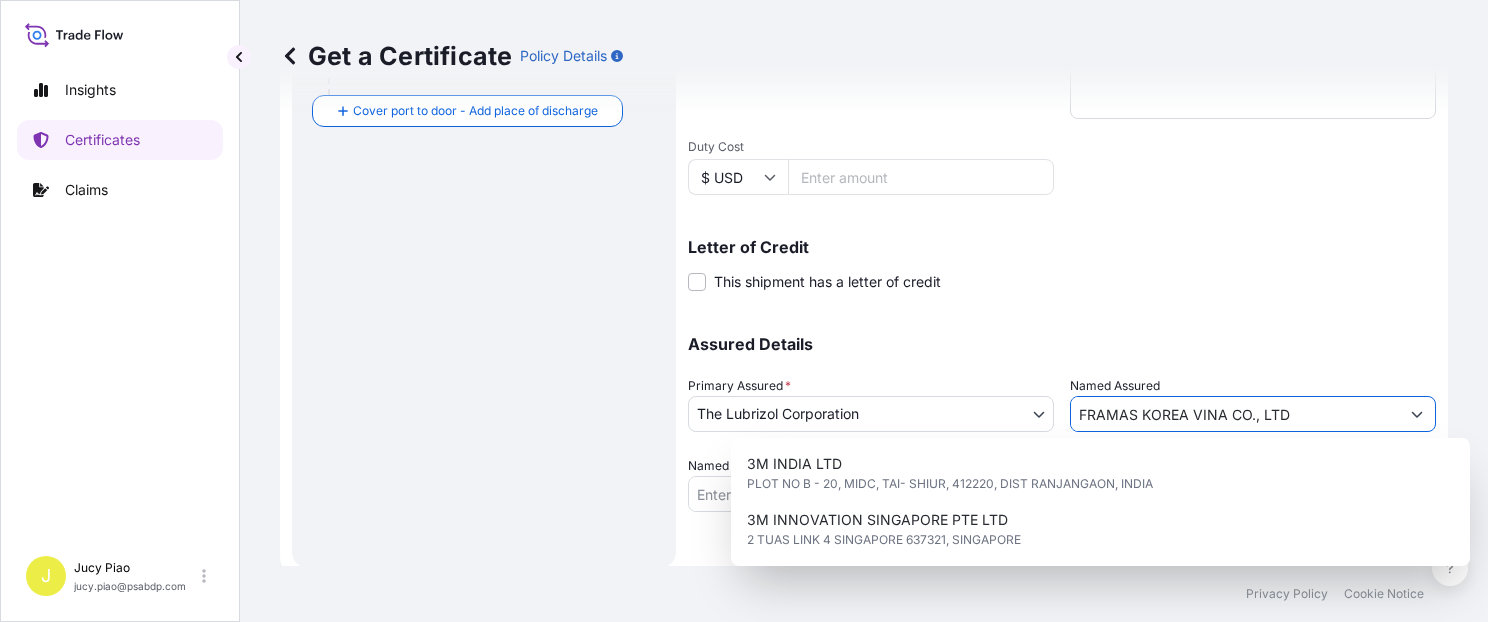 click on "FRAMAS KOREA VINA CO., LTD" at bounding box center [1235, 414] 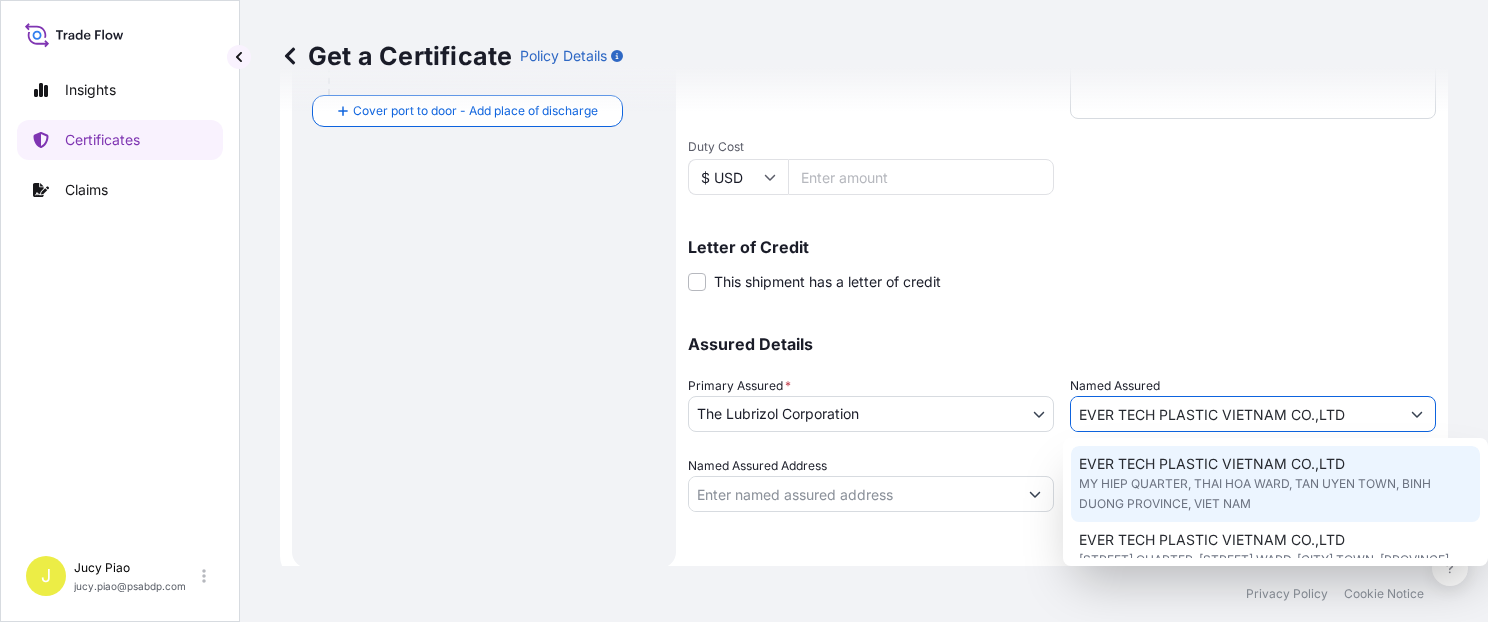 scroll, scrollTop: 50, scrollLeft: 0, axis: vertical 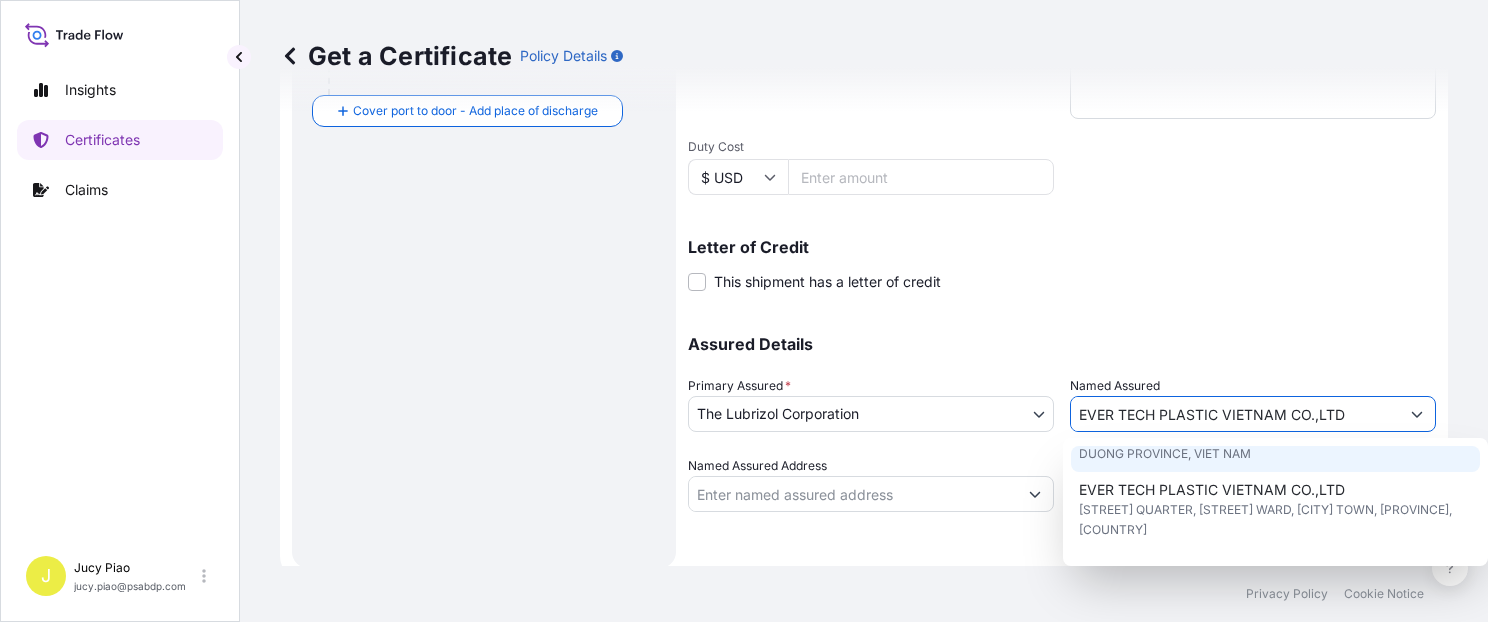 type on "EVER TECH PLASTIC VIETNAM CO.,LTD" 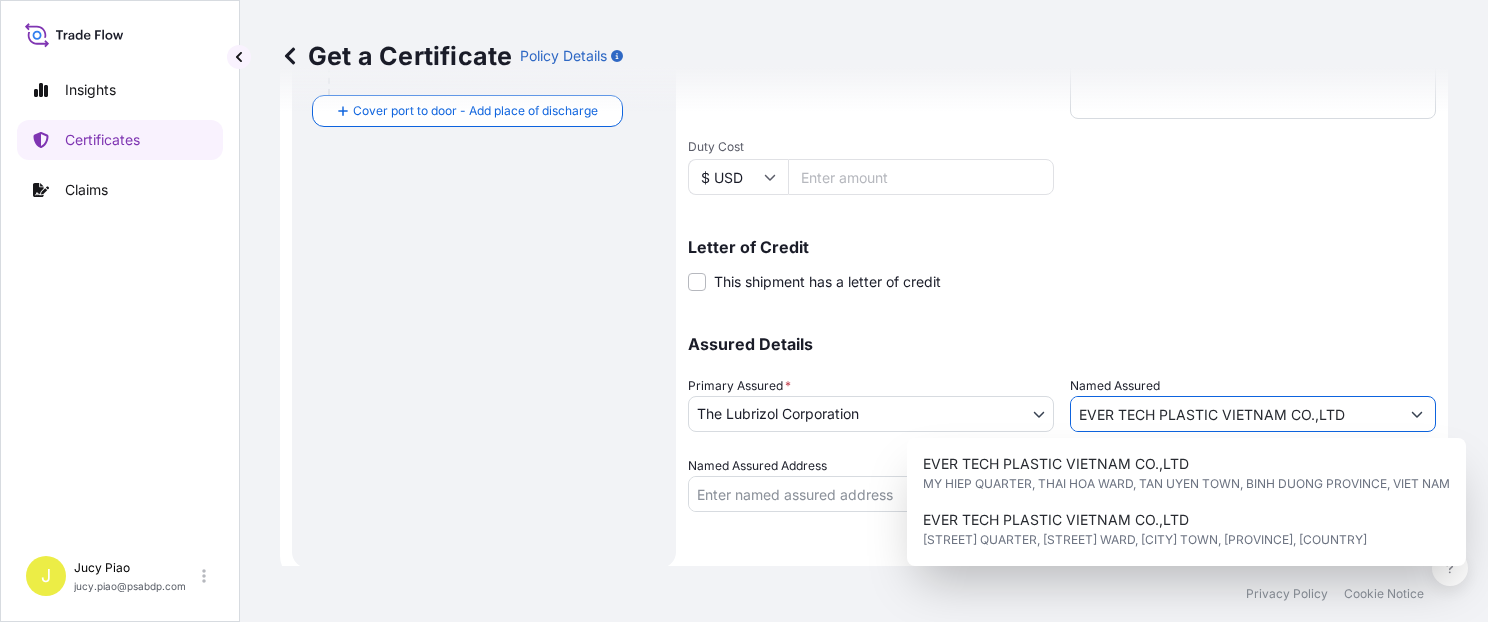 click on "EVER TECH PLASTIC VIETNAM CO.,LTD" at bounding box center [1235, 414] 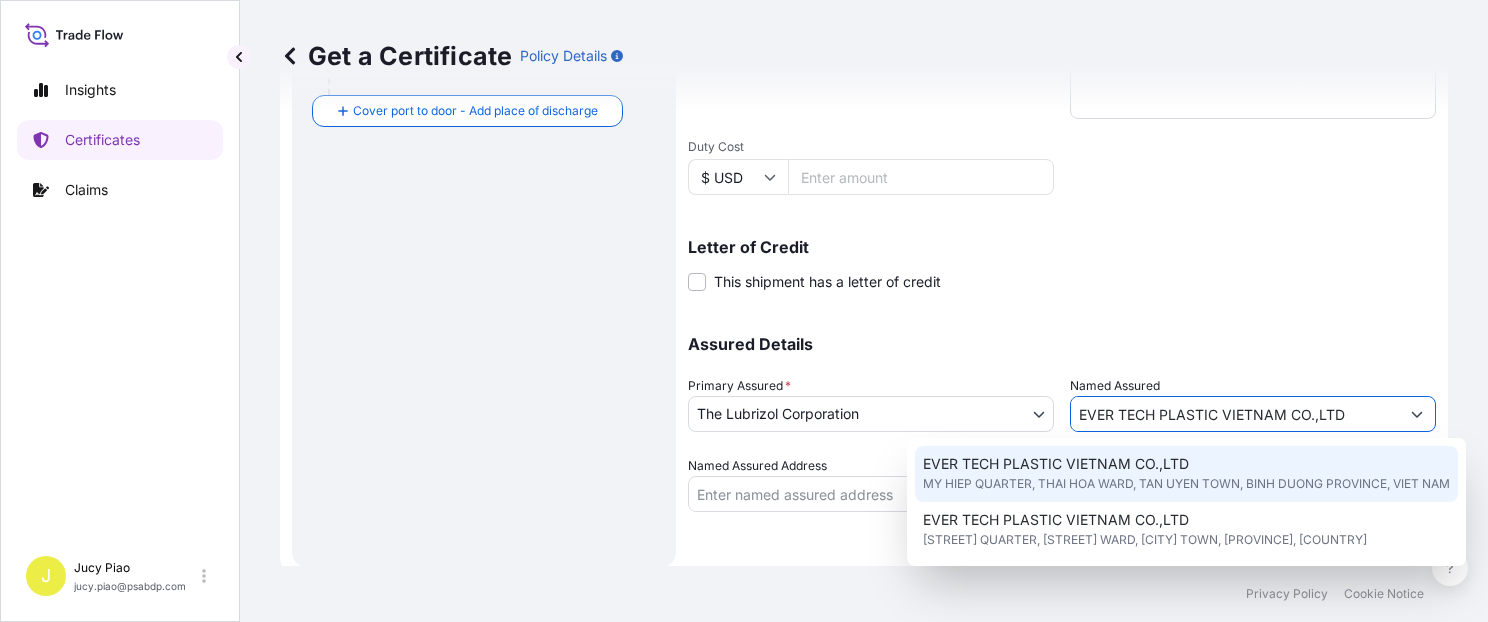 click on "Letter of Credit This shipment has a letter of credit Letter of credit * Letter of credit may not exceed 12000 characters" at bounding box center (1062, 265) 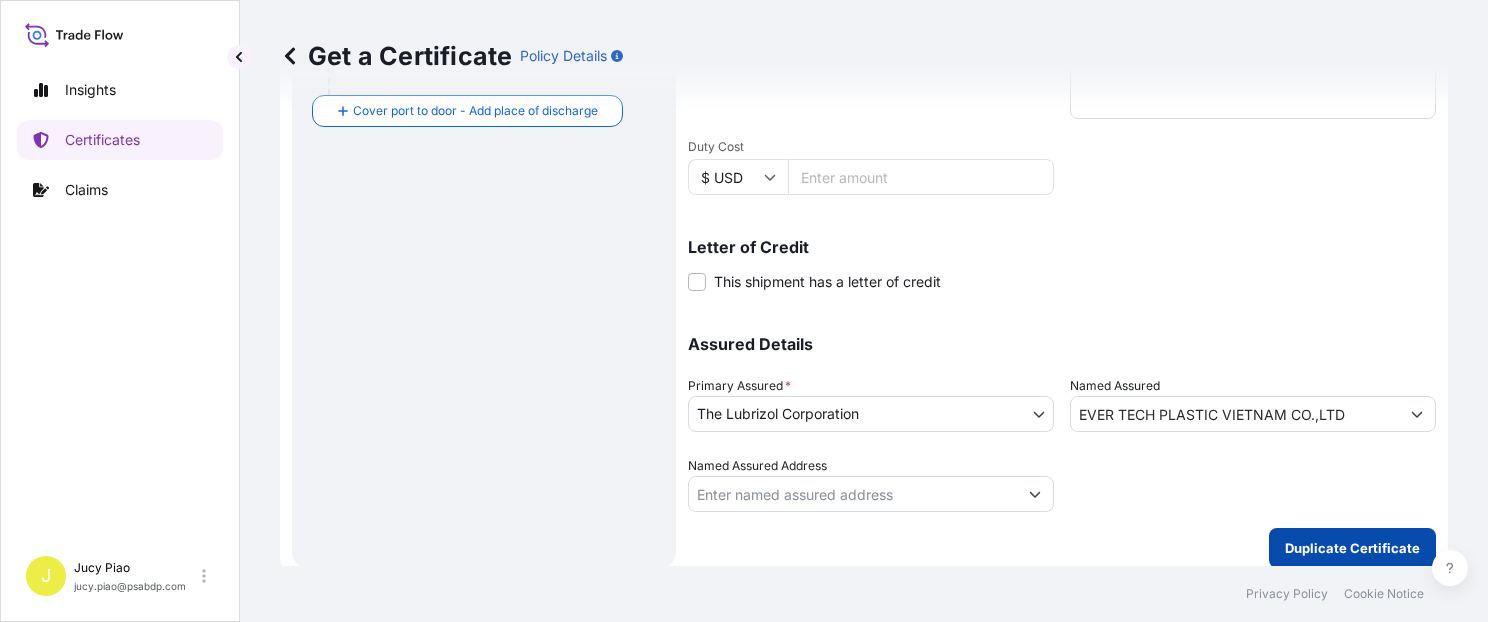 click on "Duplicate Certificate" at bounding box center [1352, 548] 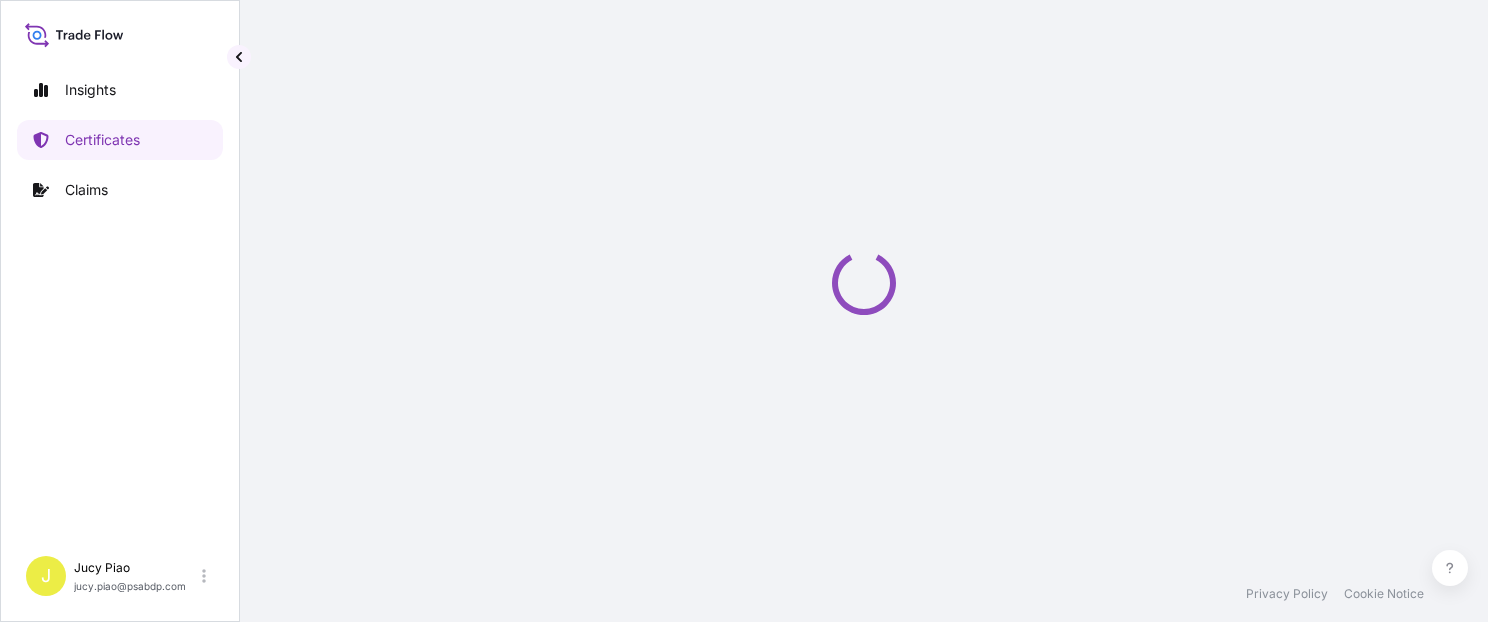 scroll, scrollTop: 0, scrollLeft: 0, axis: both 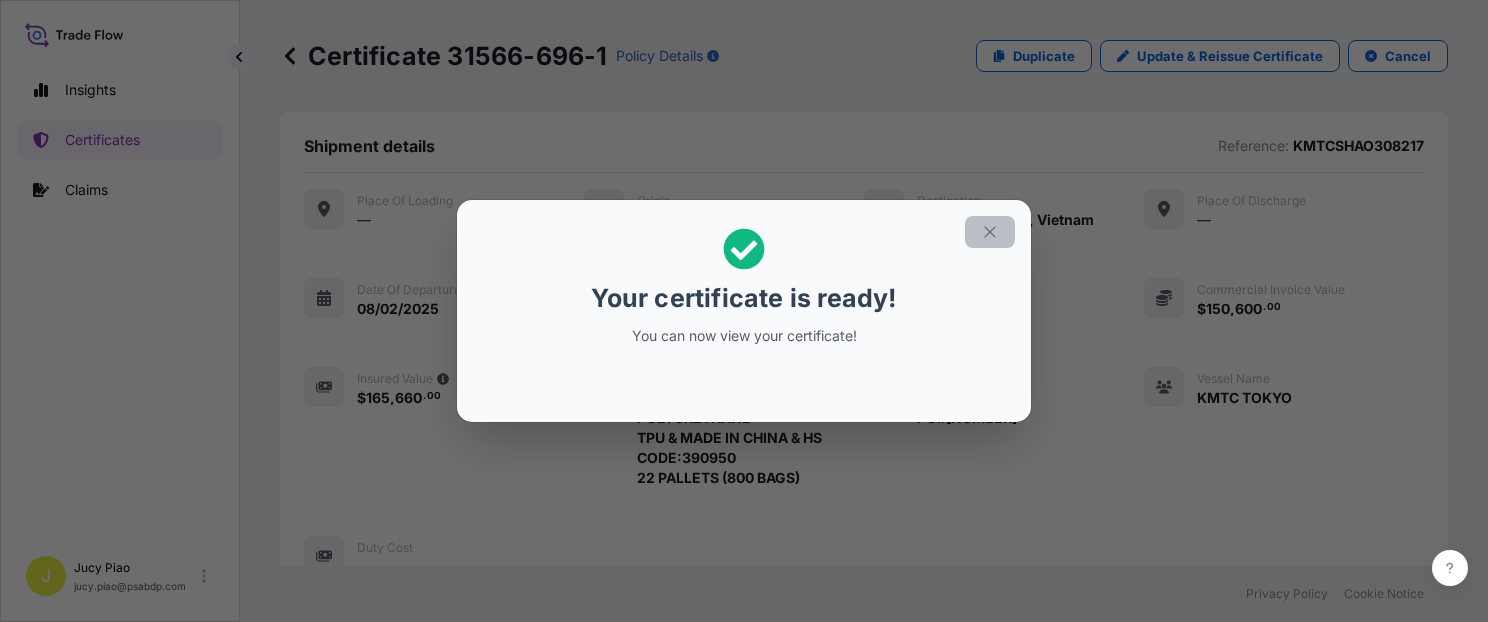 click 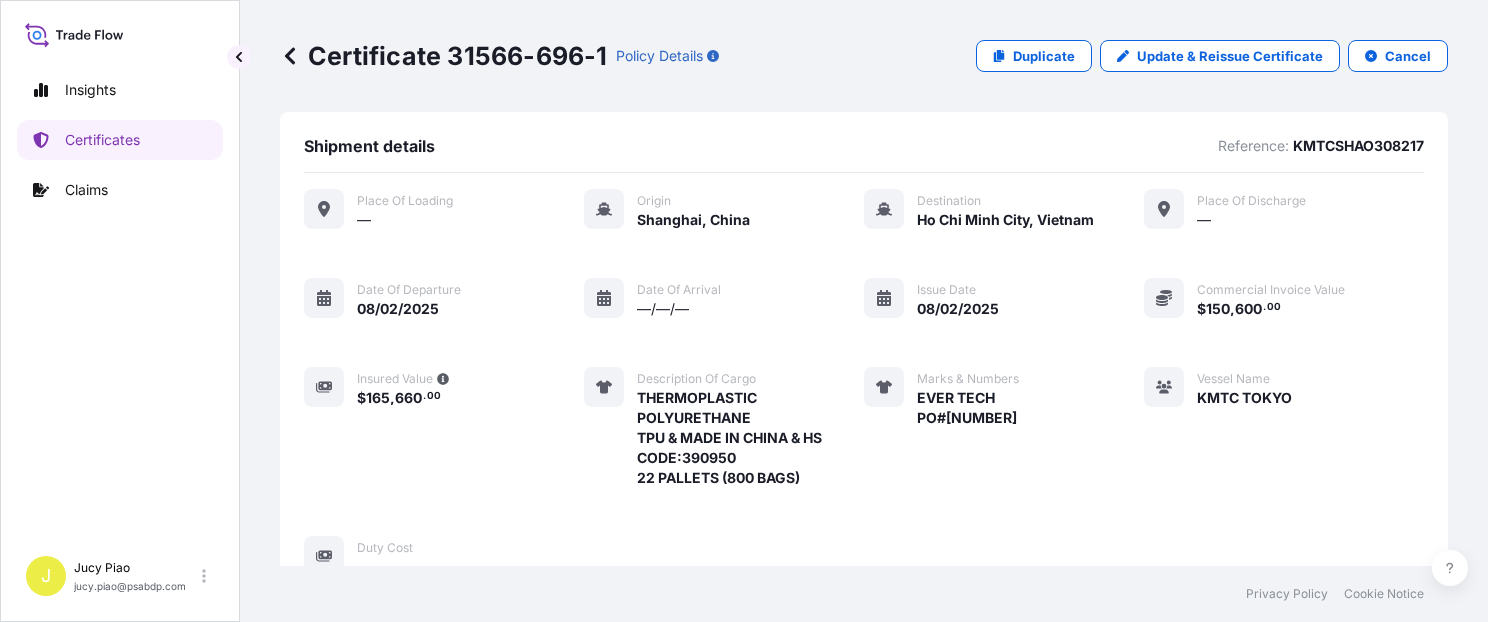 click on "Place of Loading — Origin Shanghai, [STATE] Destination Ho Chi Minh City, [STATE] Place of discharge — Date of departure 08/02/2025 Date of arrival —/—/— Issue Date 08/02/2025 Commercial Invoice Value $ 150 , 600 . 00 Insured Value $ 165 , 660 . 00 Description of cargo THERMOPLASTIC POLYURETHANE
TPU & MADE IN CHINA & HS CODE:390950
22 PALLETS (800 BAGS) Marks & Numbers EVER TECH
PO#20250516008 Vessel Name KMTC TOKYO Duty Cost —" at bounding box center (864, 383) 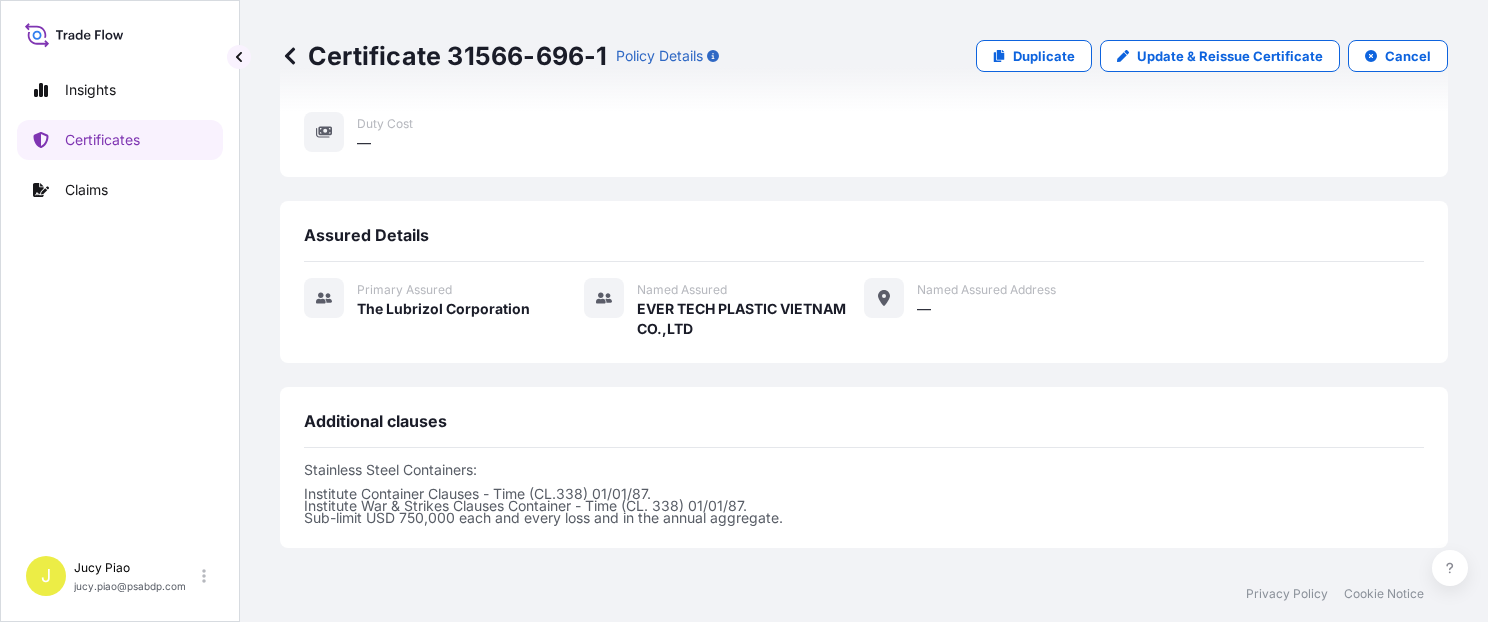 scroll, scrollTop: 734, scrollLeft: 0, axis: vertical 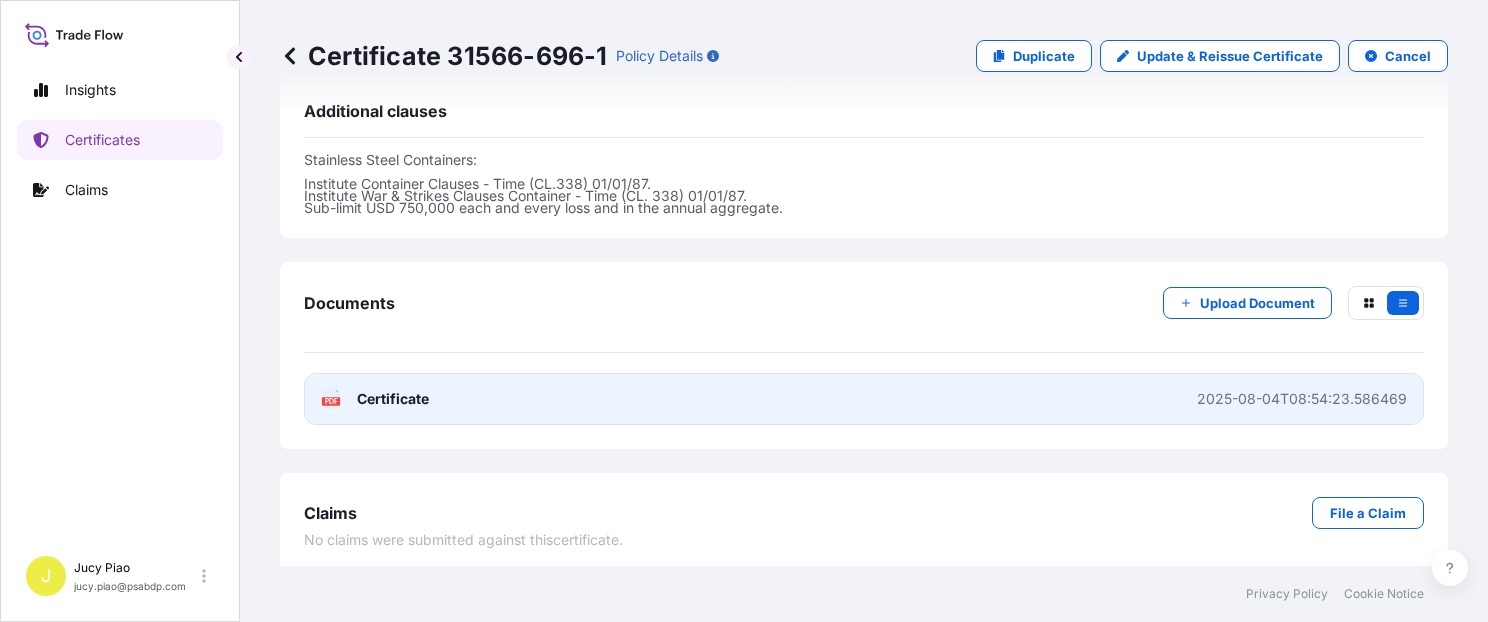 click on "PDF Certificate [DATE]" at bounding box center [864, 399] 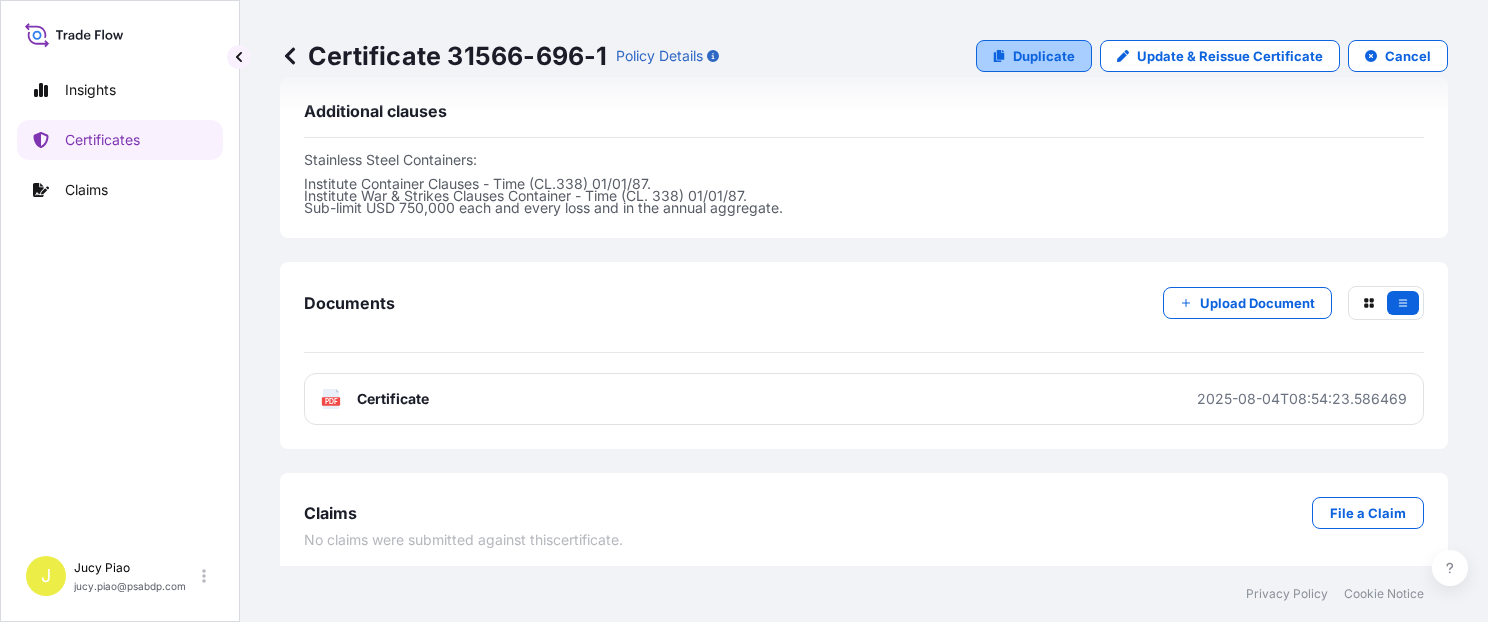 click on "Duplicate" at bounding box center (1044, 56) 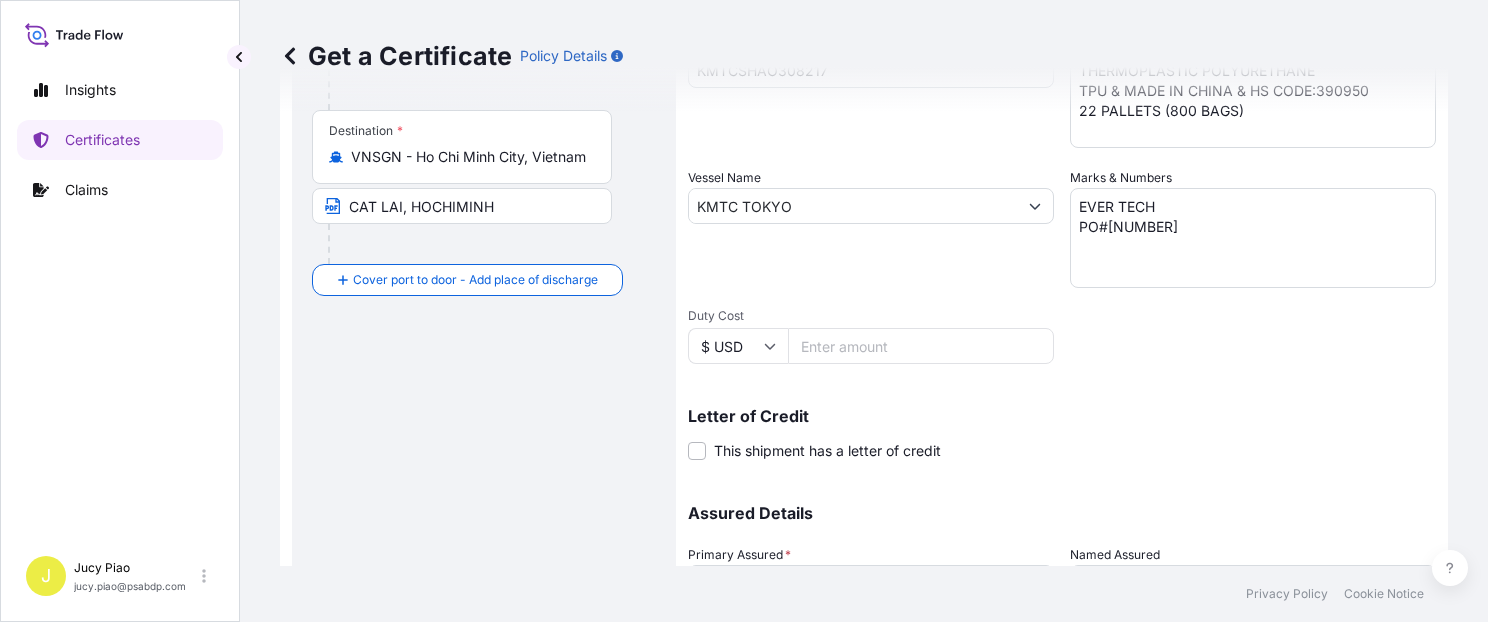 scroll, scrollTop: 310, scrollLeft: 0, axis: vertical 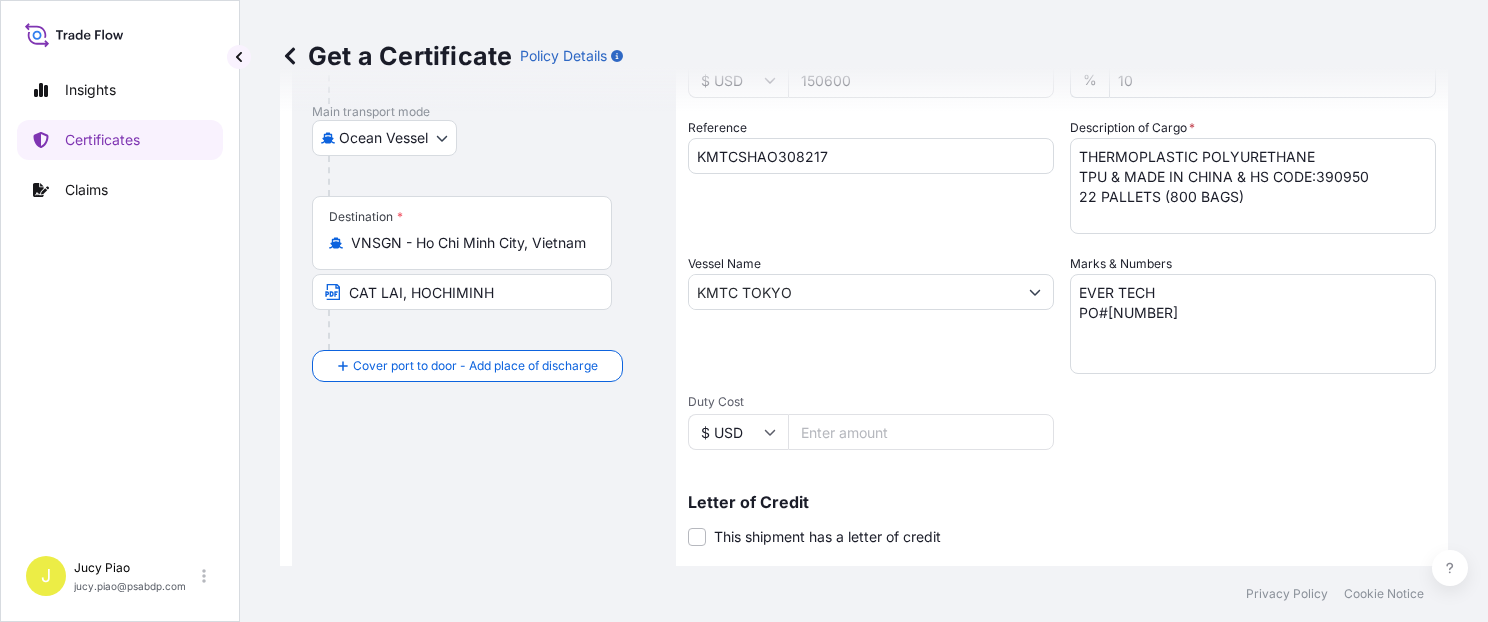 click on "KMTC TOKYO" at bounding box center [853, 292] 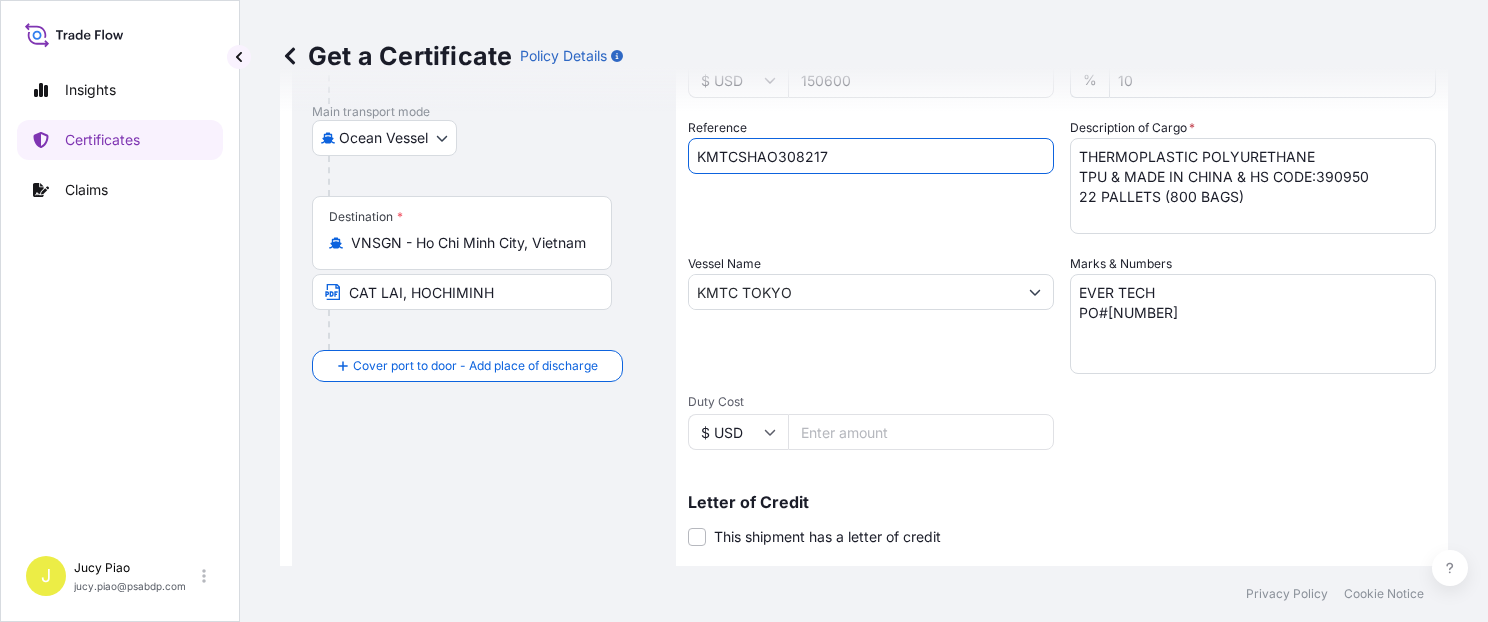 click on "KMTCSHAO308217" at bounding box center (871, 156) 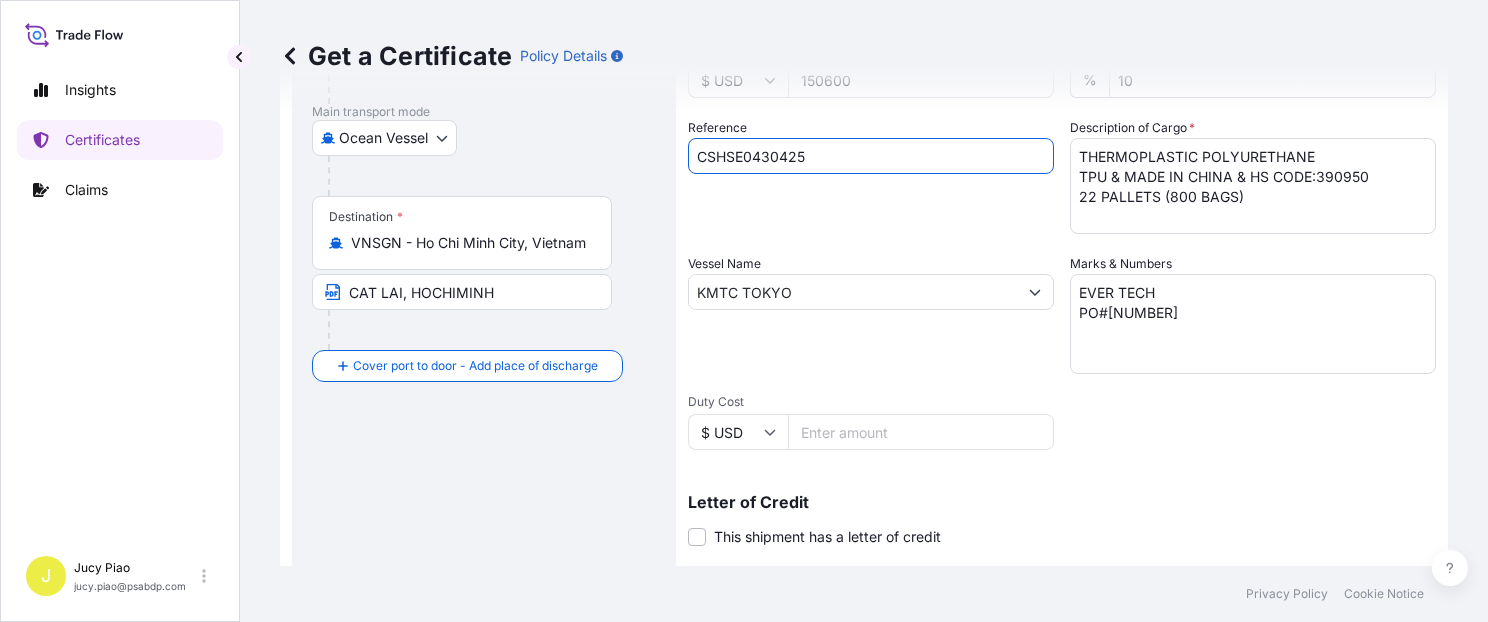 type on "CSHSE0430425" 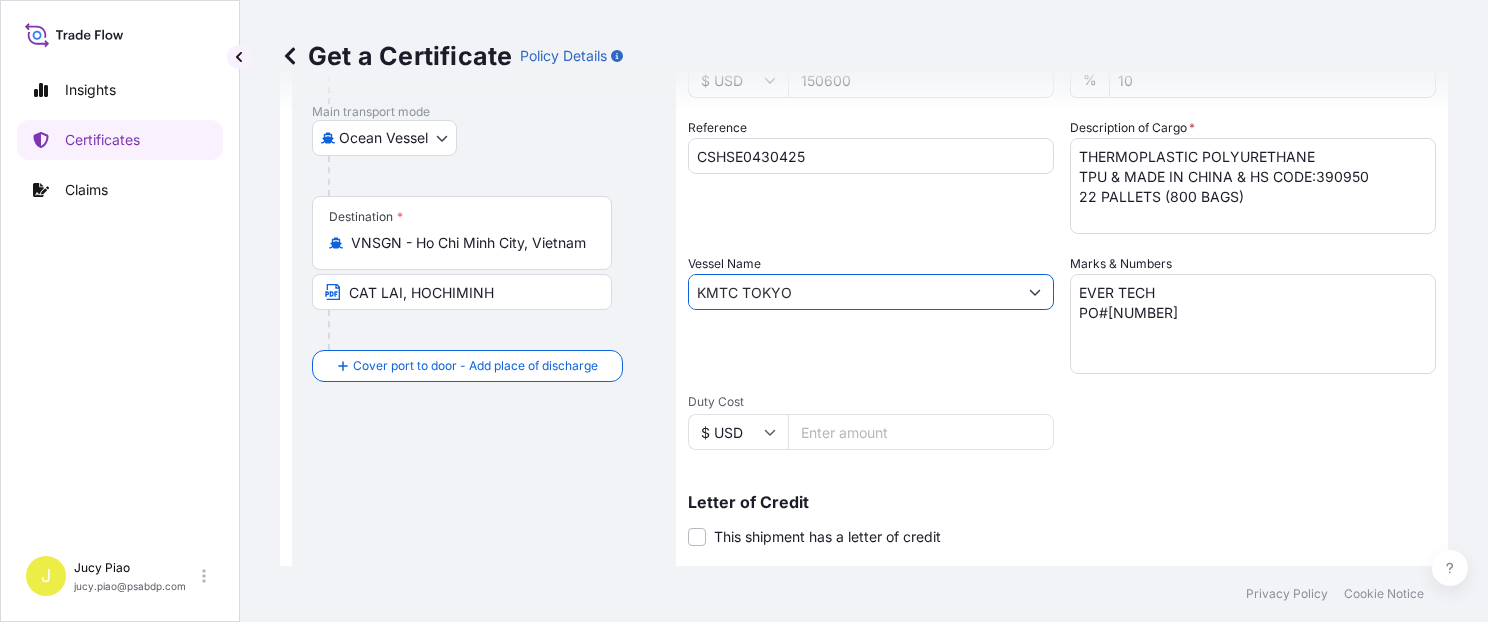drag, startPoint x: 621, startPoint y: 293, endPoint x: 454, endPoint y: 281, distance: 167.43059 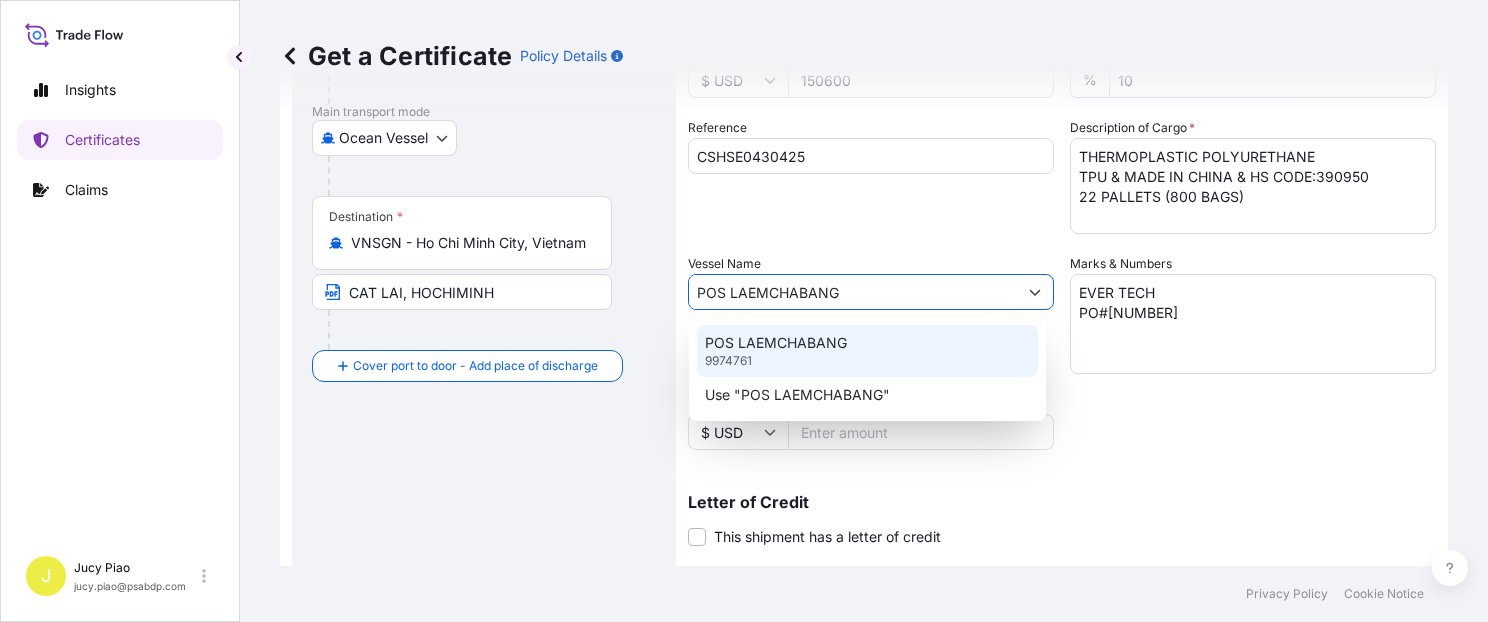 click on "POS LAEMCHABANG 9974761" at bounding box center [867, 351] 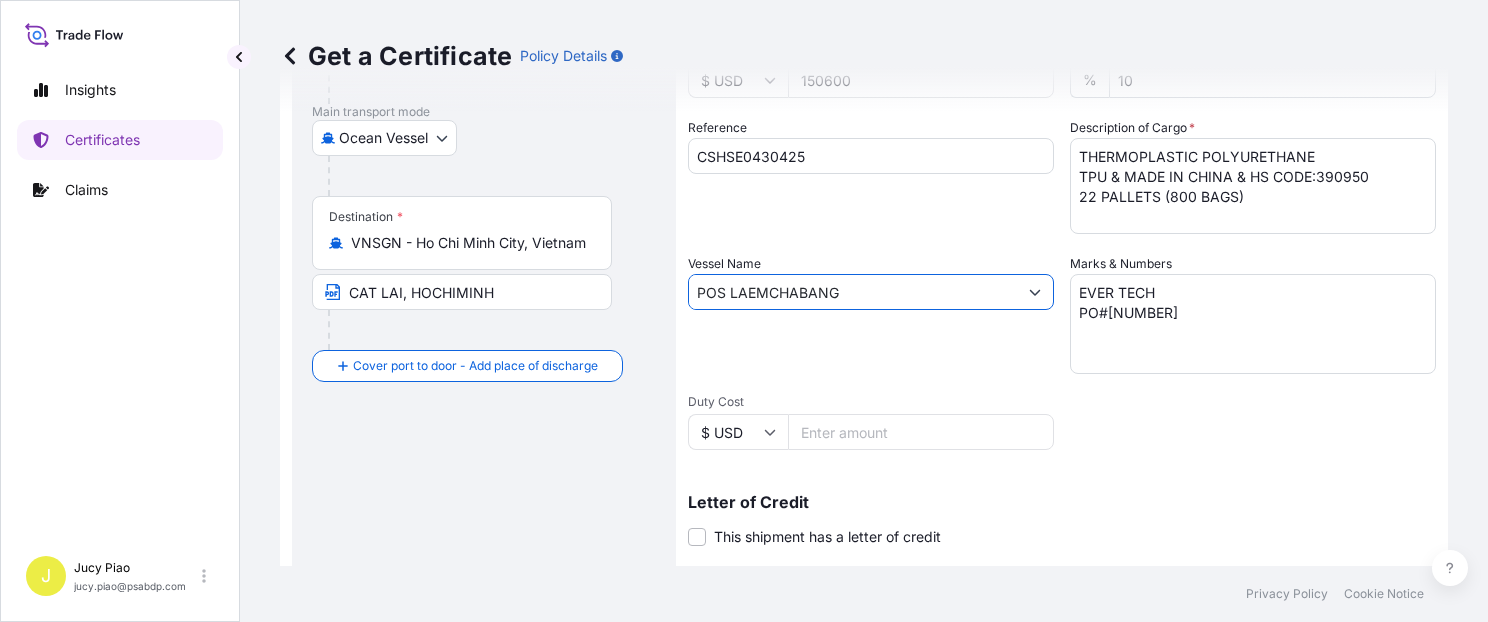 type on "POS LAEMCHABANG" 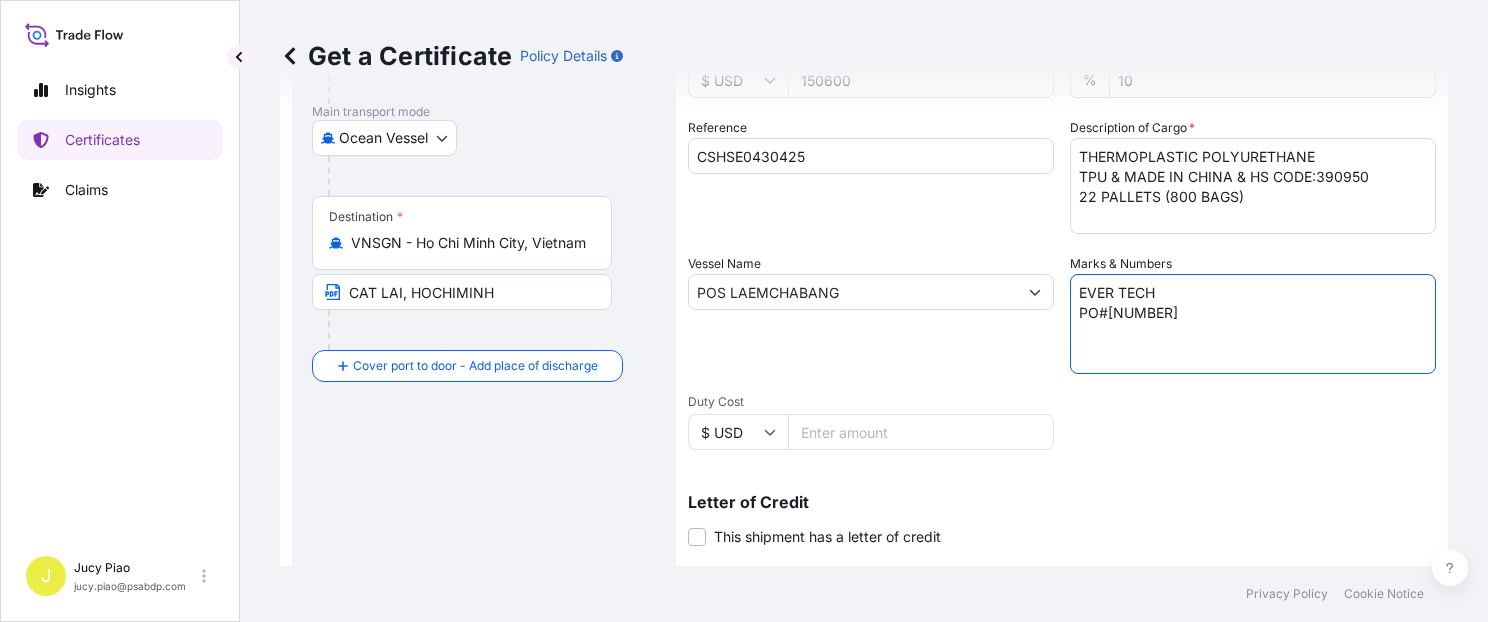 drag, startPoint x: 1255, startPoint y: 328, endPoint x: 901, endPoint y: 226, distance: 368.40195 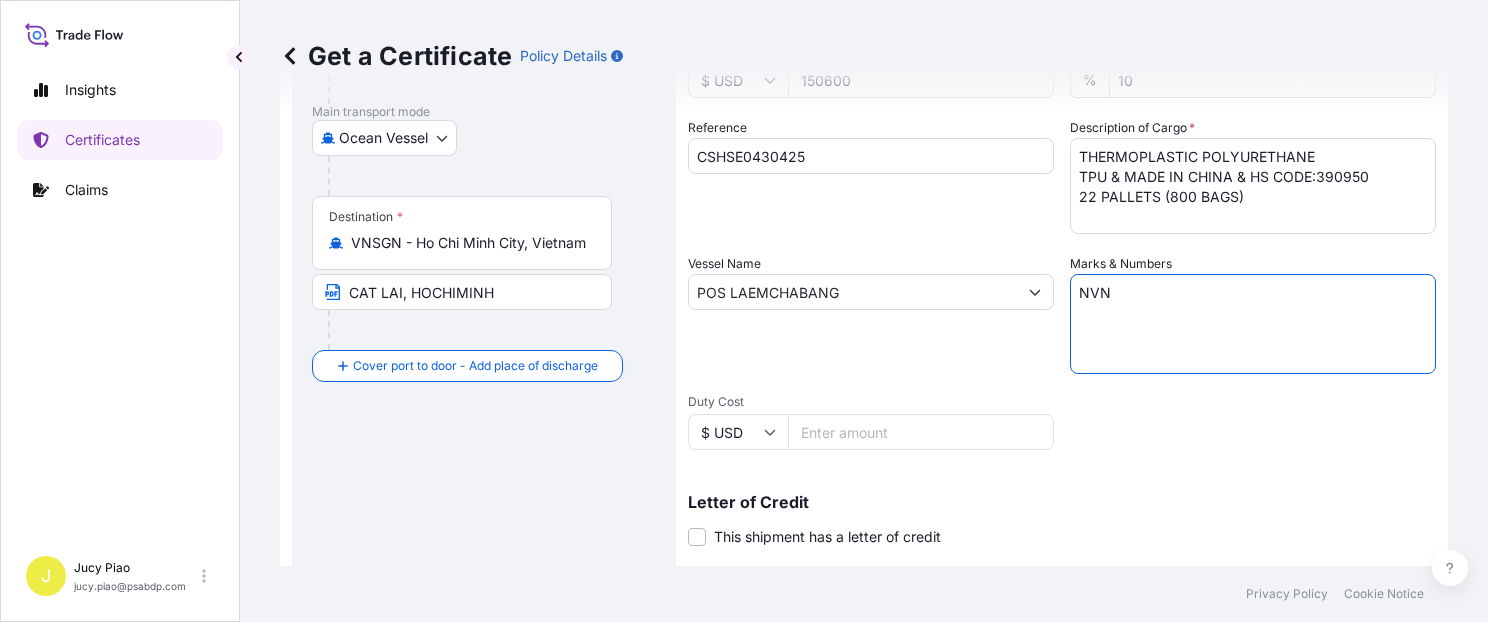 paste on "HO CHI MINH CITY" 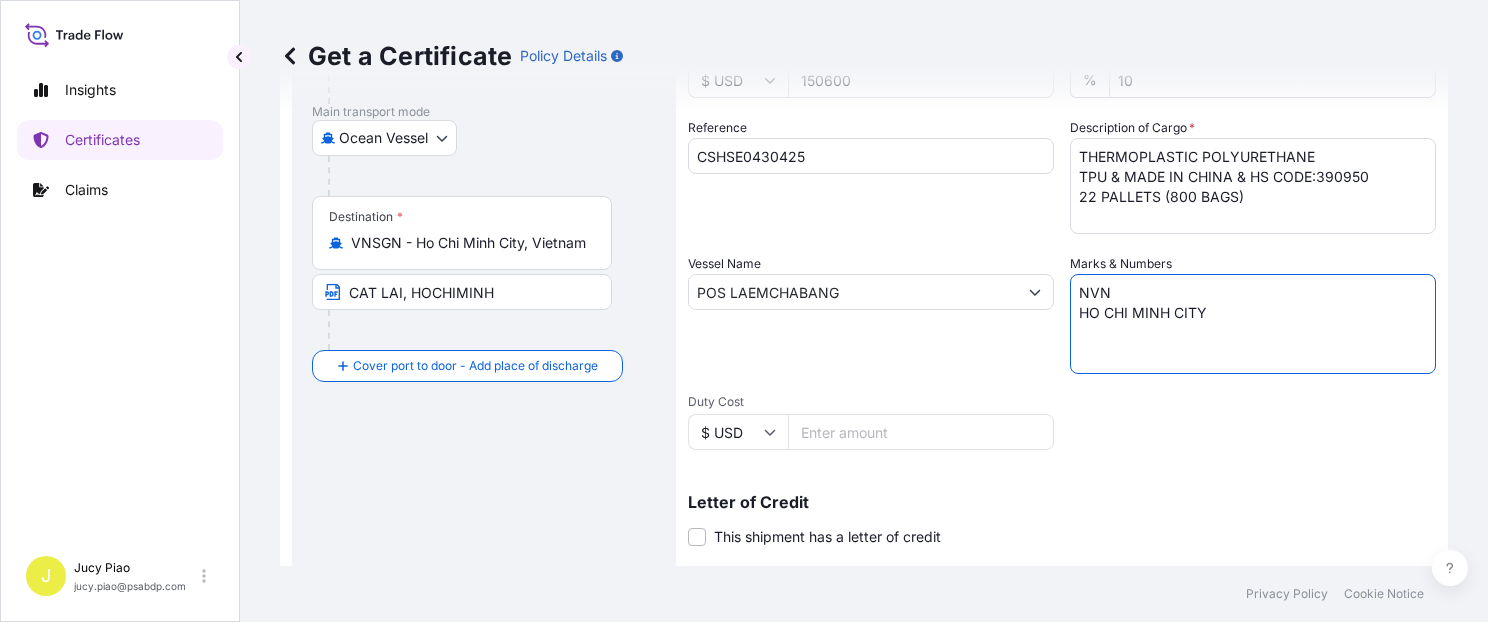 paste on "NO. 1-UP" 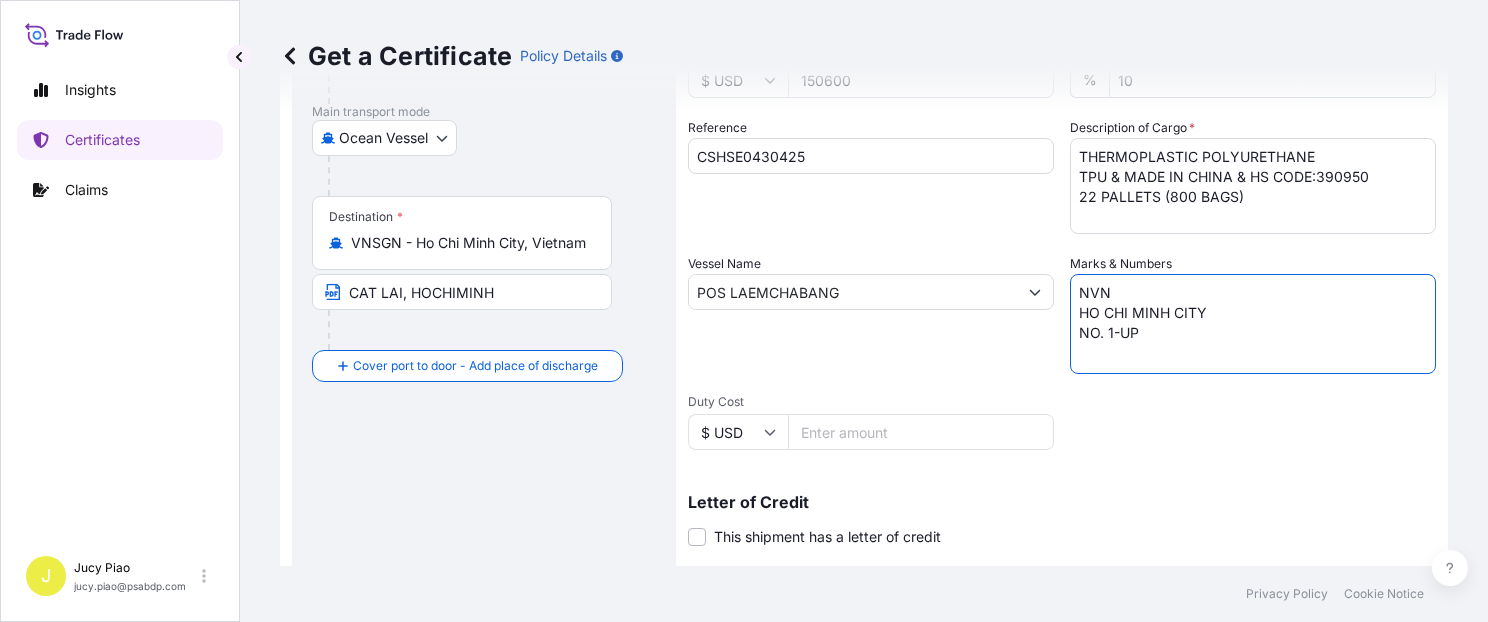 paste on "MADE IN CHINA" 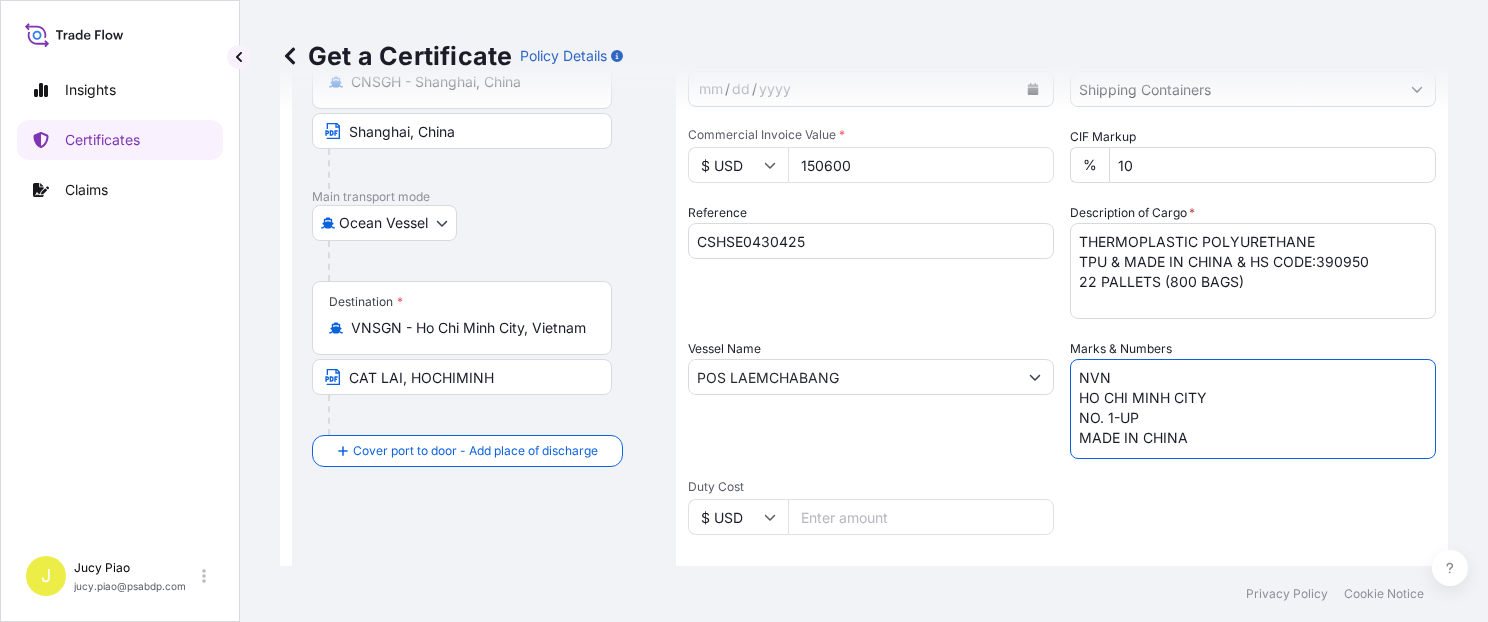 scroll, scrollTop: 140, scrollLeft: 0, axis: vertical 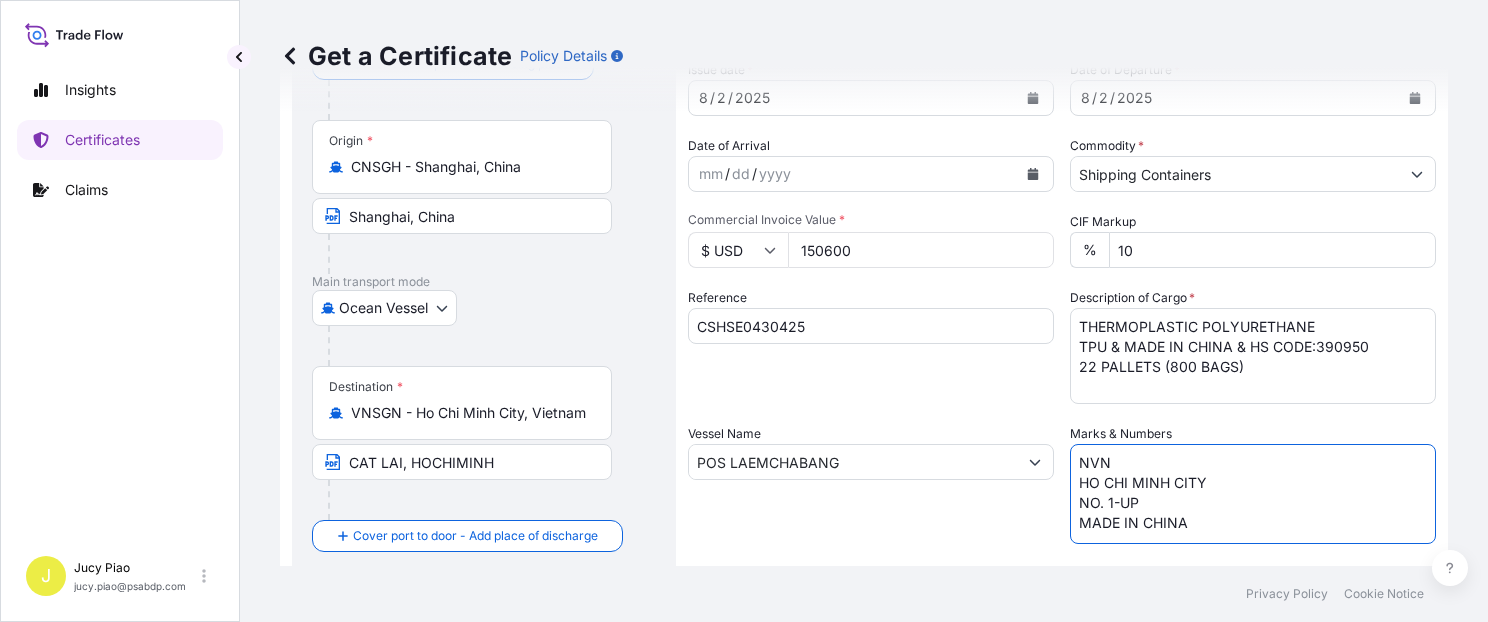 type on "NVN
HO CHI MINH CITY
NO. 1-UP
MADE IN CHINA" 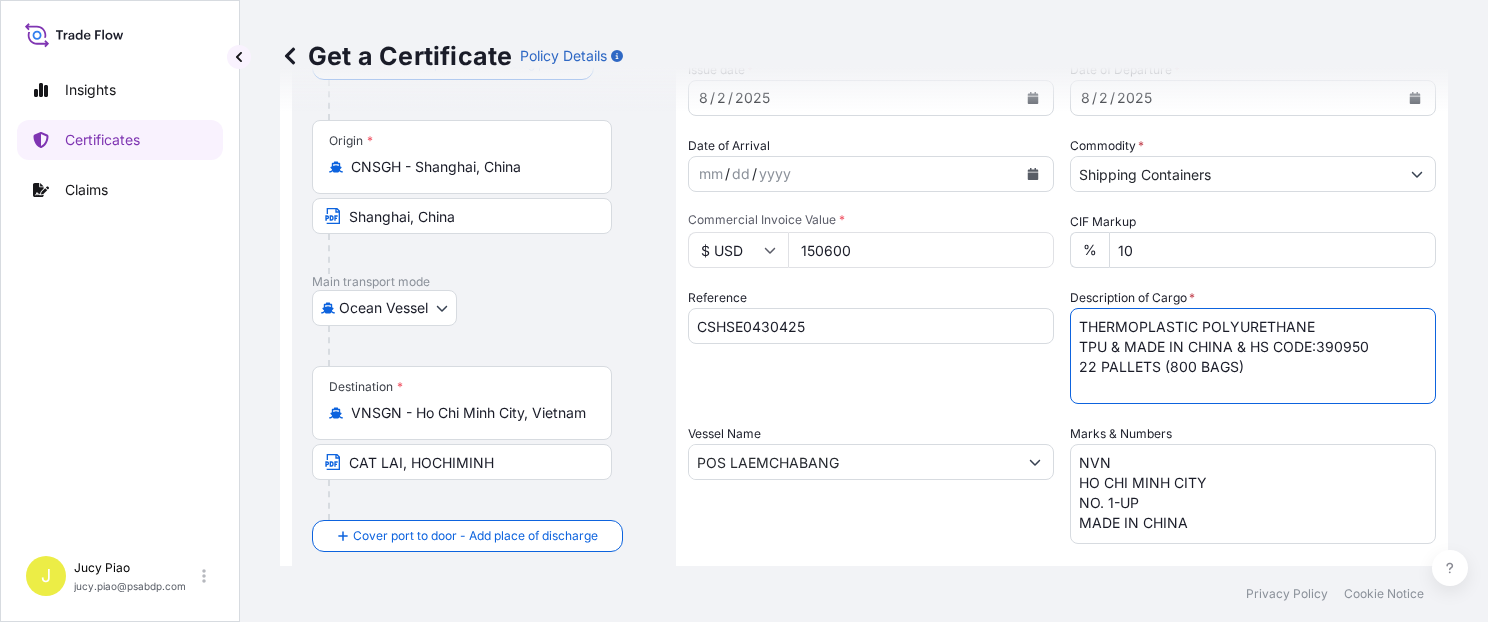 drag, startPoint x: 1258, startPoint y: 375, endPoint x: 1062, endPoint y: 348, distance: 197.85095 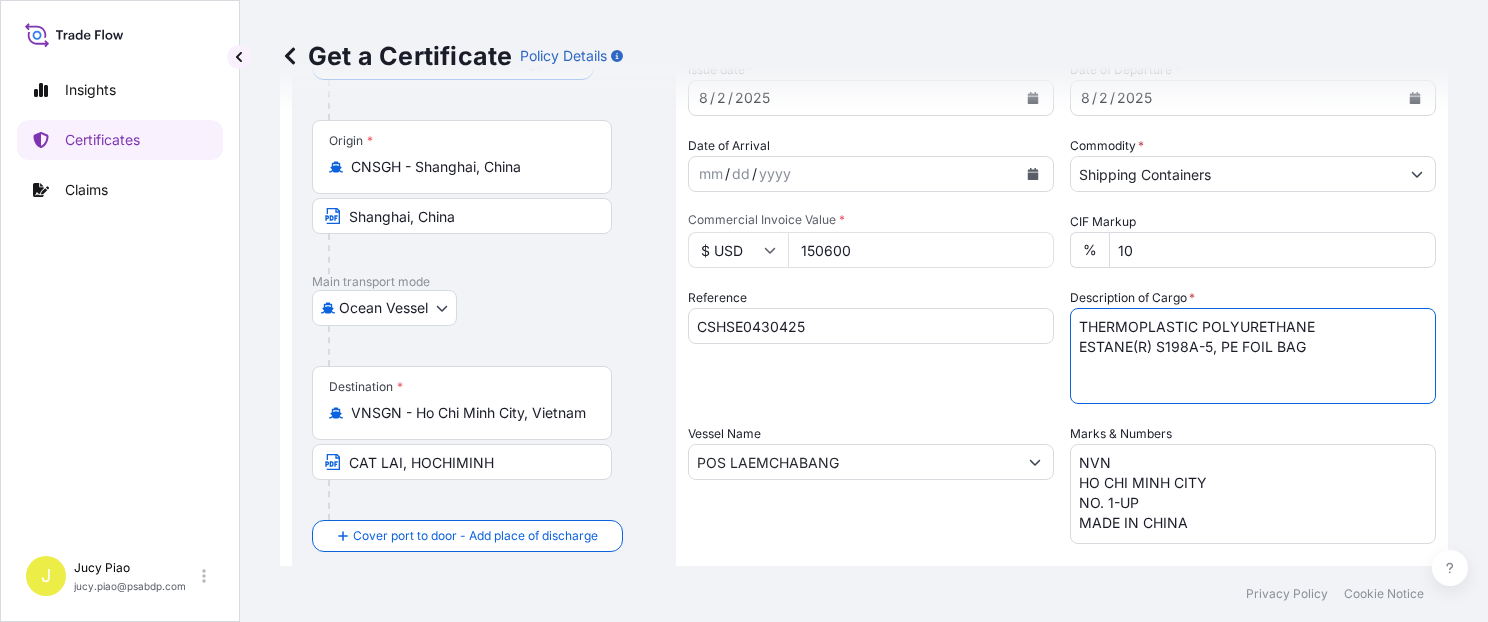 paste on "HS CODE: 390950" 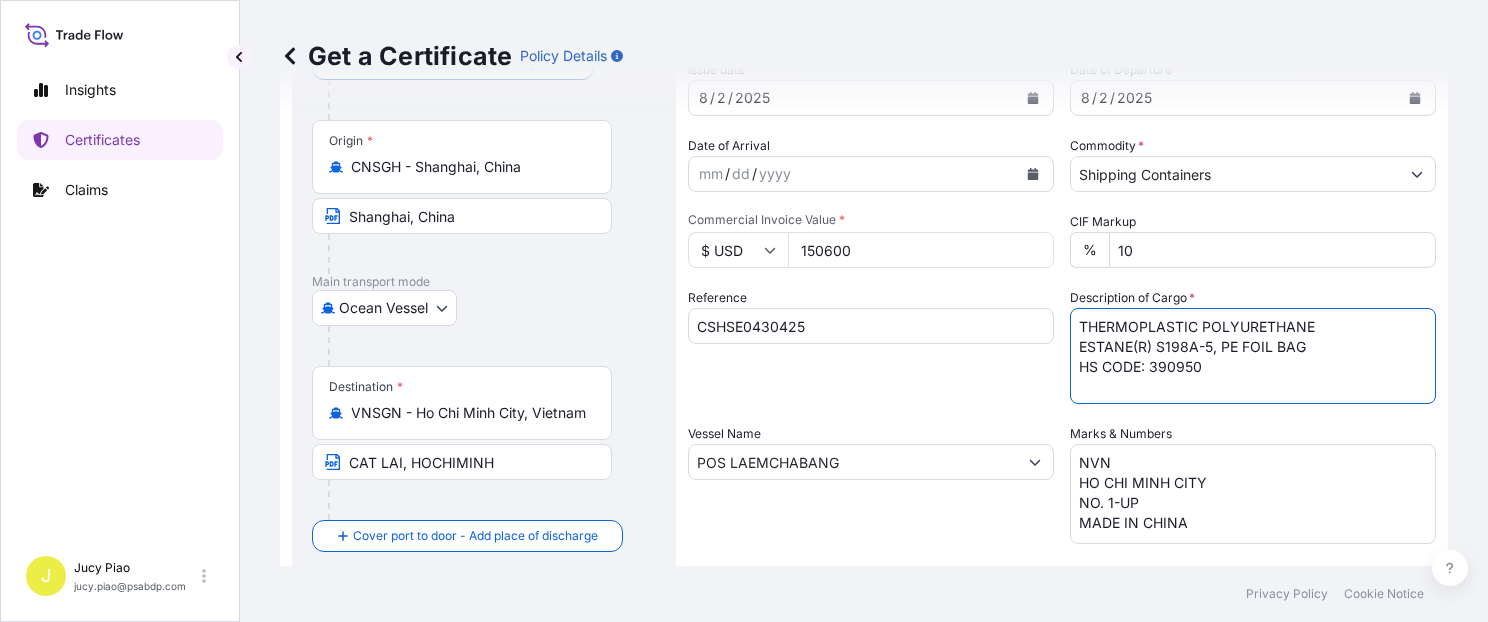 paste on "22 PALLETS (800 BAGS)" 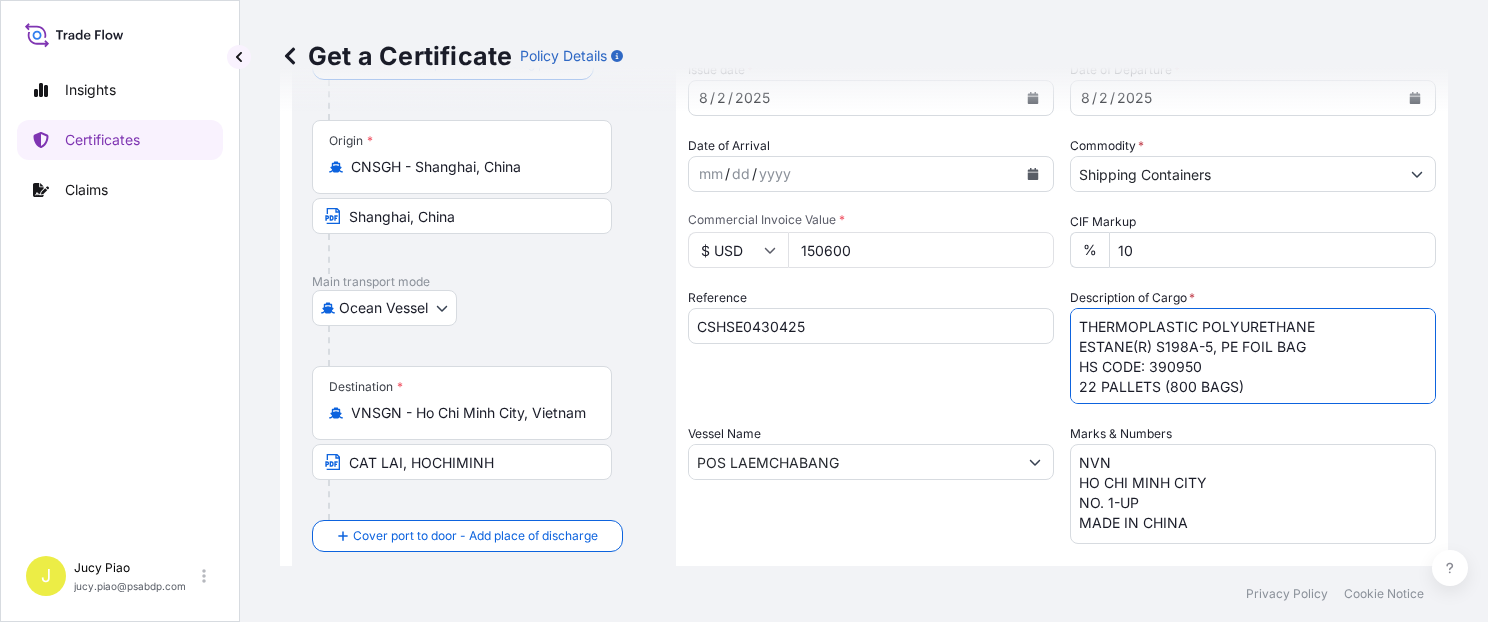 scroll, scrollTop: 0, scrollLeft: 0, axis: both 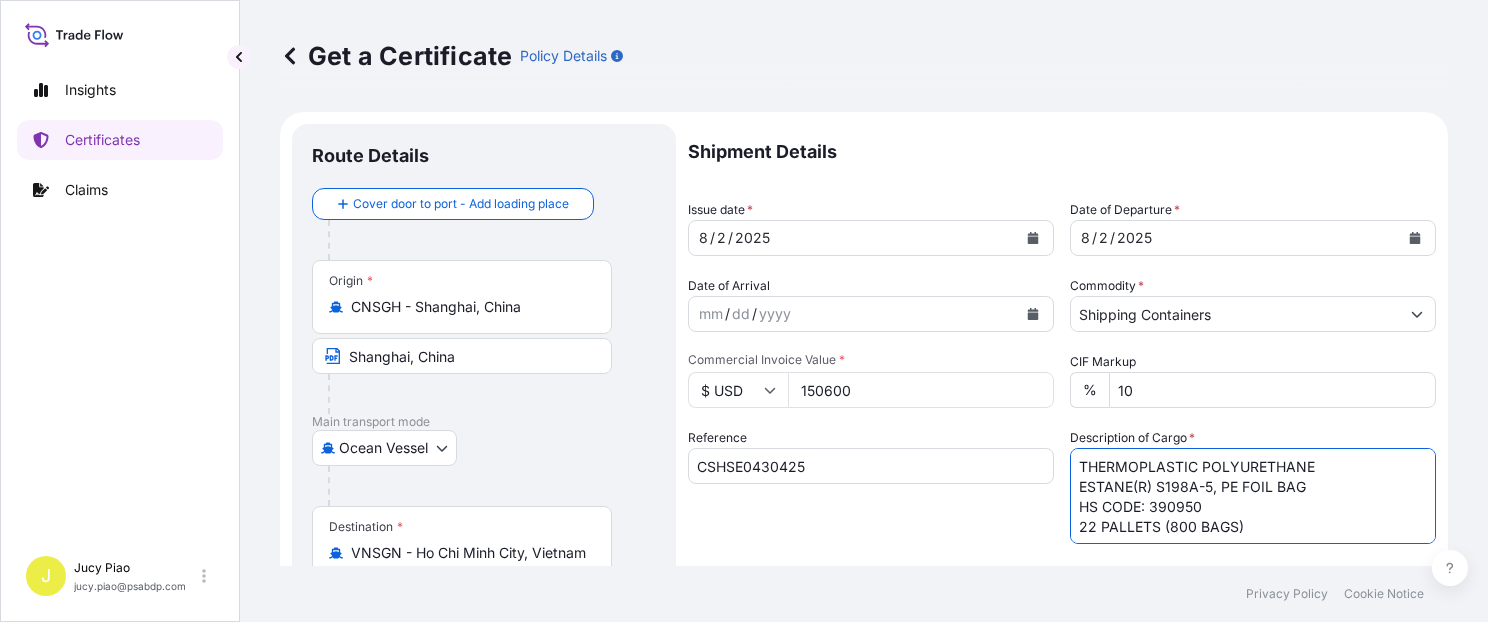 type on "THERMOPLASTIC POLYURETHANE
ESTANE(R) S198A-5, PE FOIL BAG
HS CODE: 390950
22 PALLETS (800 BAGS)" 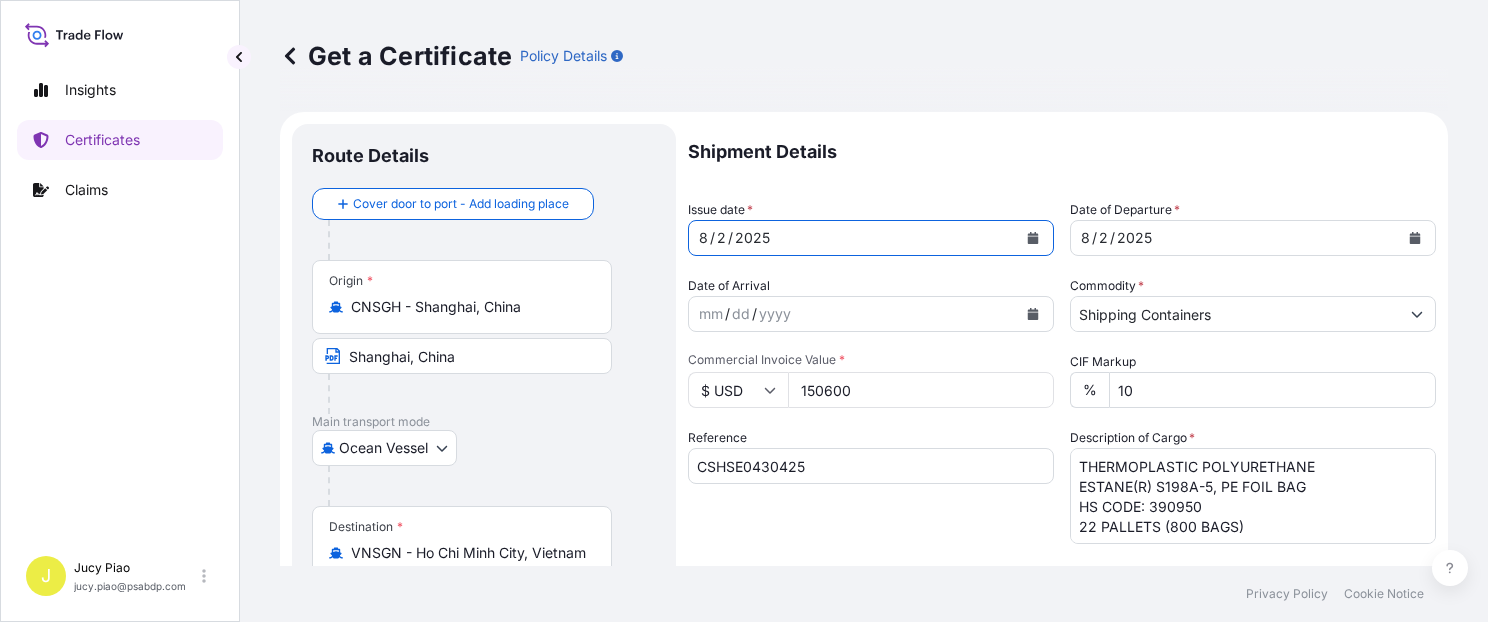 click on "2" at bounding box center [721, 238] 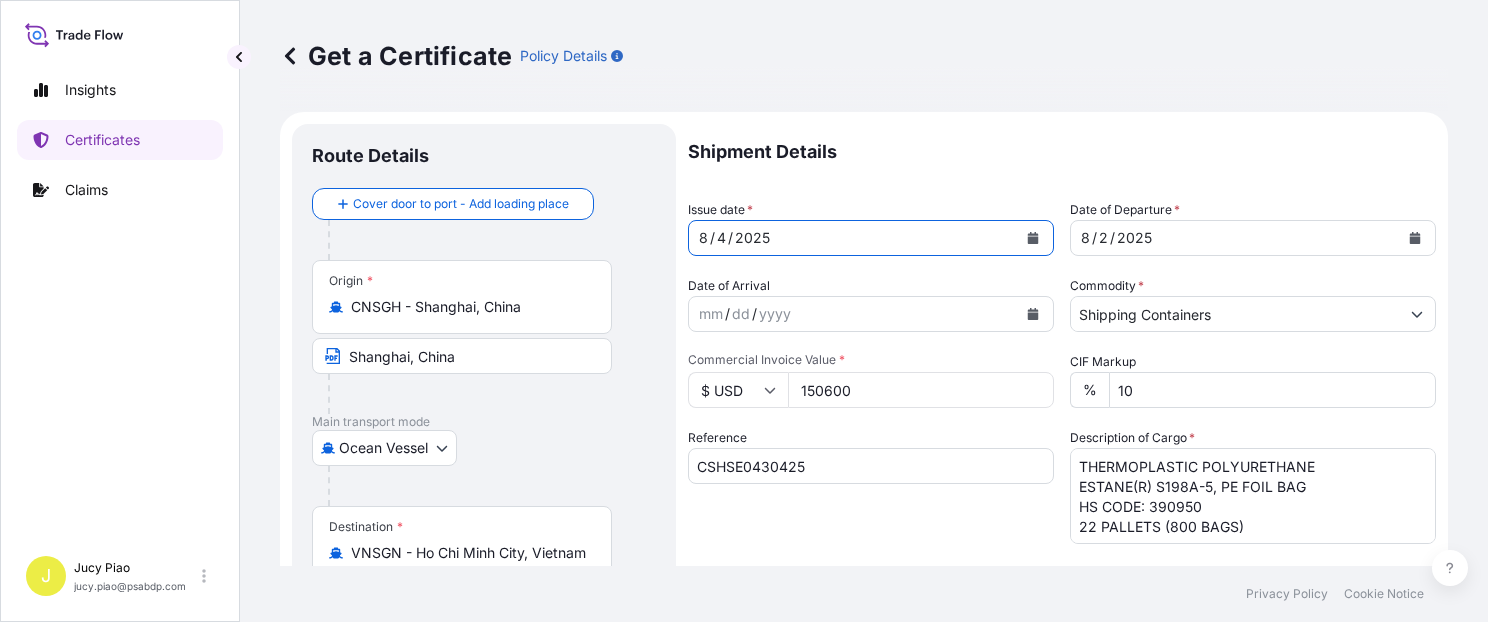 click on "2" at bounding box center (1103, 238) 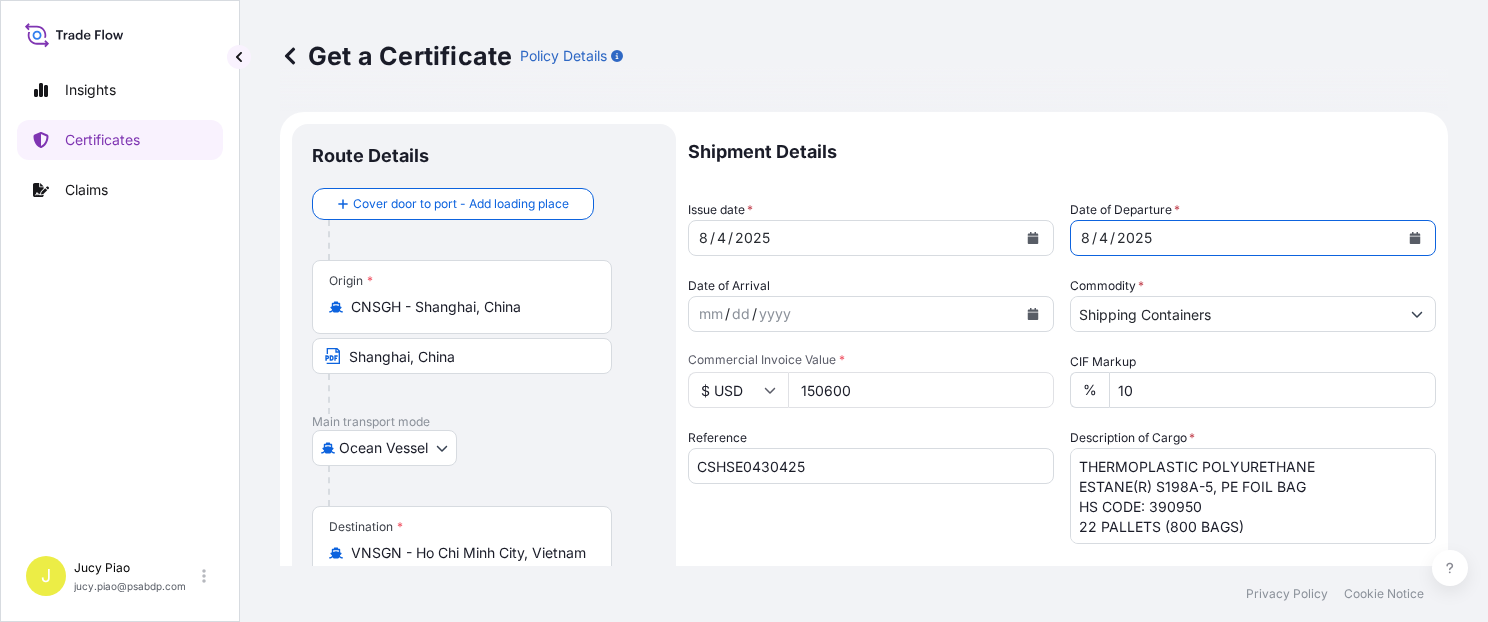 scroll, scrollTop: 169, scrollLeft: 0, axis: vertical 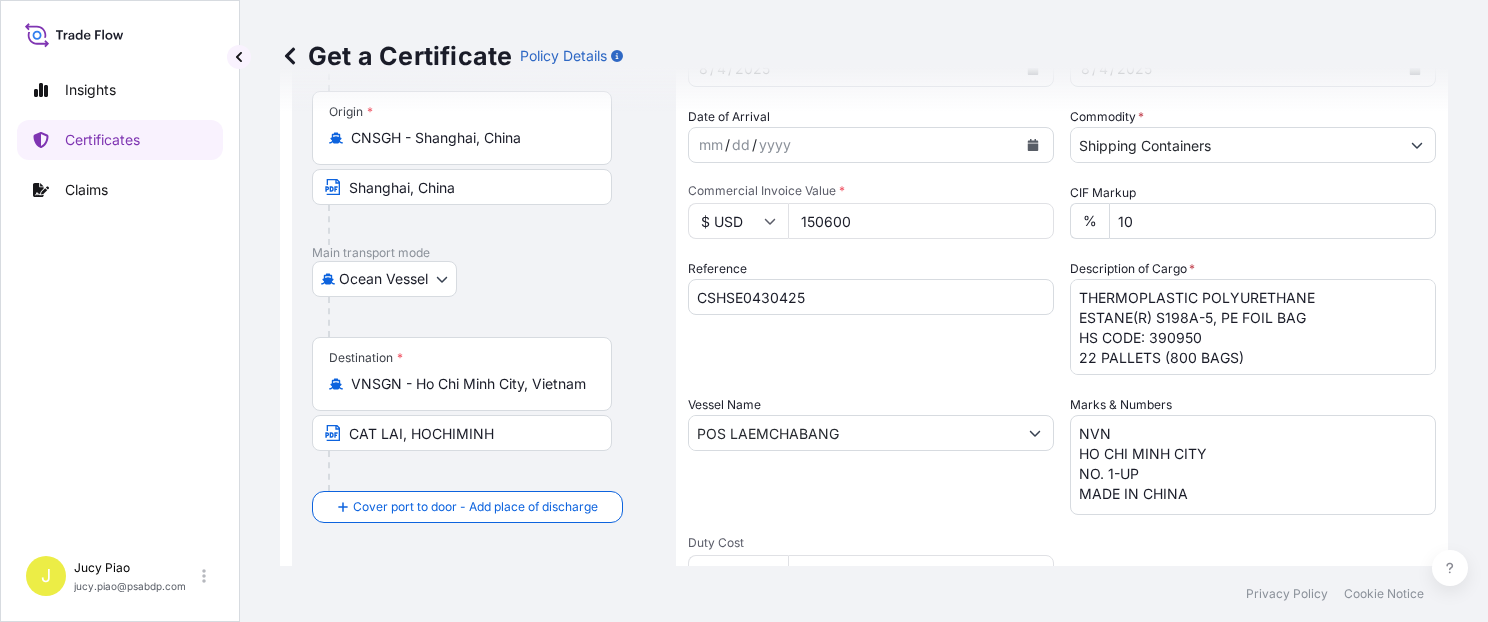 drag, startPoint x: 859, startPoint y: 218, endPoint x: 713, endPoint y: 219, distance: 146.00342 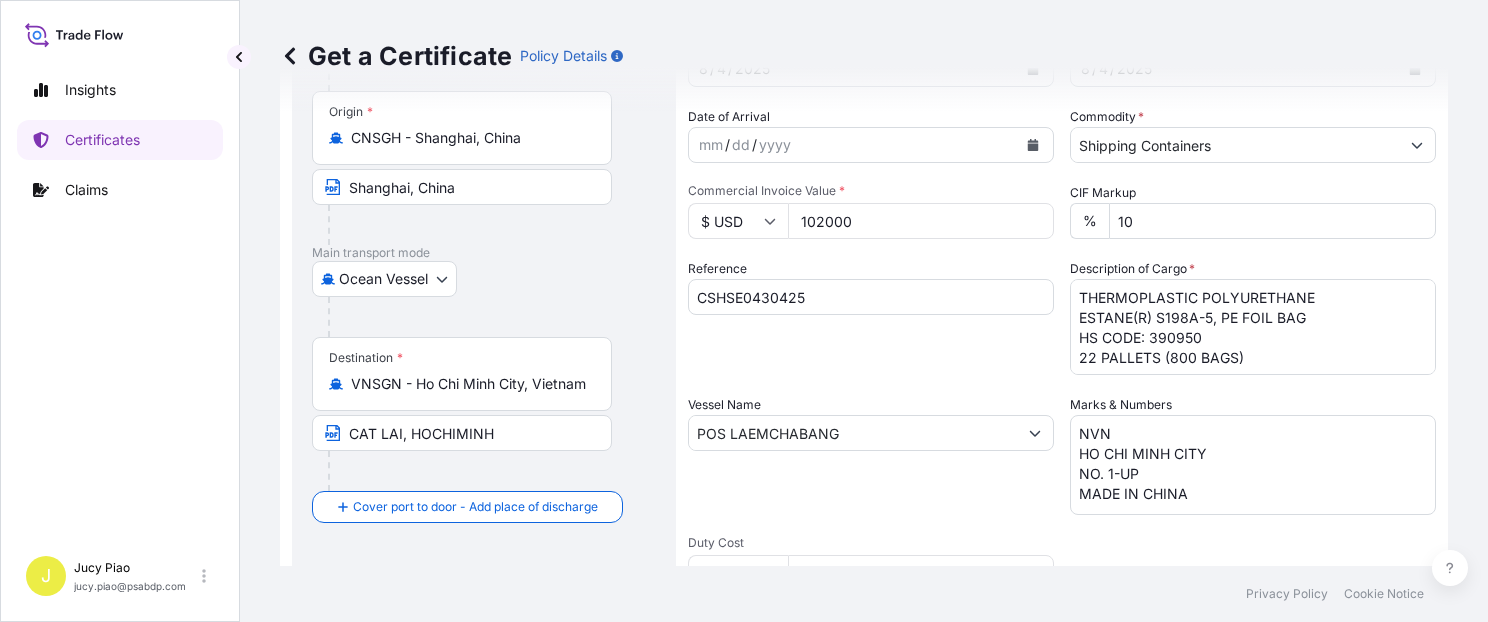 type on "102000" 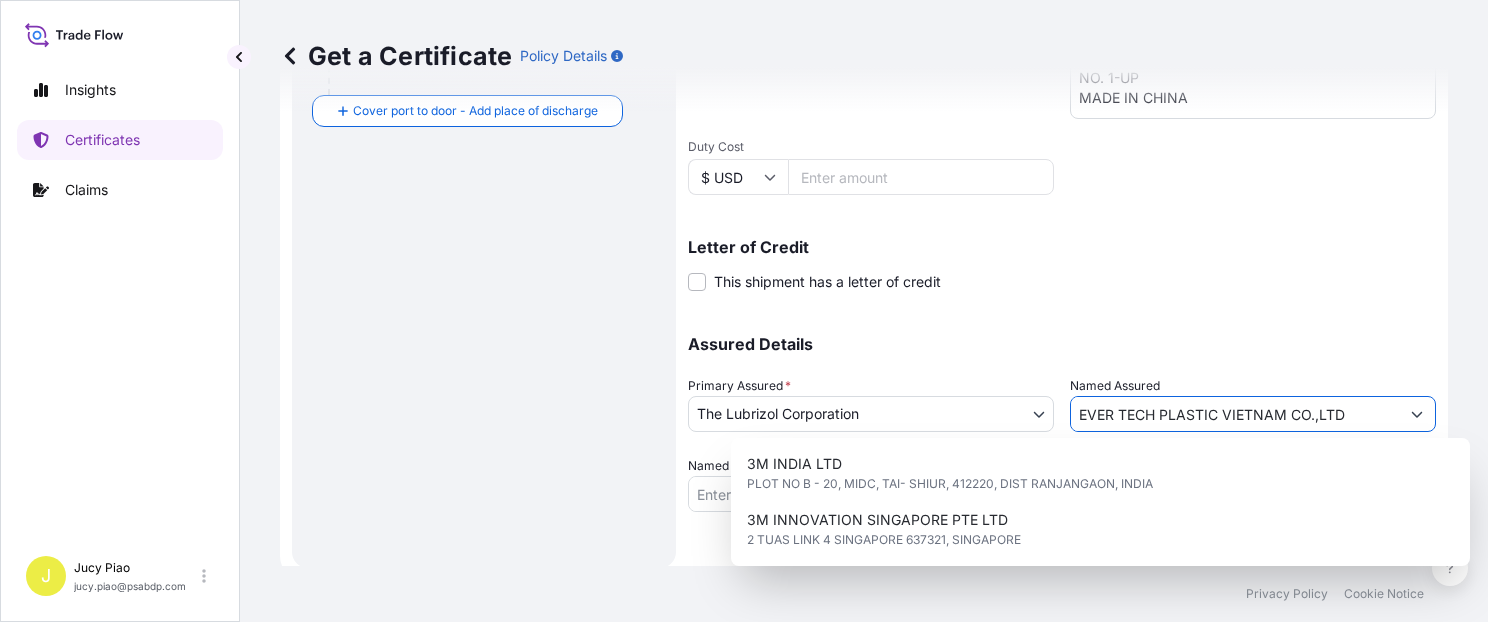 drag, startPoint x: 1368, startPoint y: 410, endPoint x: 992, endPoint y: 410, distance: 376 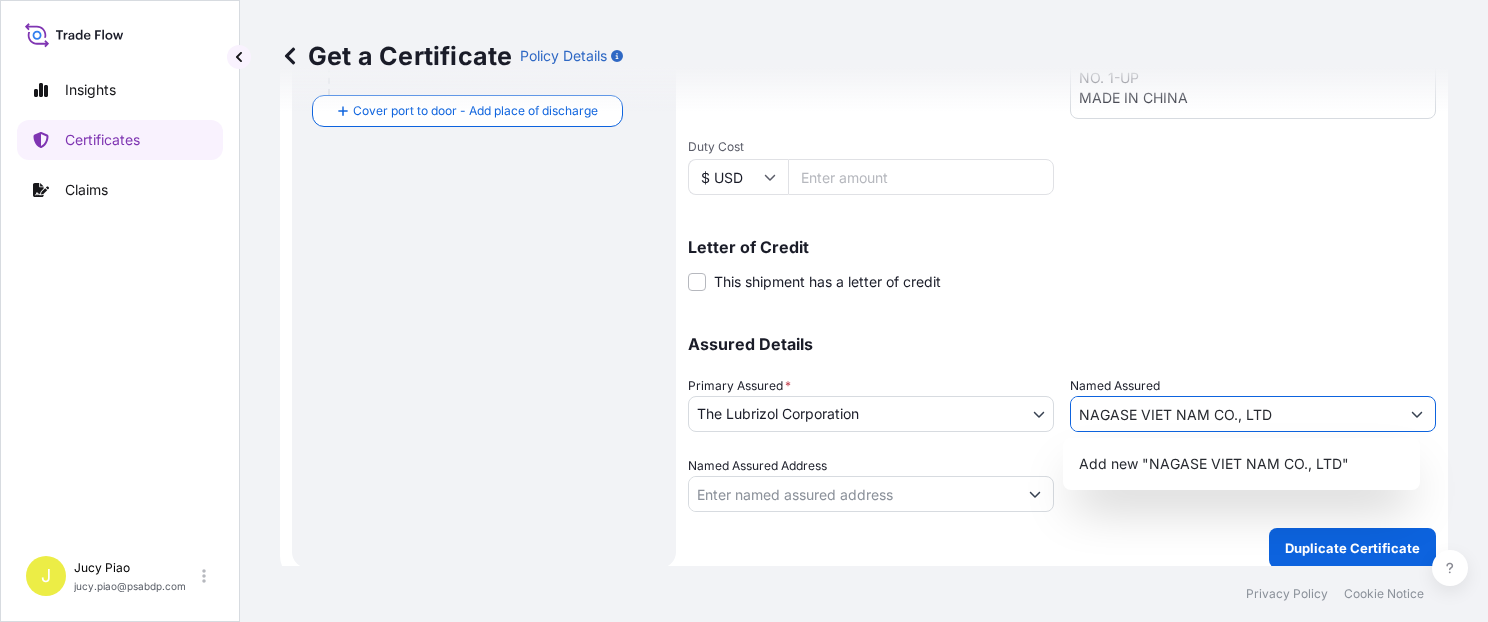 drag, startPoint x: 1284, startPoint y: 411, endPoint x: 907, endPoint y: 412, distance: 377.0013 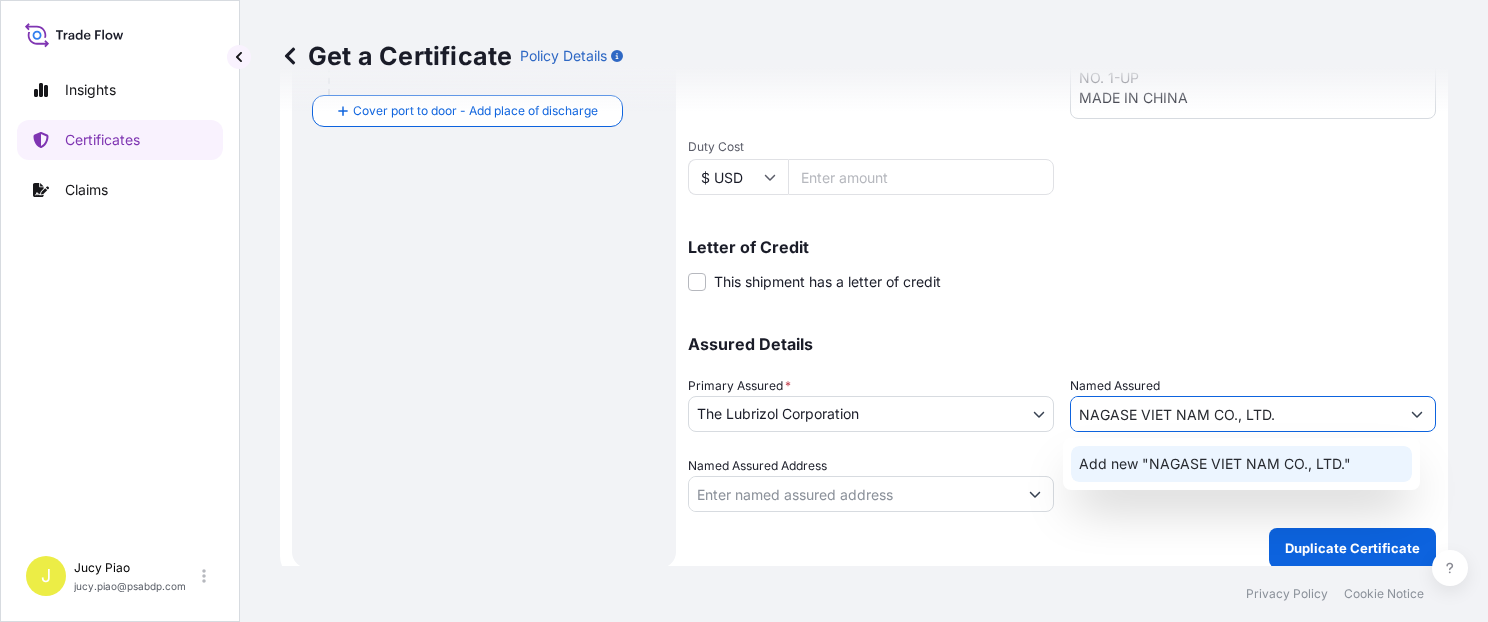 click on "Add new "NAGASE VIET NAM CO., LTD."" at bounding box center (1215, 464) 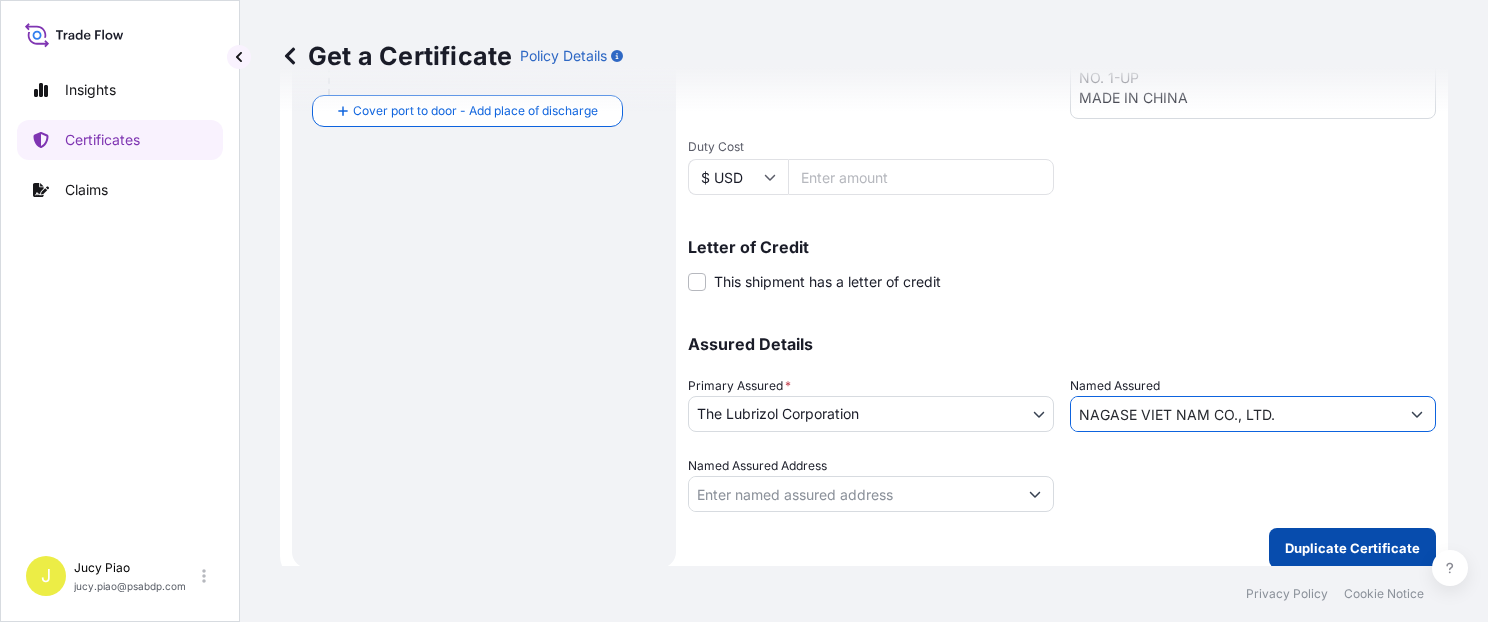 type on "NAGASE VIET NAM CO., LTD." 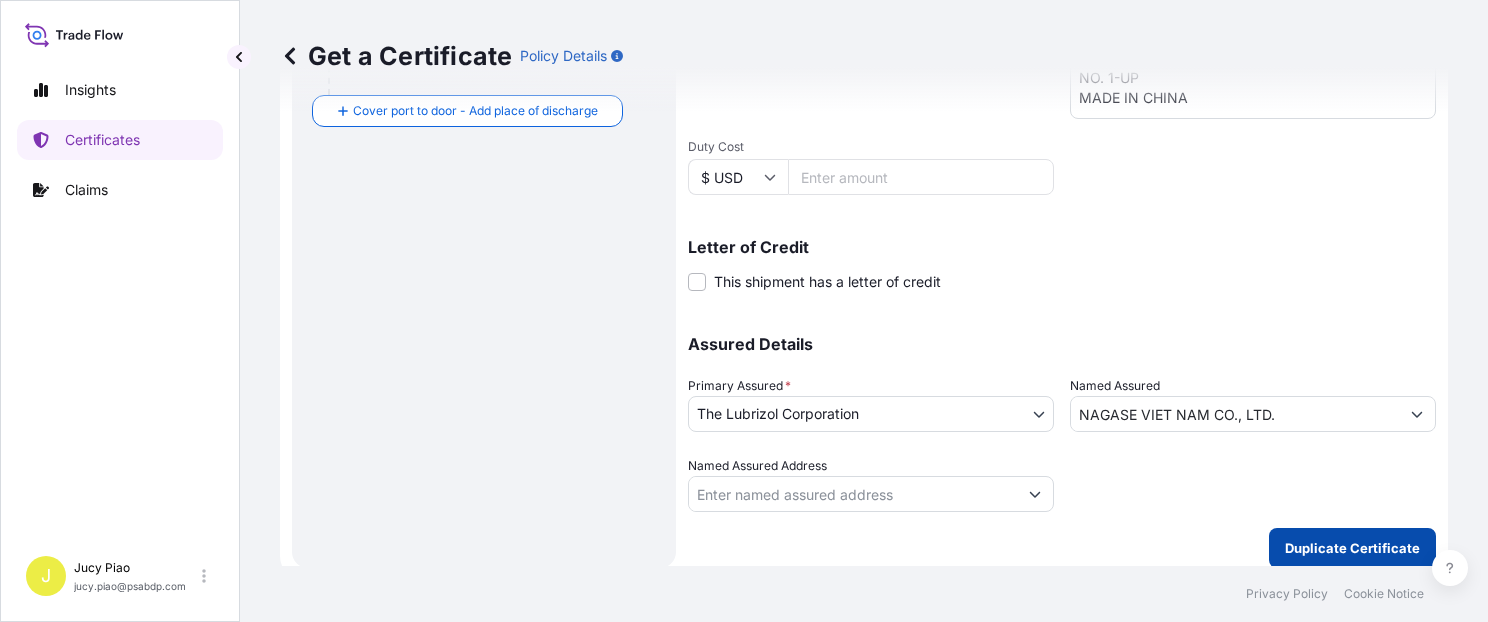 click on "Duplicate Certificate" at bounding box center [1352, 548] 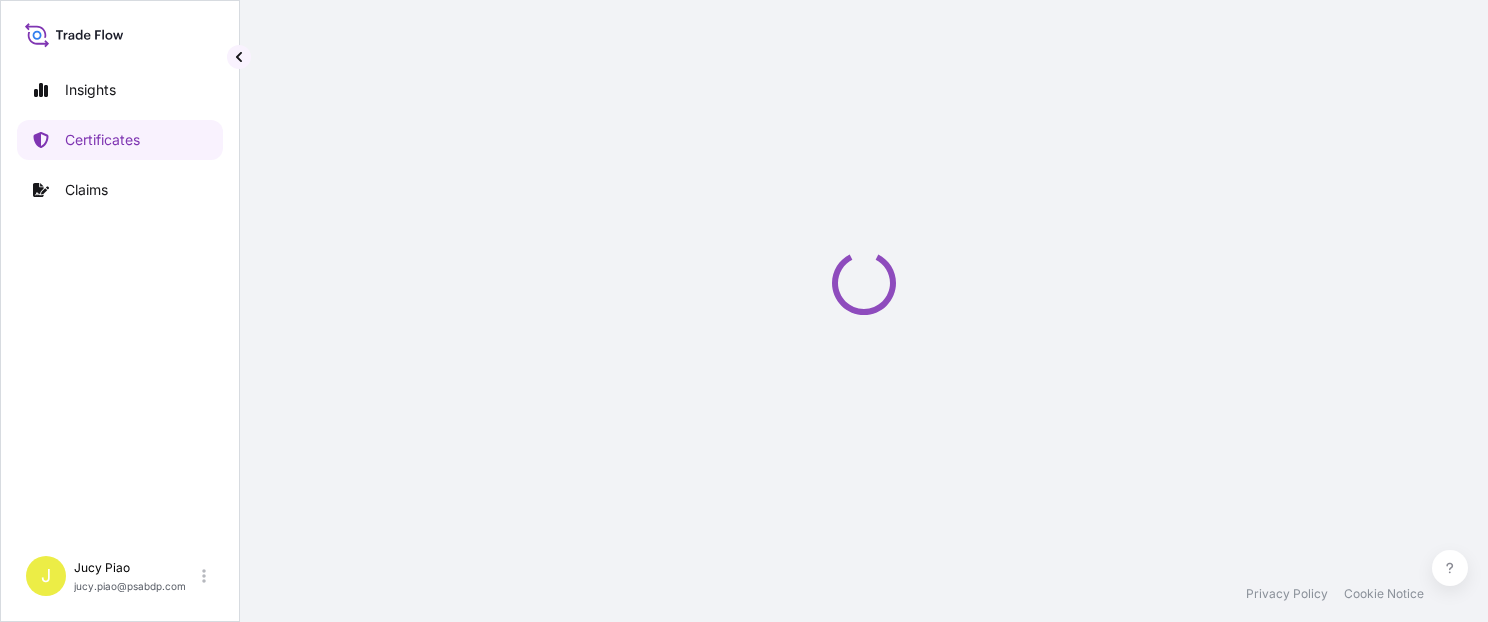 scroll, scrollTop: 0, scrollLeft: 0, axis: both 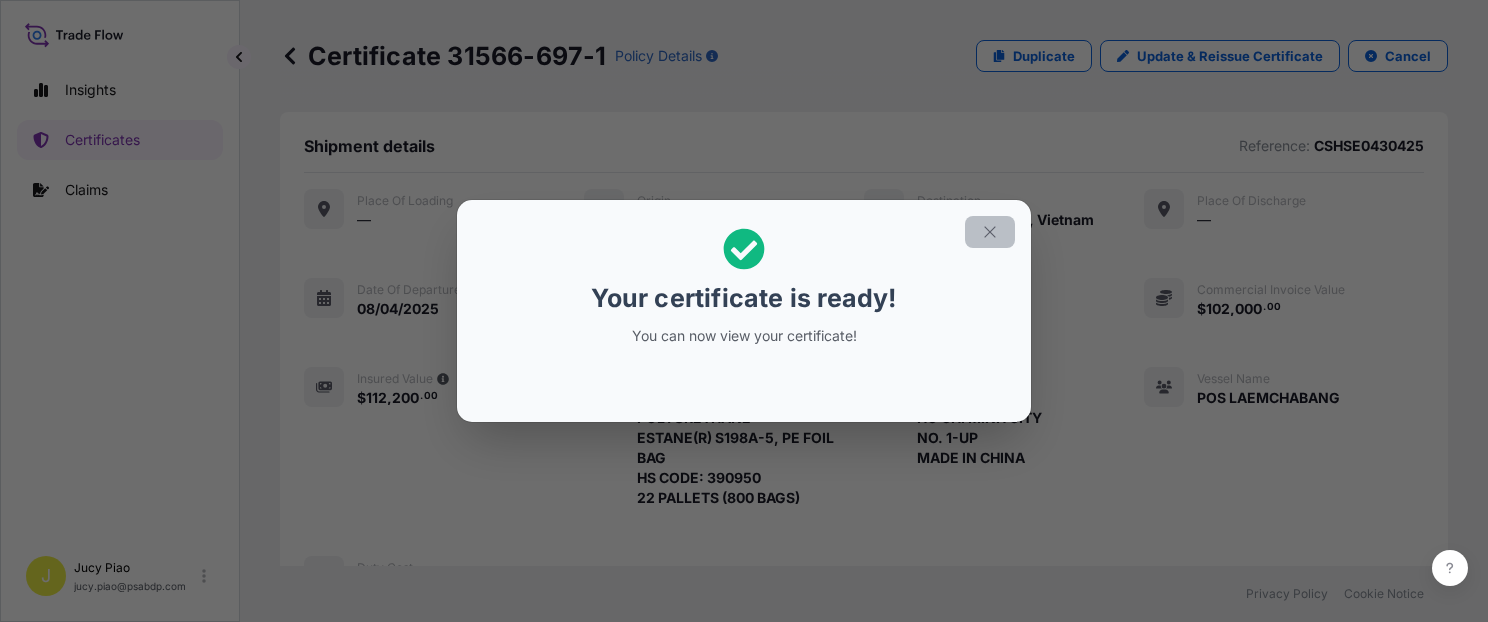click at bounding box center (990, 232) 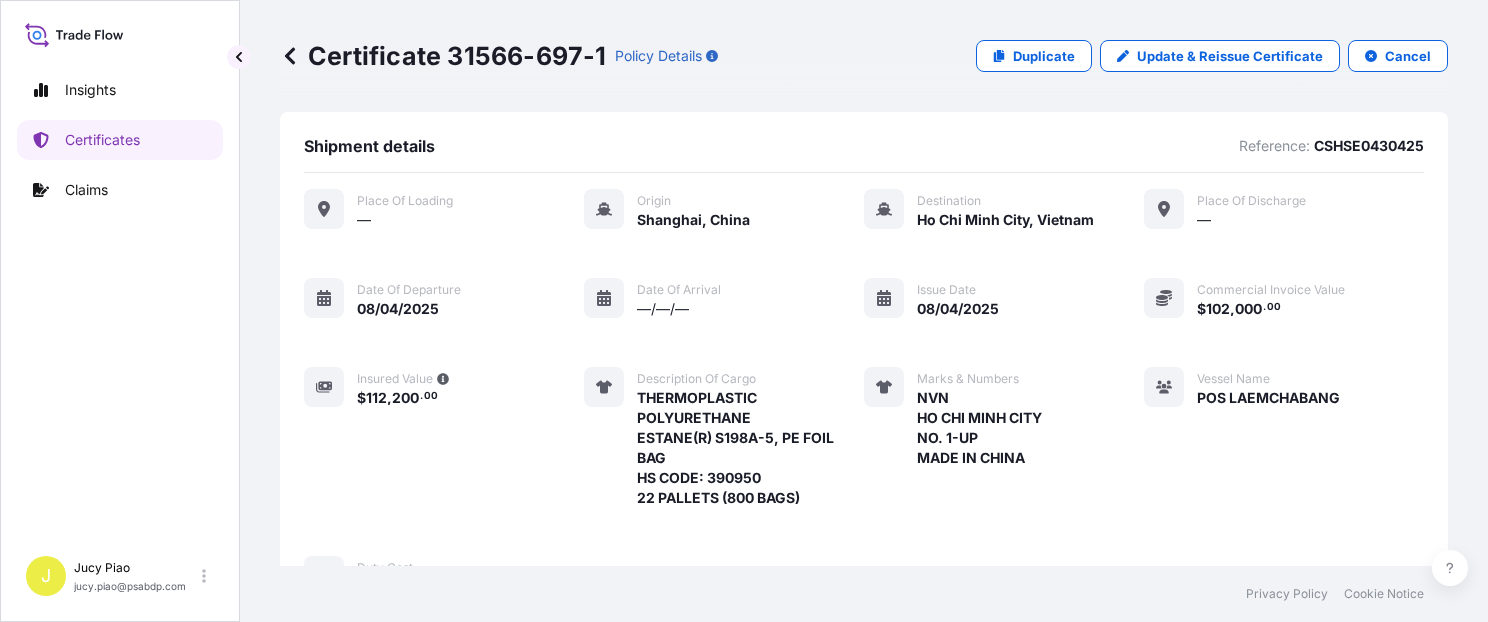 click on "Place of Loading — Origin Shanghai, China Destination Ho Chi Minh City, Vietnam Place of discharge — Date of departure [DAY]/[MONTH]/[YEAR] Date of arrival —/—/— Issue Date [DAY]/[MONTH]/[YEAR] Commercial Invoice Value $ 102 , 000 . 00 Insured Value $ 112 , 200 . 00 Description of cargo THERMOPLASTIC POLYURETHANE
ESTANE(R) S198A-5, PE FOIL BAG
HS CODE: 39050
22 PALLETS (800 BAGS) Marks & Numbers NVN
HO CHI MINH CITY
NO. 1-UP
MADE IN CHINA Vessel Name POS LAEMCHABANG Duty Cost —" at bounding box center [864, 393] 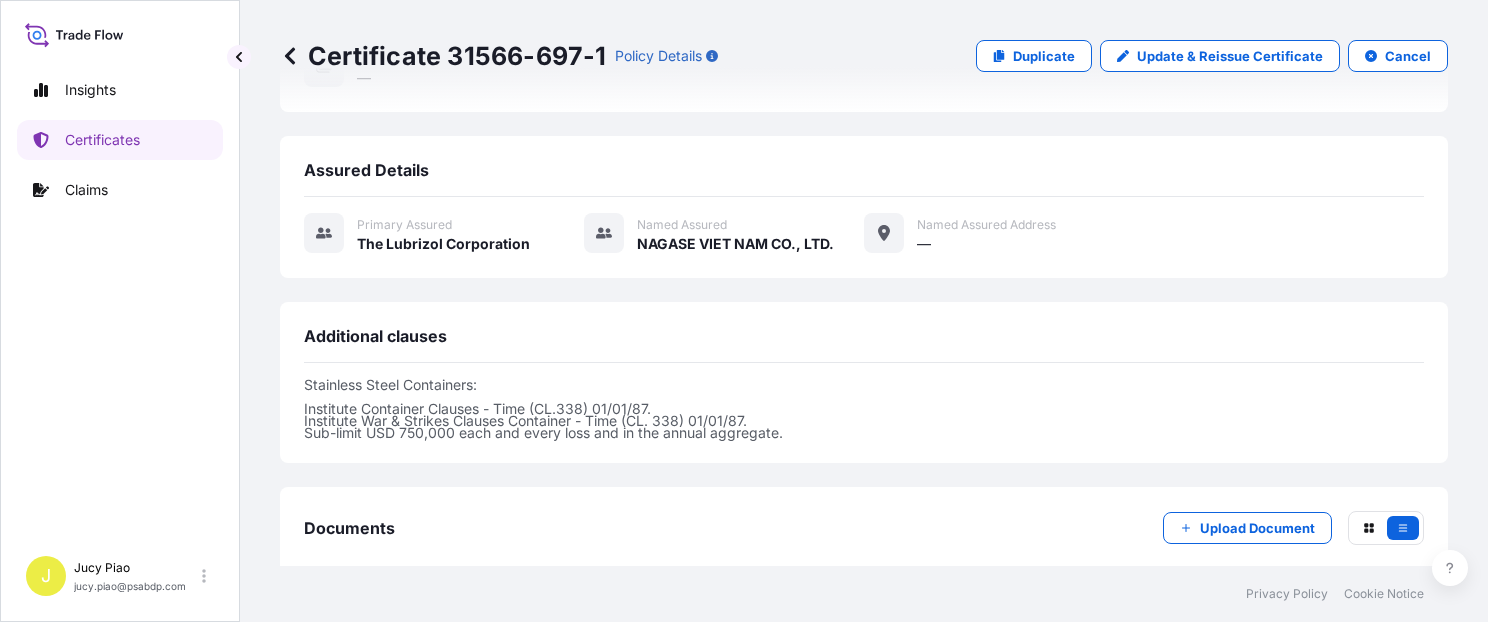 scroll, scrollTop: 594, scrollLeft: 0, axis: vertical 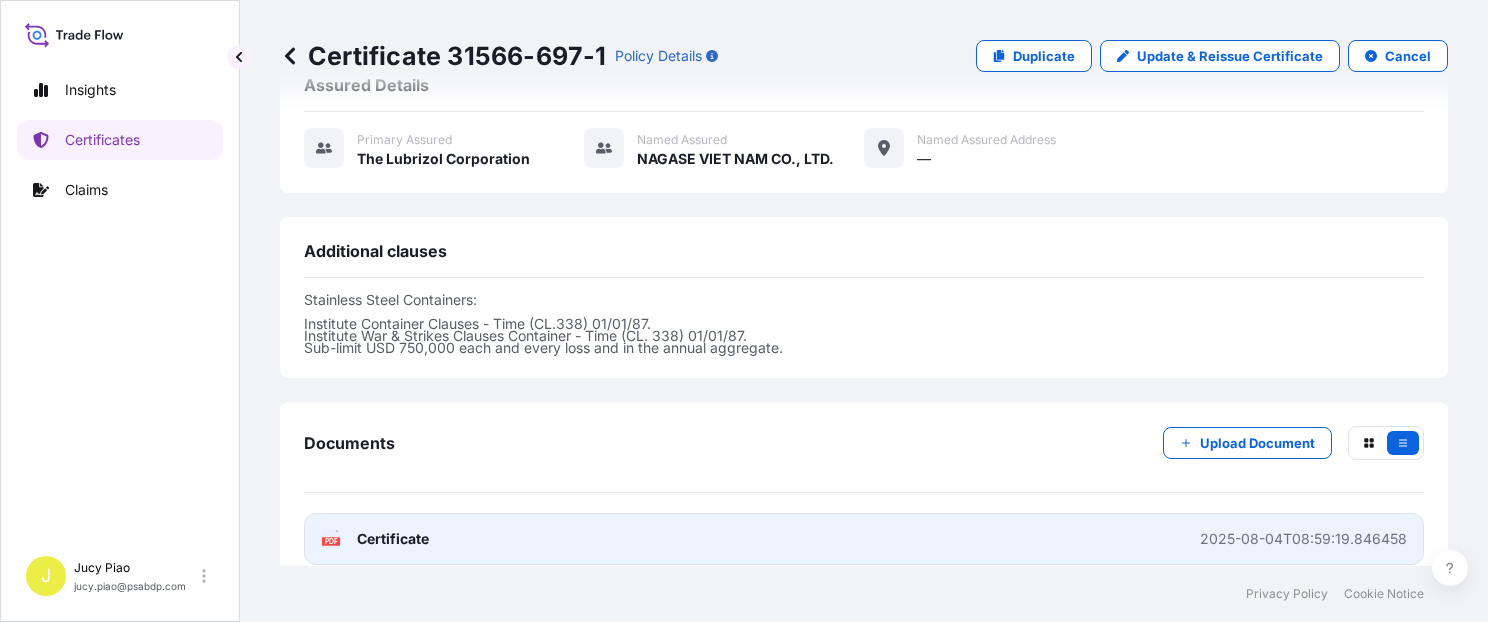 click on "PDF Certificate [DATE]" at bounding box center (864, 539) 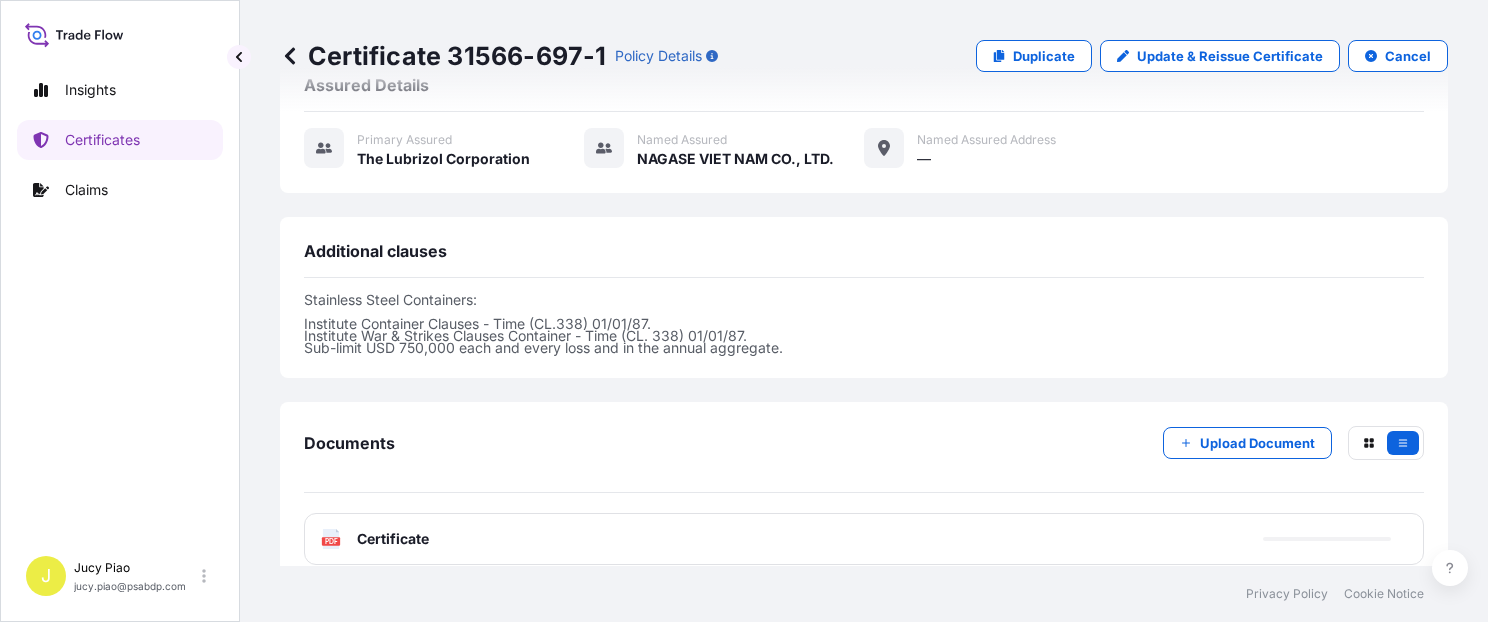 click on "Certificates" at bounding box center [120, 140] 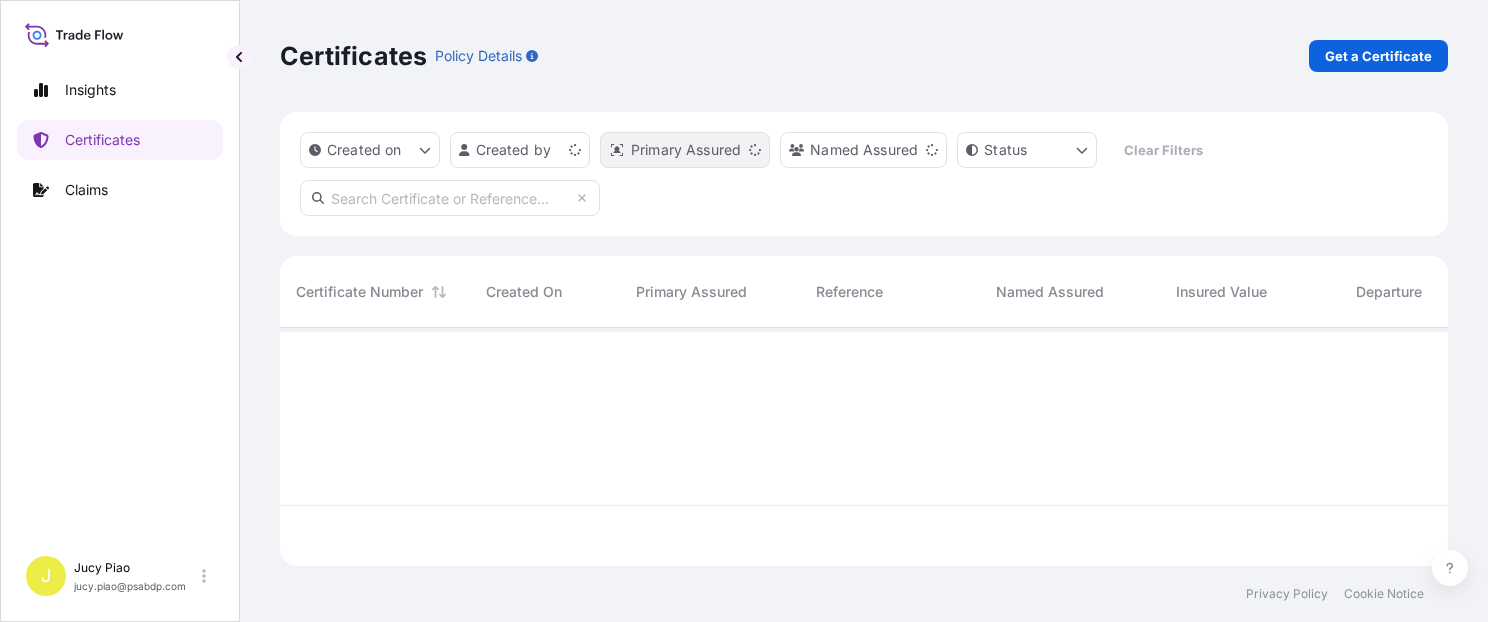 scroll, scrollTop: 0, scrollLeft: 0, axis: both 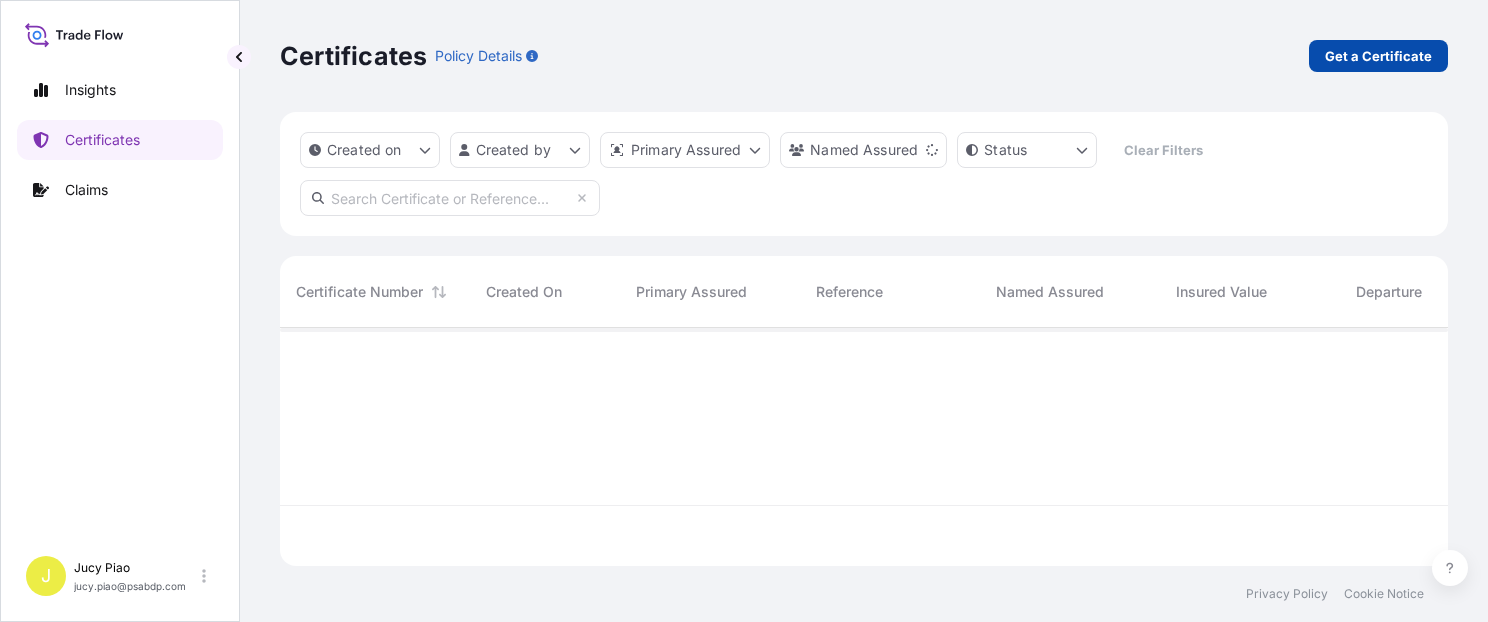 click on "Get a Certificate" at bounding box center [1378, 56] 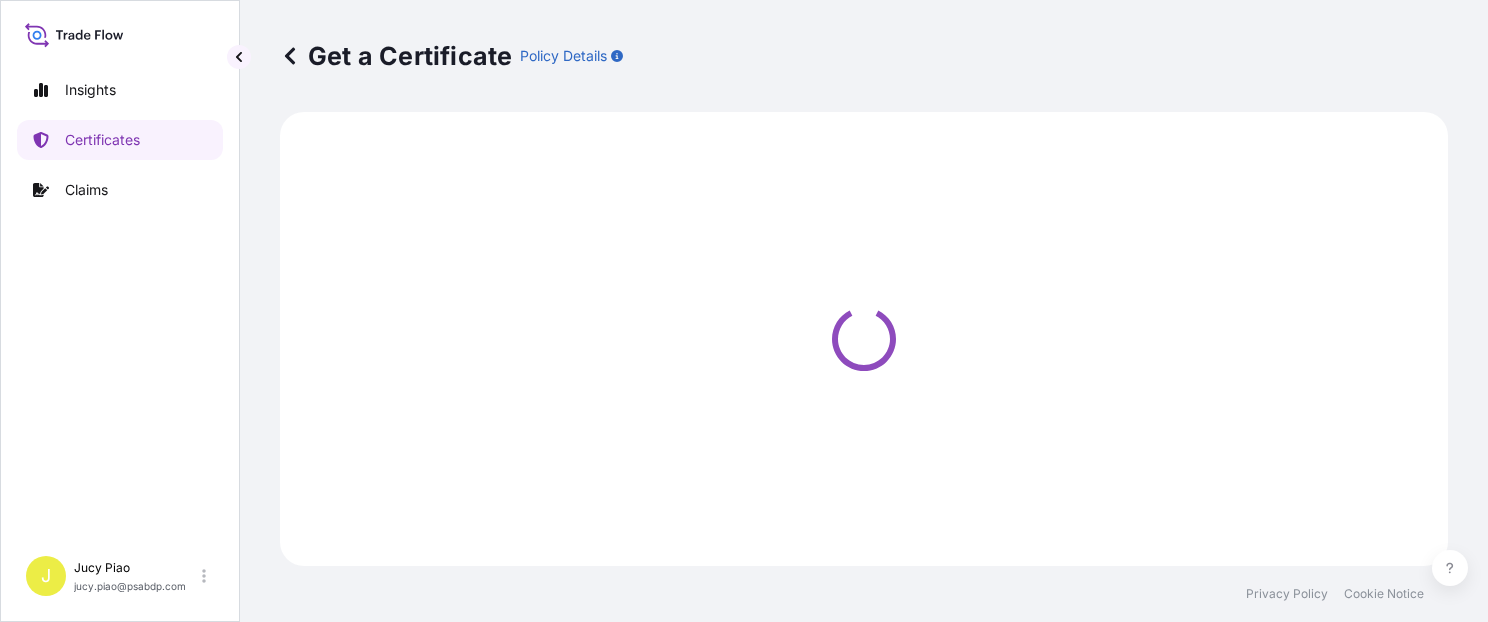 select on "Barge" 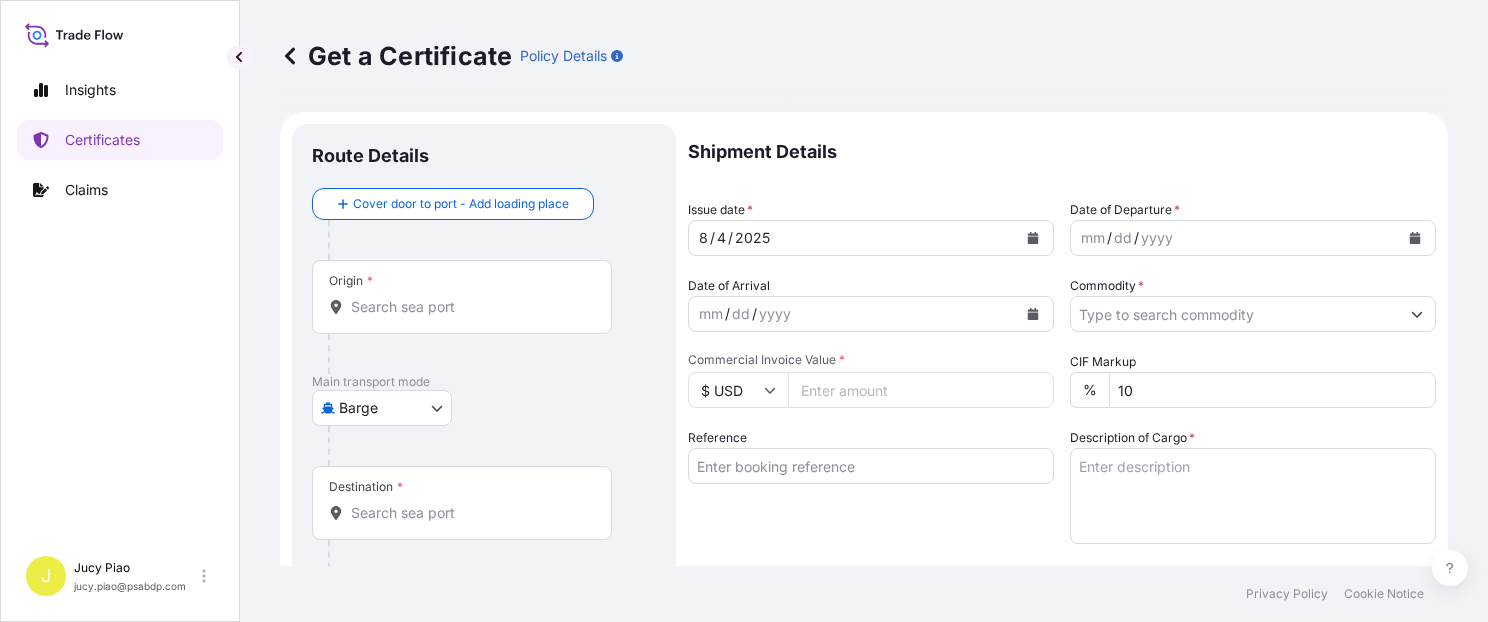 click on "Insights Certificates Claims J Jucy Piao jucy.piao@example.com Get a Certificate Policy Details Route Details Cover door to port - Add loading place Place of loading Road / Inland Road / Inland Origin * Main transport mode Barge Air Barge Road Ocean Vessel Rail Barge in Tow Destination * Cover port to door - Add place of discharge Road / Inland Road / Inland Place of Discharge Shipment Details Issue date * 8 / 4 / 2025 Date of Departure * mm / dd / yyyy Date of Arrival mm / dd / yyyy Commodity * Packing Category Commercial Invoice Value * $ USD CIF Markup % 10 Reference Description of Cargo * Vessel Name Marks & Numbers Duty Cost $ USD Letter of Credit This shipment has a letter of credit Letter of credit * Letter of credit may not exceed 12000 characters Assured Details Primary Assured * Select a primary assured The Lubrizol Corporation Named Assured Named Assured Address Create Certificate Privacy Policy Cookie Notice 0 Selected Date: August 4, 2025" at bounding box center [744, 311] 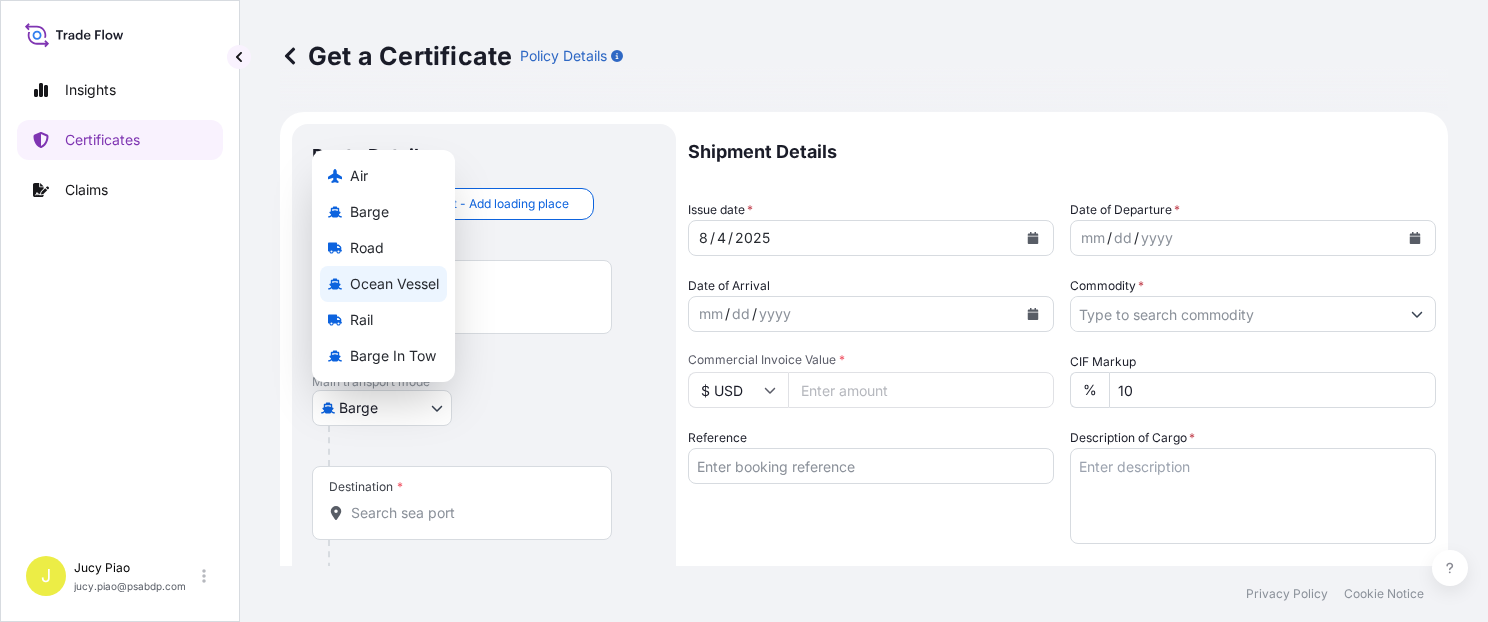 click on "Ocean Vessel" at bounding box center (394, 284) 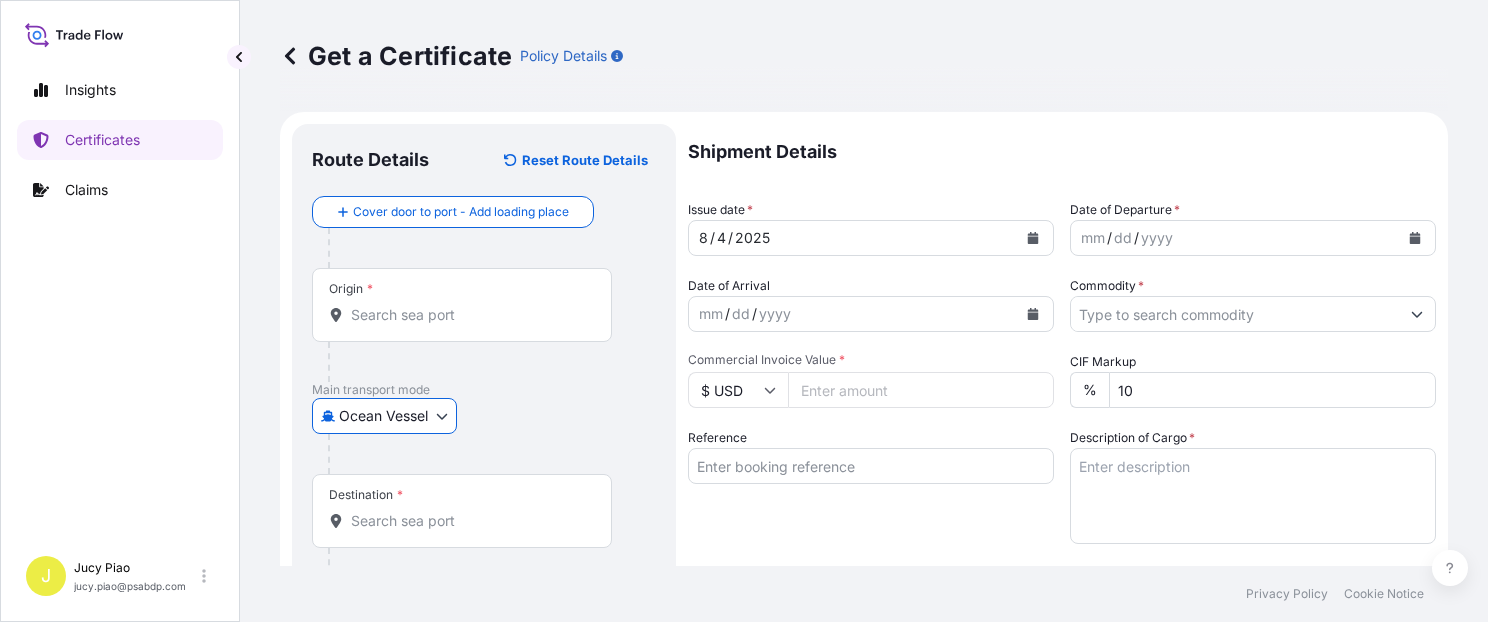click on "Reference" at bounding box center (871, 466) 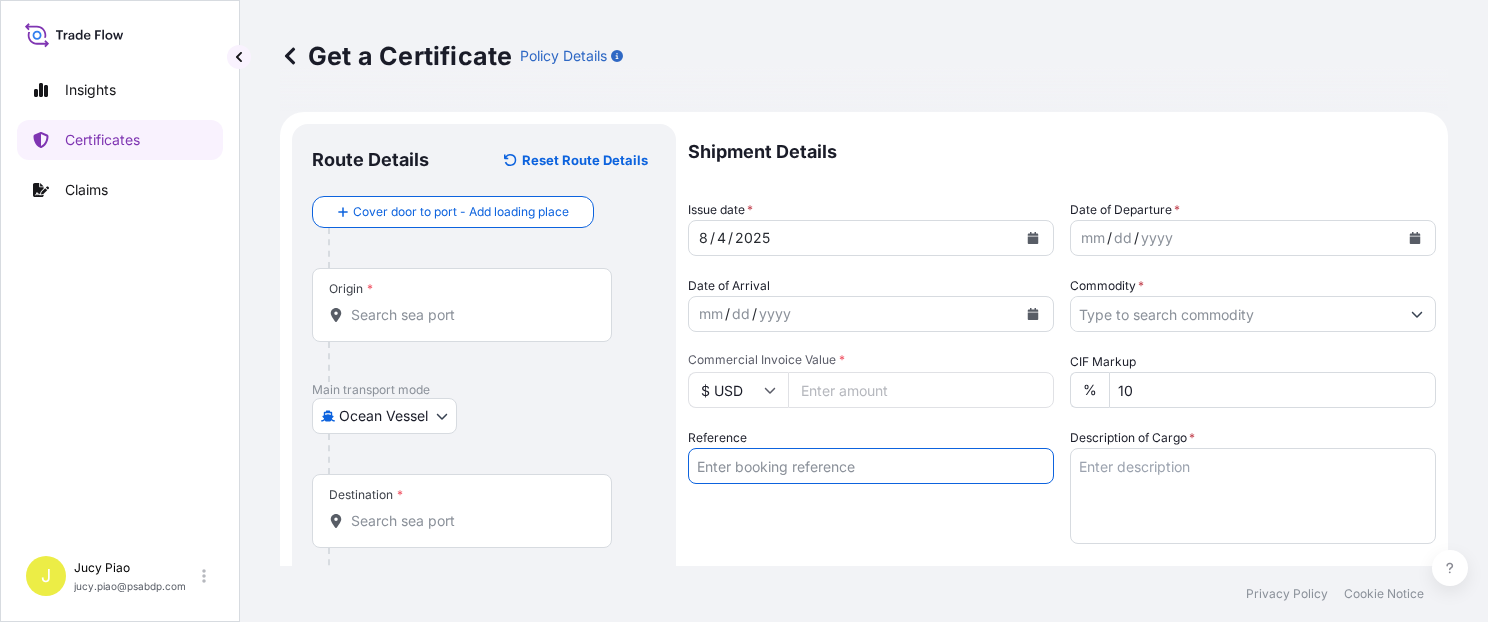 paste on "EGLV142502212091" 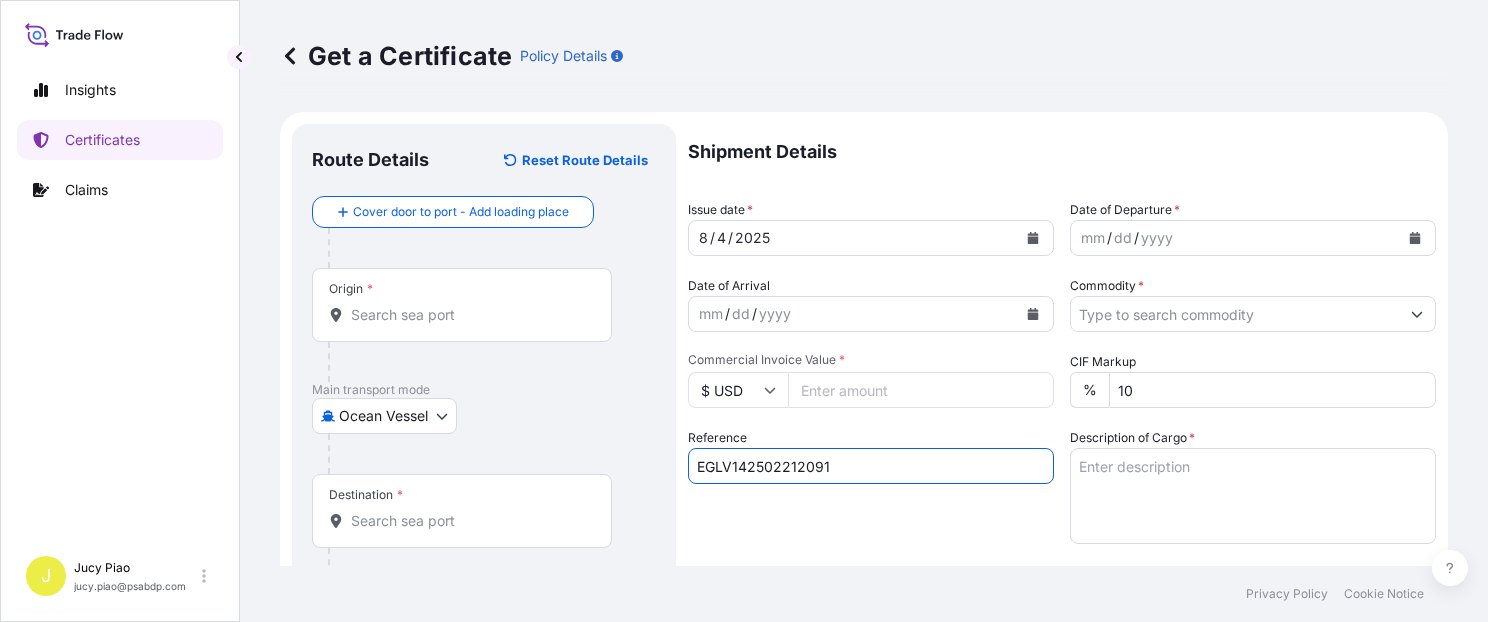 type on "EGLV142502212091" 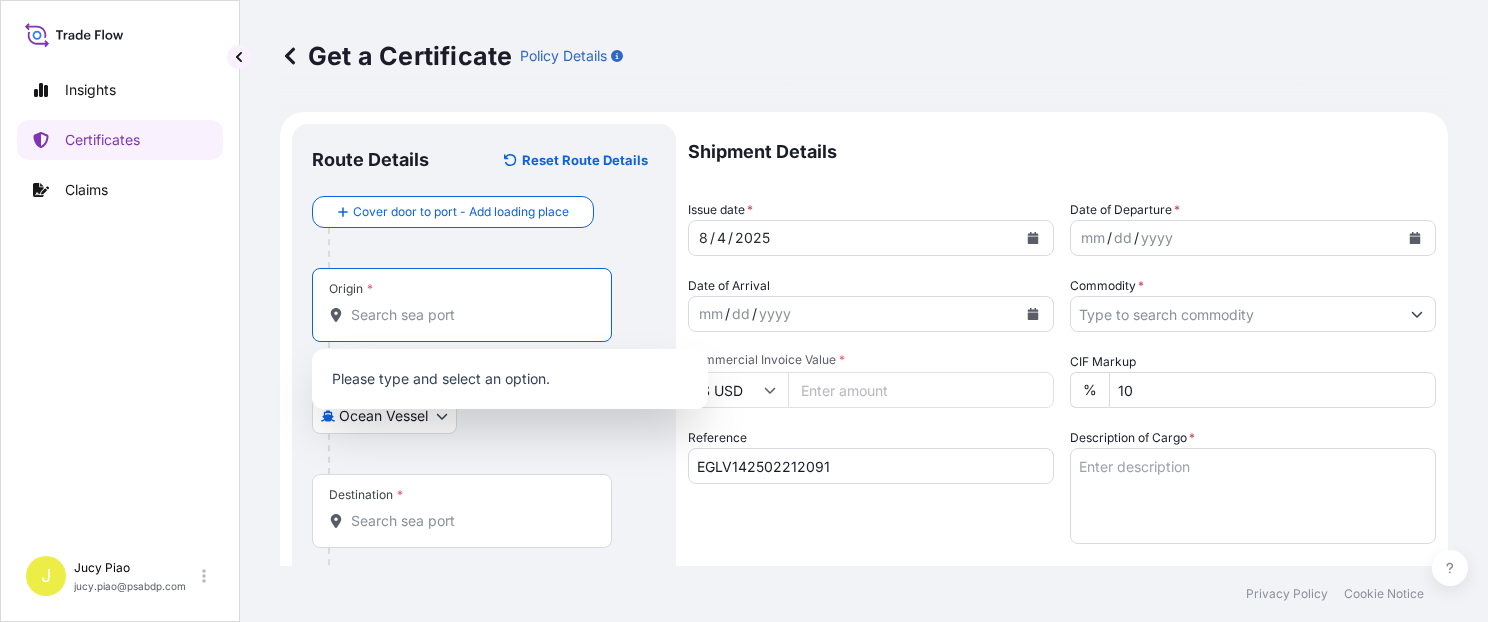 paste on "SHANGHAI" 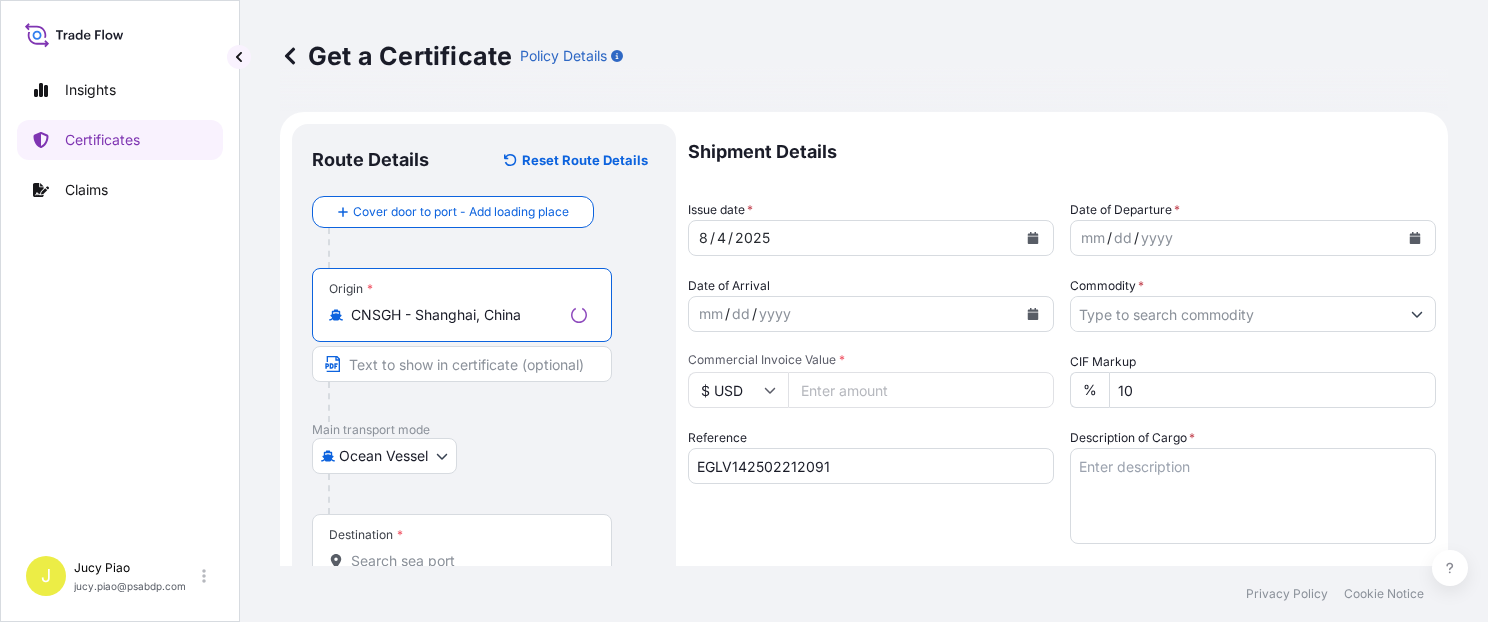 click on "CNSGH - Shanghai, China" at bounding box center (457, 315) 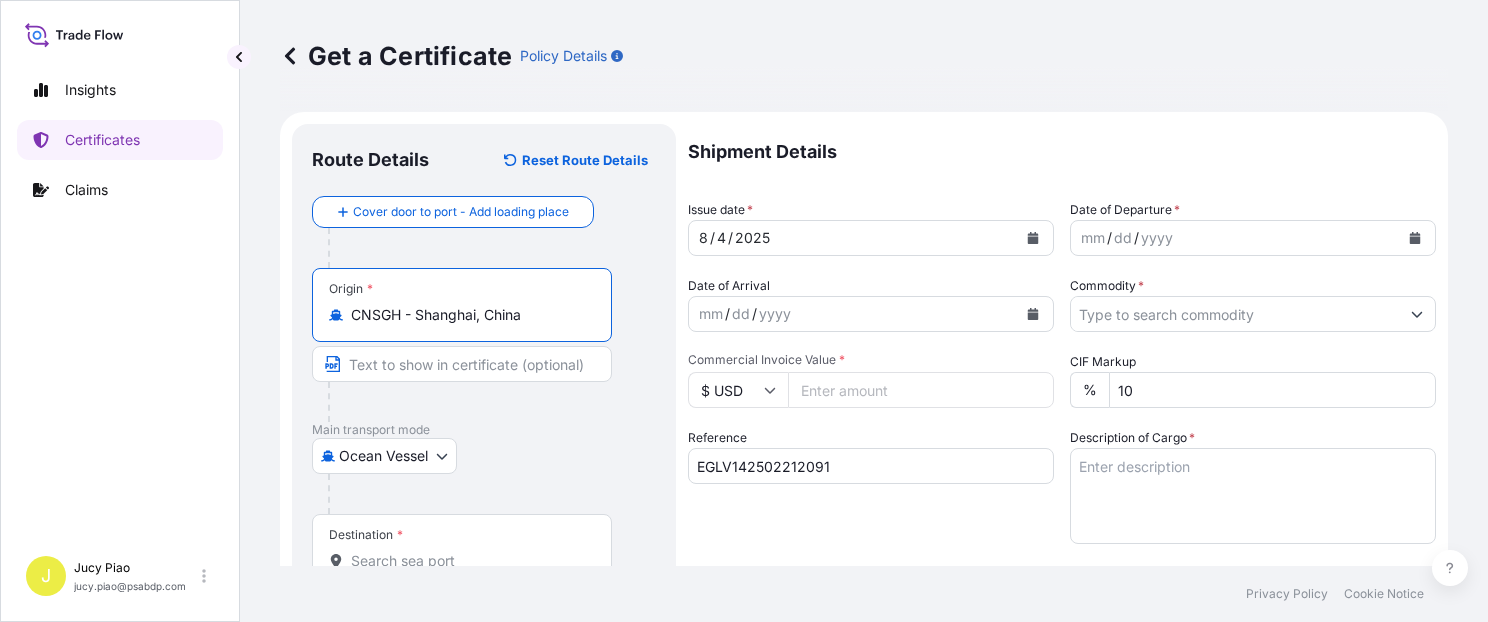 drag, startPoint x: 416, startPoint y: 318, endPoint x: 616, endPoint y: 330, distance: 200.35968 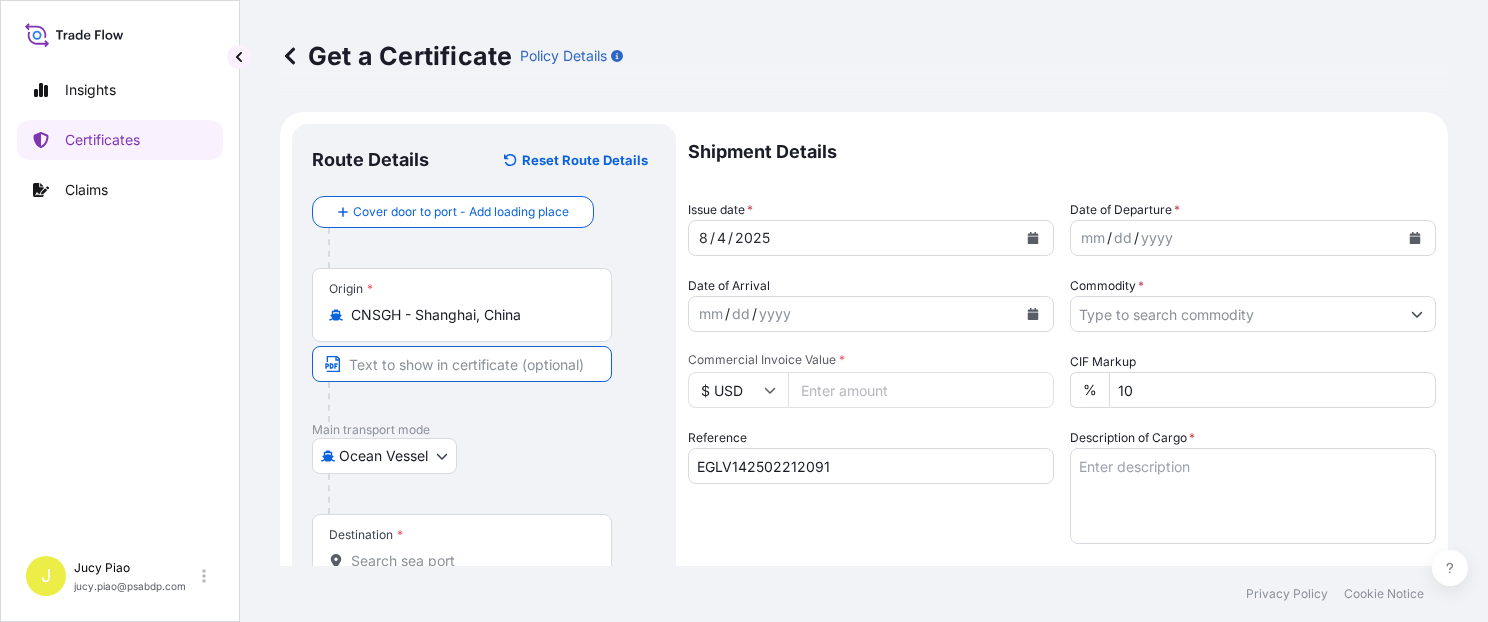 paste on "Shanghai, China" 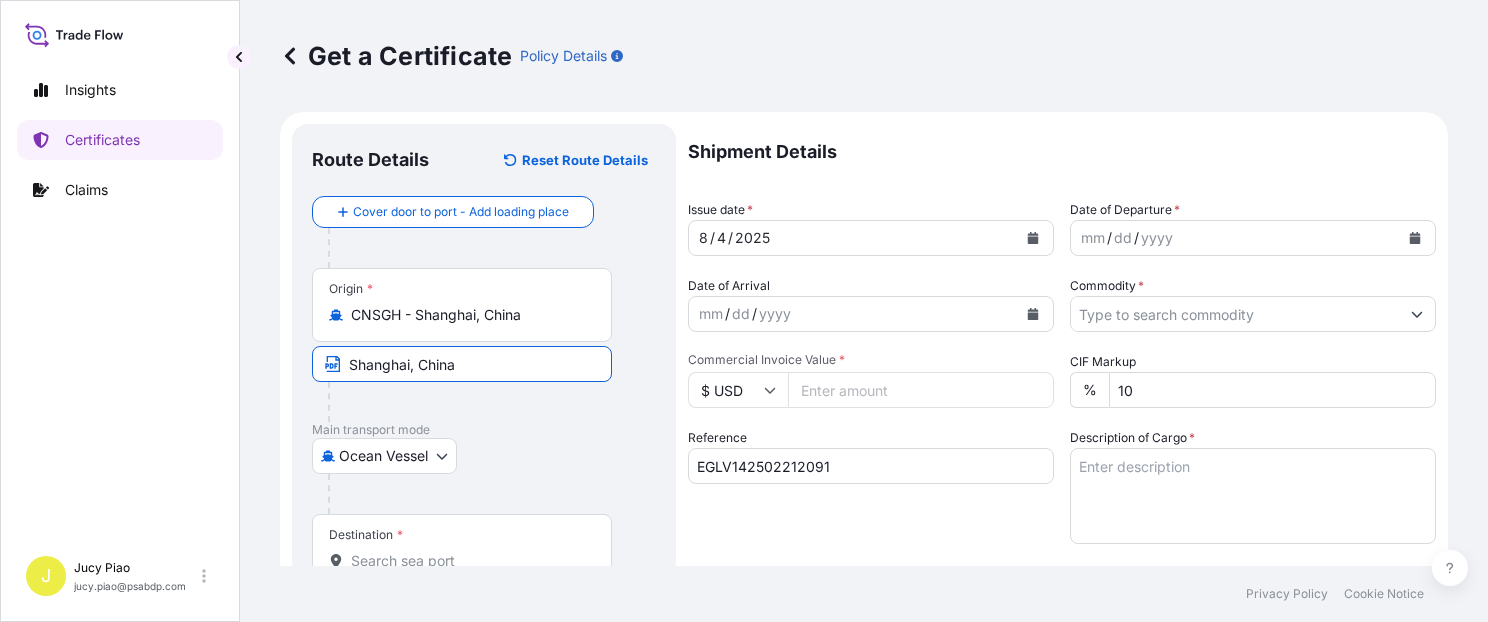 scroll, scrollTop: 169, scrollLeft: 0, axis: vertical 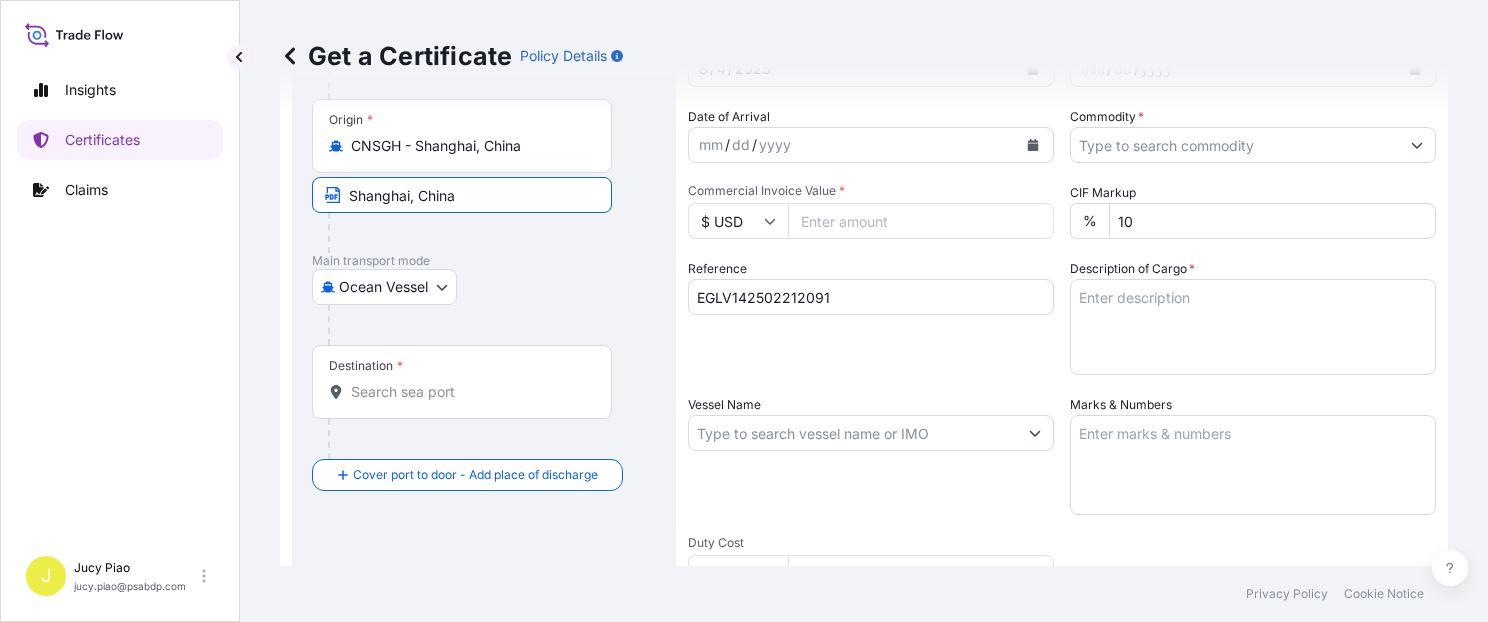 type on "Shanghai, China" 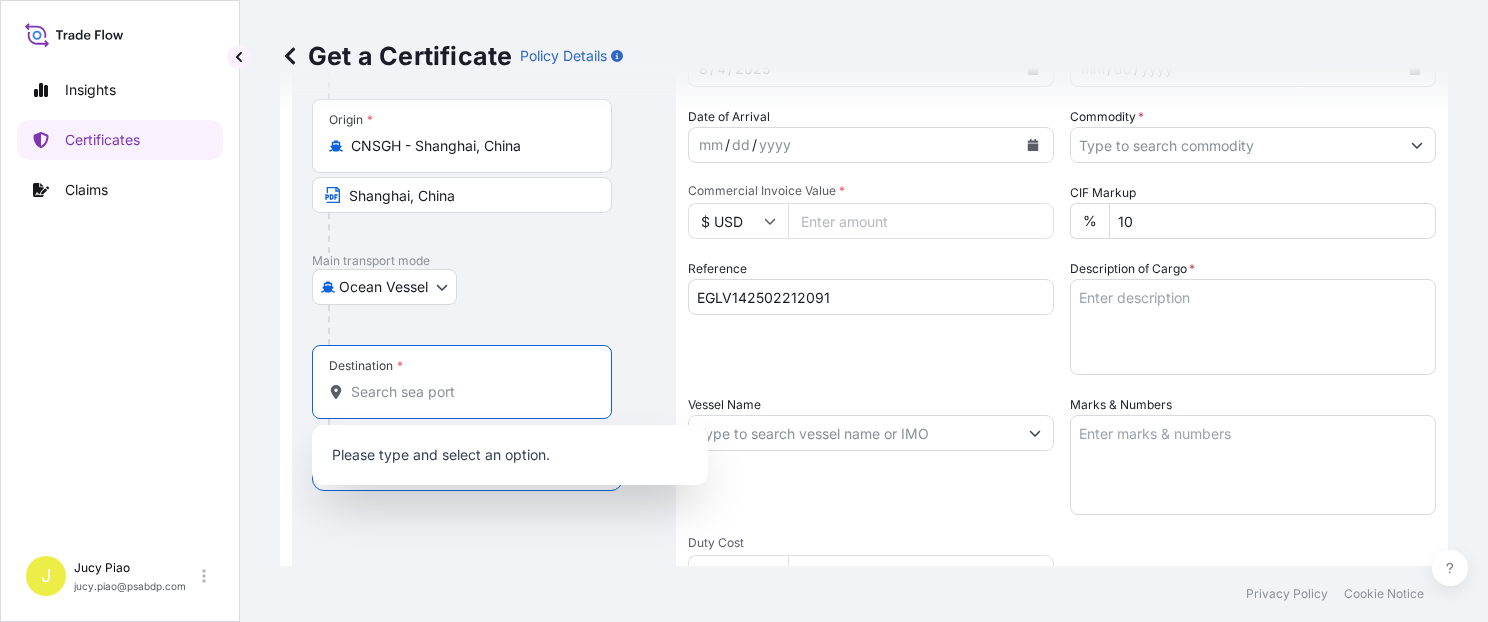 click on "Destination *" at bounding box center (469, 392) 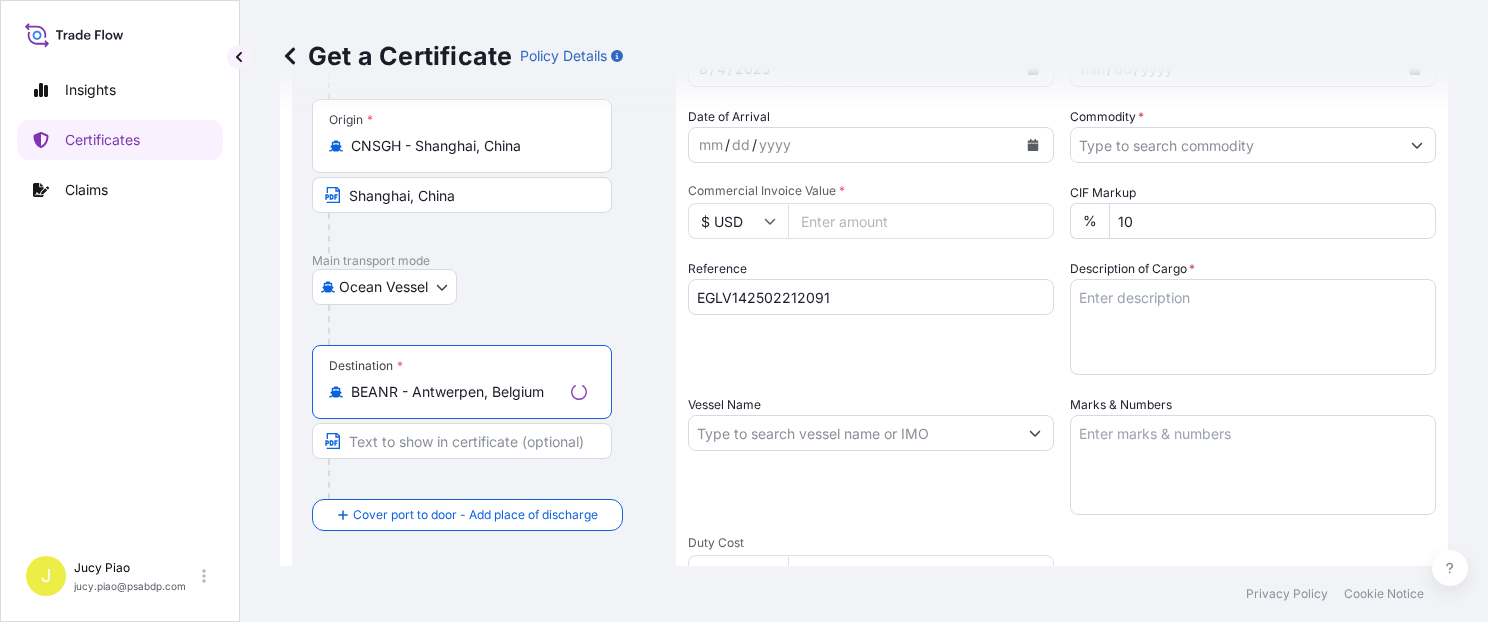 drag, startPoint x: 414, startPoint y: 394, endPoint x: 608, endPoint y: 398, distance: 194.04123 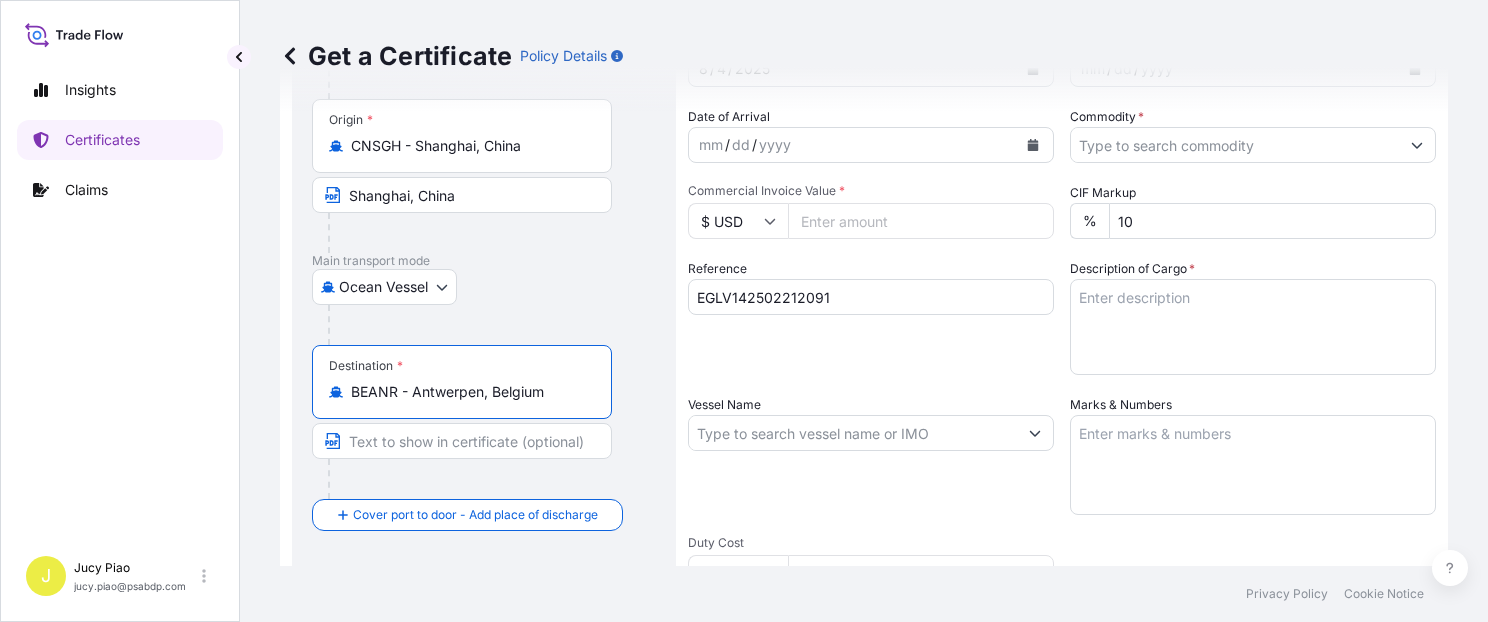 type on "BEANR - Antwerpen, Belgium" 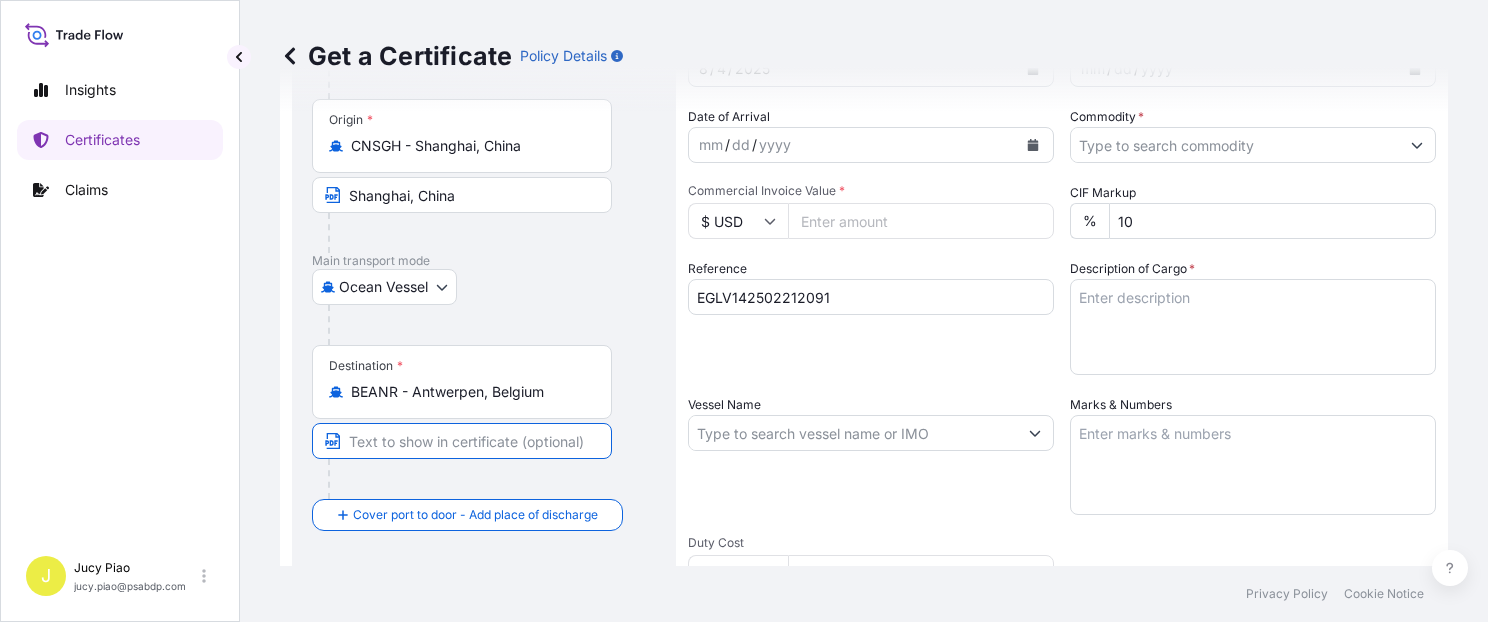 click at bounding box center (462, 441) 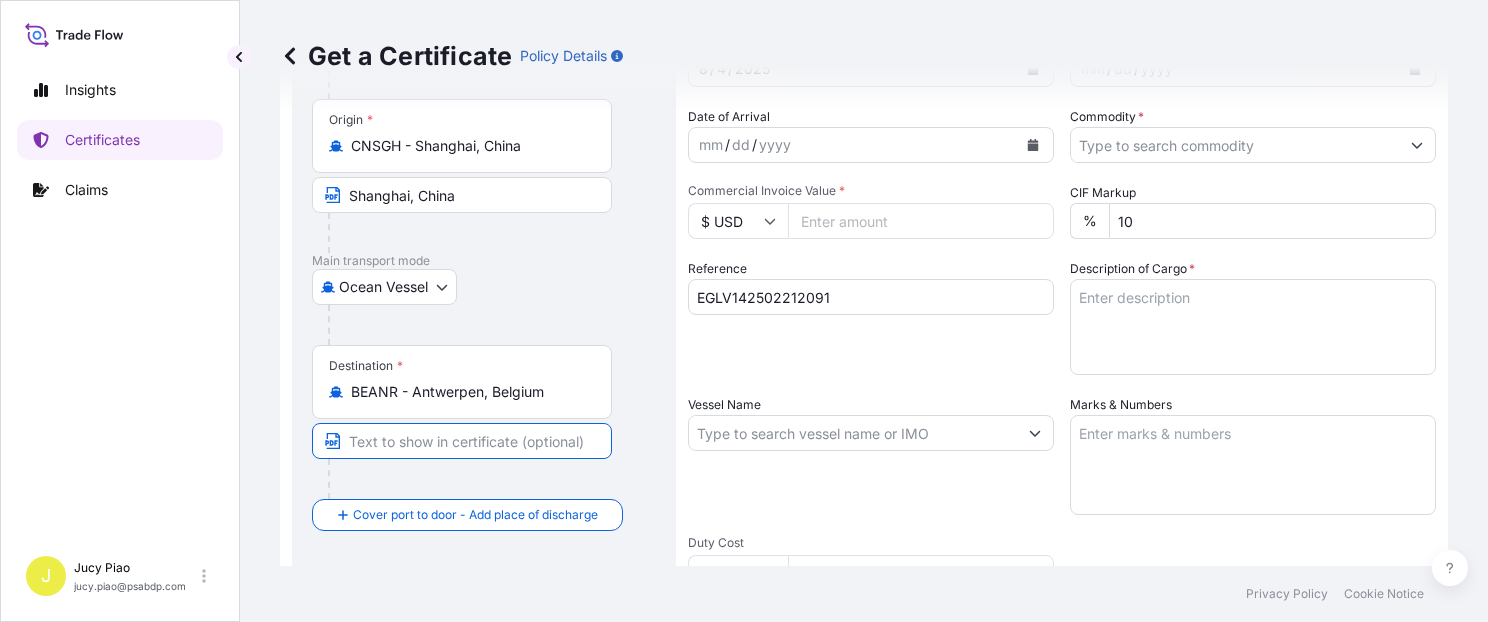 paste on "Antwerpen, Belgium" 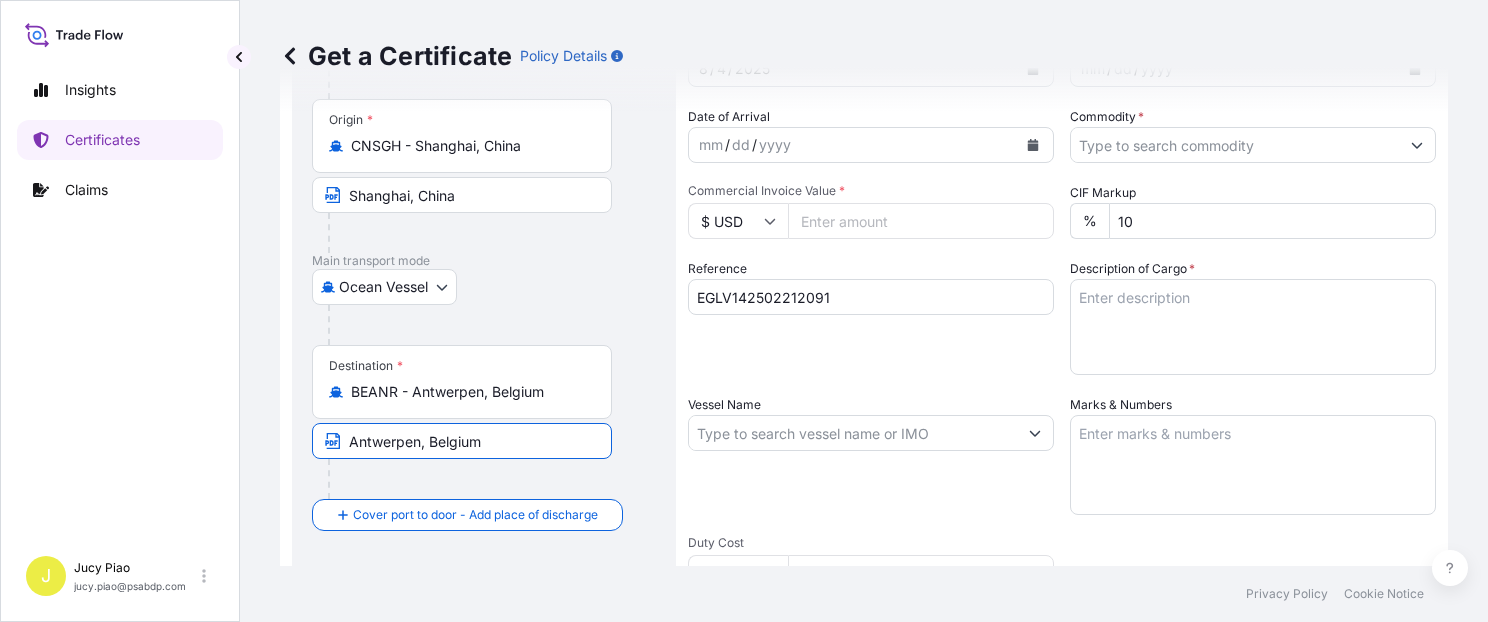 type on "Antwerpen, Belgium" 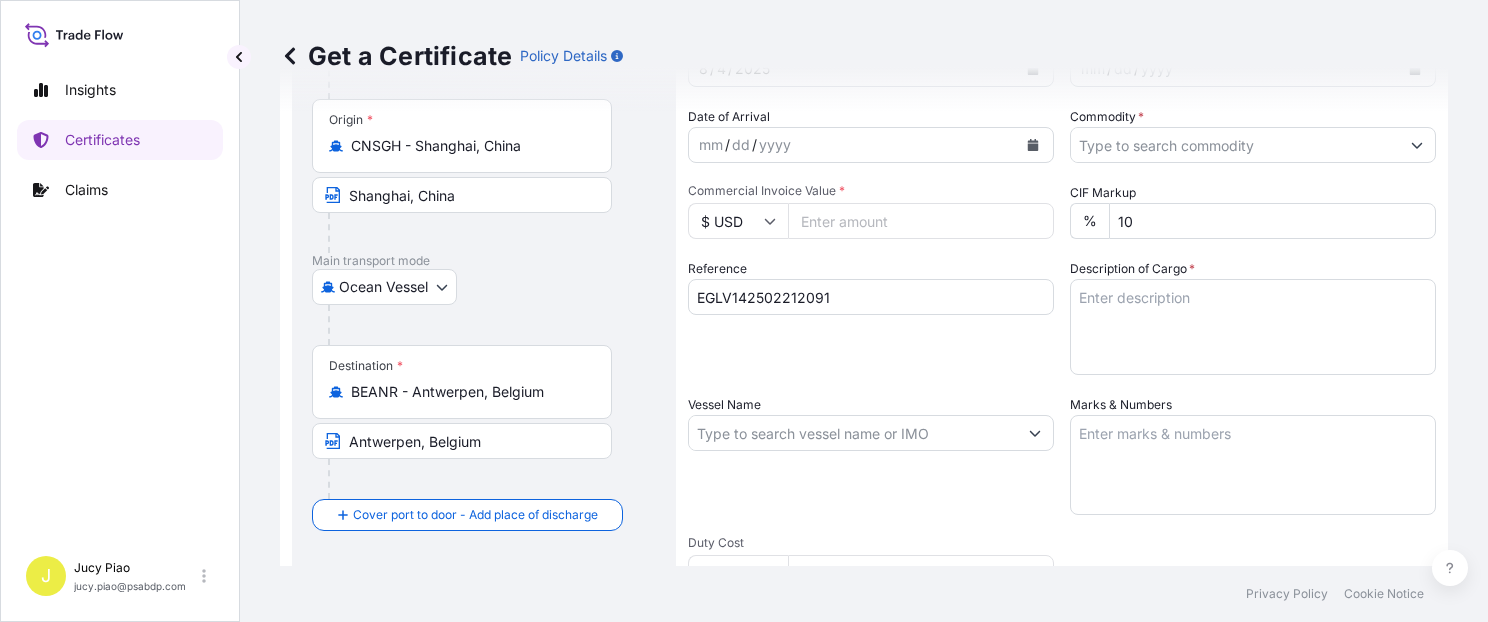 click on "Shipment Details Issue date * 8 / 4 / 2025 Date of Departure * mm / dd / yyyy Date of Arrival mm / dd / yyyy Commodity * Packing Category Commercial Invoice Value * $ USD CIF Markup % 10 Reference EGLV142502212091 Description of Cargo * Vessel Name Marks & Numbers Duty Cost $ USD Letter of Credit This shipment has a letter of credit Letter of credit * Letter of credit may not exceed 12000 characters Assured Details Primary Assured * Select a primary assured The Lubrizol Corporation Named Assured Named Assured Address" at bounding box center (1062, 431) 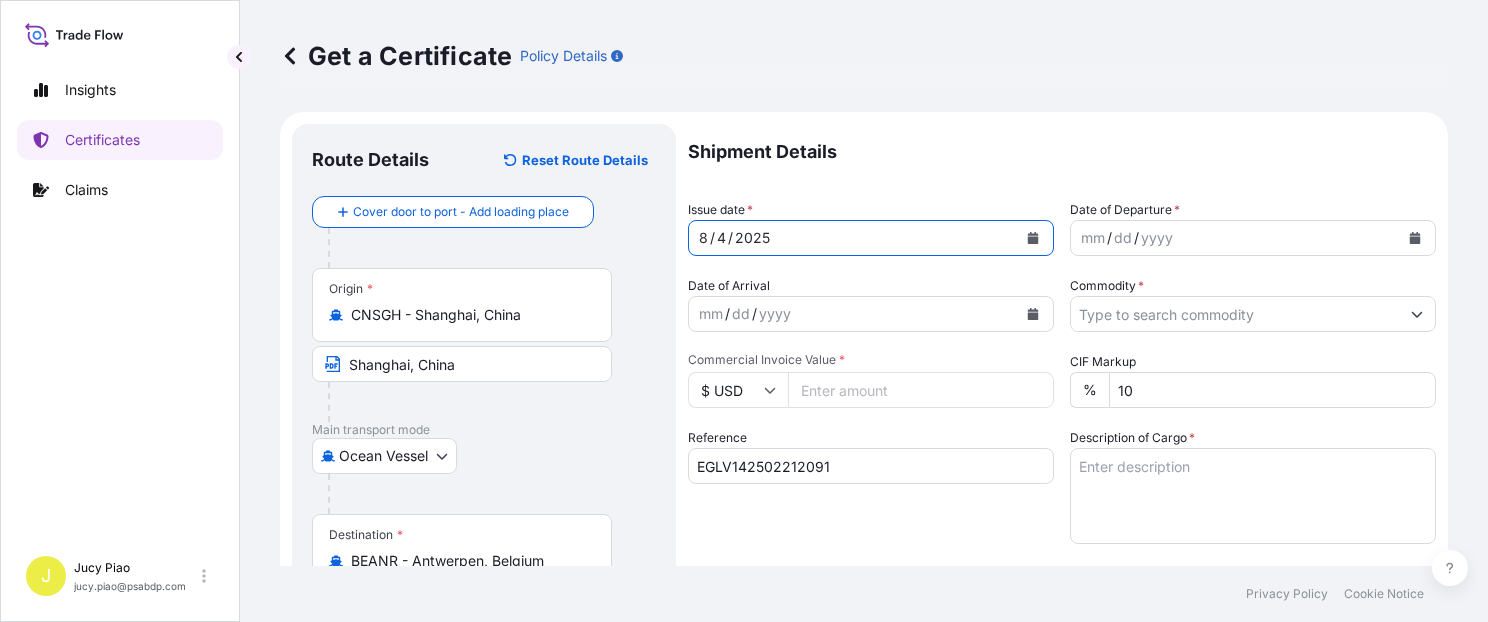 click on "8" at bounding box center (703, 238) 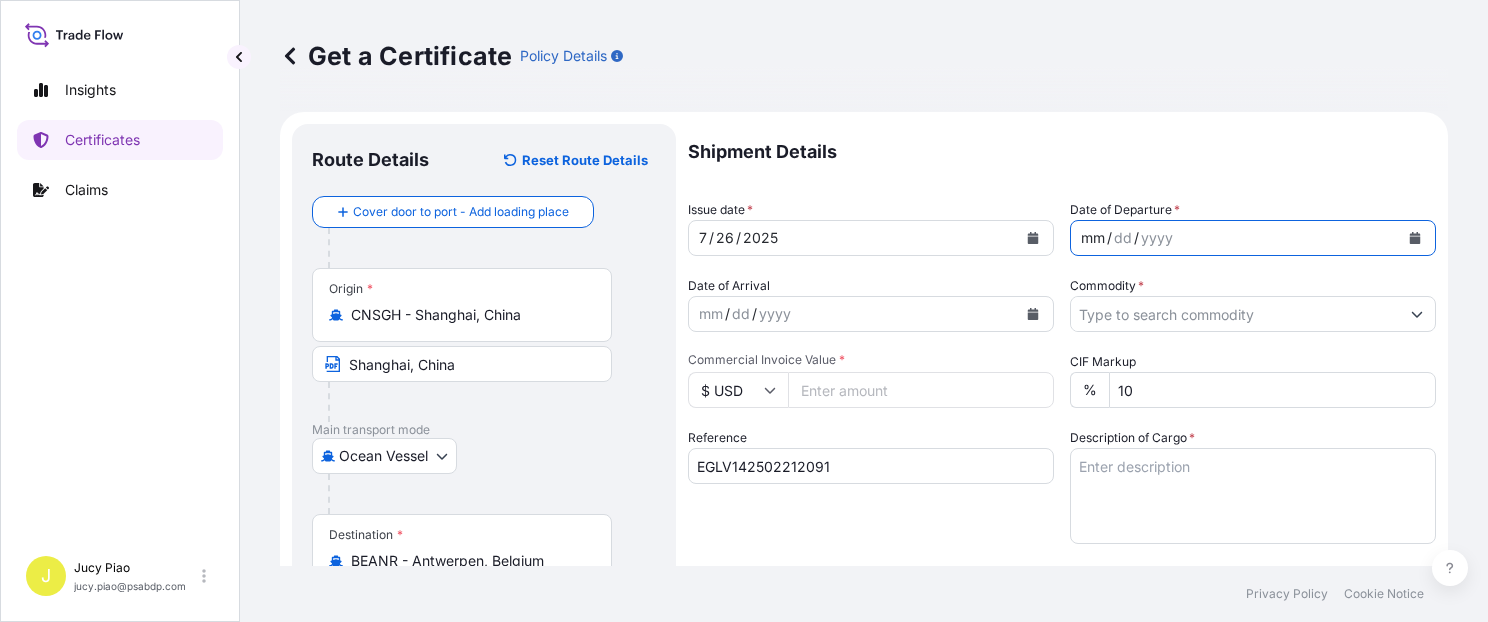 click on "/" at bounding box center [1109, 238] 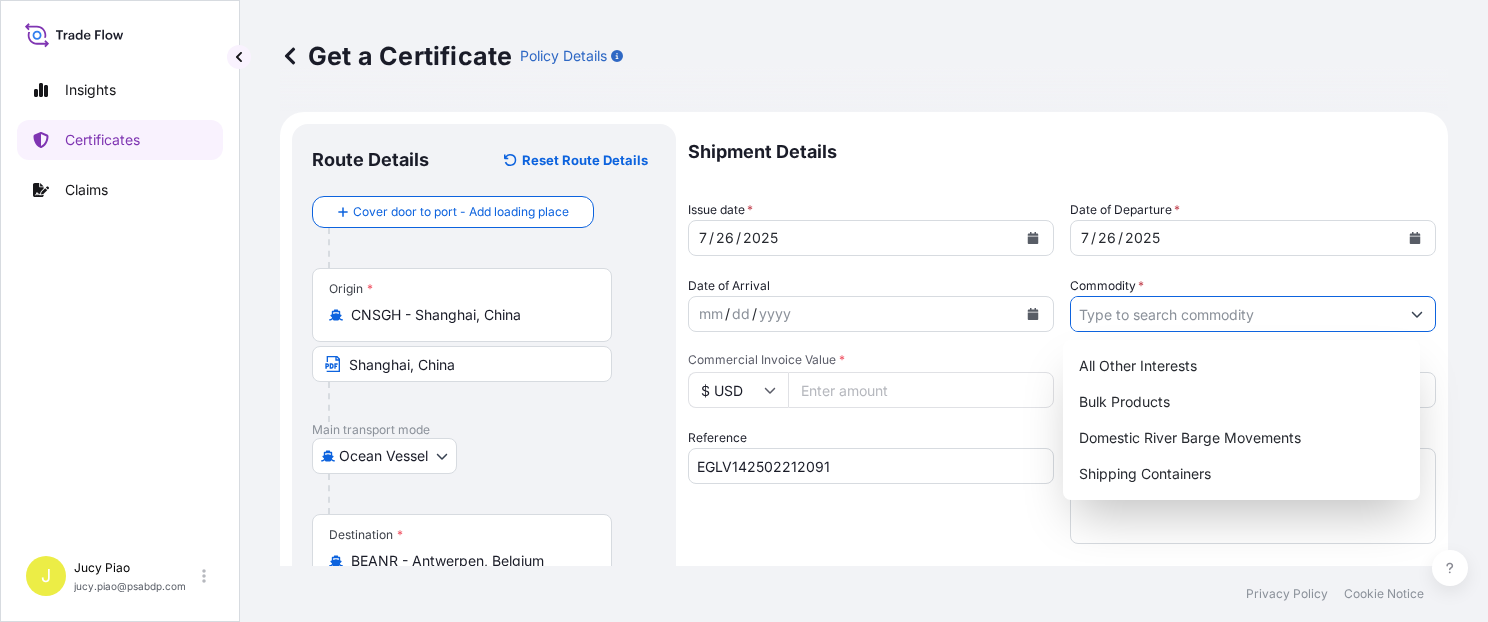 click on "Commodity *" at bounding box center (1235, 314) 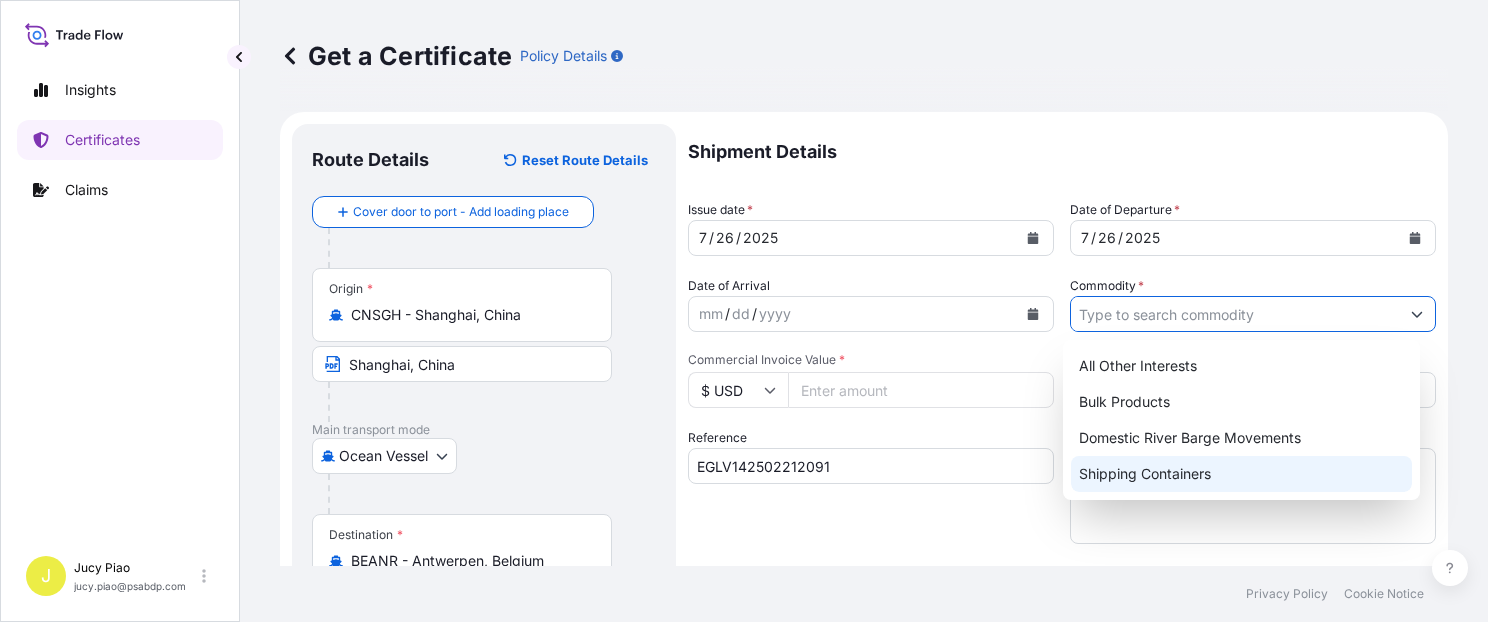 click on "Shipping Containers" at bounding box center [1241, 474] 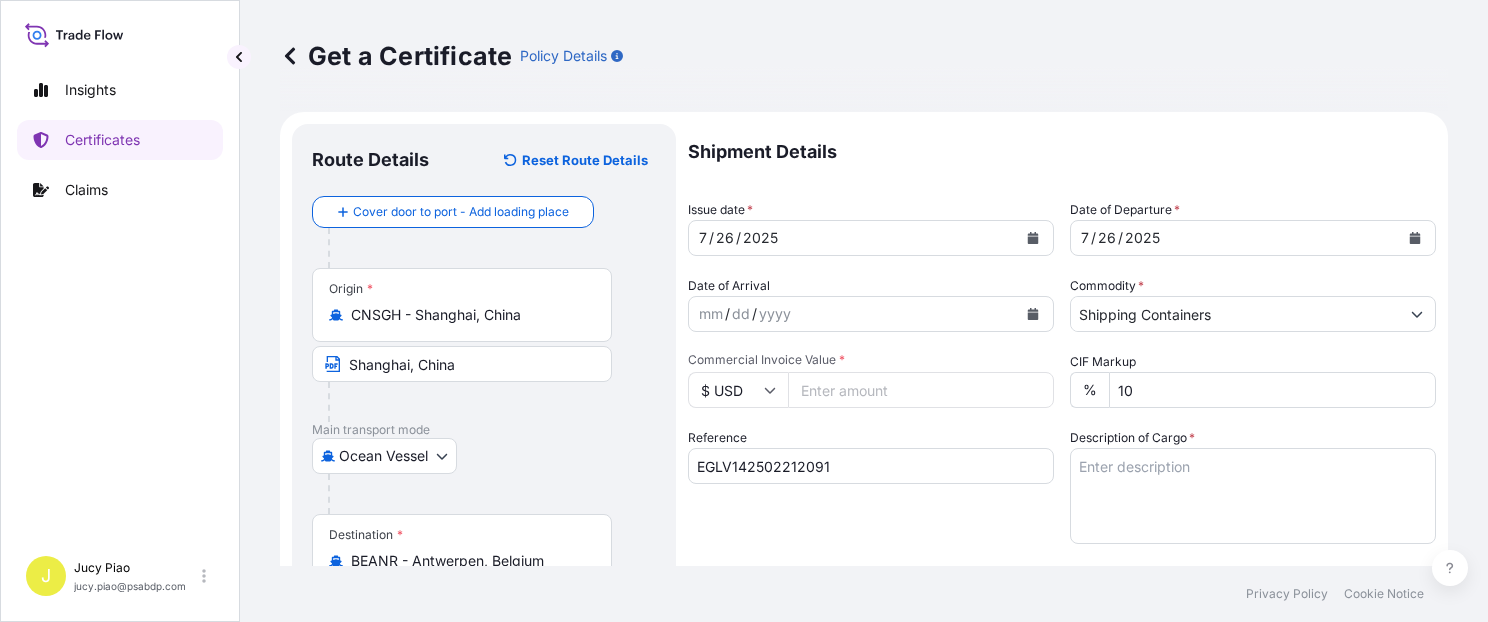 click on "Commercial Invoice Value    *" at bounding box center [921, 390] 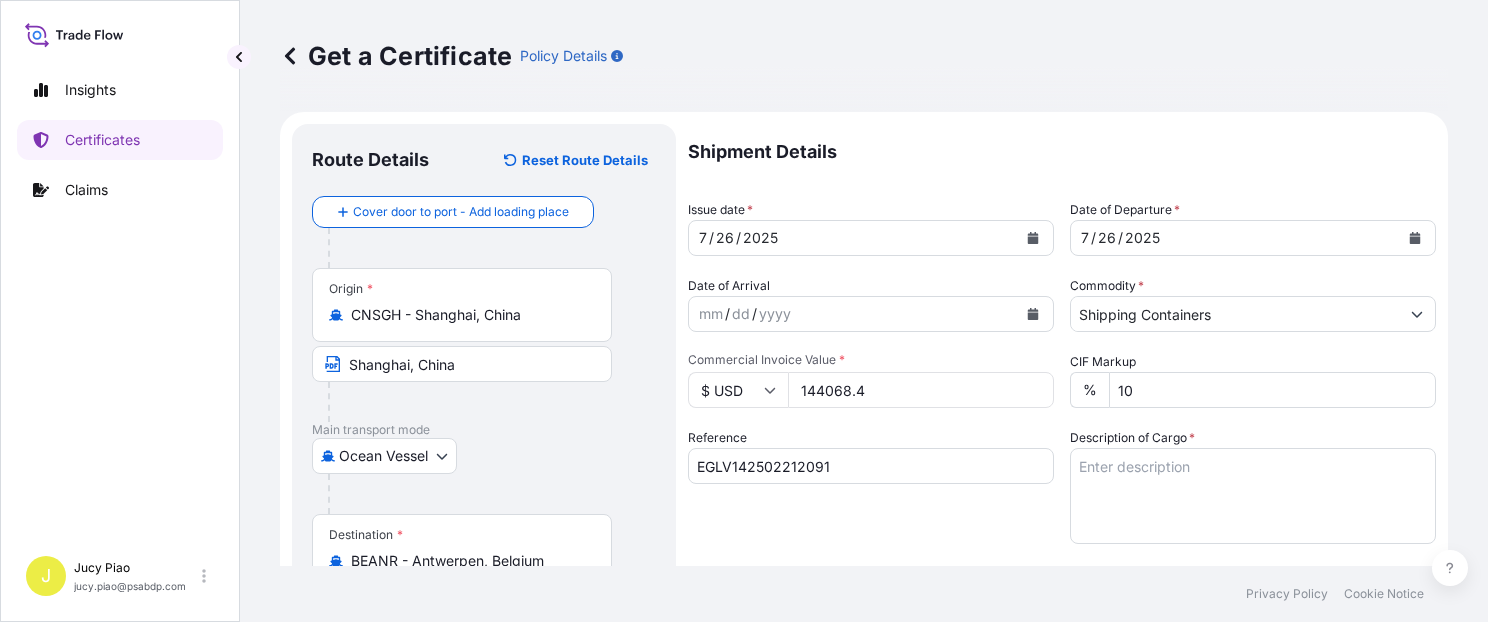type on "144068.4" 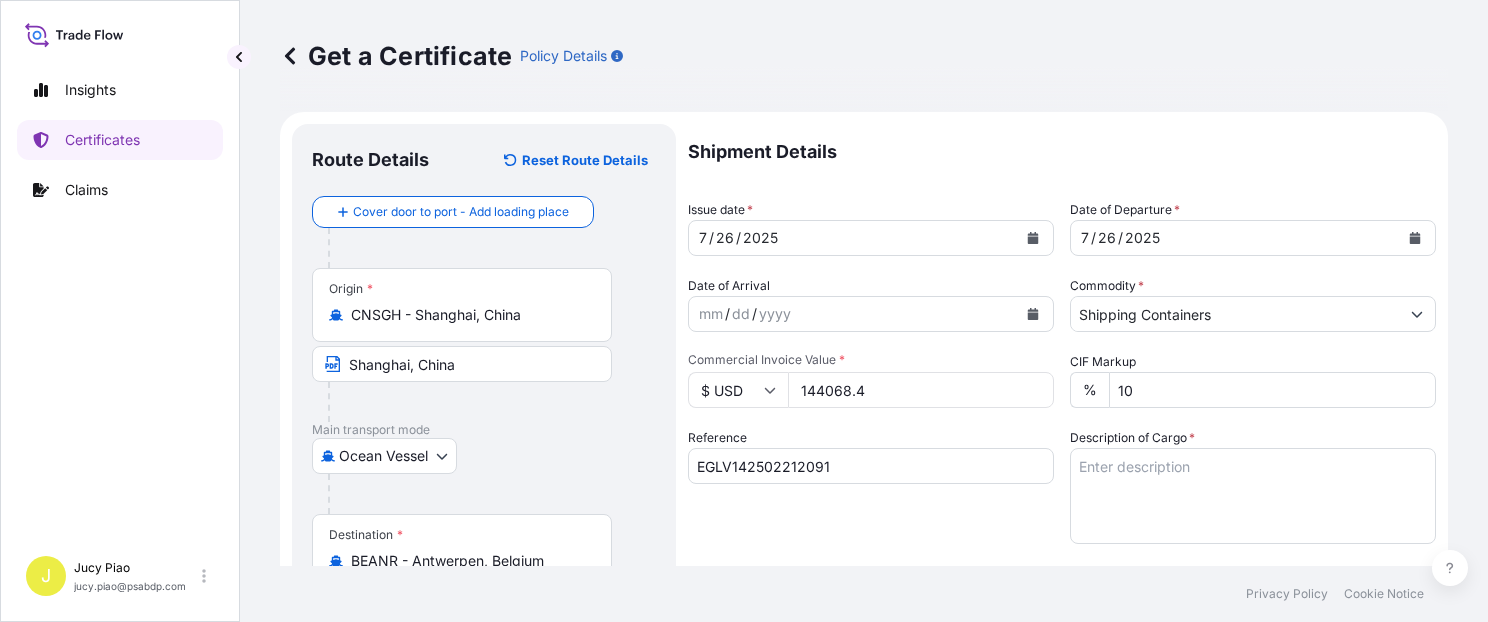 click on "Description of Cargo *" at bounding box center (1253, 496) 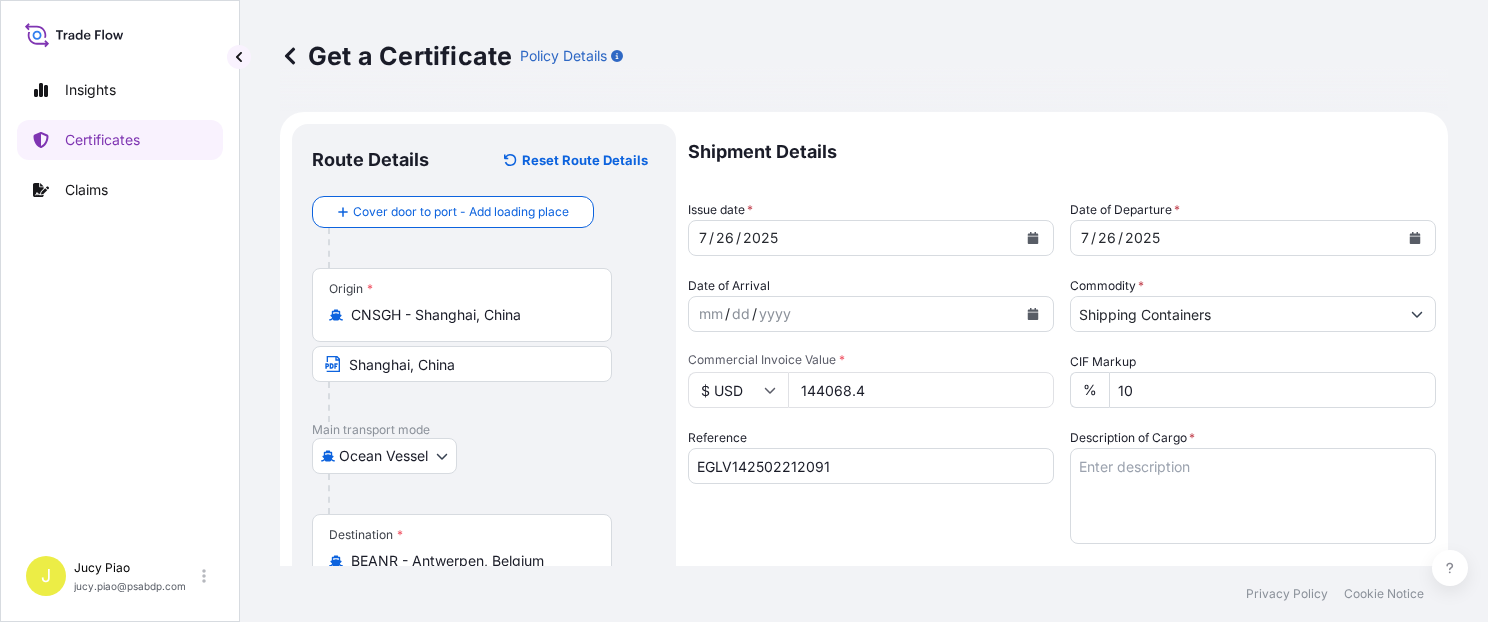 paste on "PERMAX(TM) 805B, 275GA OPAQ IBC
45 PALLETS (45 TOT)" 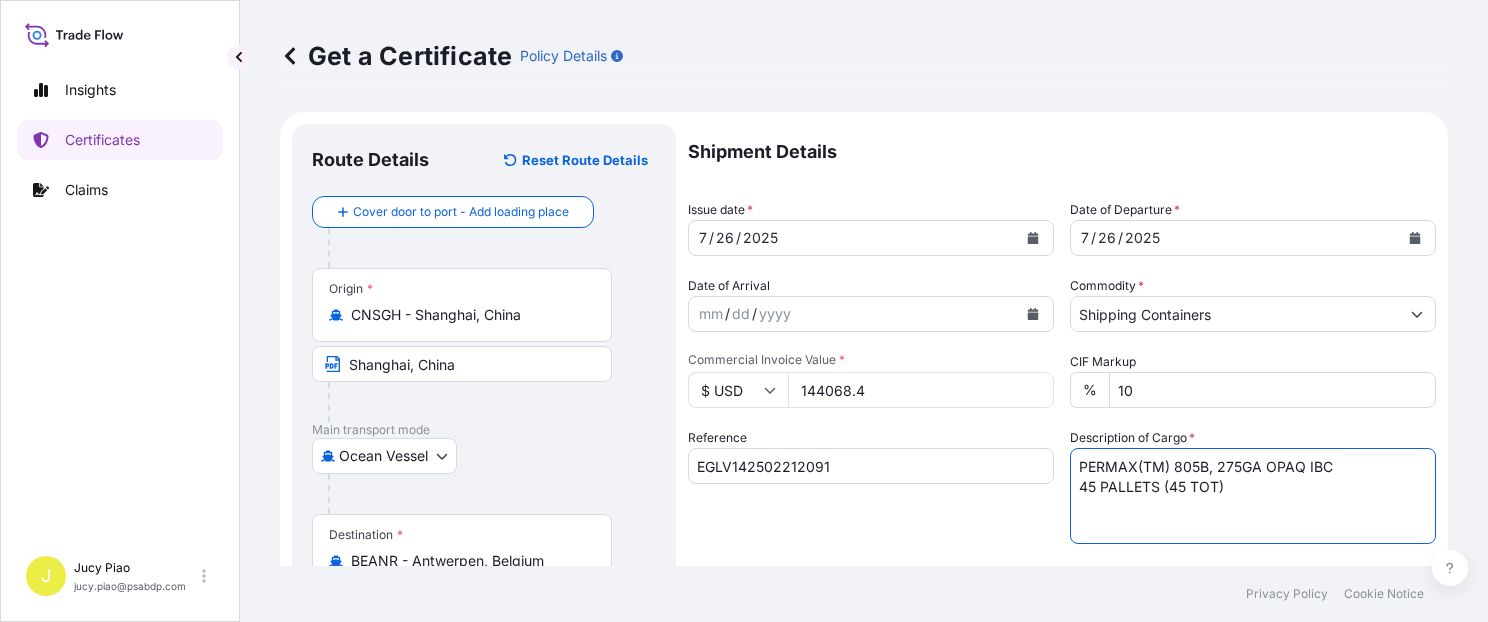 scroll, scrollTop: 169, scrollLeft: 0, axis: vertical 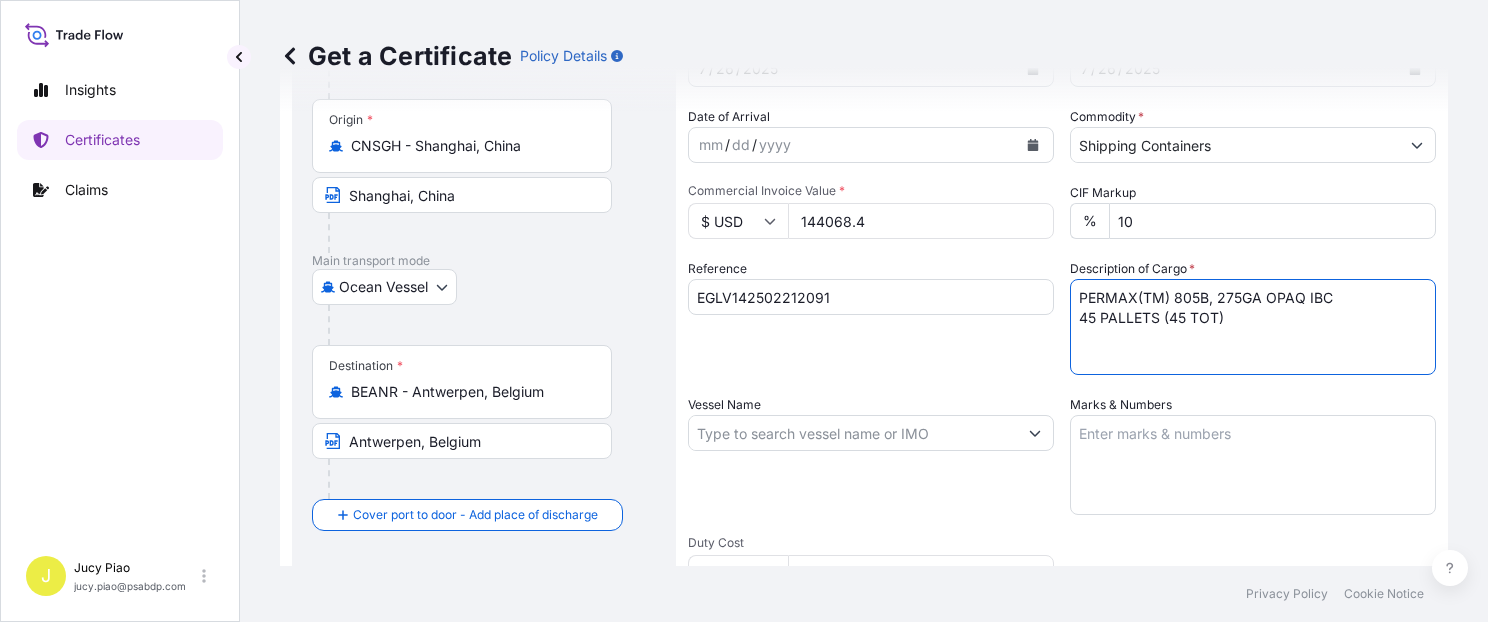 type on "PERMAX(TM) 805B, 275GA OPAQ IBC
45 PALLETS (45 TOT)" 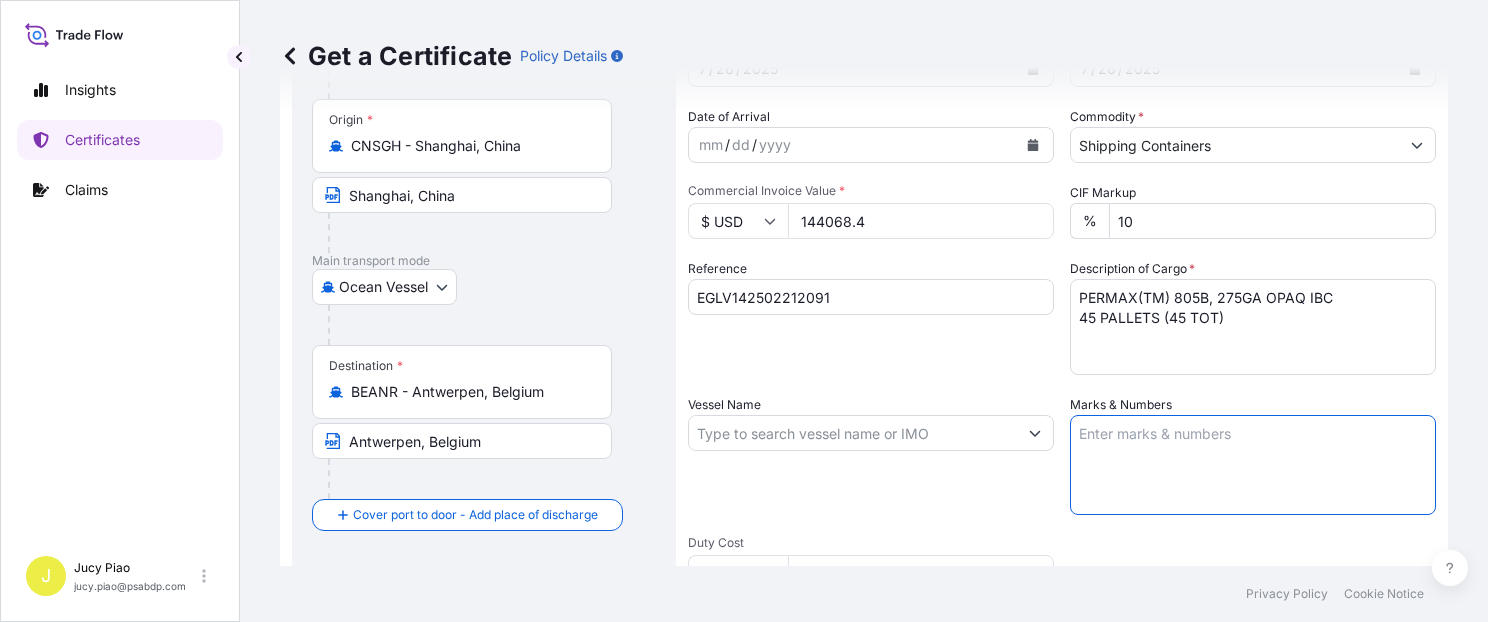 click on "Marks & Numbers" at bounding box center [1253, 465] 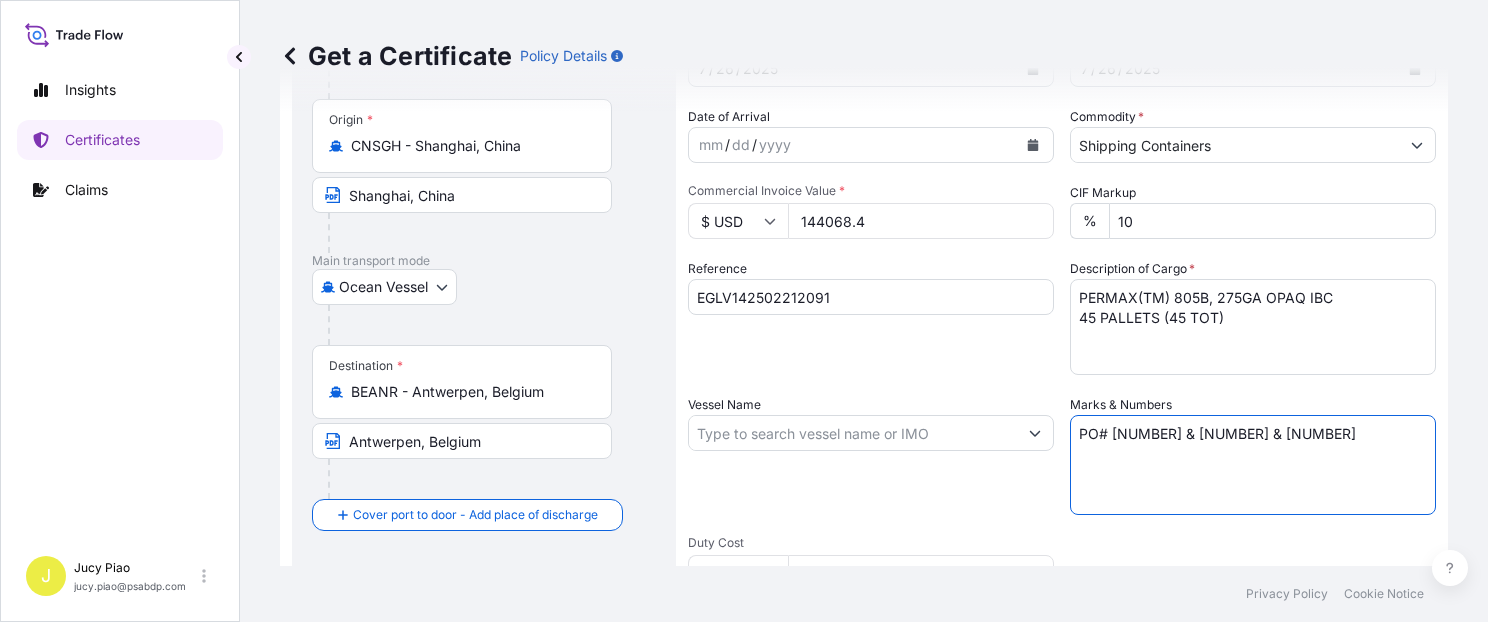 type on "PO# [NUMBER] & [NUMBER] & [NUMBER]" 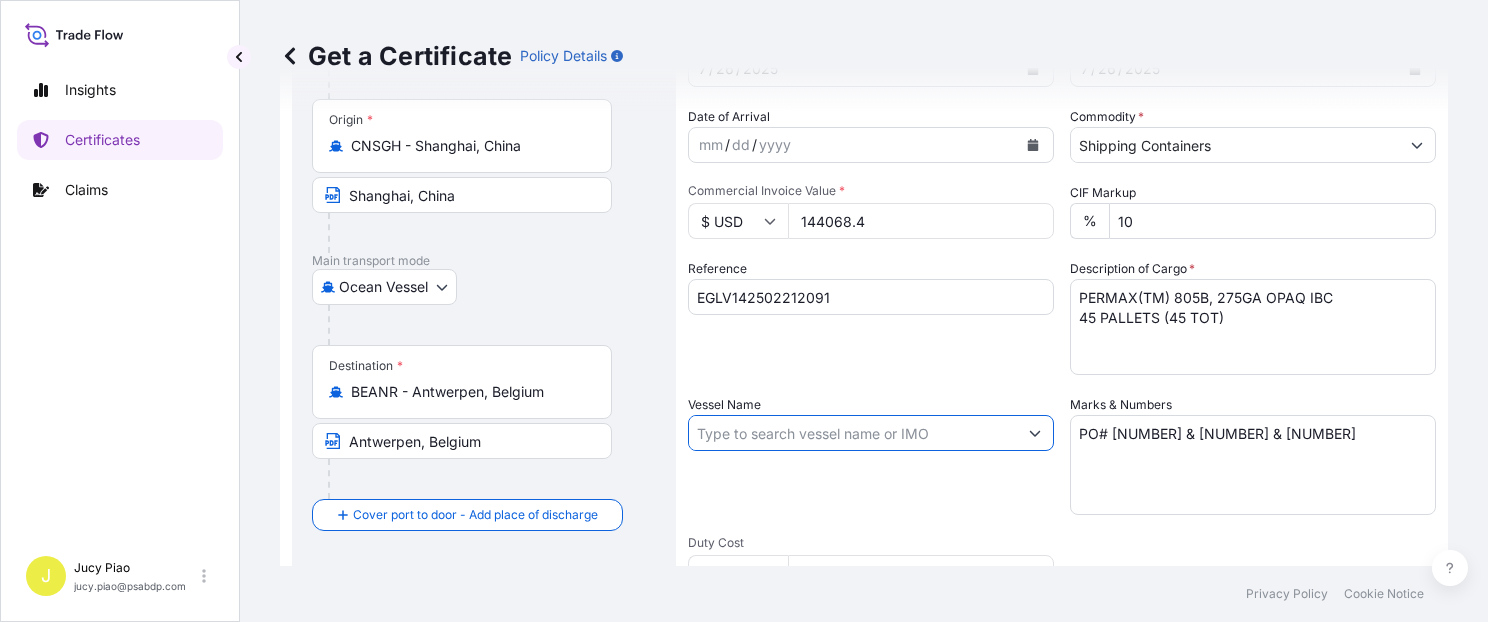 click on "Vessel Name" at bounding box center (853, 433) 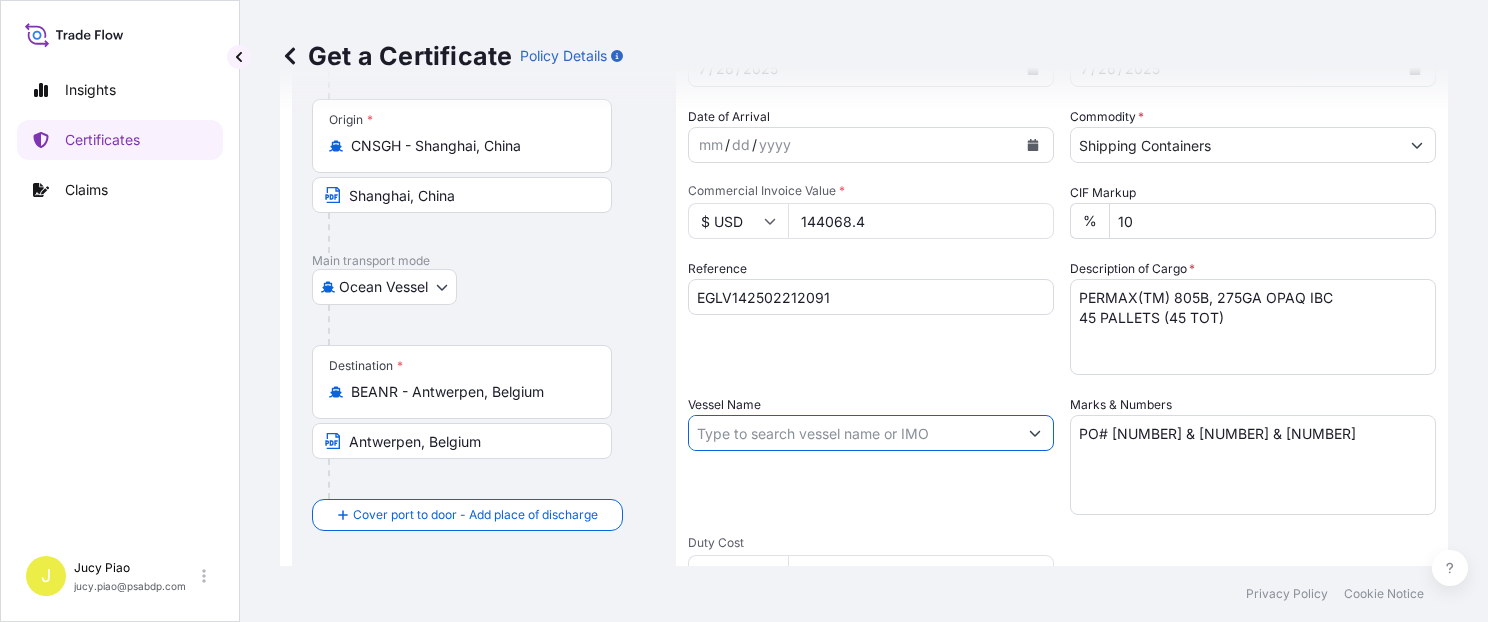 click on "Shipment Details Issue date * [MONTH] / [DAY] / [YEAR] Date of Departure * [MONTH] / [DAY] / [YEAR] Date of Arrival mm / dd / yyyy Commodity * Shipping Containers Packing Category Commercial Invoice Value    * $ USD 144068.4 CIF Markup % 10 Reference EGLV142502212091 Description of Cargo * PERMAX(TM) 805B, 275GA OPAQ IBC
45 PALLETS (45 TOT) Vessel Name Marks & Numbers PO# 4503909141 & 4503909142 & 4503909143 Duty Cost   $ USD Letter of Credit This shipment has a letter of credit Letter of credit * Letter of credit may not exceed 12000 characters Assured Details Primary Assured * Select a primary assured The Lubrizol Corporation Named Assured Named Assured Address" at bounding box center [1062, 431] 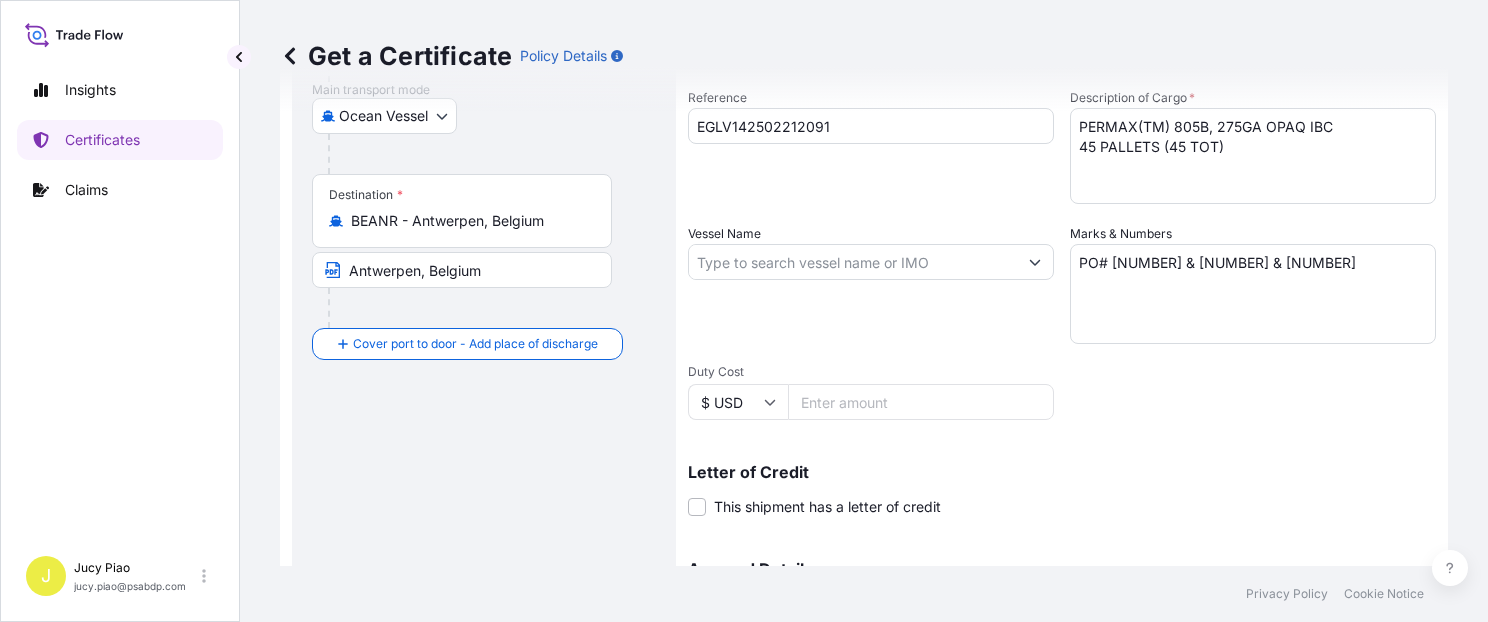 scroll, scrollTop: 509, scrollLeft: 0, axis: vertical 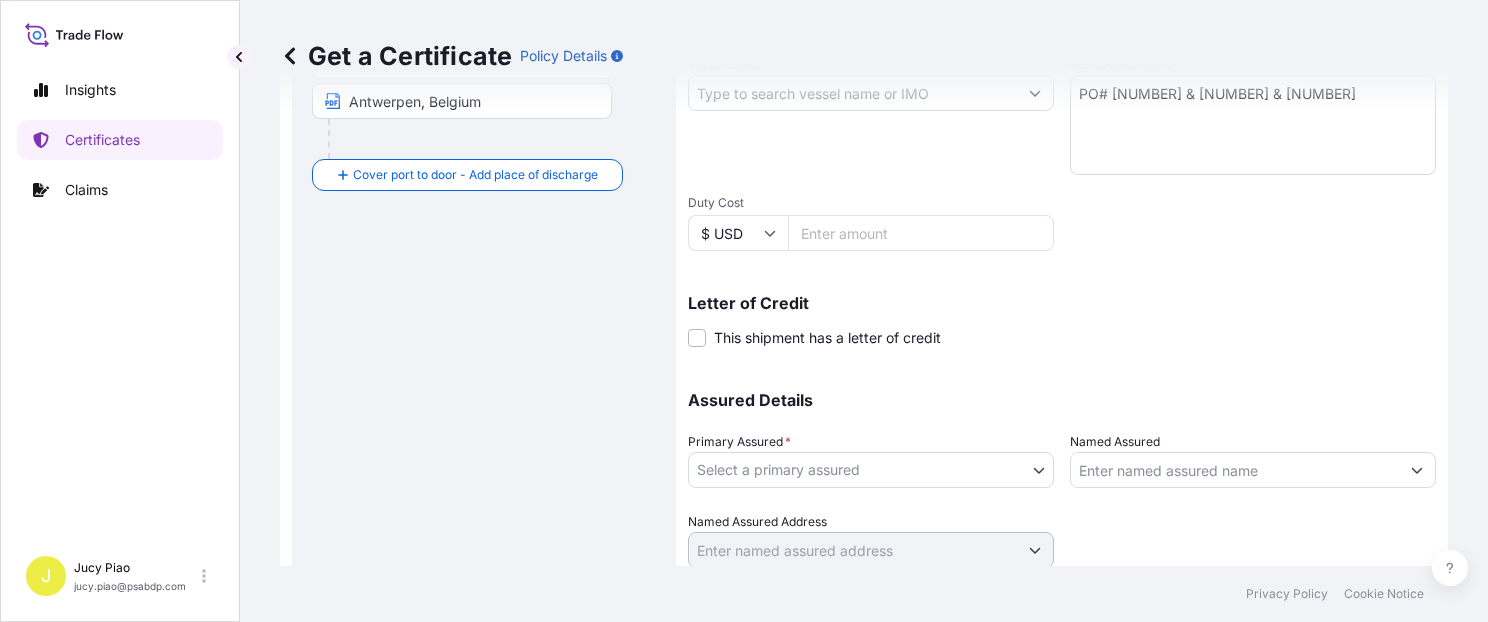 click on "Insights Certificates Claims J Jucy Piao jucy.piao@example.com Get a Certificate Policy Details Route Details Reset Route Details Cover door to port - Add loading place Place of loading Road / Inland Road / Inland Origin * CNSGH - Shanghai, [STATE] Shanghai, [STATE] Main transport mode Ocean Vessel Air Barge Road Ocean Vessel Rail Barge in Tow Destination * BEANR - Antwerpen, Belgium Antwerpen, Belgium Cover port to door - Add place of discharge Road / Inland Road / Inland Place of Discharge Shipment Details Issue date * 7 / 26 / 2025 Date of Departure * 7 / 26 / 2025 Date of Arrival mm / dd / yyyy Commodity * Shipping Containers Packing Category Commercial Invoice Value * $ USD 144068.4 CIF Markup % 10 Reference EGLV142502212091 Description of Cargo * PERMAX(TM) 805B, 275GA OPAQ IBC
45 PALLETS (45 TOT) Vessel Name Marks & Numbers PO# 4503909141 & 4503909142 & 4503909143 Duty Cost $ USD Letter of Credit This shipment has a letter of credit Letter of credit * Assured Details Primary Assured * 0" at bounding box center [744, 311] 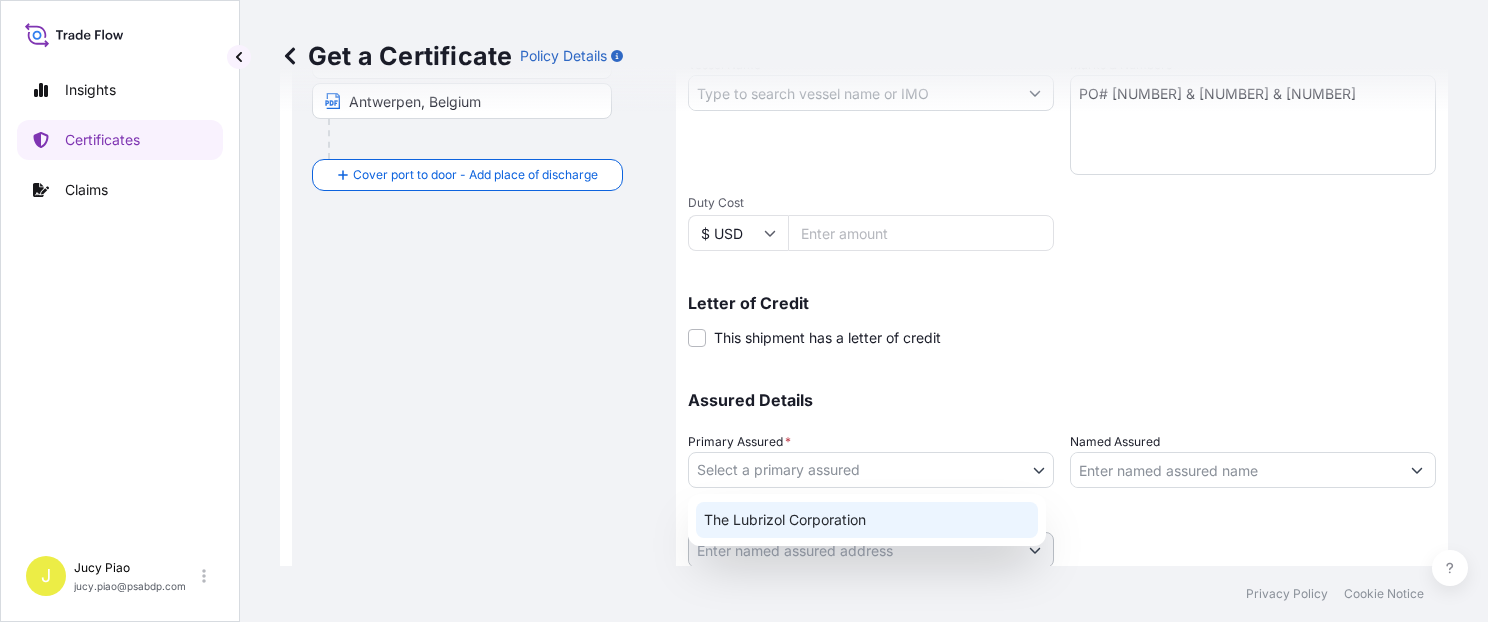 click on "The Lubrizol Corporation" at bounding box center [867, 520] 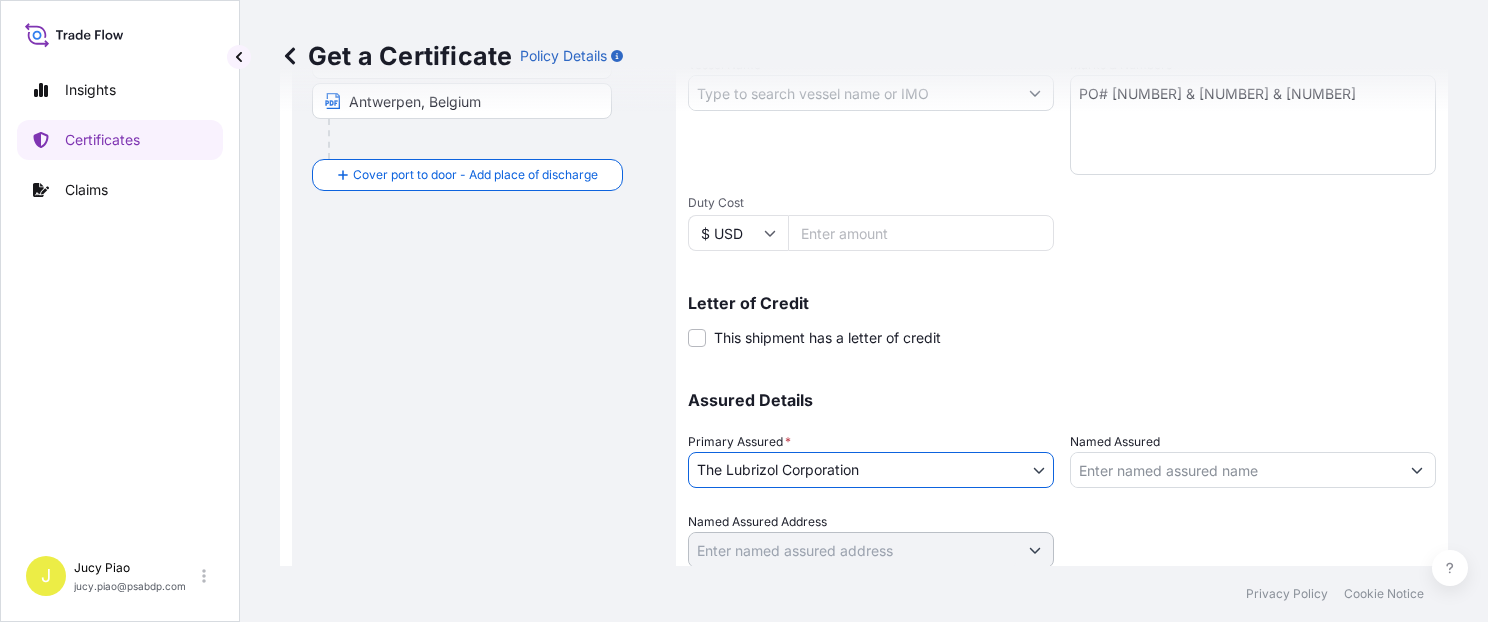 click on "Named Assured" at bounding box center [1235, 470] 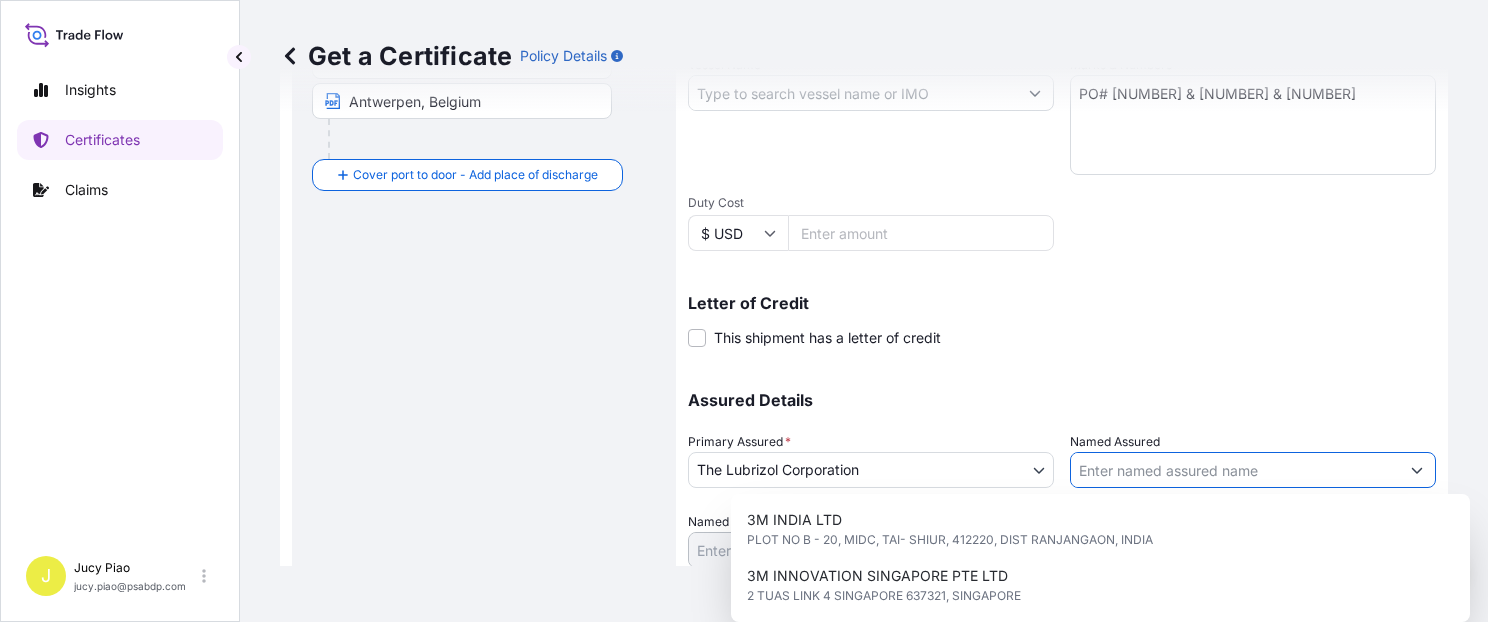 paste on "LUBRIZOL ADVANCED MATERIALS BVBA" 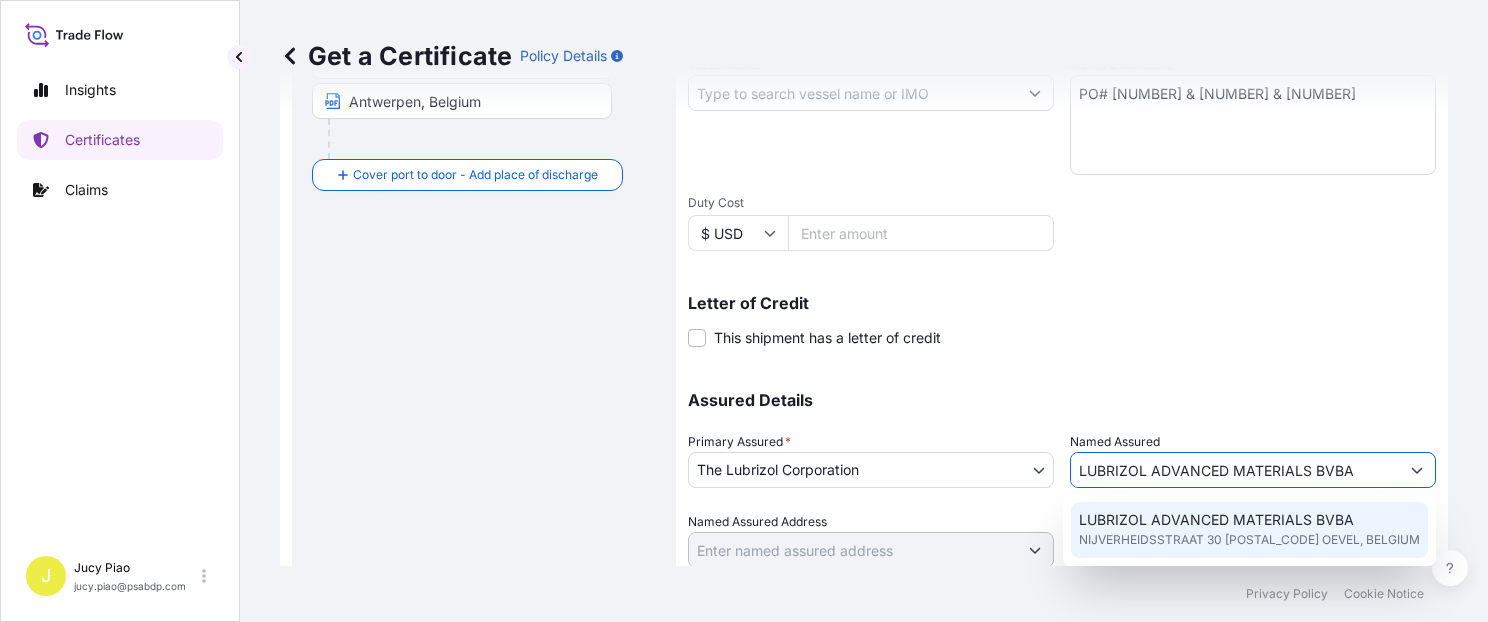 click on "NIJVERHEIDSSTRAAT 30 [POSTAL_CODE] OEVEL, BELGIUM" at bounding box center [1249, 540] 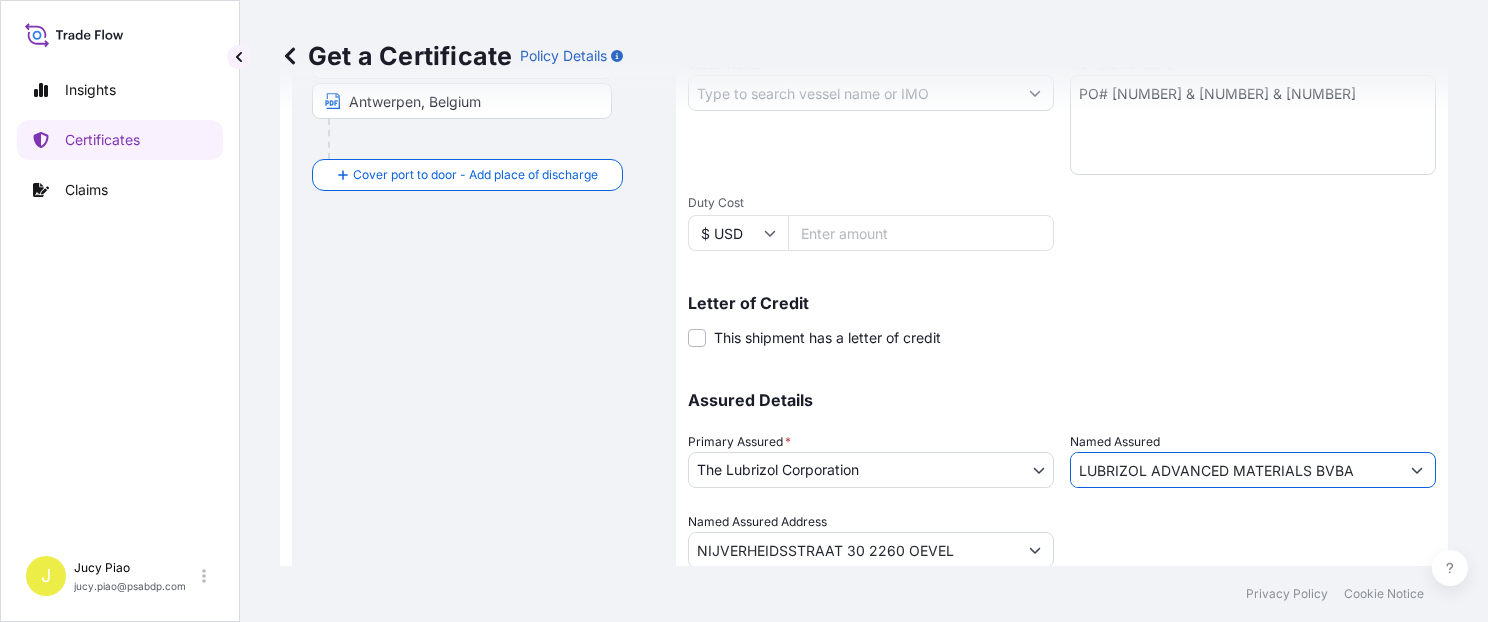 type on "LUBRIZOL ADVANCED MATERIALS BVBA" 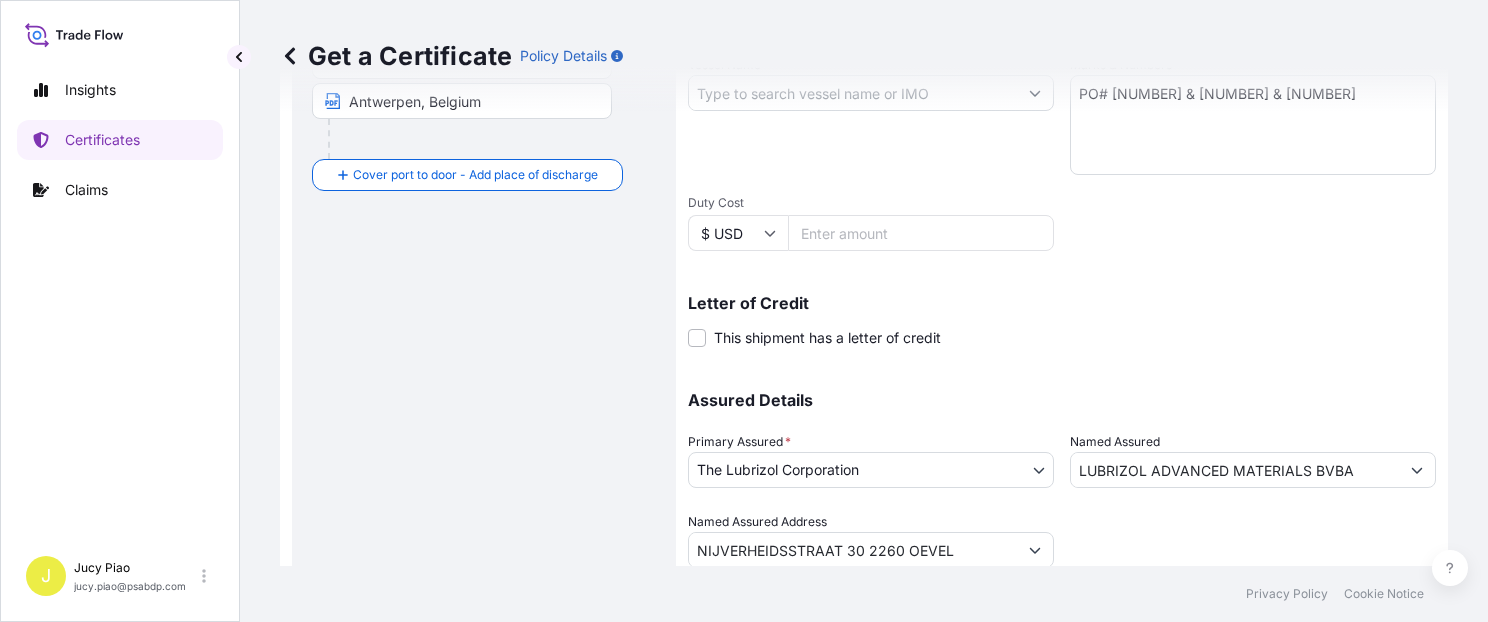 click on "Assured Details" at bounding box center (1062, 400) 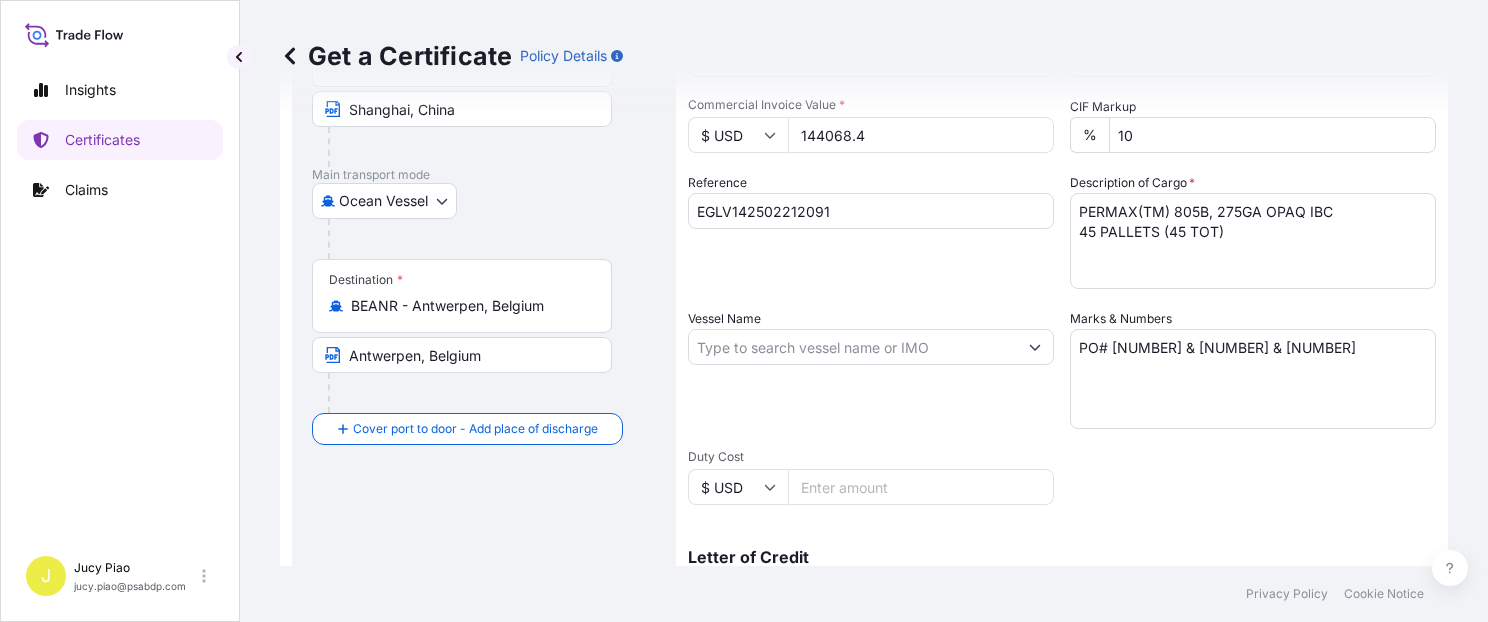 scroll, scrollTop: 169, scrollLeft: 0, axis: vertical 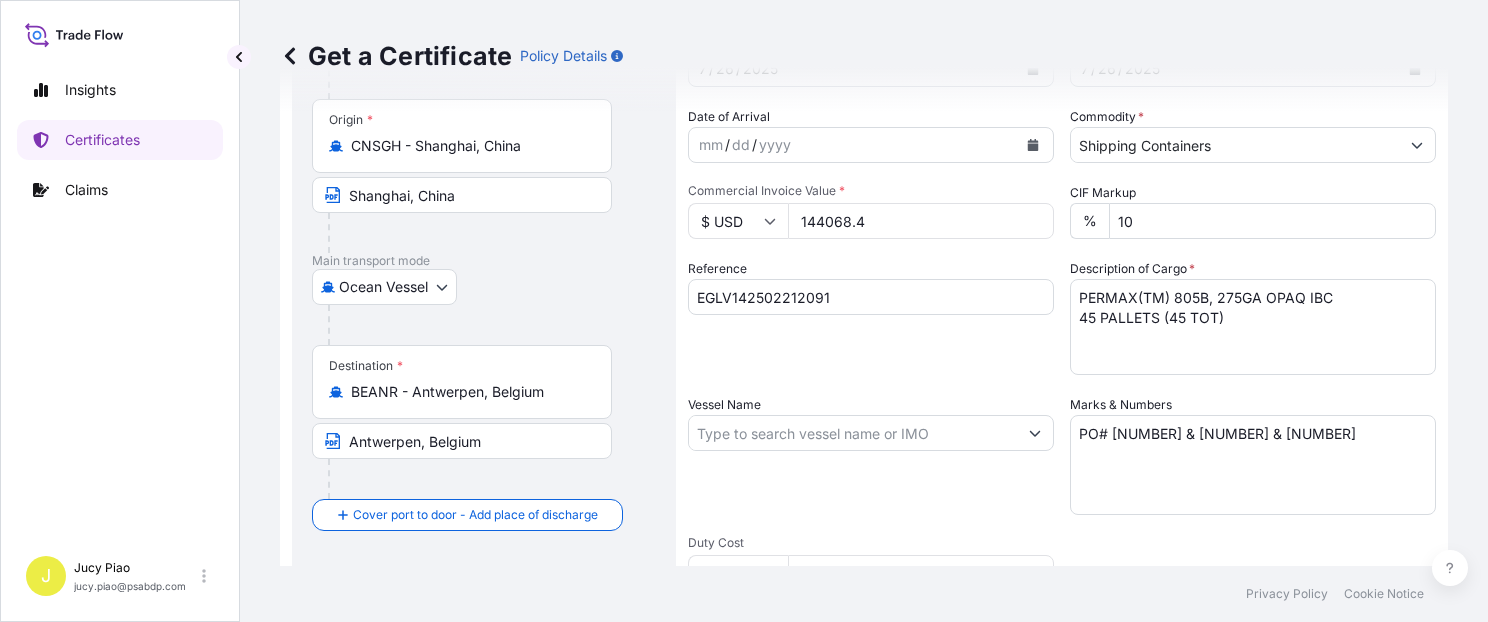 click on "Vessel Name" at bounding box center [853, 433] 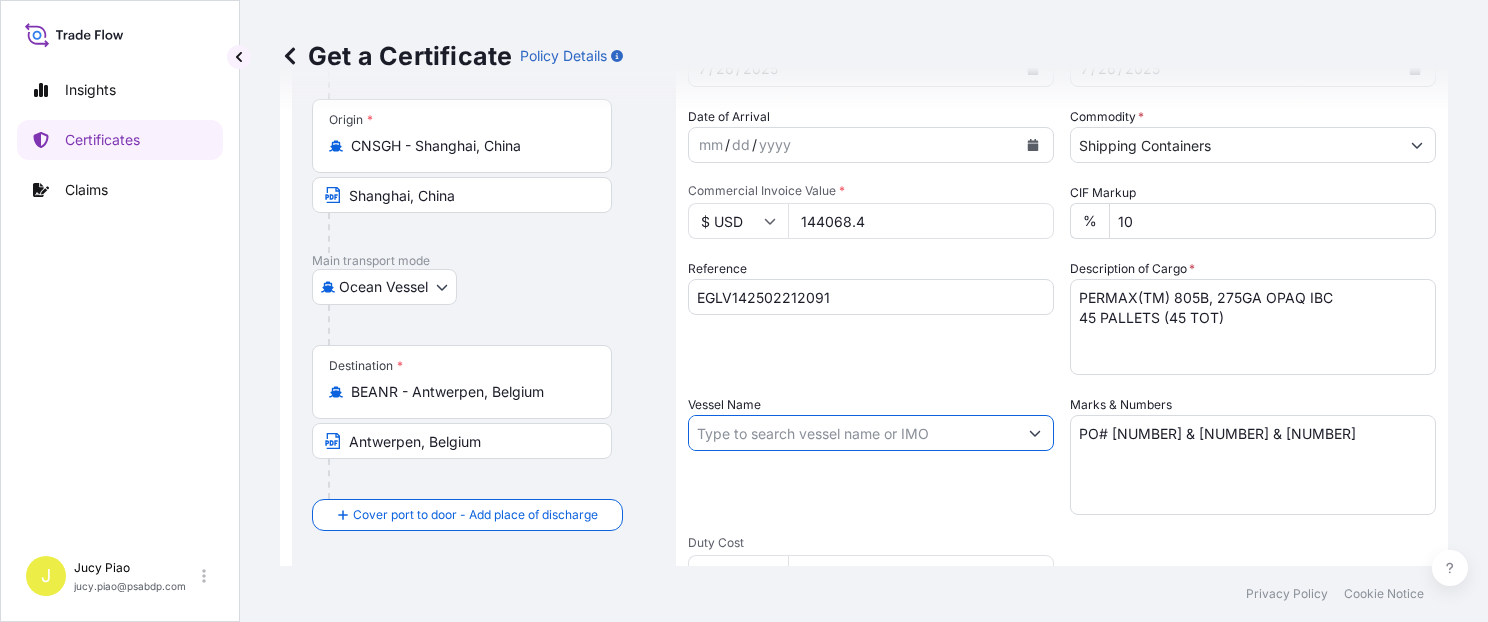 paste on "EVER GLORY" 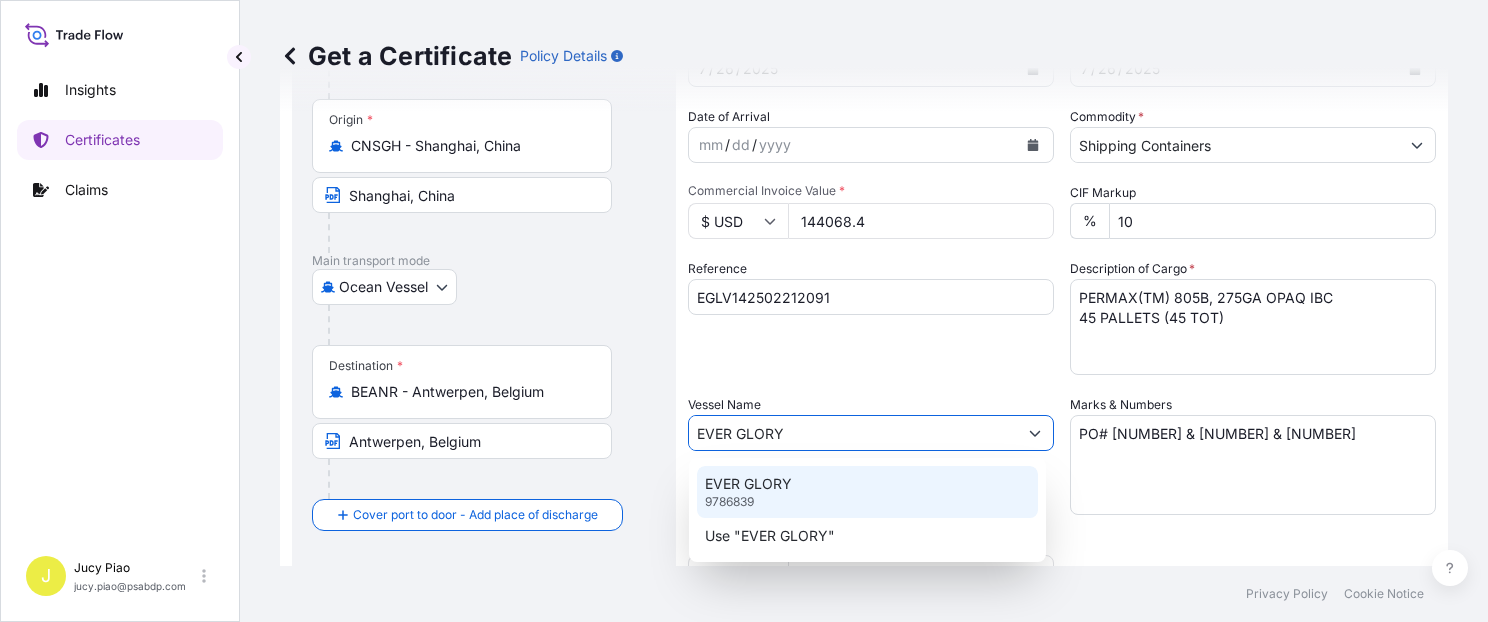 click on "EVER GLORY" at bounding box center (748, 484) 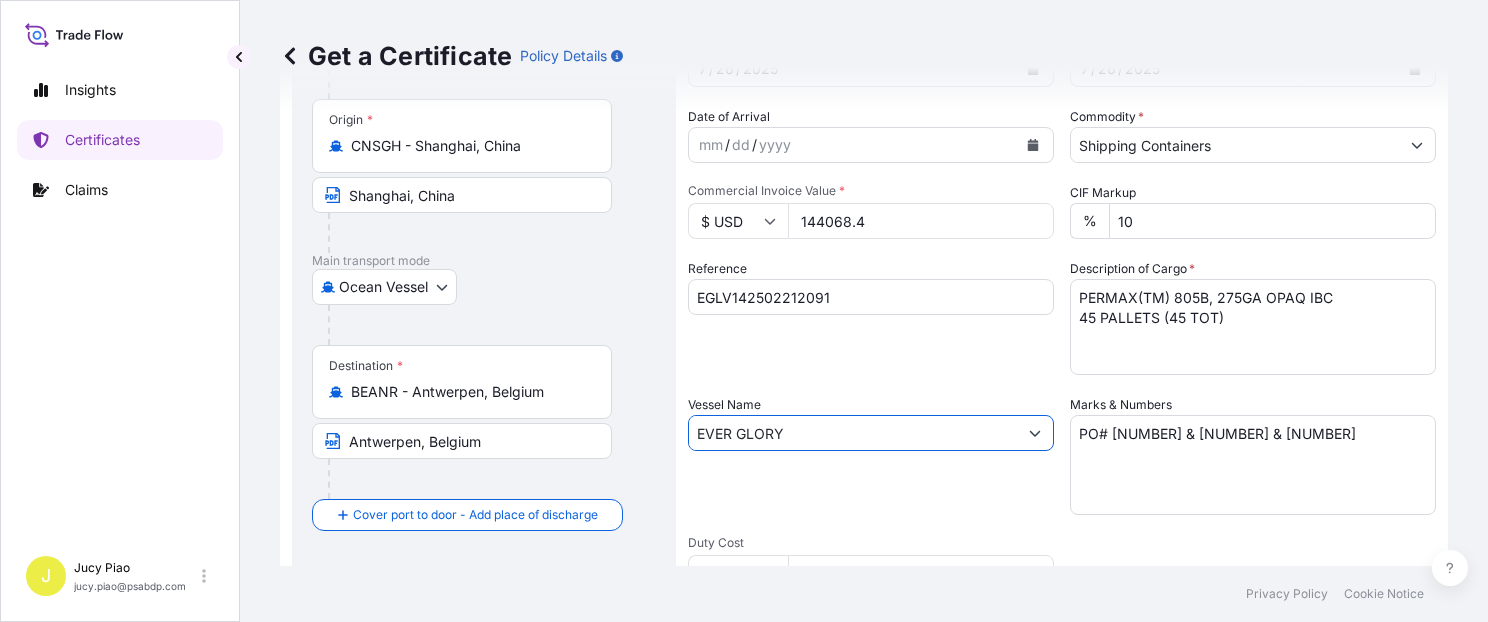 type on "EVER GLORY" 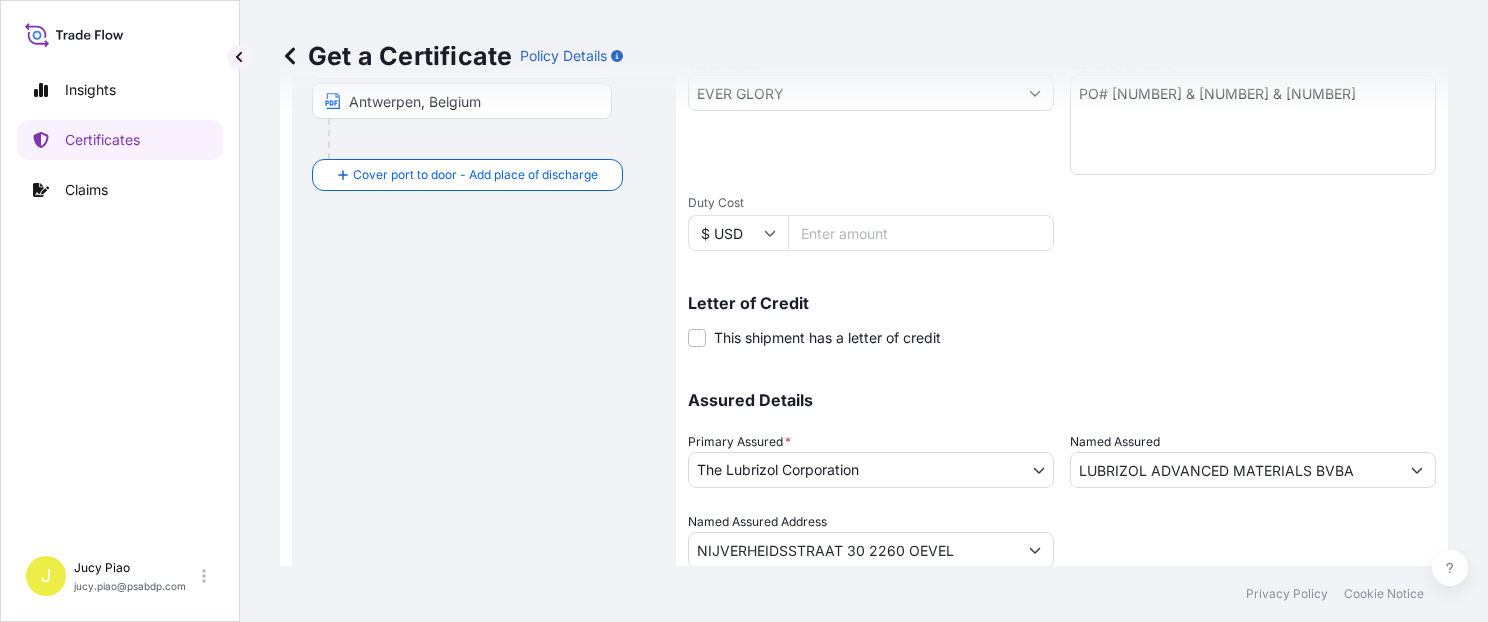 scroll, scrollTop: 565, scrollLeft: 0, axis: vertical 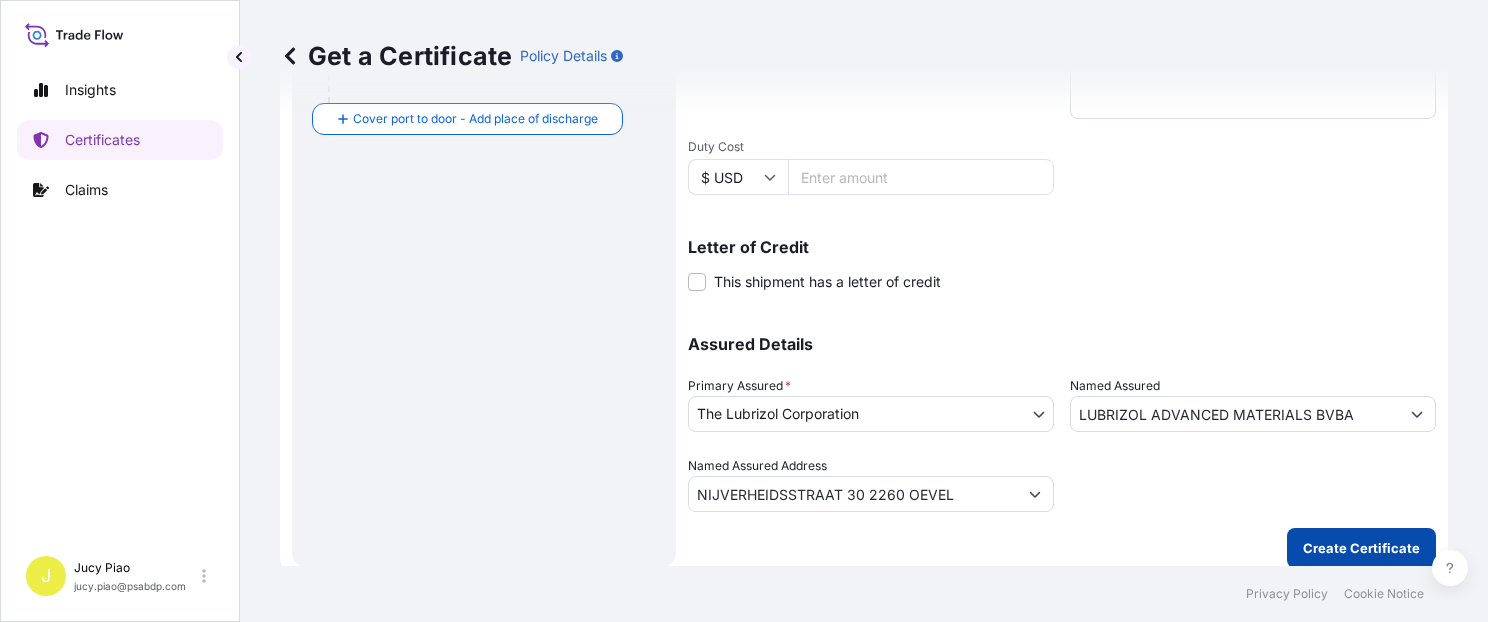 click on "Create Certificate" at bounding box center [1361, 548] 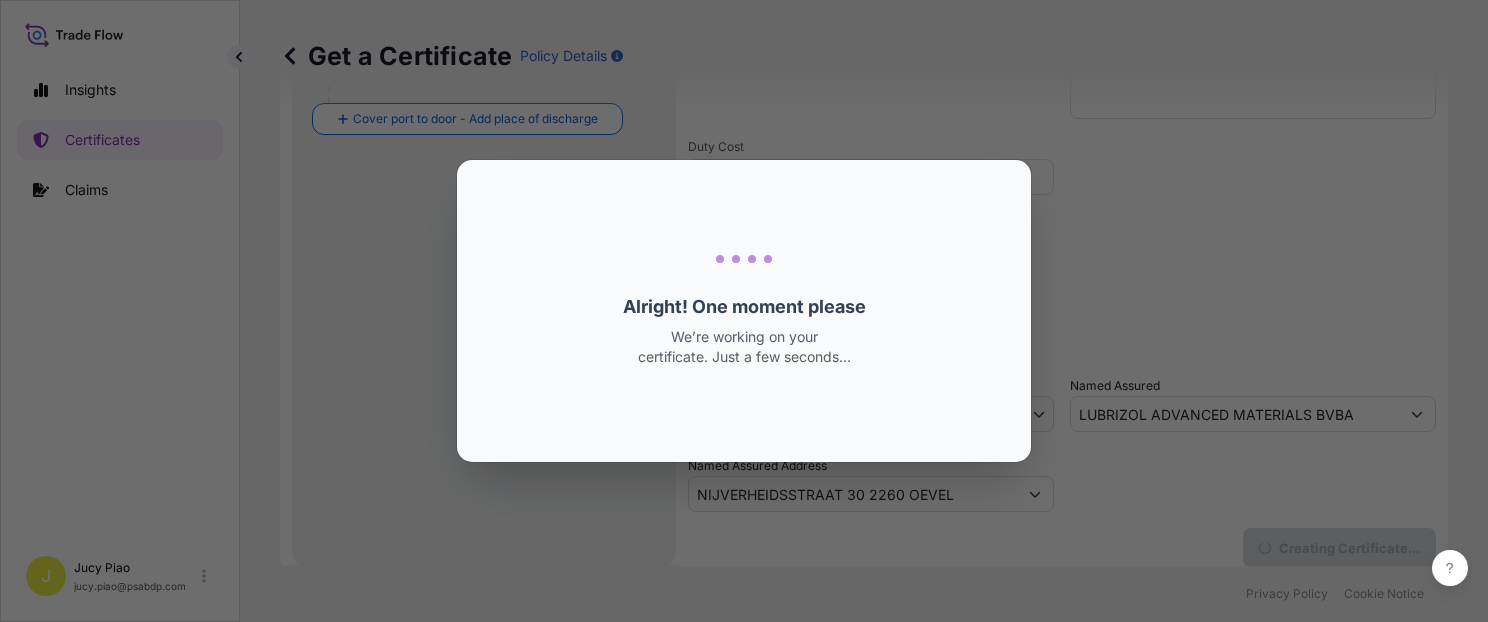 click on "Loading Loading... Alright! One moment please We’re working on your certificate. Just a few seconds…" at bounding box center (744, 311) 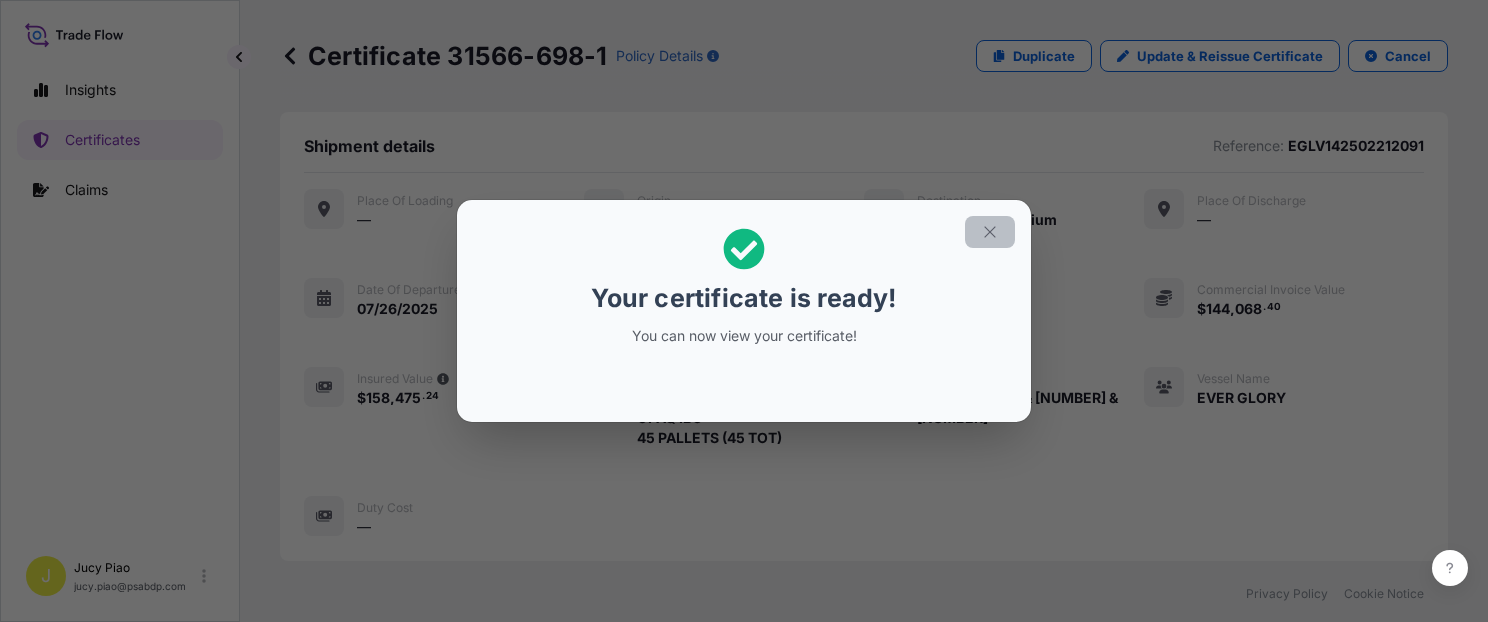 click 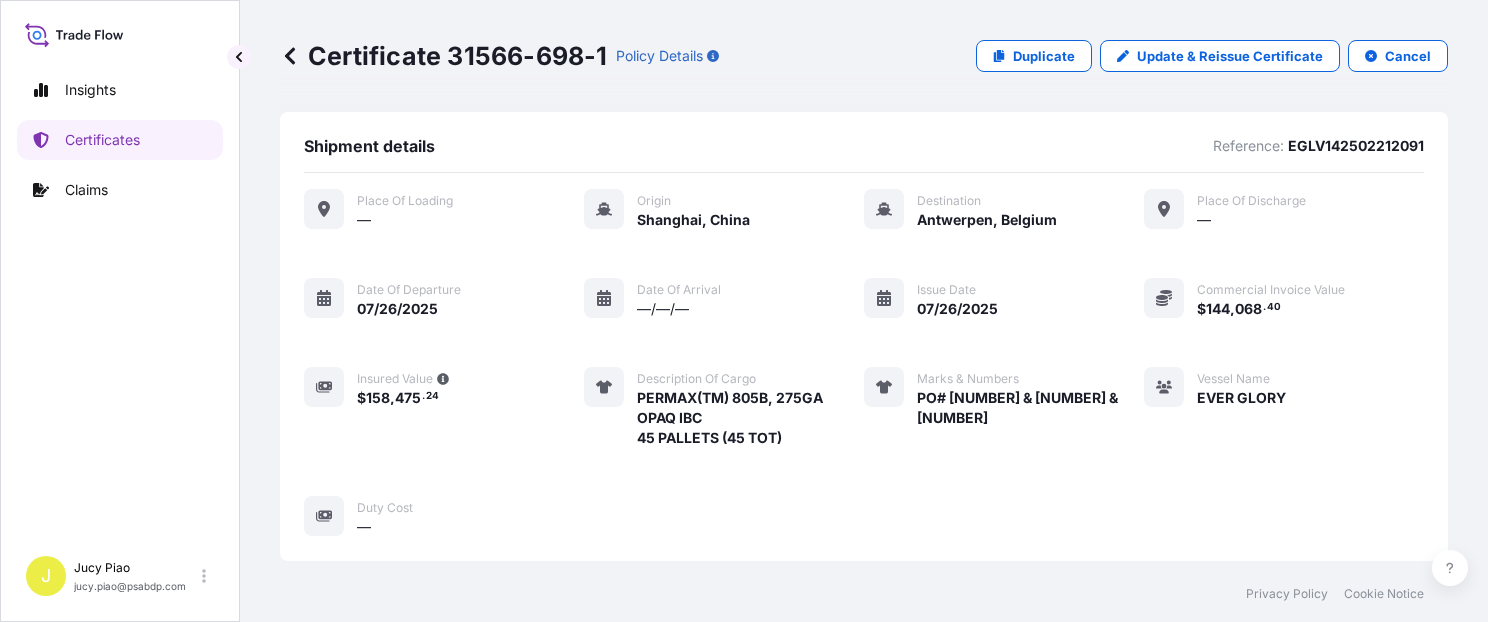 click on "Marks & Numbers" at bounding box center (1030, 377) 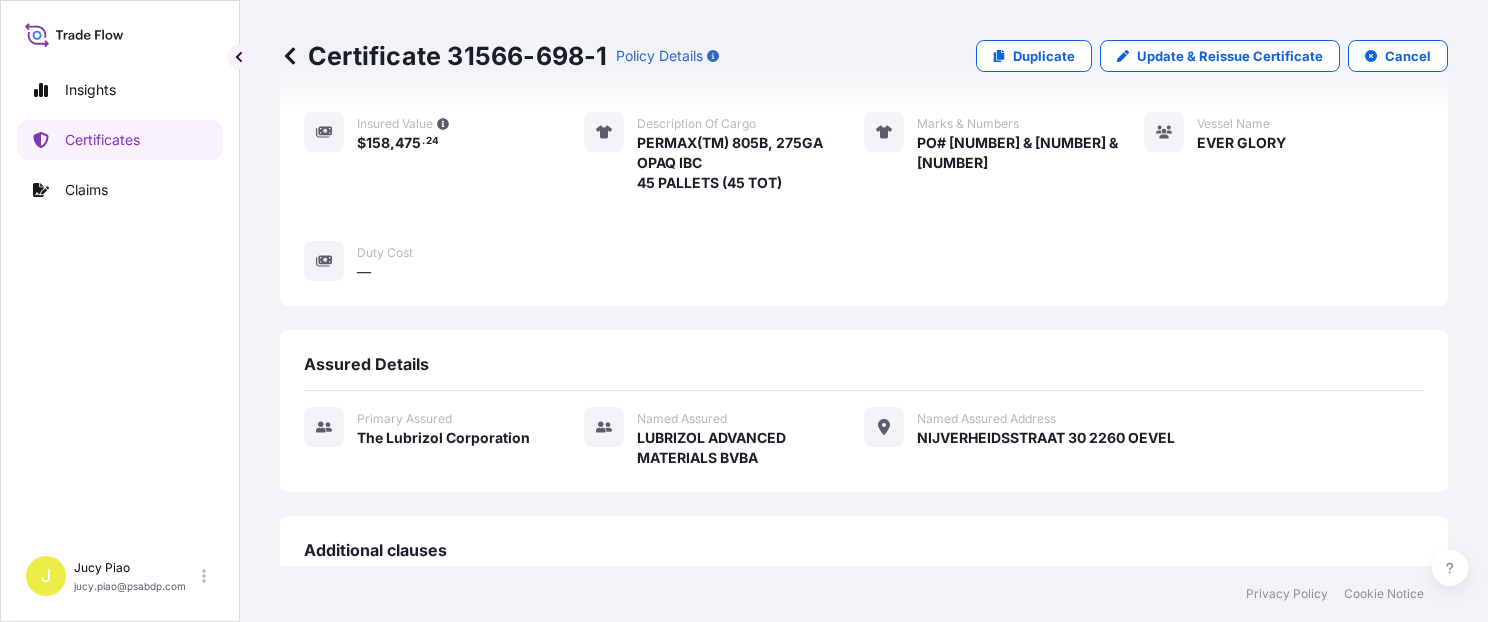 scroll, scrollTop: 594, scrollLeft: 0, axis: vertical 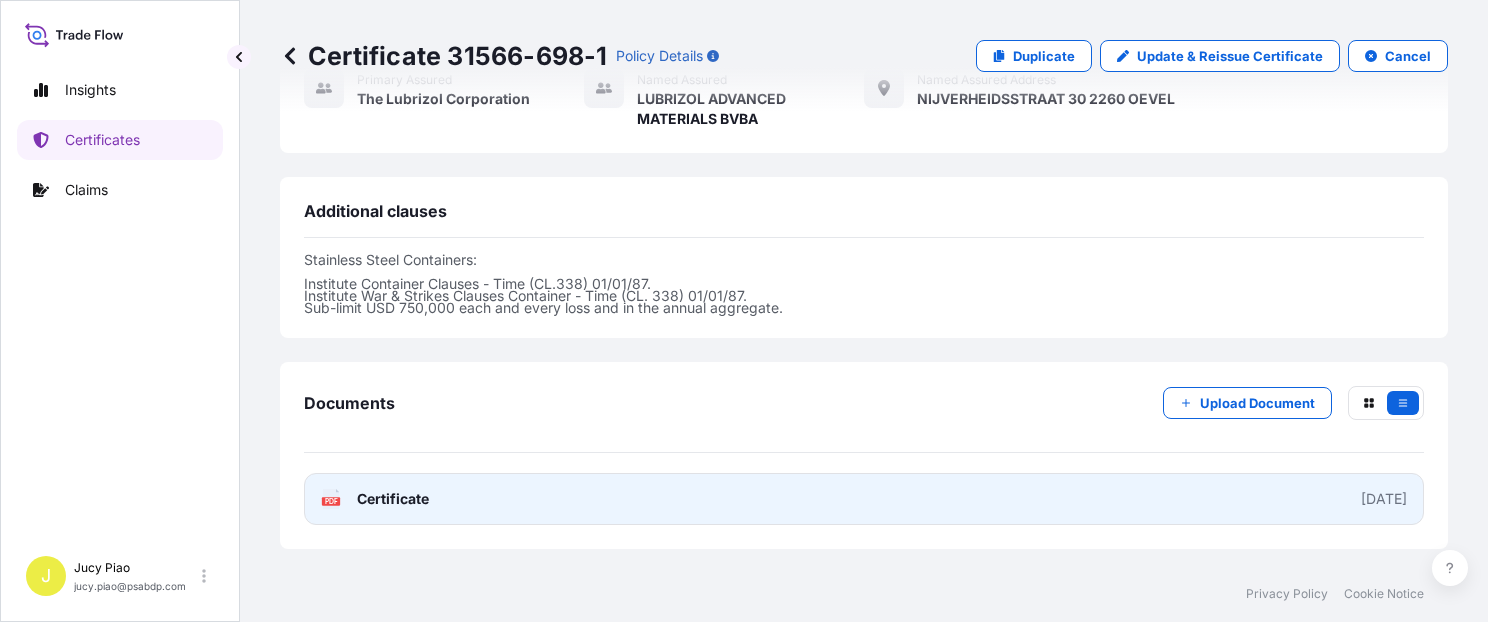 click on "PDF Certificate 2025-08-04T09:14:57.641030" at bounding box center (864, 499) 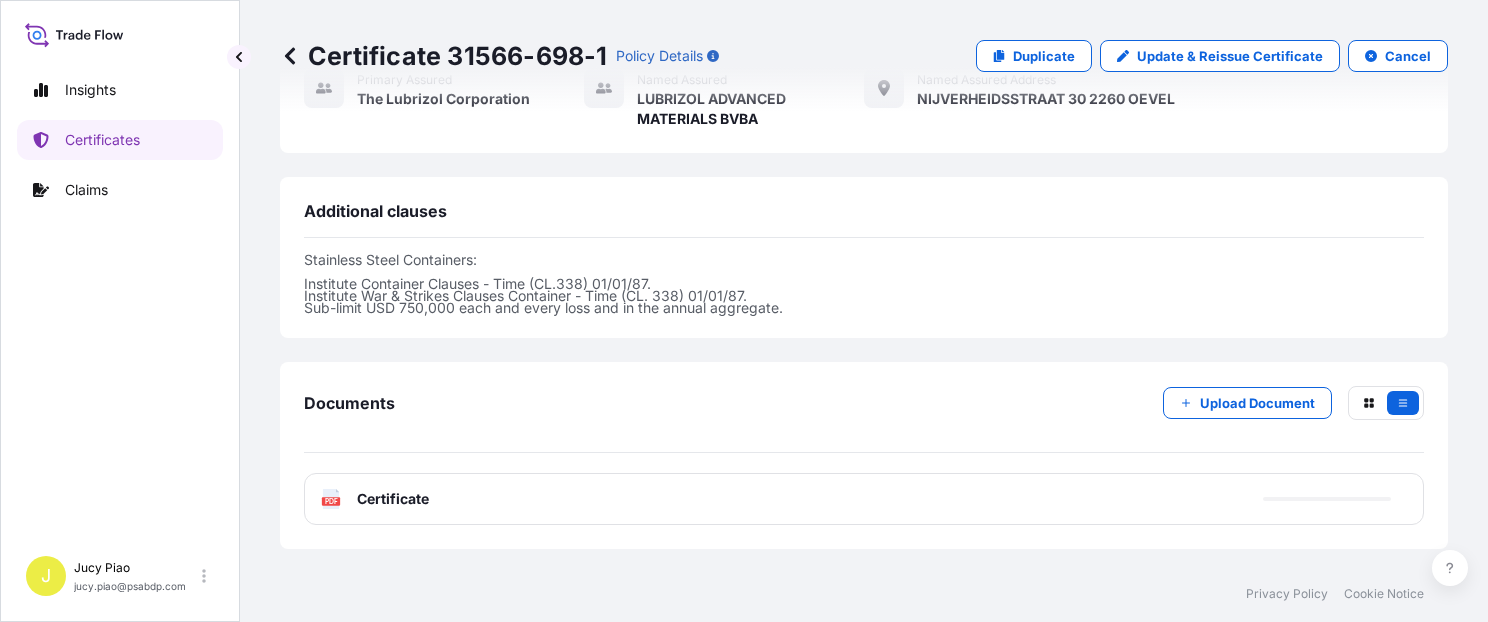 click on "Certificates" at bounding box center (102, 140) 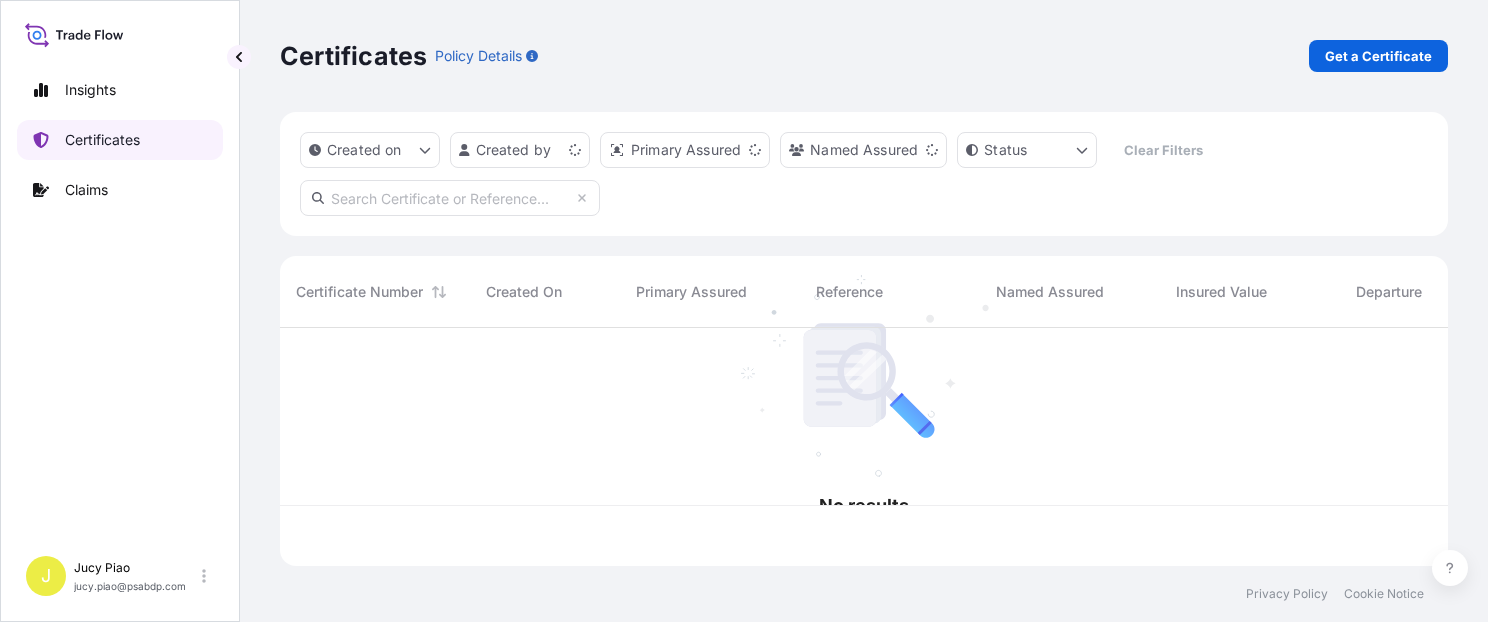 scroll, scrollTop: 0, scrollLeft: 0, axis: both 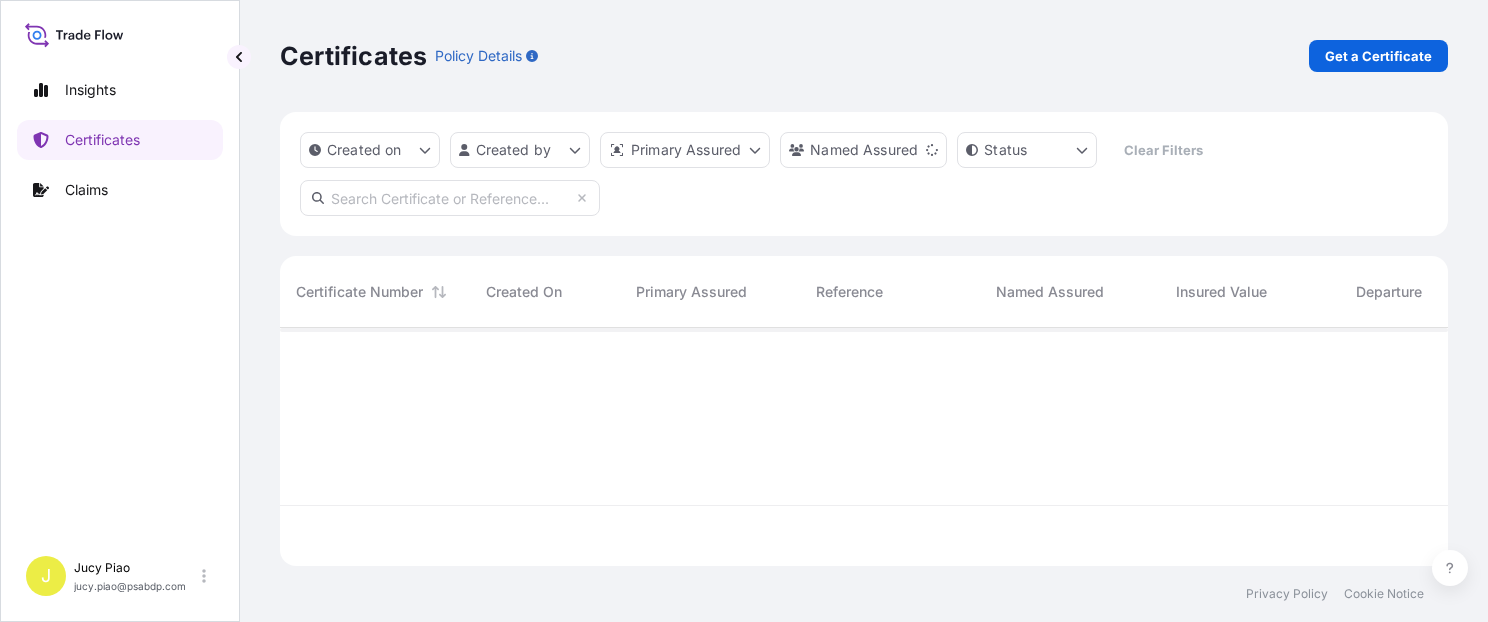 click on "Get a Certificate" at bounding box center [1378, 56] 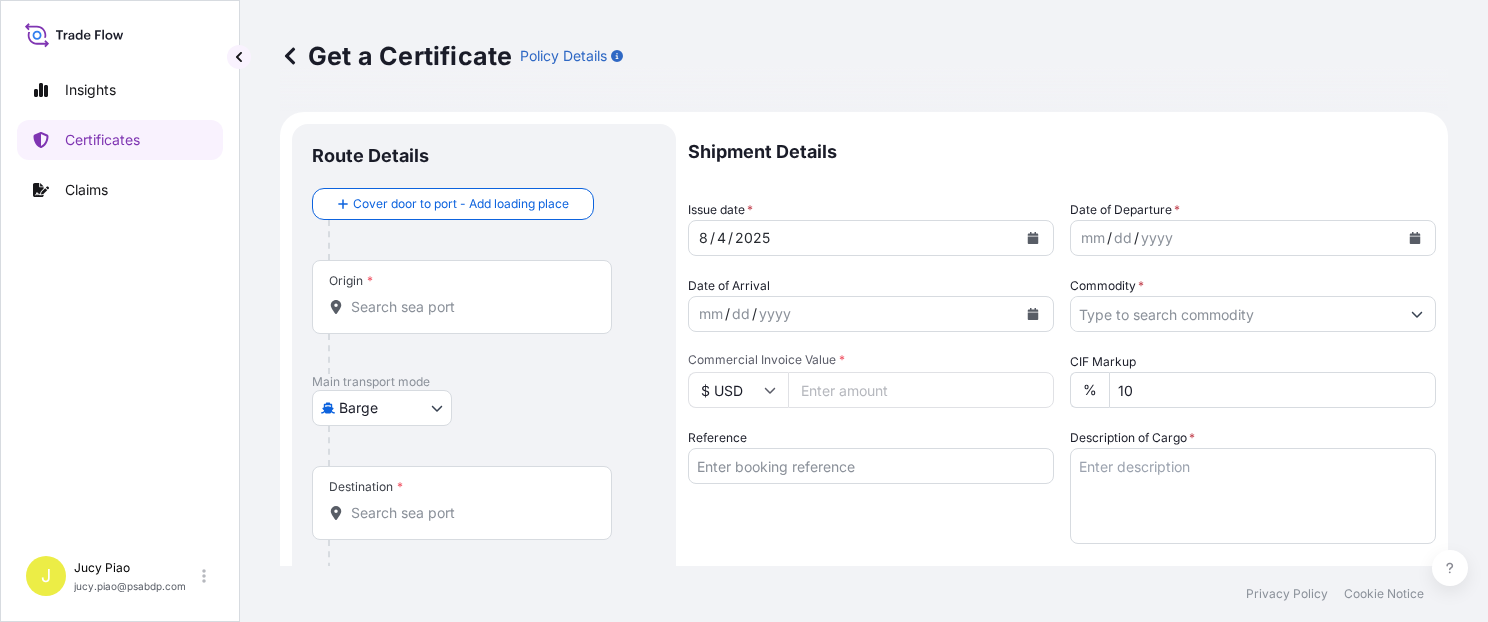 click on "Insights Certificates Claims J Jucy Piao jucy.piao@example.com Get a Certificate Policy Details Route Details Cover door to port - Add loading place Place of loading Road / Inland Road / Inland Origin * Main transport mode Barge Air Barge Road Ocean Vessel Rail Barge in Tow Destination * Cover port to door - Add place of discharge Road / Inland Road / Inland Place of Discharge Shipment Details Issue date * 8 / 4 / 2025 Date of Departure * mm / dd / yyyy Date of Arrival mm / dd / yyyy Commodity * Packing Category Commercial Invoice Value * $ USD CIF Markup % 10 Reference Description of Cargo * Vessel Name Marks & Numbers Duty Cost $ USD Letter of Credit This shipment has a letter of credit Letter of credit * Letter of credit may not exceed 12000 characters Assured Details Primary Assured * Select a primary assured The Lubrizol Corporation Named Assured Named Assured Address Create Certificate Privacy Policy Cookie Notice 0 Selected Date: August 4, 2025" at bounding box center [744, 311] 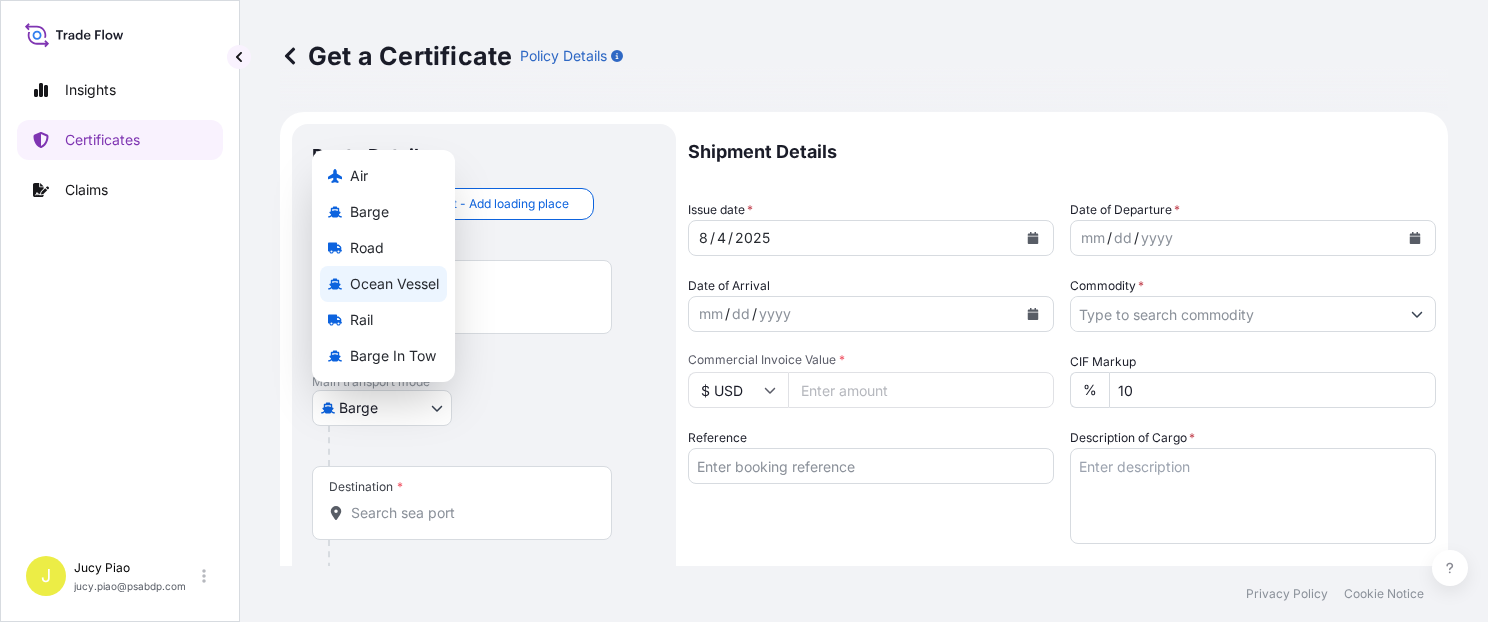 click on "Ocean Vessel" at bounding box center [383, 284] 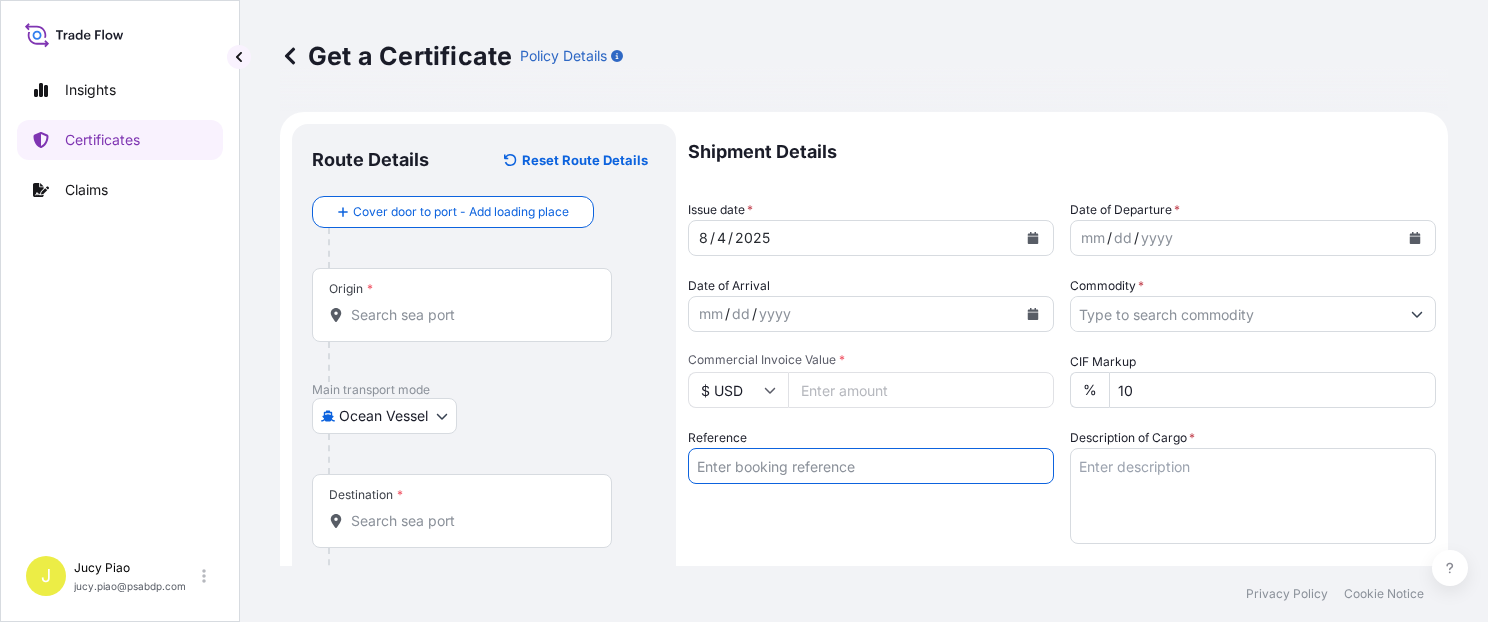 drag, startPoint x: 811, startPoint y: 472, endPoint x: 809, endPoint y: 486, distance: 14.142136 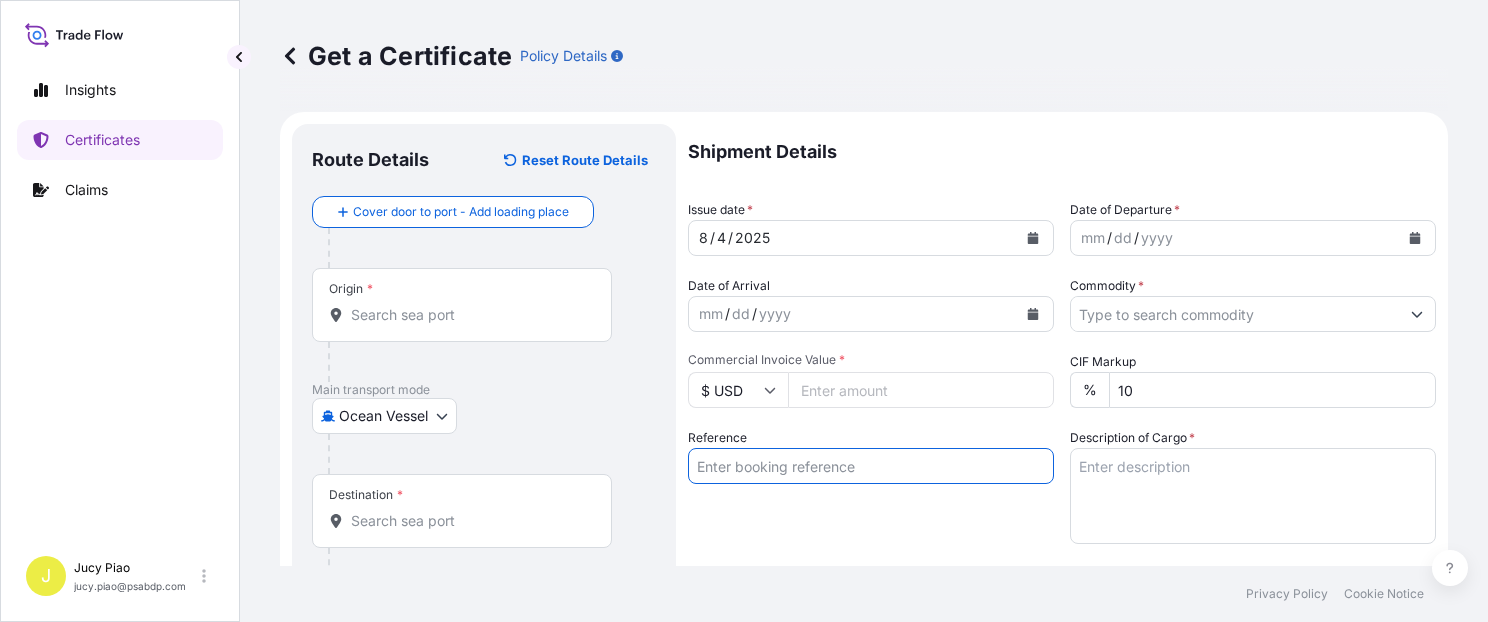 click on "Reference" at bounding box center (871, 466) 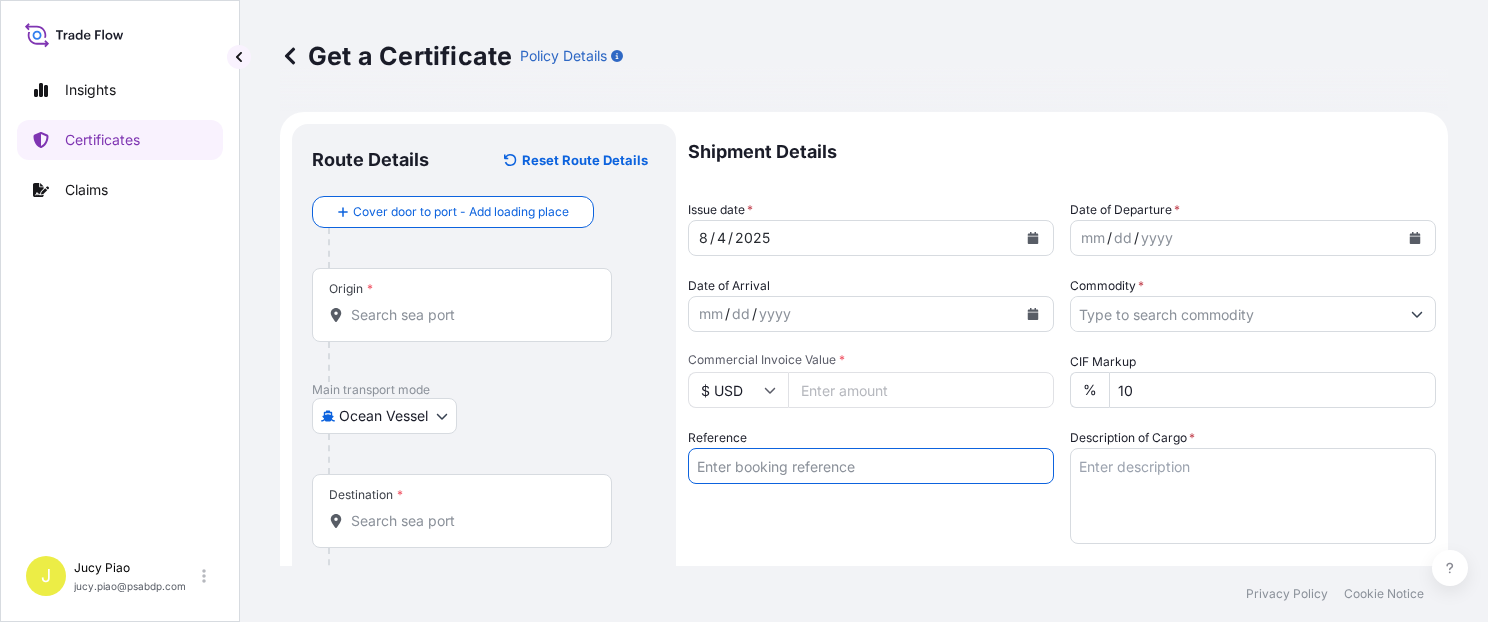 paste on "CSHSE0430076" 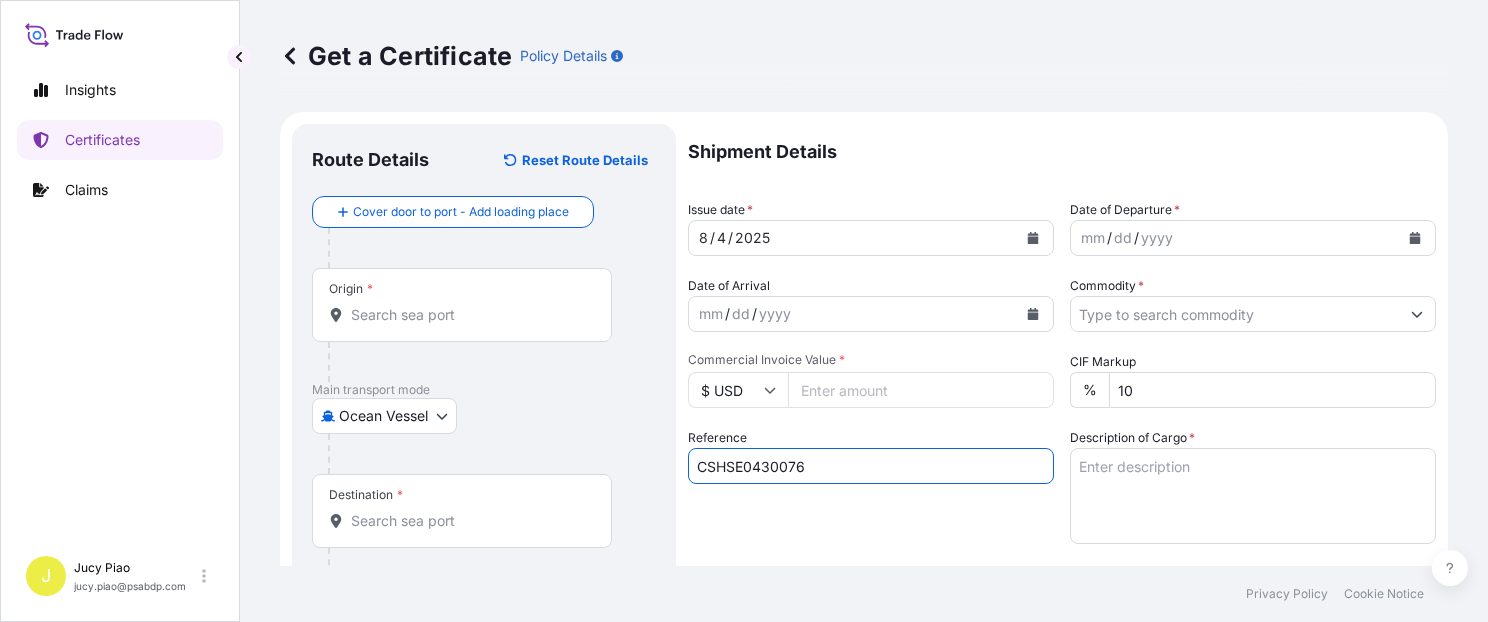type on "CSHSE0430076" 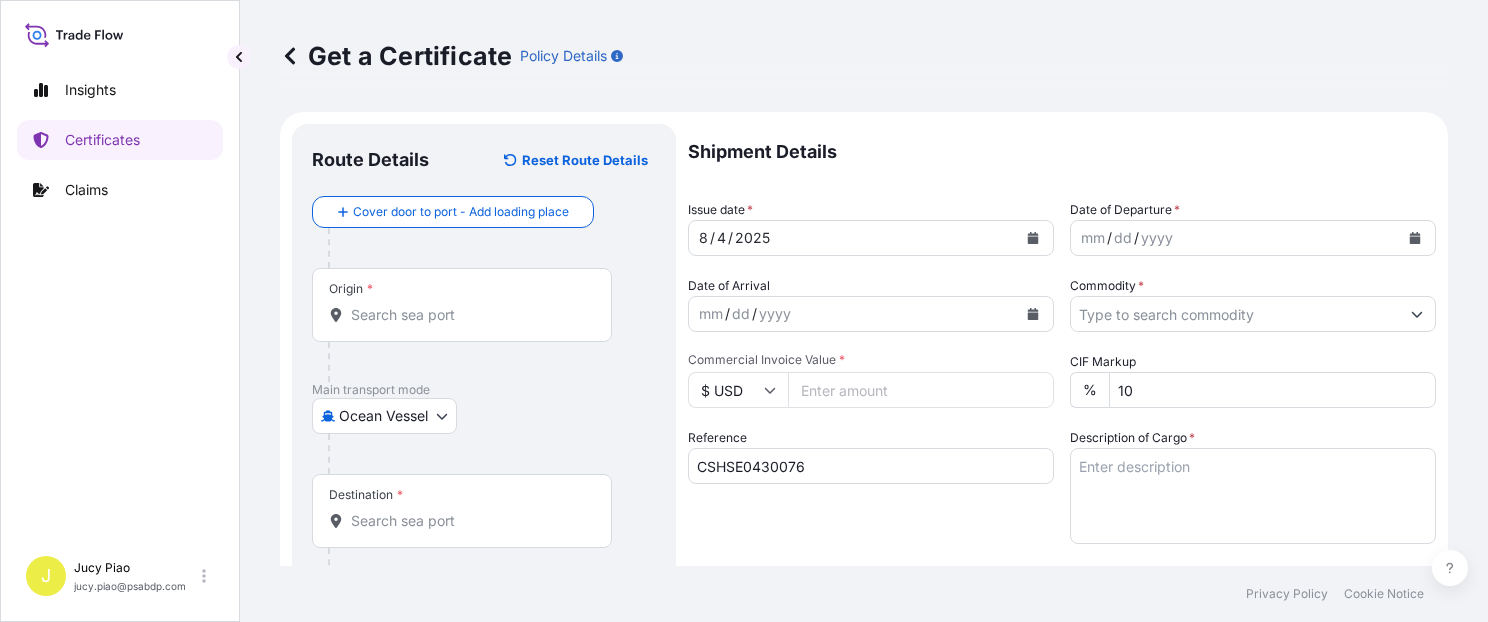 click on "Origin *" at bounding box center [462, 305] 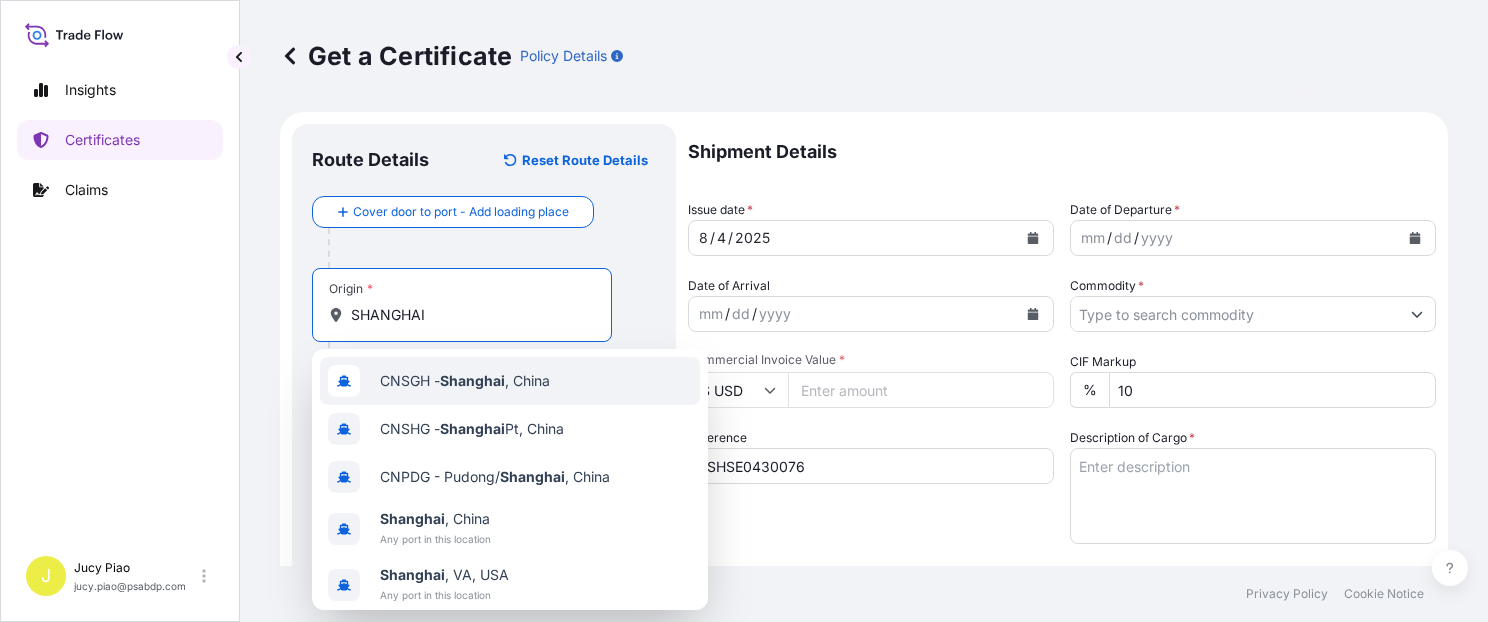 click on "CNSGH -  Shanghai , China" at bounding box center (465, 381) 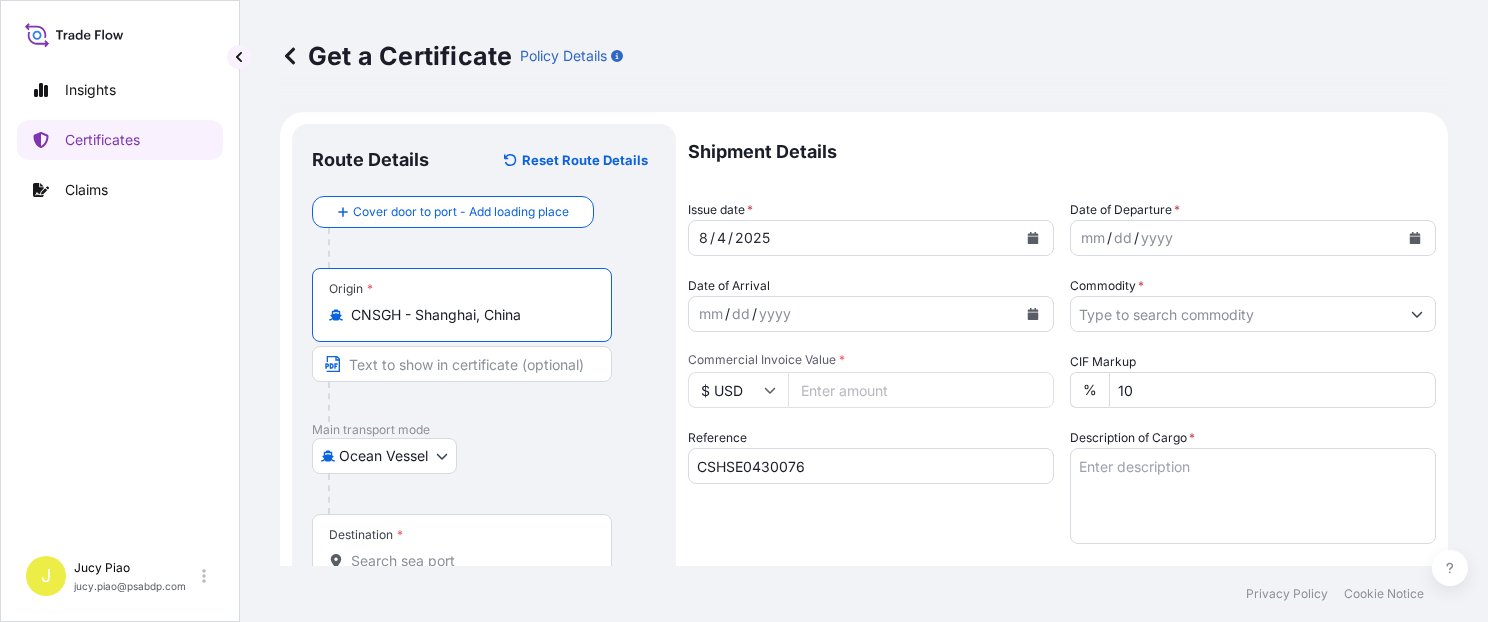 drag, startPoint x: 551, startPoint y: 313, endPoint x: 654, endPoint y: 335, distance: 105.32331 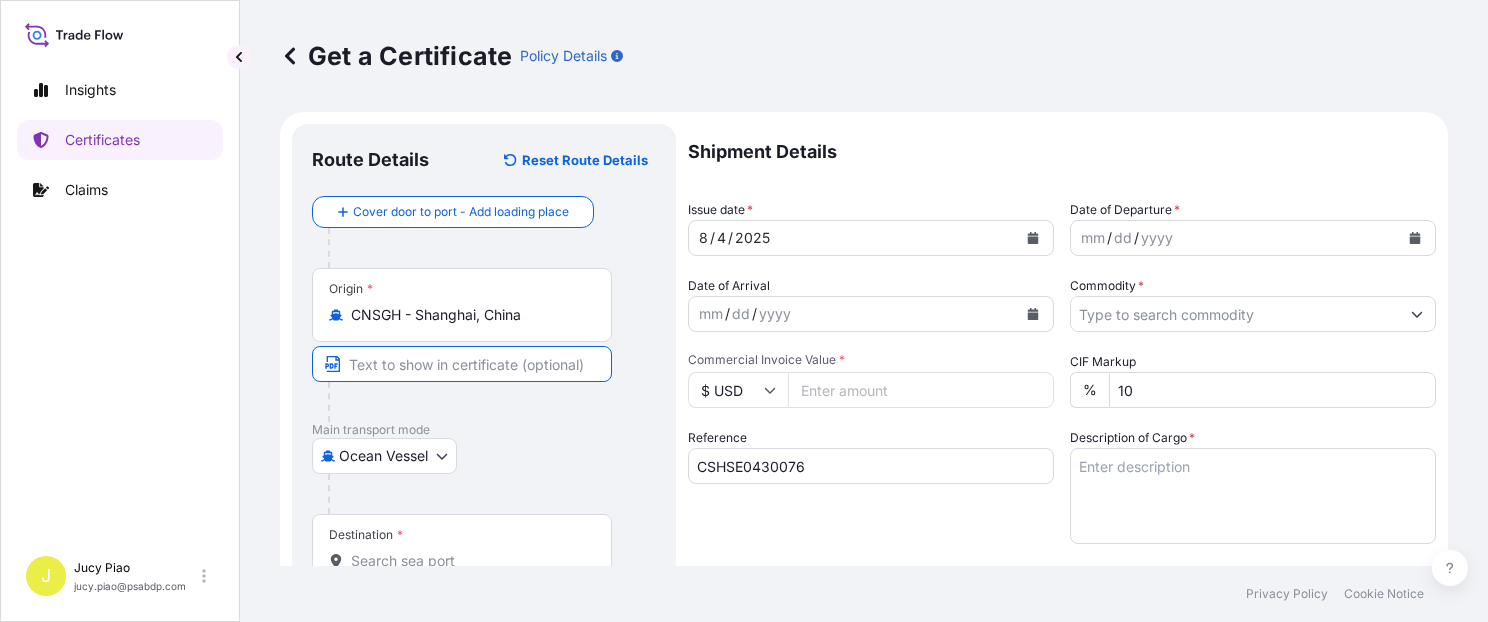 paste on "Shanghai, China" 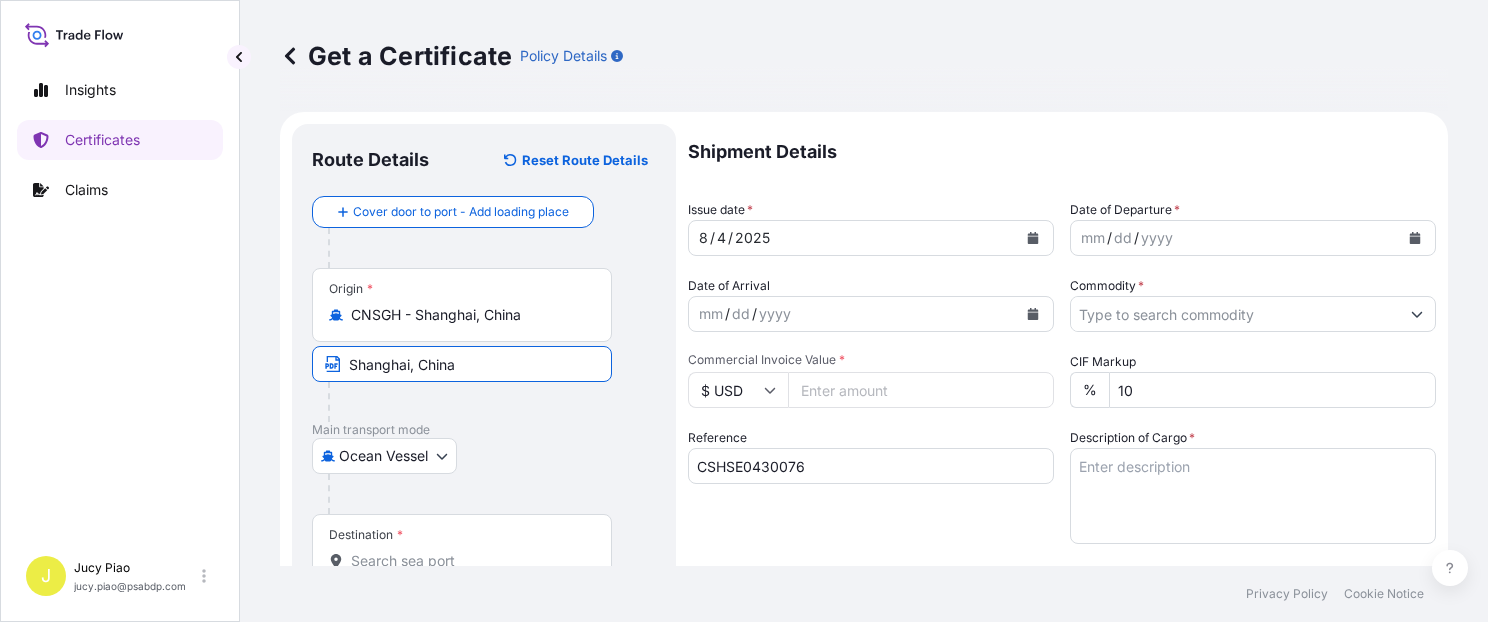 scroll, scrollTop: 169, scrollLeft: 0, axis: vertical 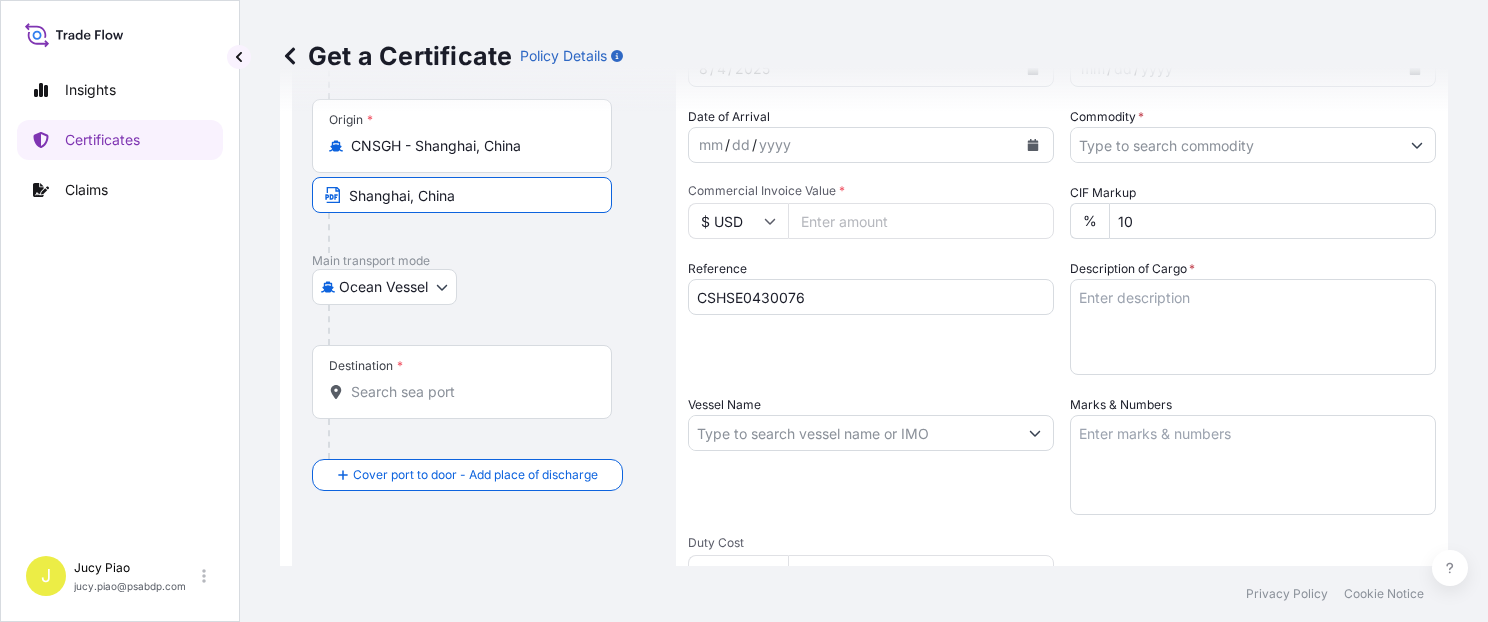type on "Shanghai, China" 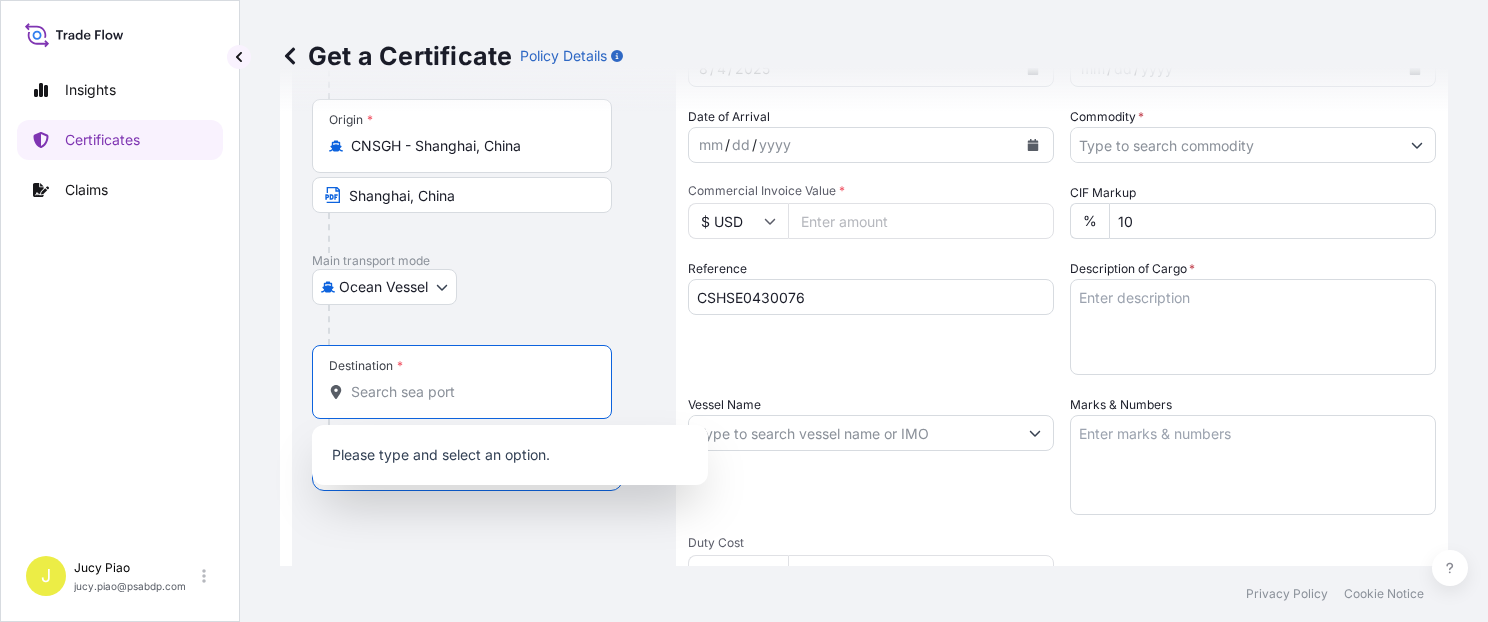 click on "Destination *" at bounding box center (469, 392) 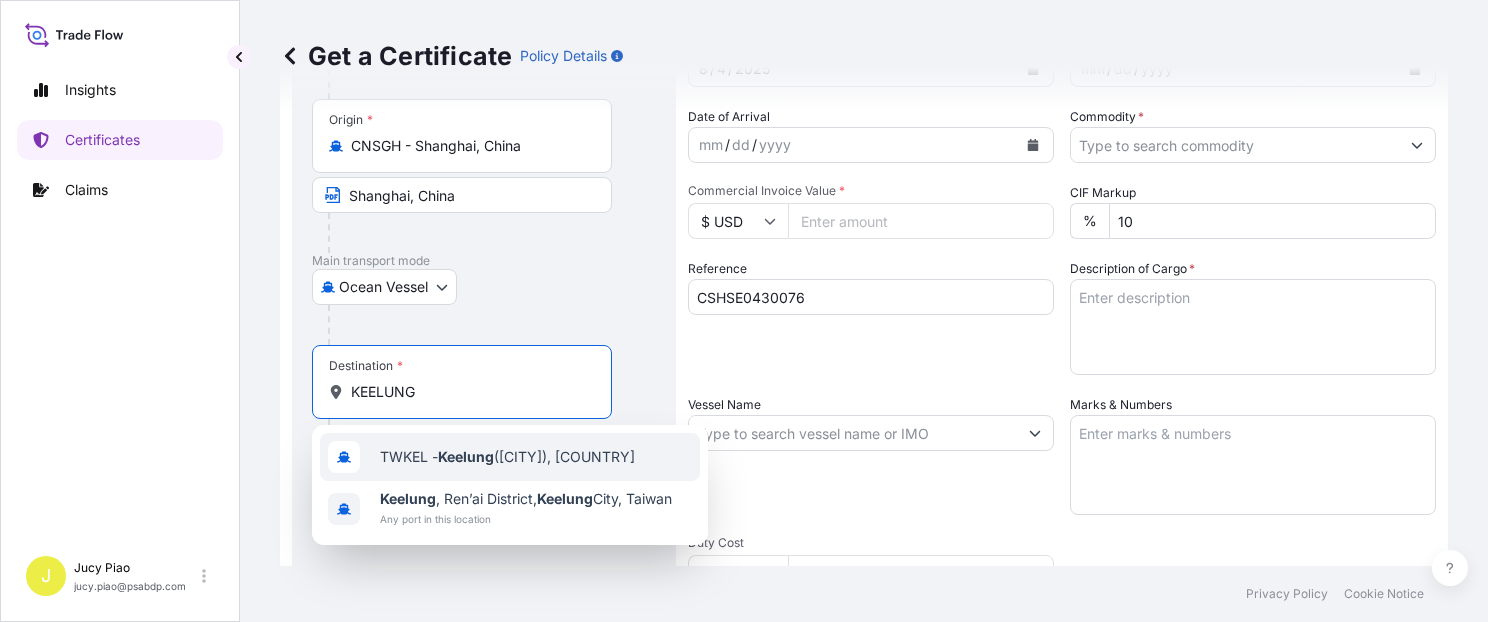 click on "TWKEL -  Keelung  (Chilung), Taiwan" at bounding box center (507, 457) 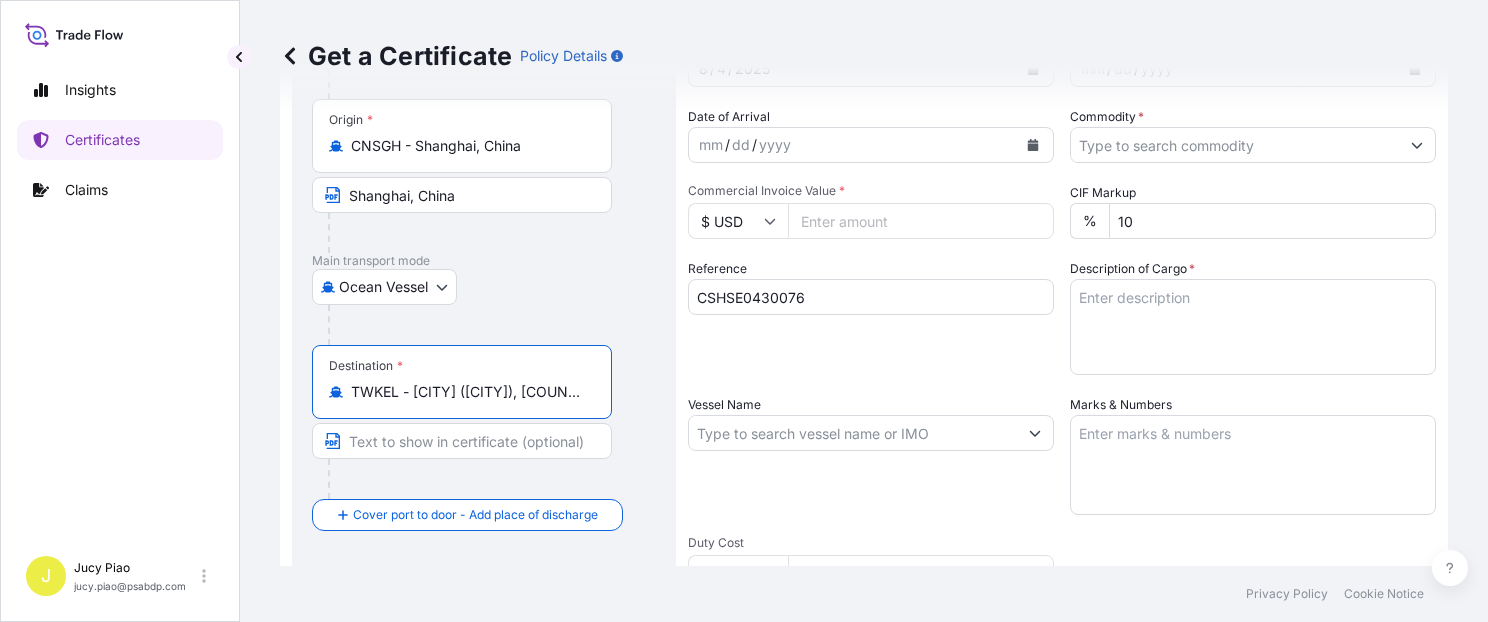 drag, startPoint x: 416, startPoint y: 391, endPoint x: 762, endPoint y: 410, distance: 346.52127 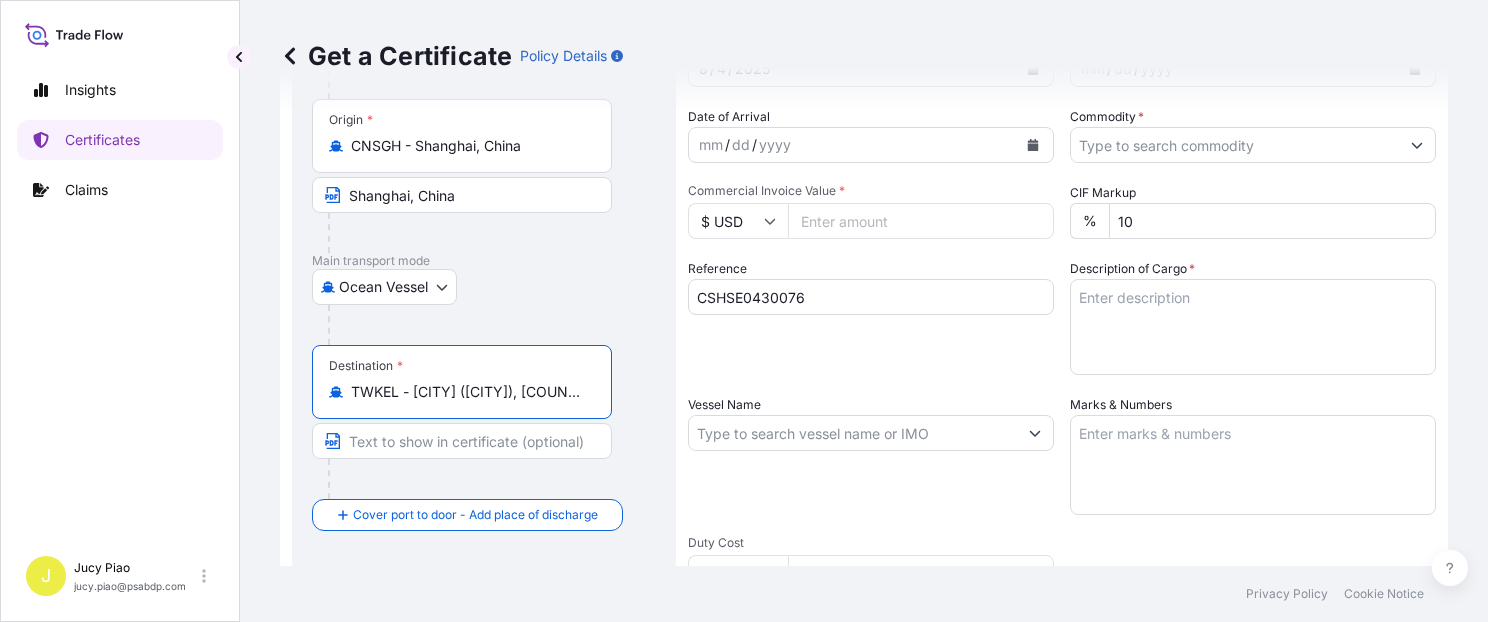 click on "Route Details Reset Route Details Cover door to port - Add loading place Place of loading Road / Inland Road / Inland Origin * CNSGH - Shanghai, [STATE] Shanghai, [STATE] Main transport mode Ocean Vessel Air Barge Road Ocean Vessel Rail Barge in Tow Destination * TWKEL - Keelung (Chilung), [STATE] Cover port to door - Add place of discharge Road / Inland Road / Inland Place of Discharge Shipment Details Issue date * 8 / 4 / 2025 Date of Departure * mm / dd / yyyy Date of Arrival mm / dd / yyyy Commodity * Packing Category Commercial Invoice Value * $ USD CIF Markup % 10 Reference CSHSE0430076 Description of Cargo * Vessel Name Marks & Numbers Duty Cost $ USD Letter of Credit This shipment has a letter of credit Letter of credit * Letter of credit may not exceed 12000 characters Assured Details Primary Assured * Select a primary assured The Lubrizol Corporation Named Assured Named Assured Address" at bounding box center (864, 459) 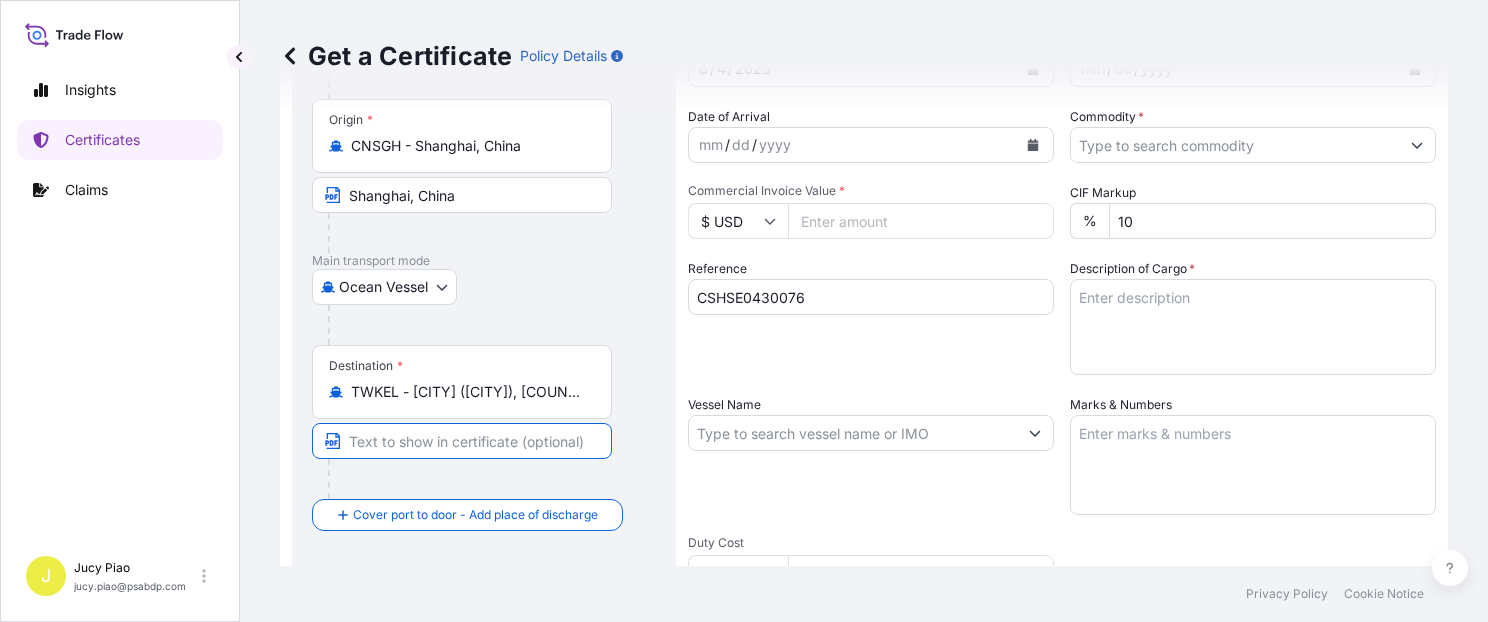 paste on "Keelung (Chilung), Taiwan" 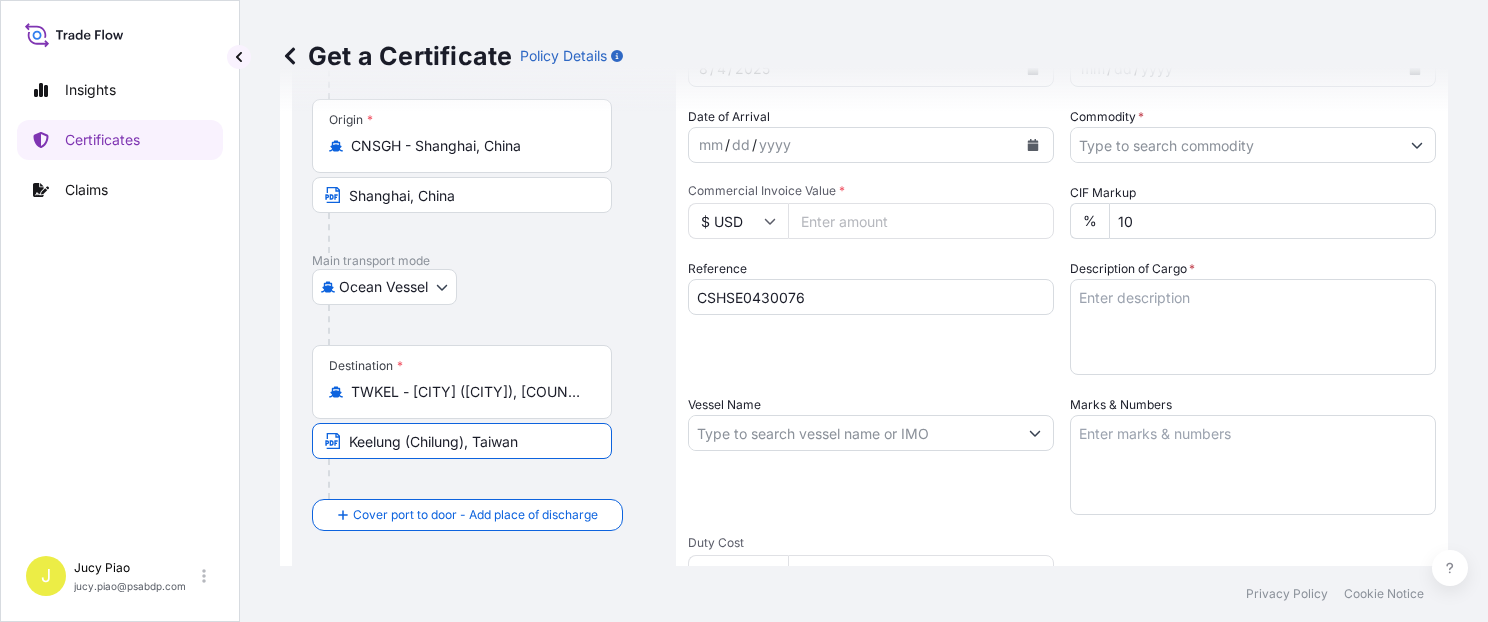 drag, startPoint x: 424, startPoint y: 442, endPoint x: 463, endPoint y: 432, distance: 40.261642 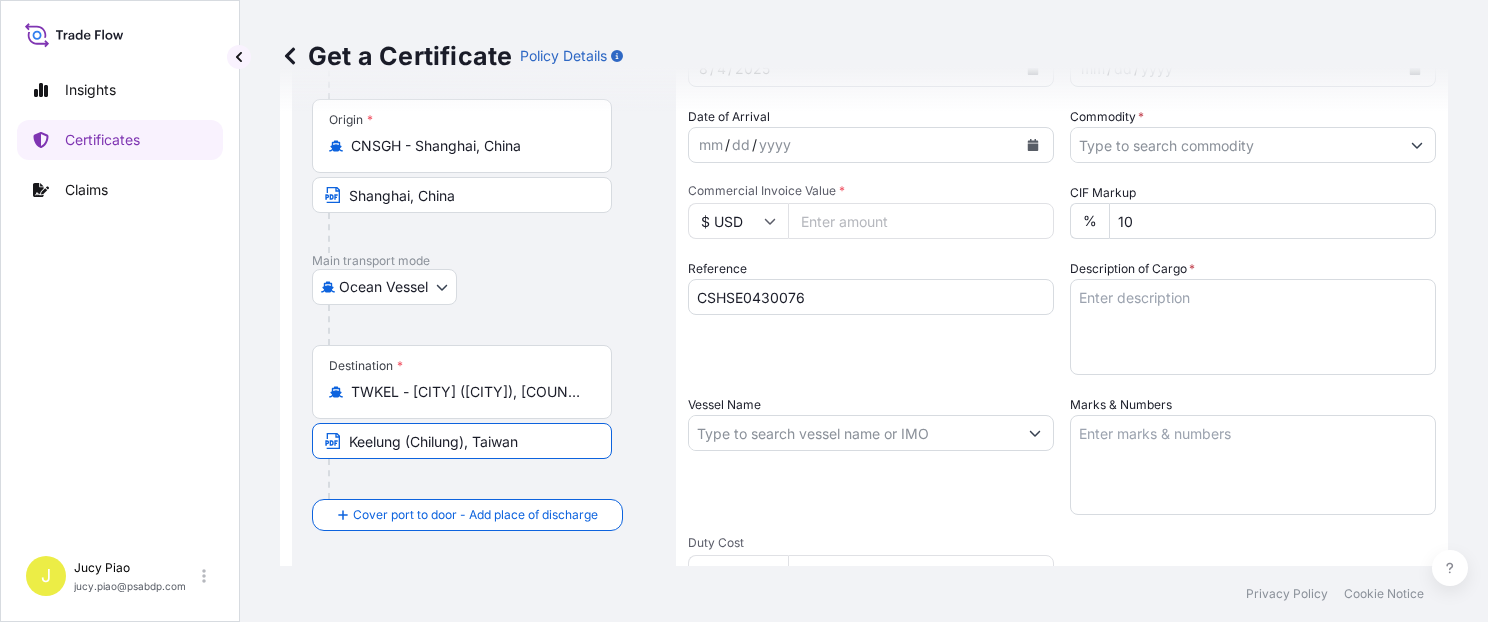 click on "Keelung (Chilung), Taiwan" at bounding box center (462, 441) 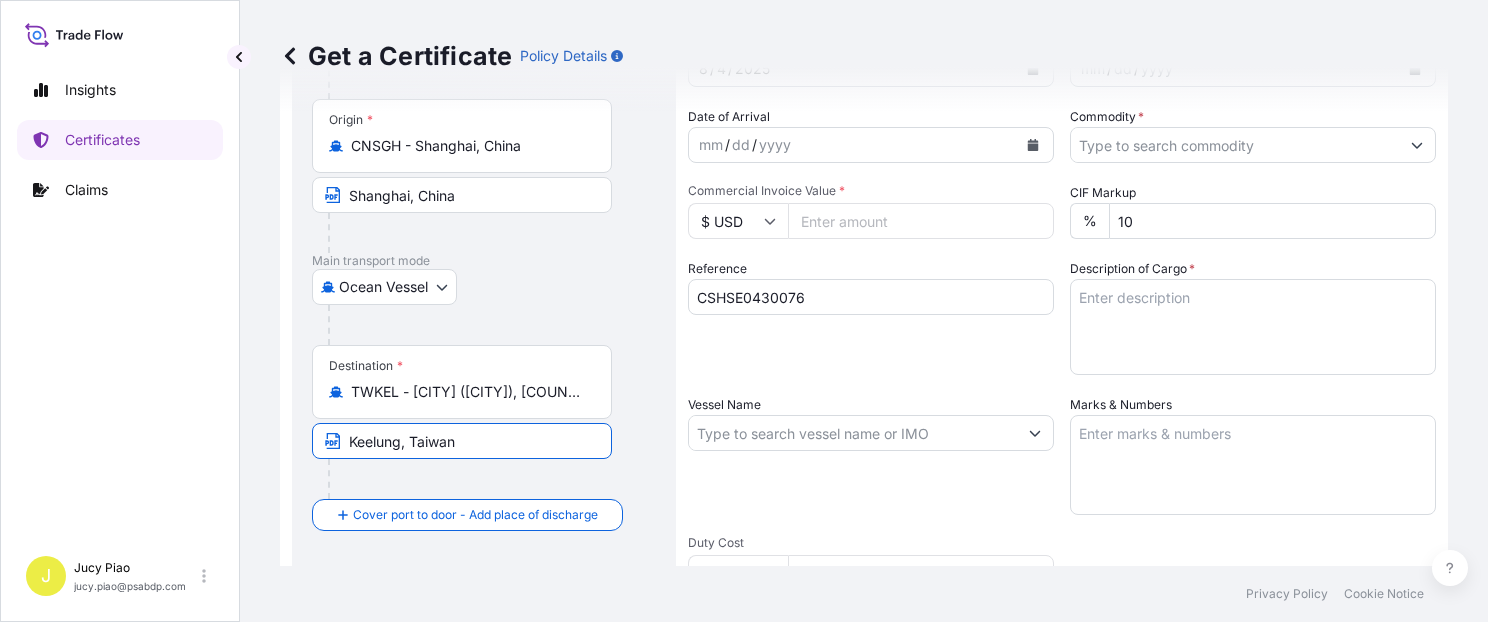 type on "Keelung, Taiwan" 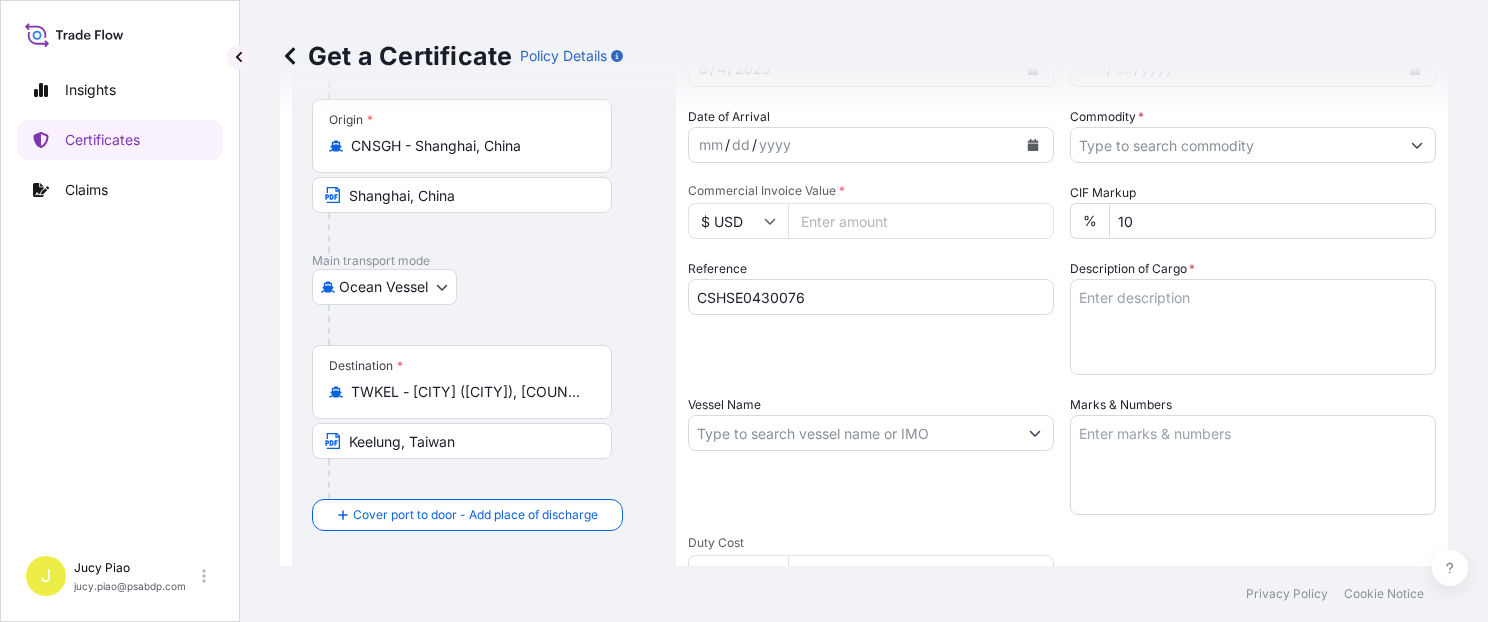 scroll, scrollTop: 0, scrollLeft: 0, axis: both 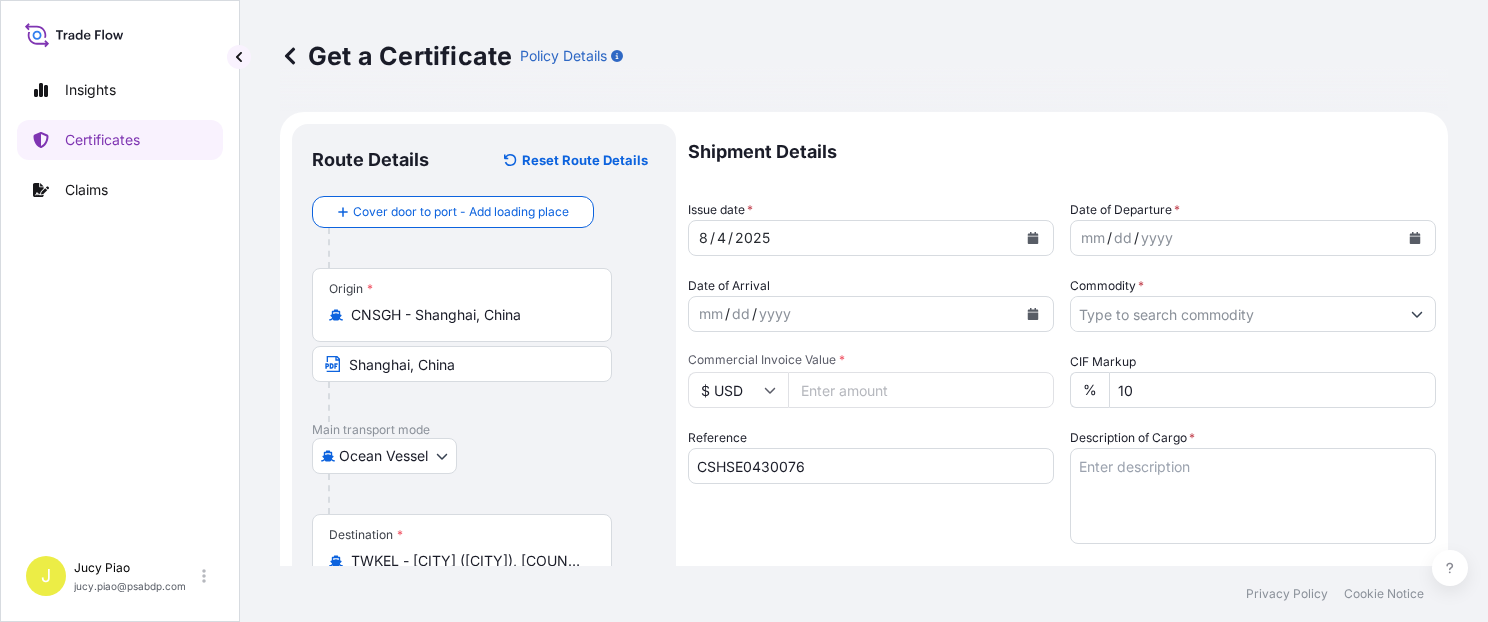 click on "mm" at bounding box center (1093, 238) 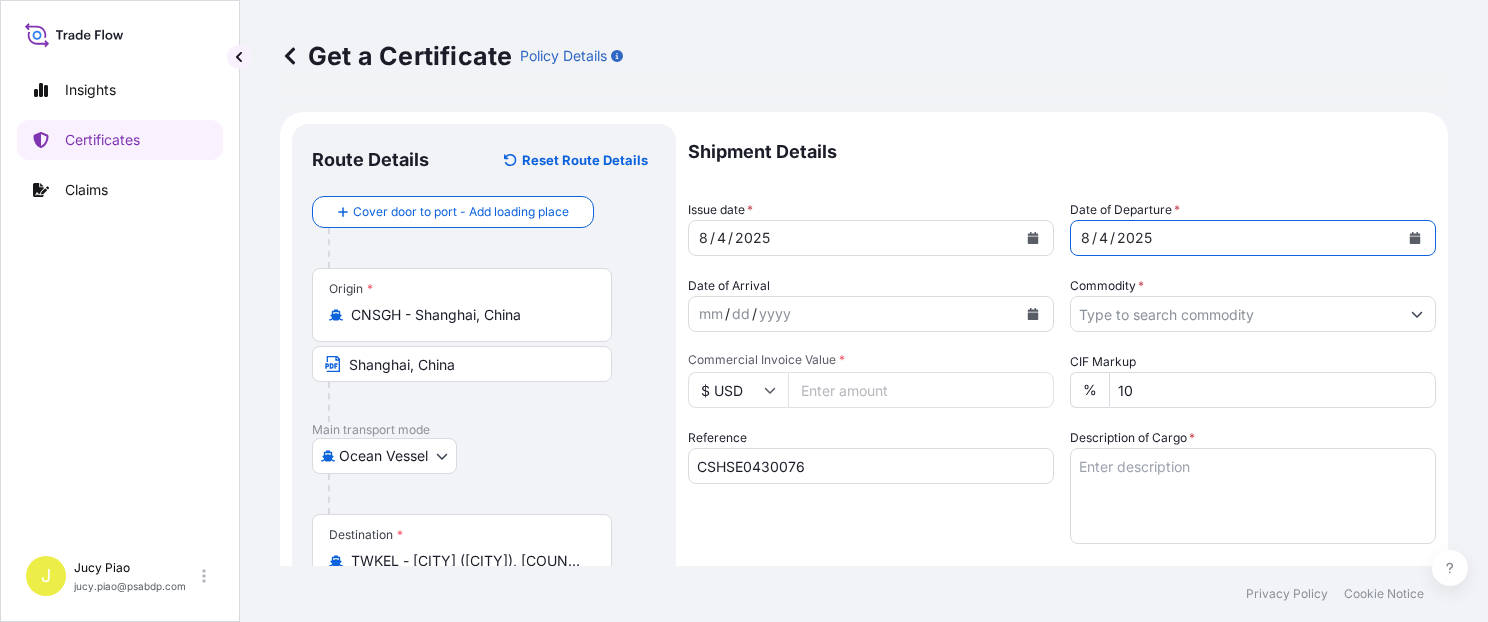 click on "Commodity *" at bounding box center (1235, 314) 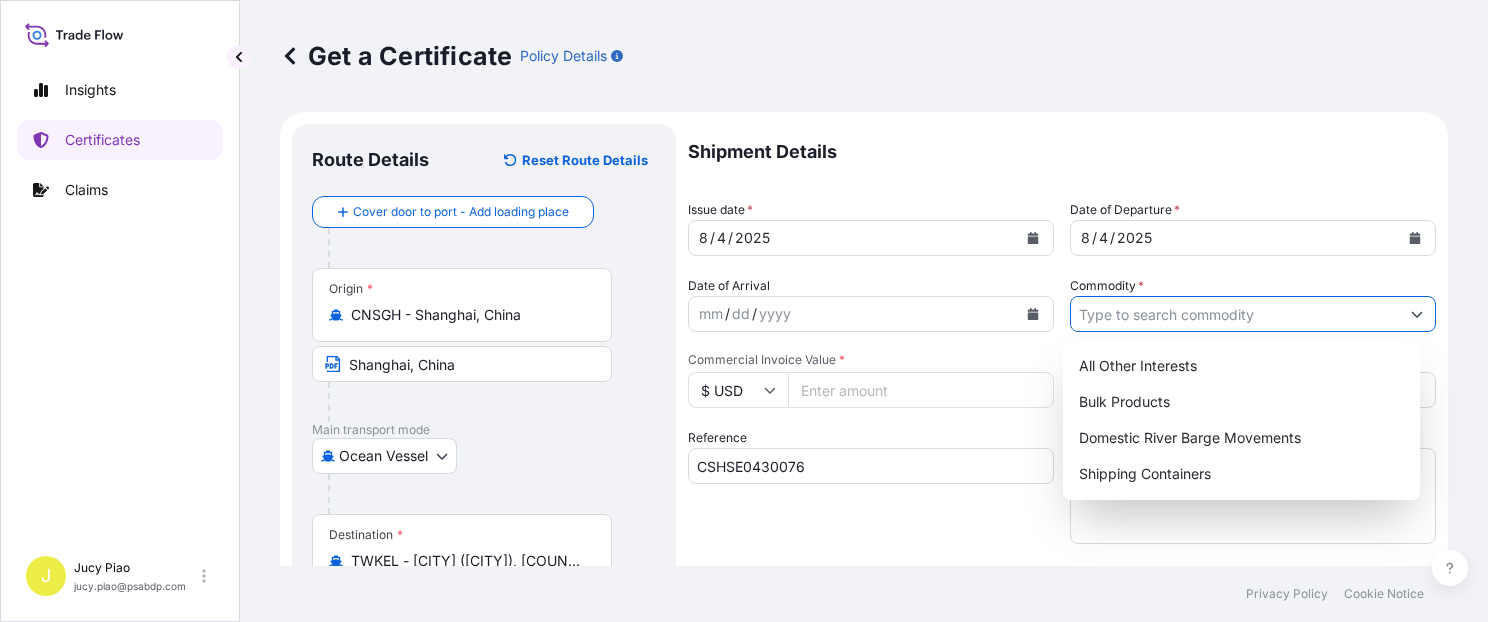 click on "Commodity *" at bounding box center [1235, 314] 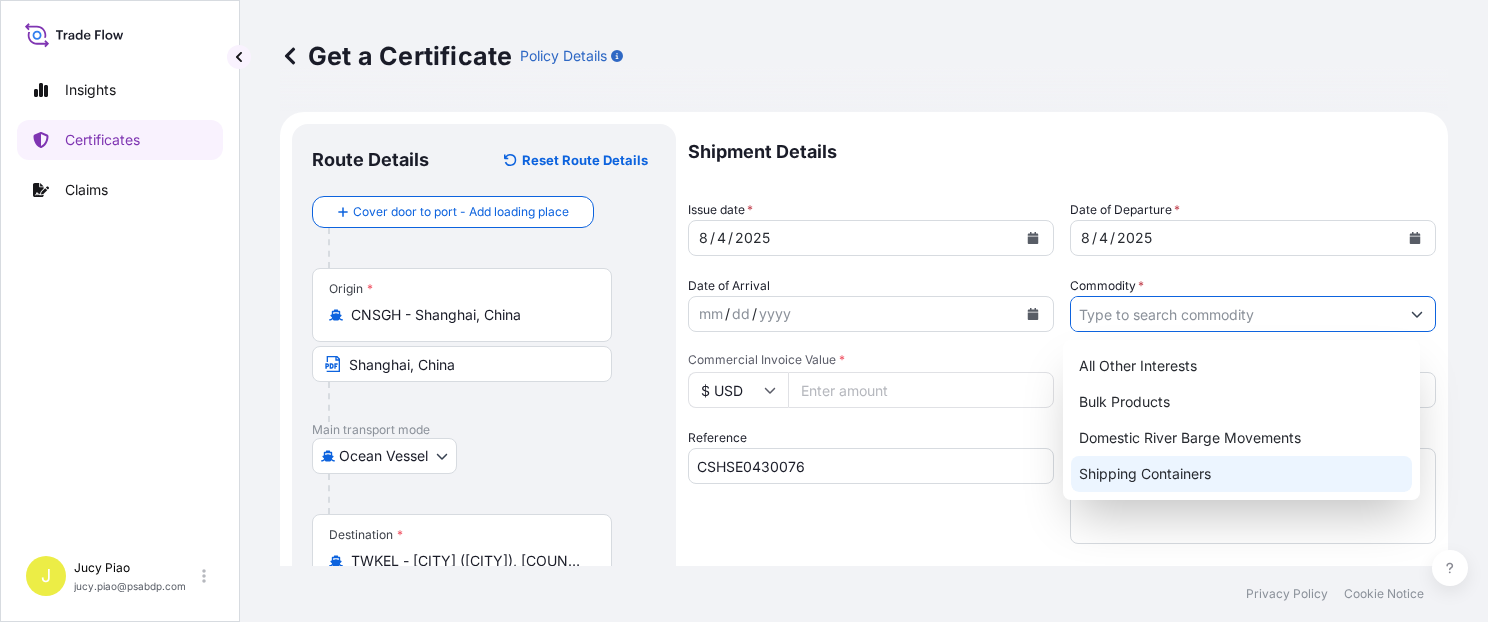 click on "Shipping Containers" at bounding box center [1241, 474] 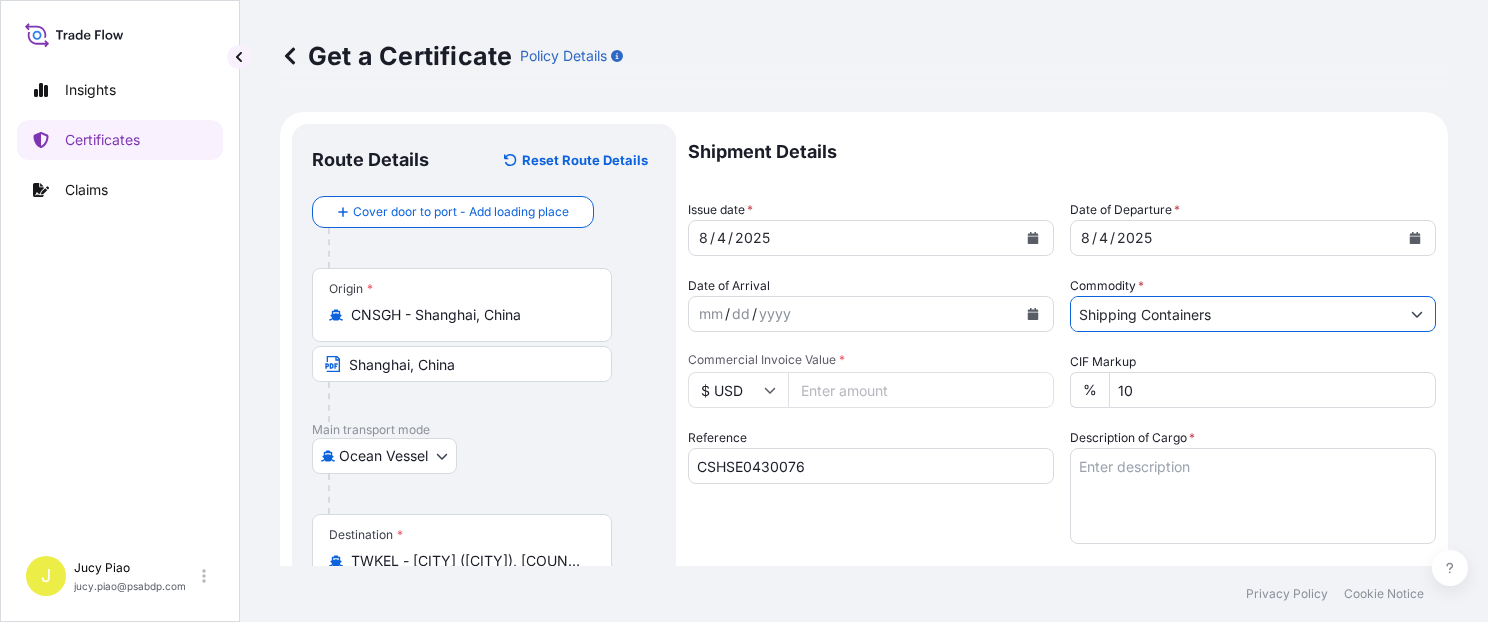 click on "Commercial Invoice Value    *" at bounding box center [921, 390] 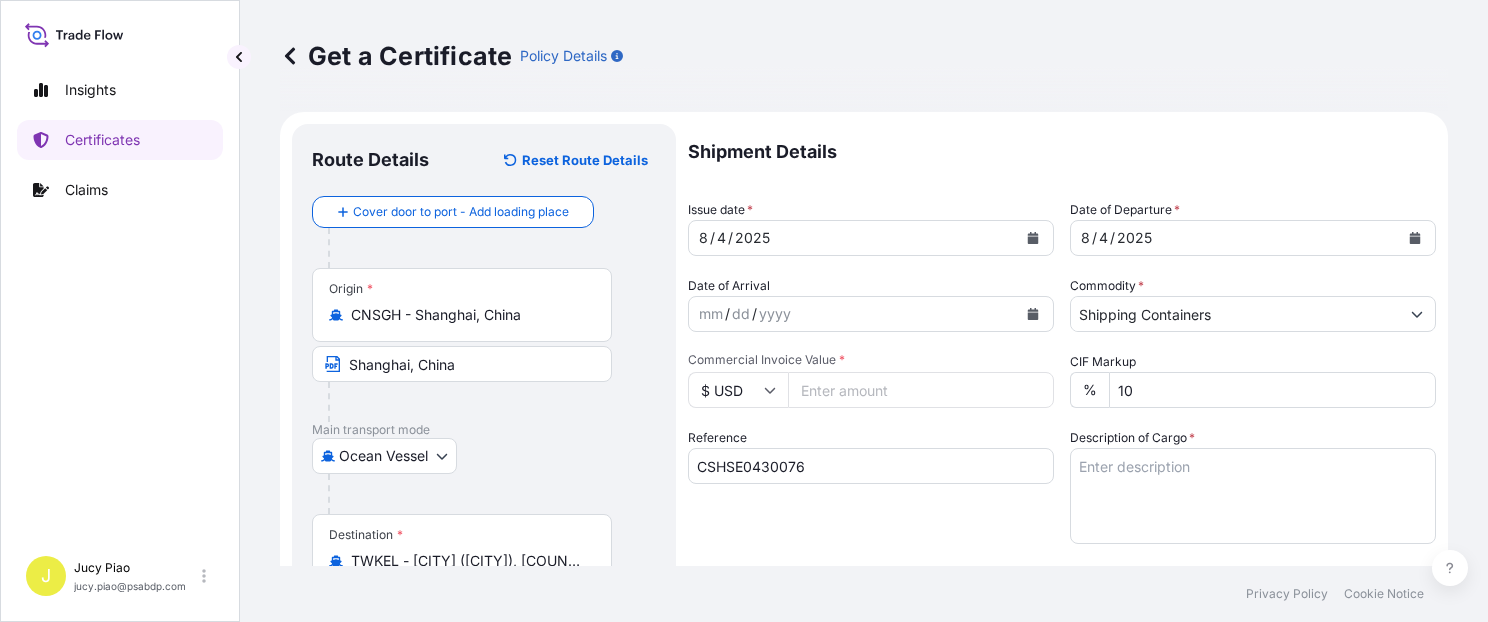 type on "[POSTAL_CODE]" 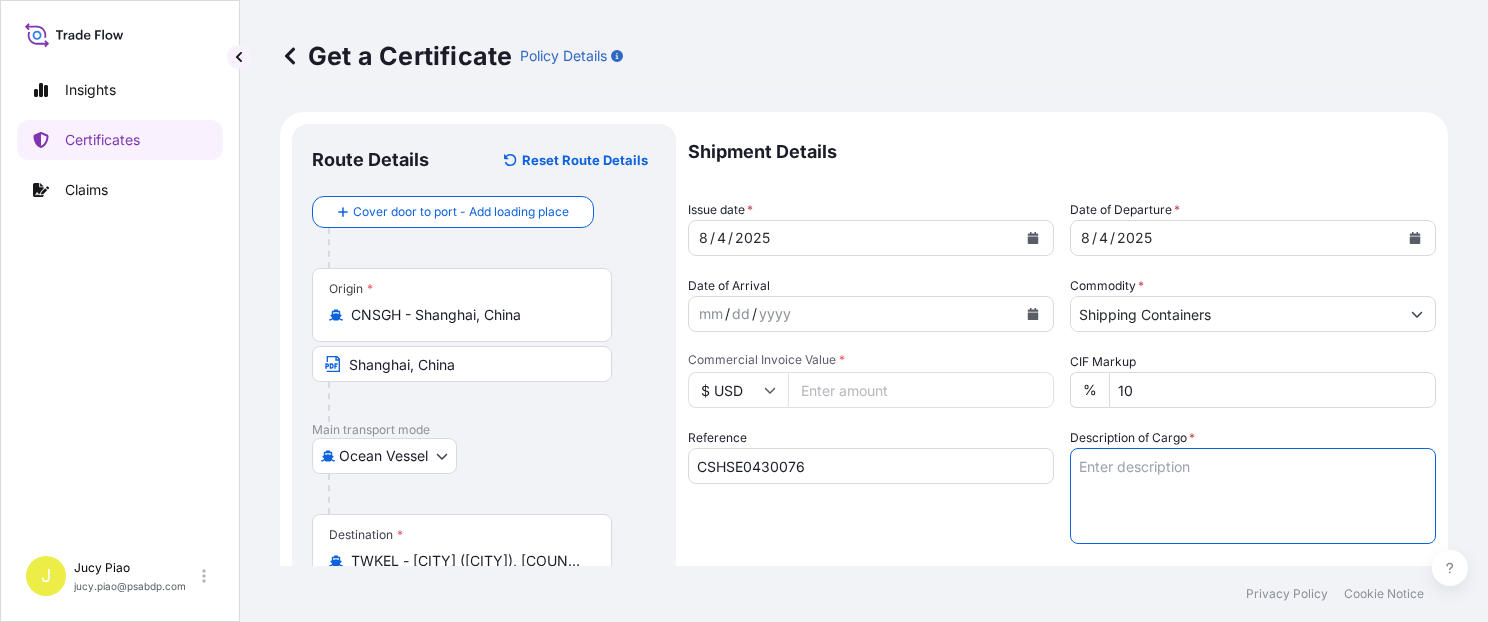 paste on "THERMOPLASTIC POLYURETHANE" 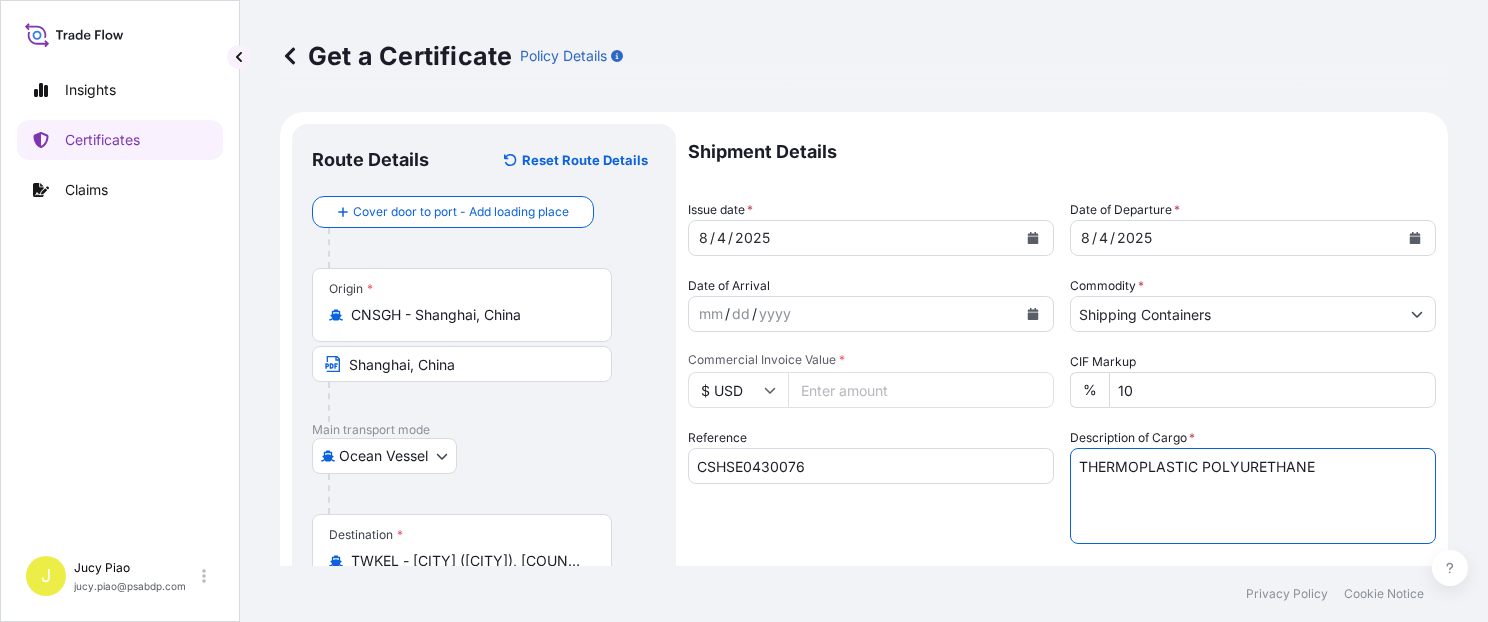 paste on "1 PALLET (40 BAGS)" 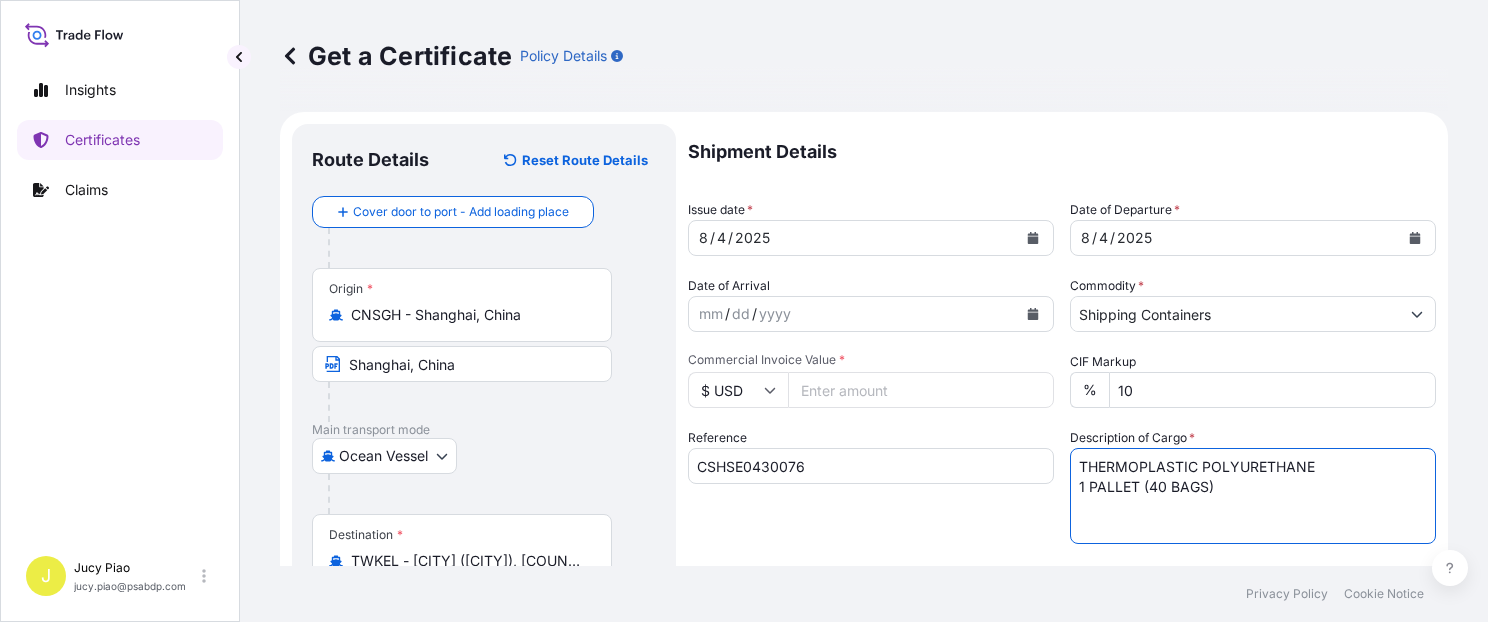 scroll, scrollTop: 169, scrollLeft: 0, axis: vertical 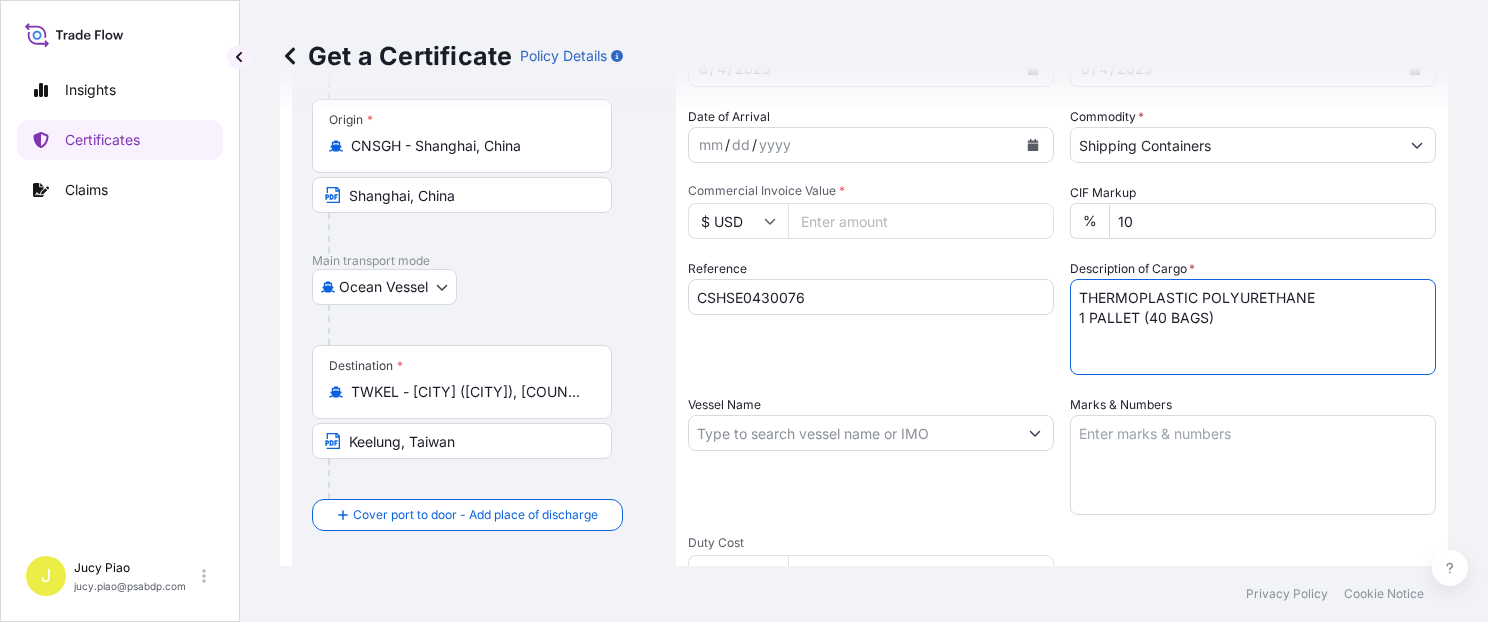 type on "THERMOPLASTIC POLYURETHANE
1 PALLET (40 BAGS)" 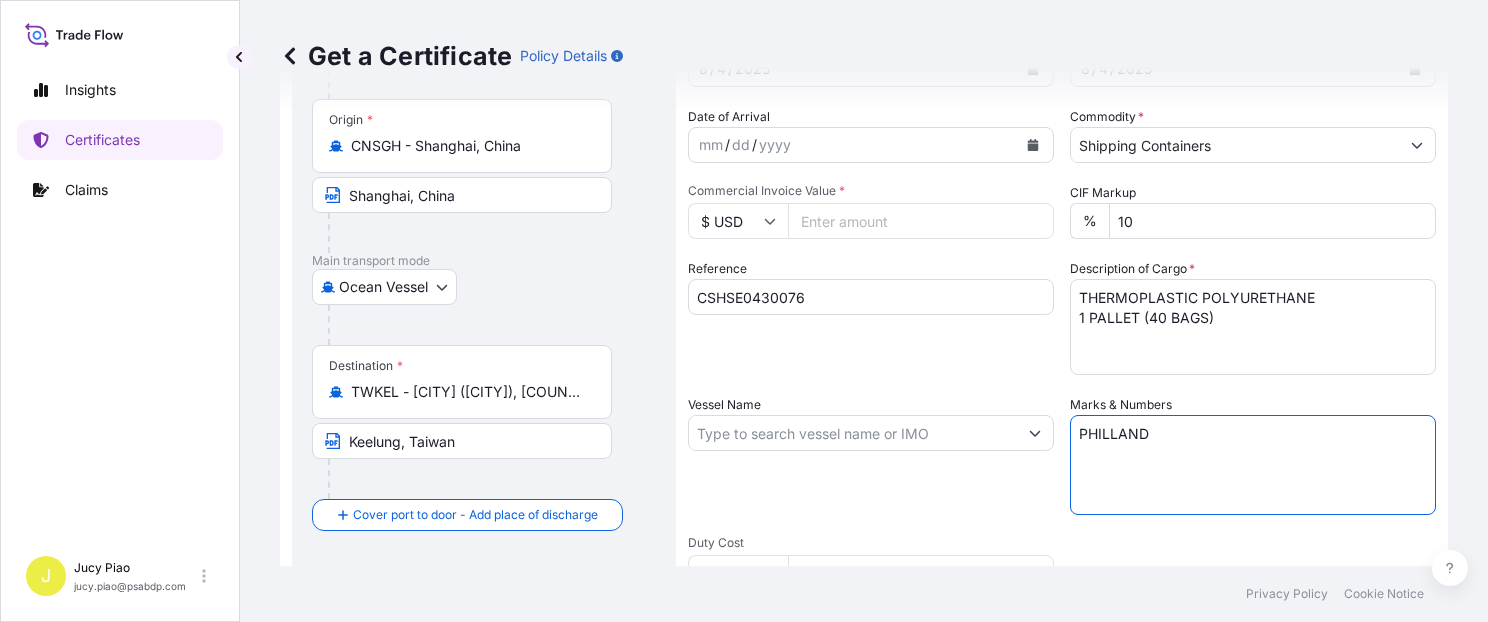 paste on "Q195-XBCP-060" 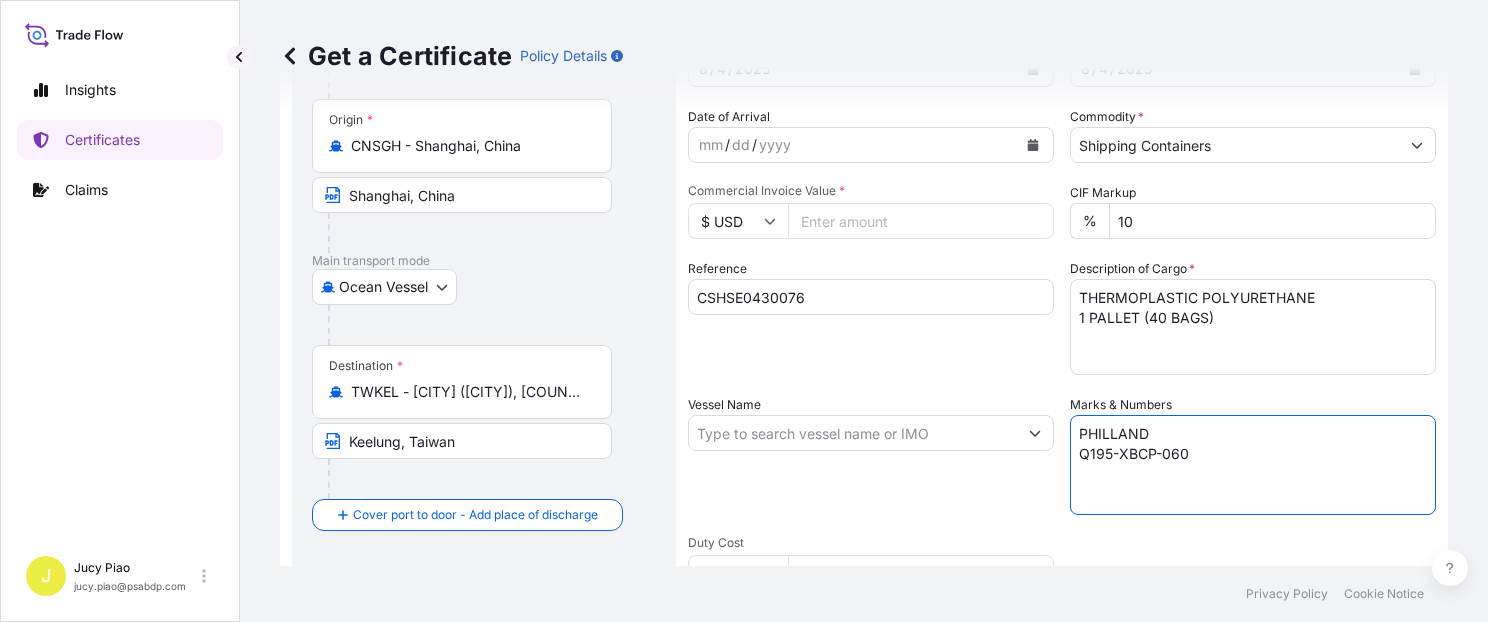 type on "PHILLAND
Q195-XBCP-060" 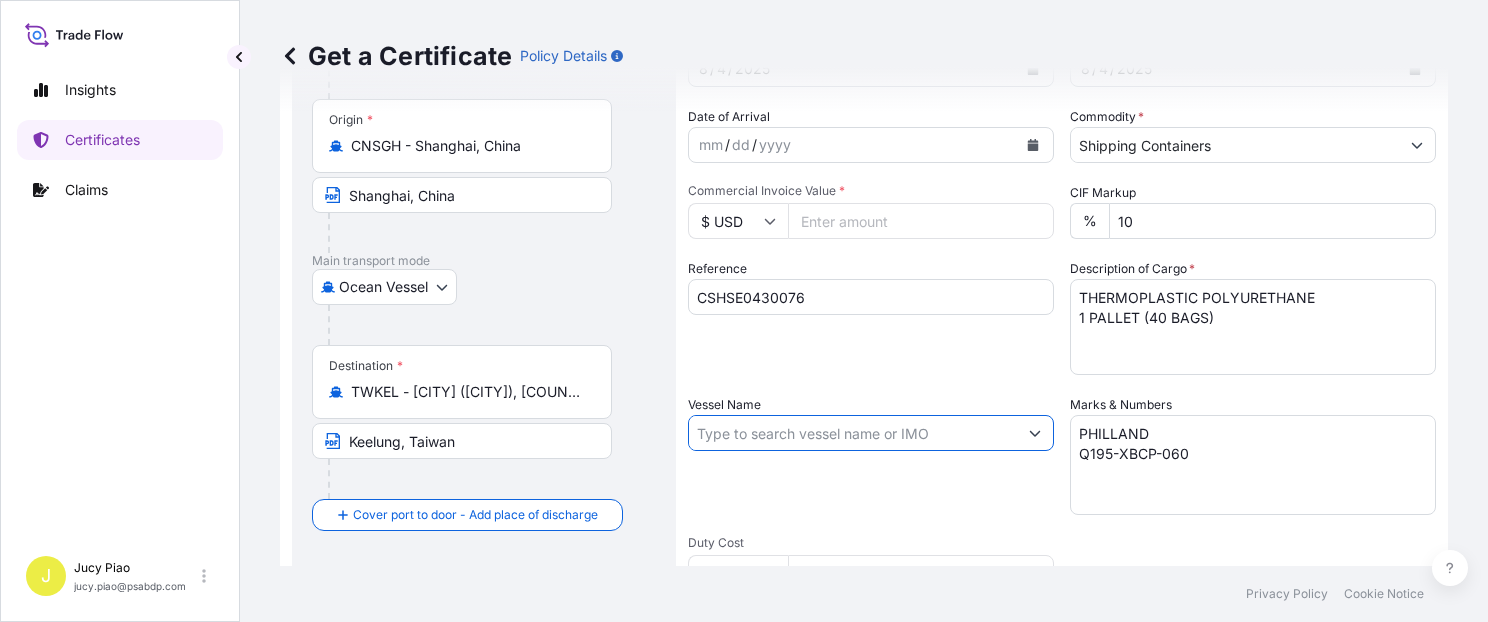 paste on "GLORY TIANJIN" 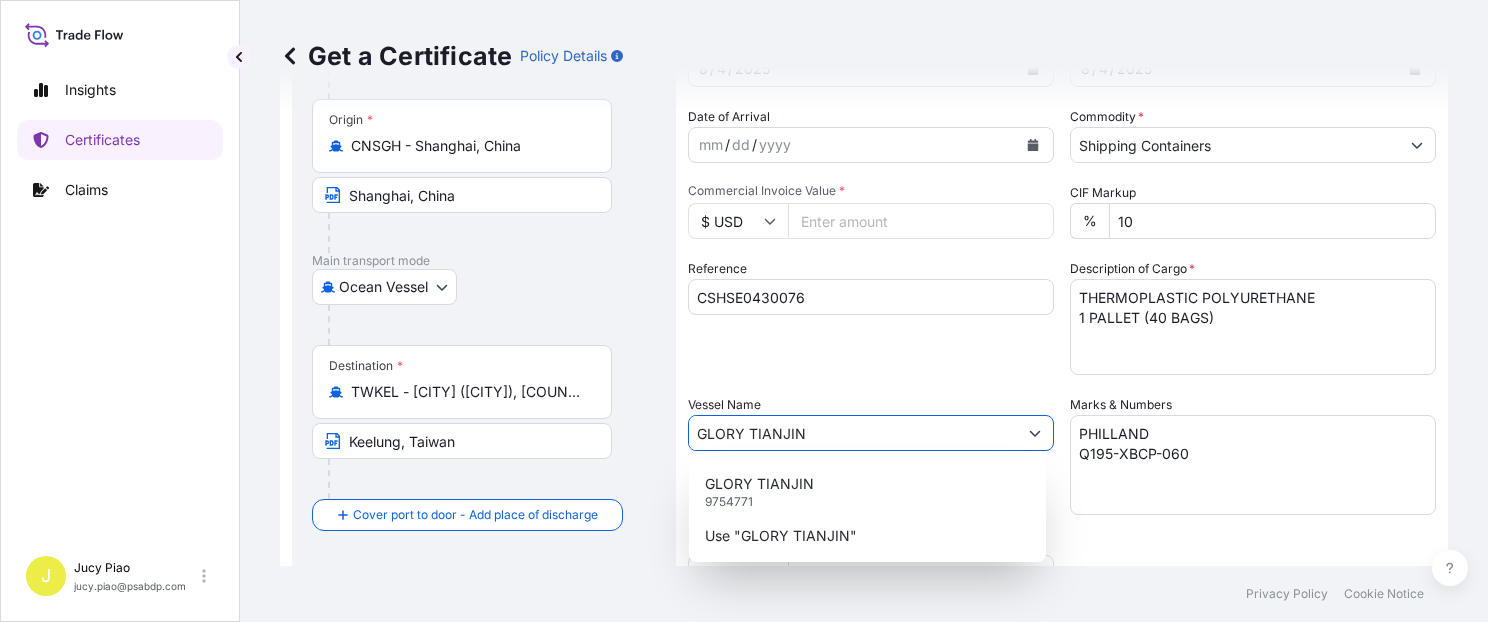 click on "GLORY TIANJIN" at bounding box center (759, 484) 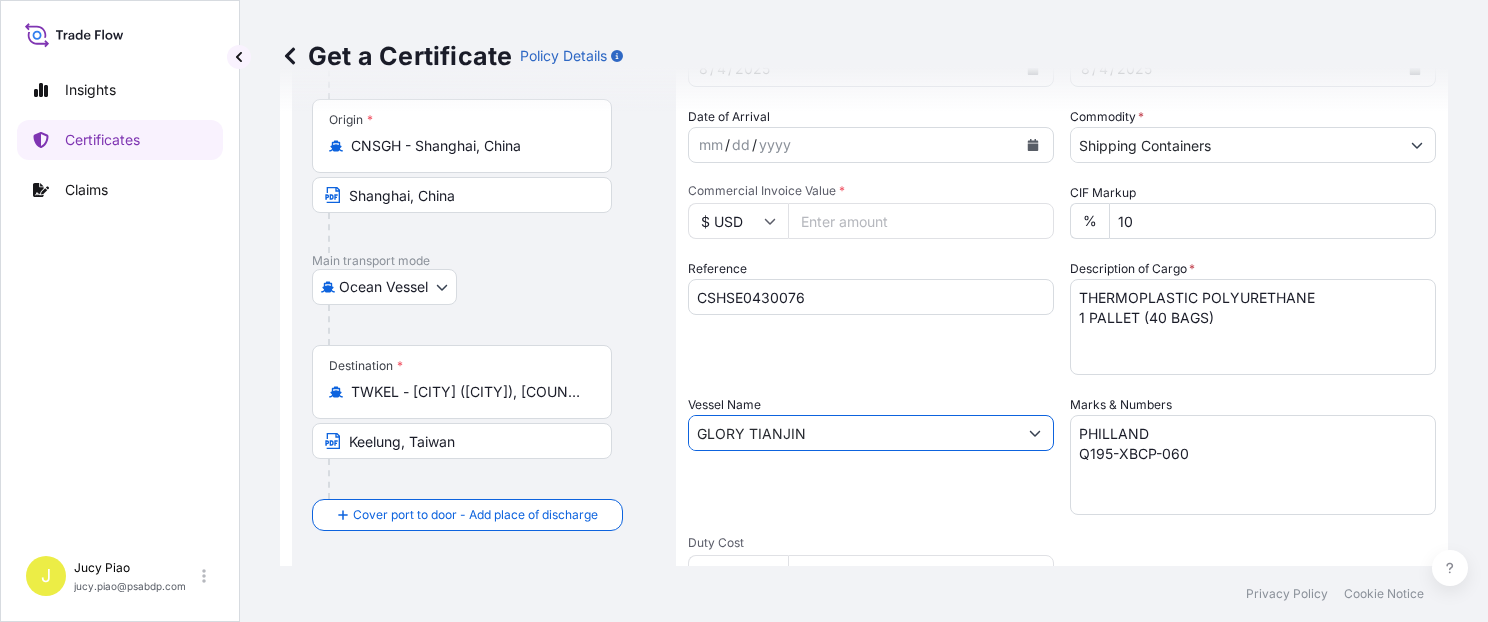scroll, scrollTop: 565, scrollLeft: 0, axis: vertical 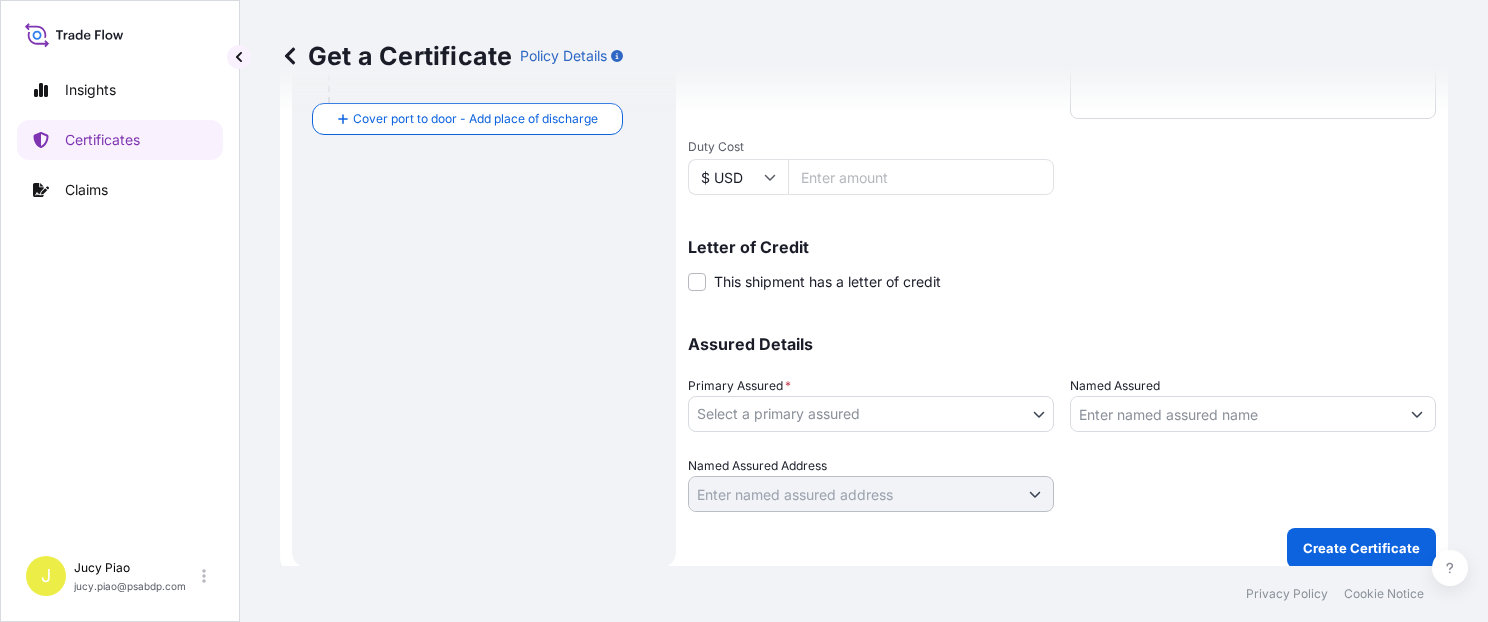 type on "GLORY TIANJIN" 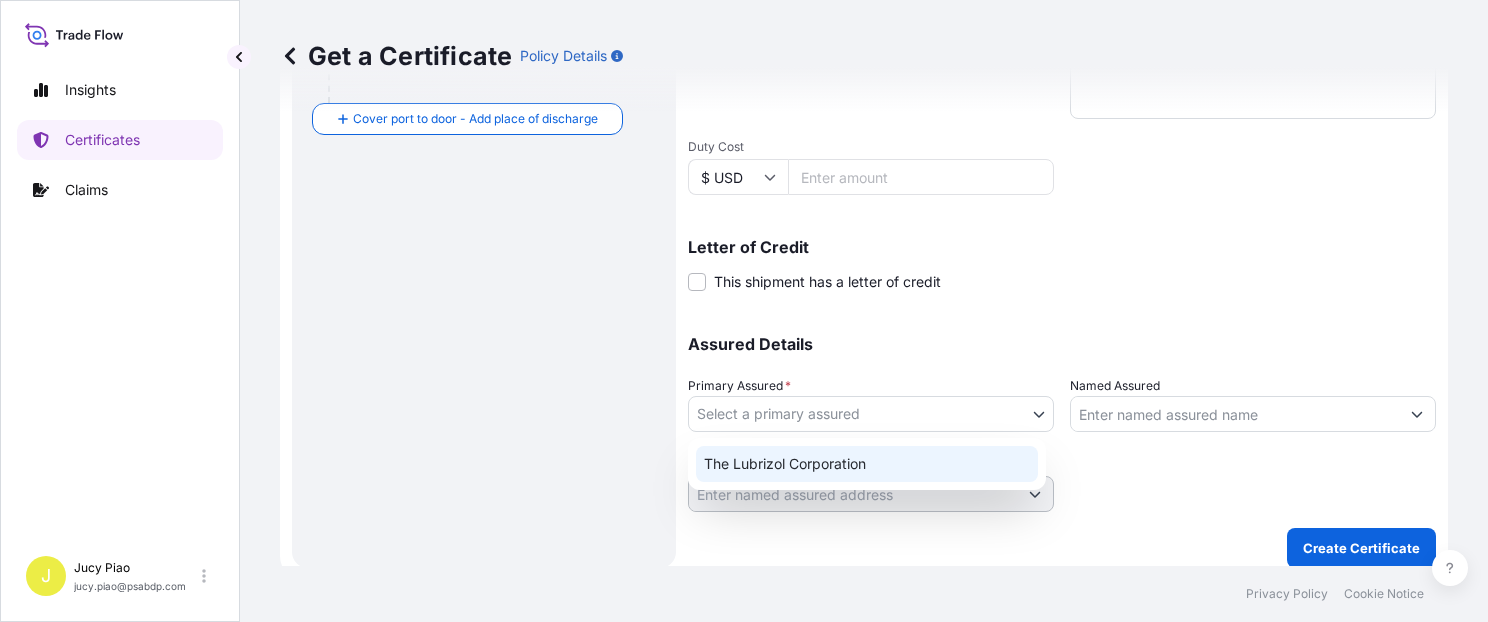 click on "The Lubrizol Corporation" at bounding box center (867, 464) 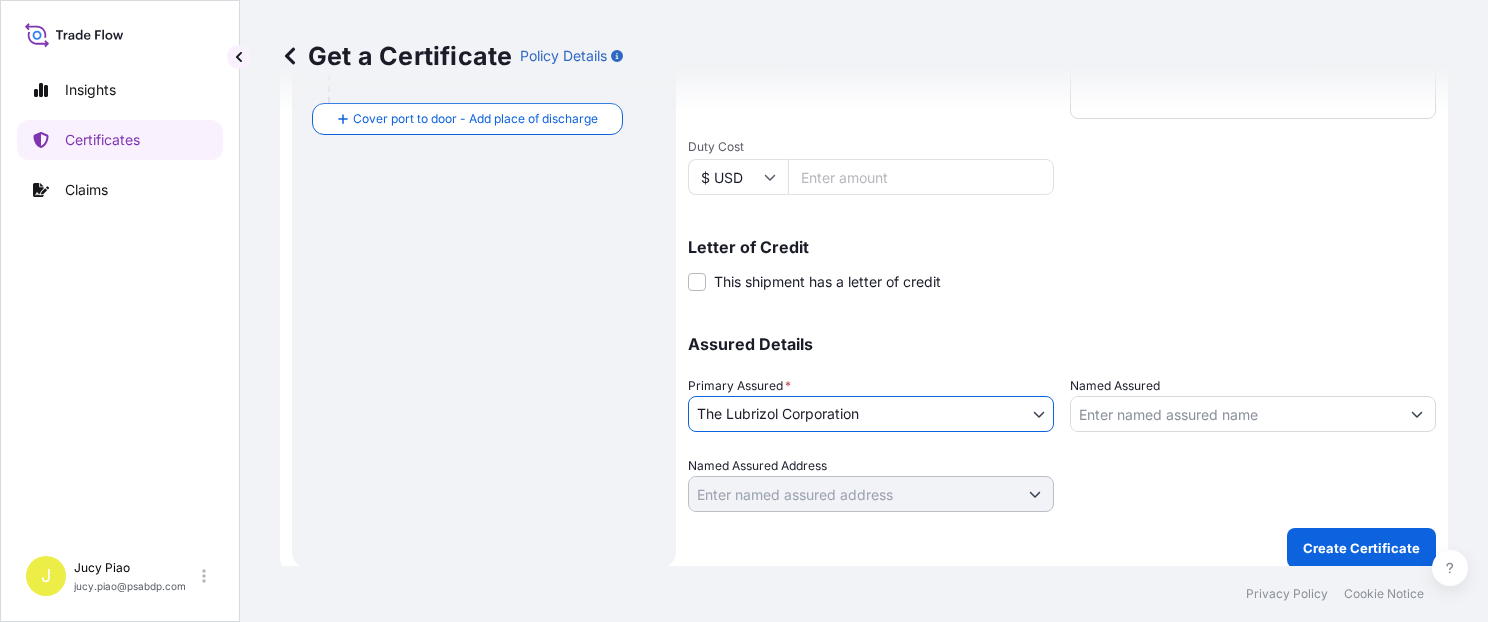 click on "Named Assured" at bounding box center (1235, 414) 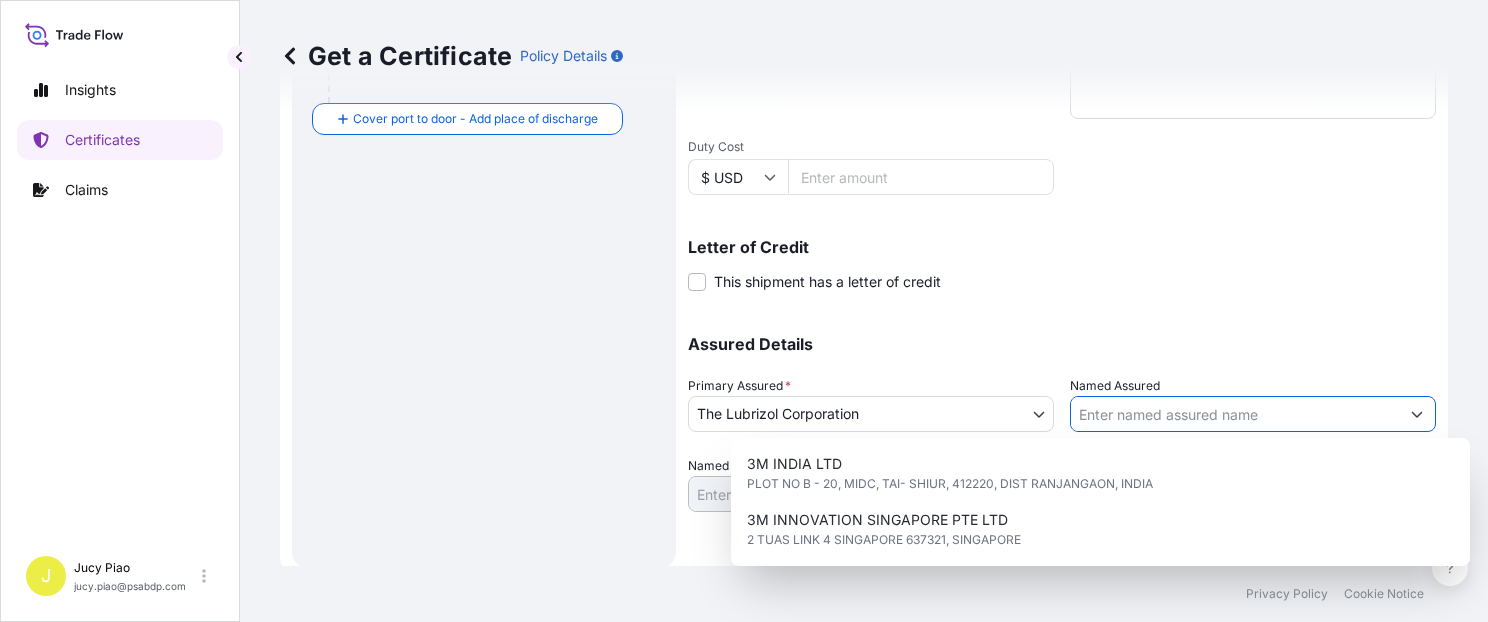 paste on "PHILLAND INTERNATIONAL CO., LTD." 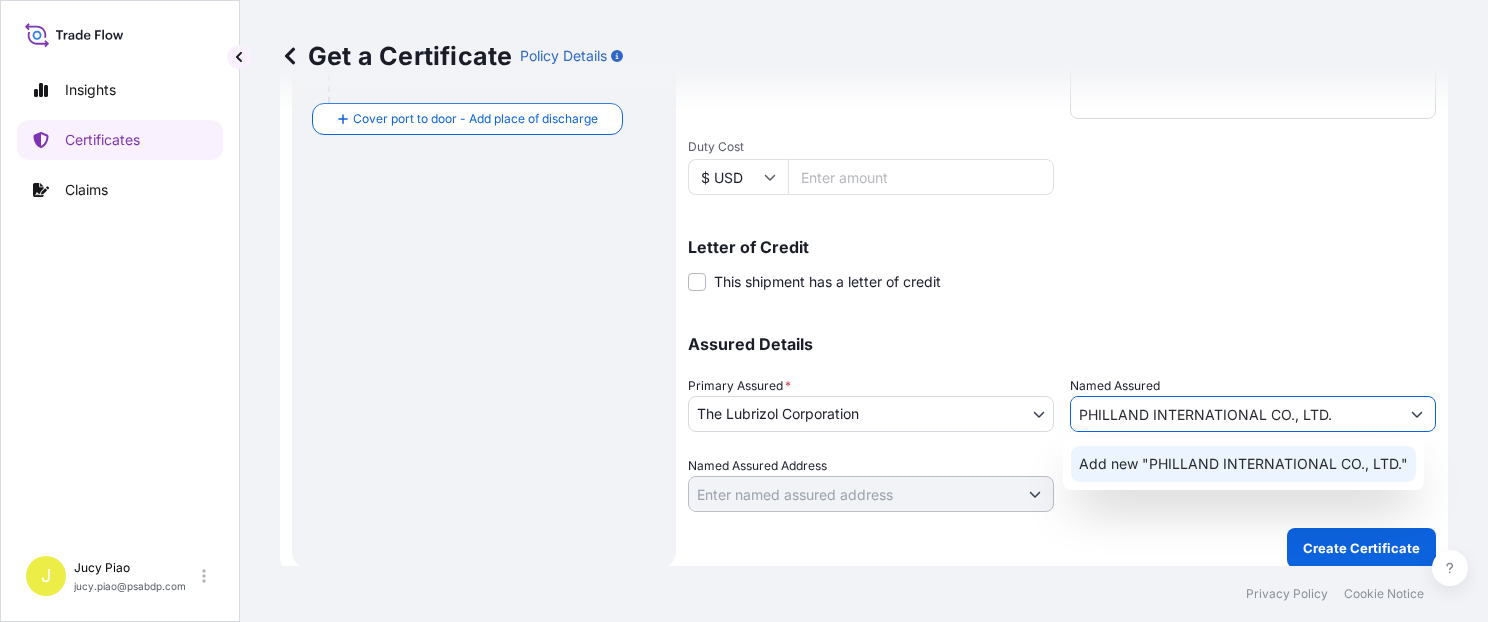 click on "PHILLAND INTERNATIONAL CO., LTD." at bounding box center (1235, 414) 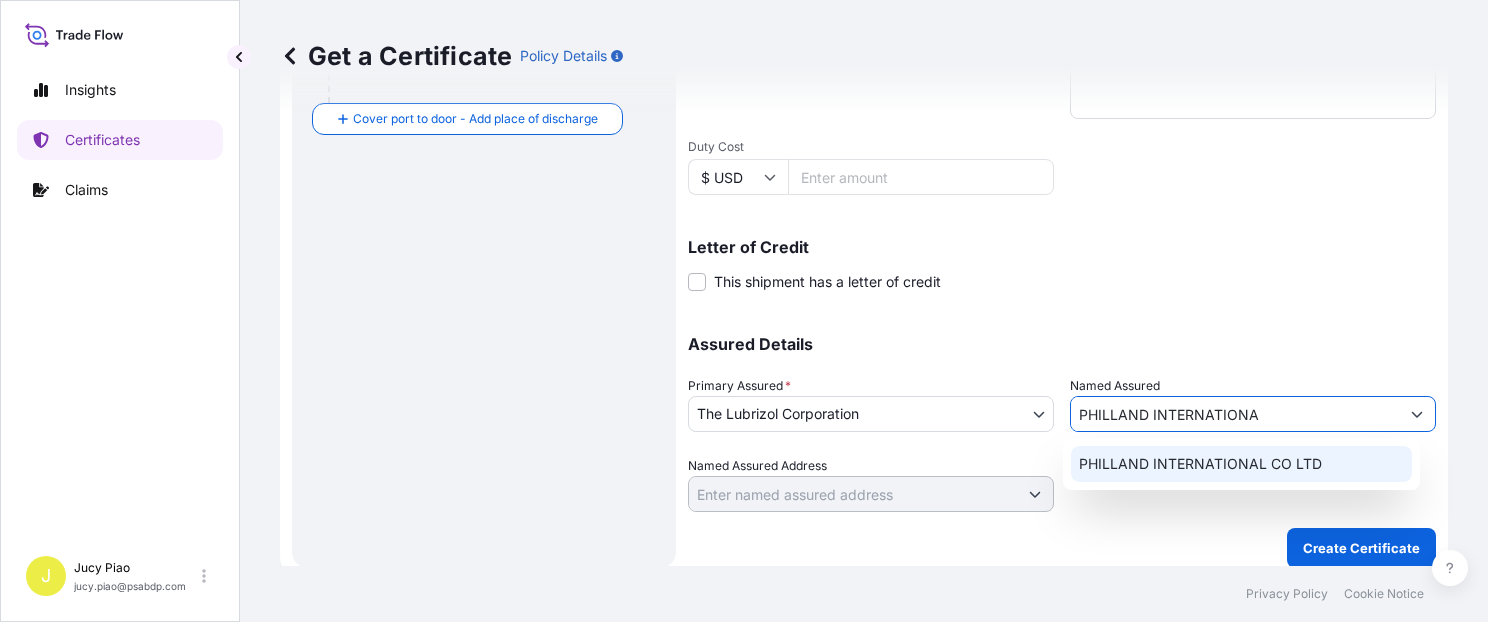 drag, startPoint x: 872, startPoint y: 402, endPoint x: 784, endPoint y: 402, distance: 88 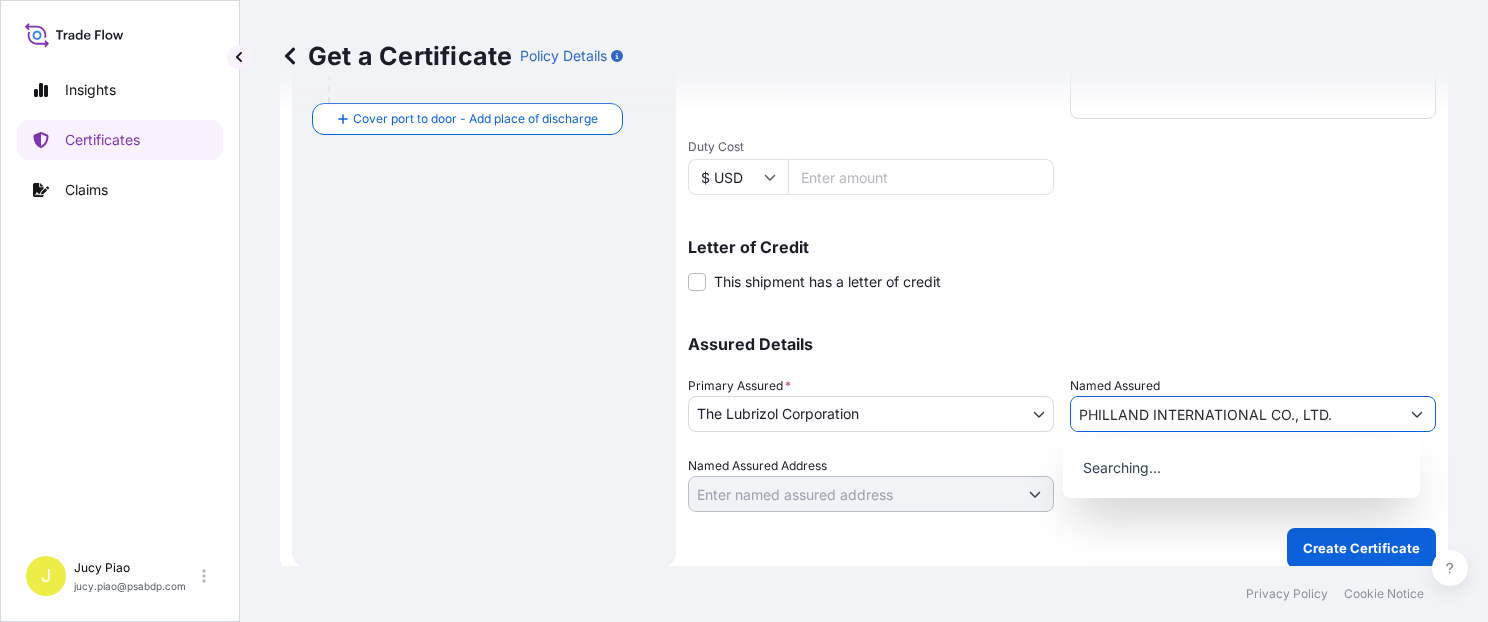 type on "PHILLAND INTERNATIONAL CO., LTD." 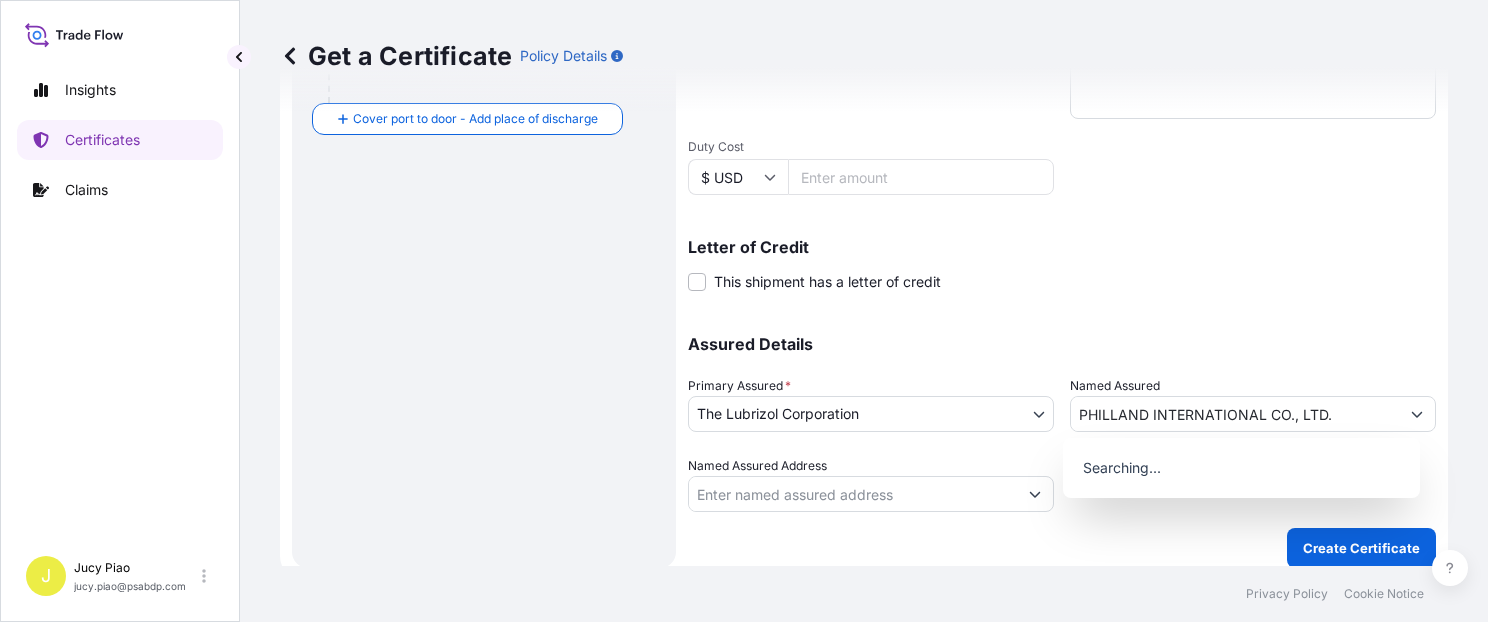 click on "Searching..." at bounding box center (1241, 468) 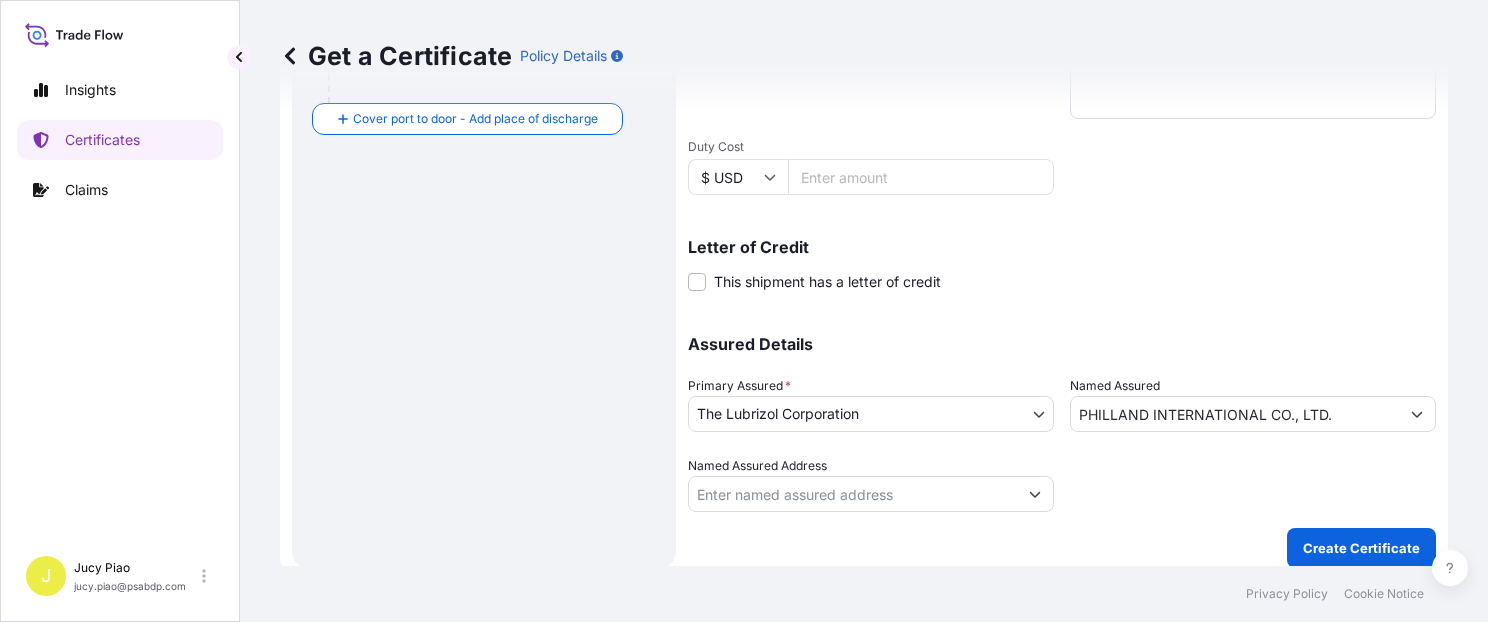 click on "Privacy Policy Cookie Notice" at bounding box center [864, 594] 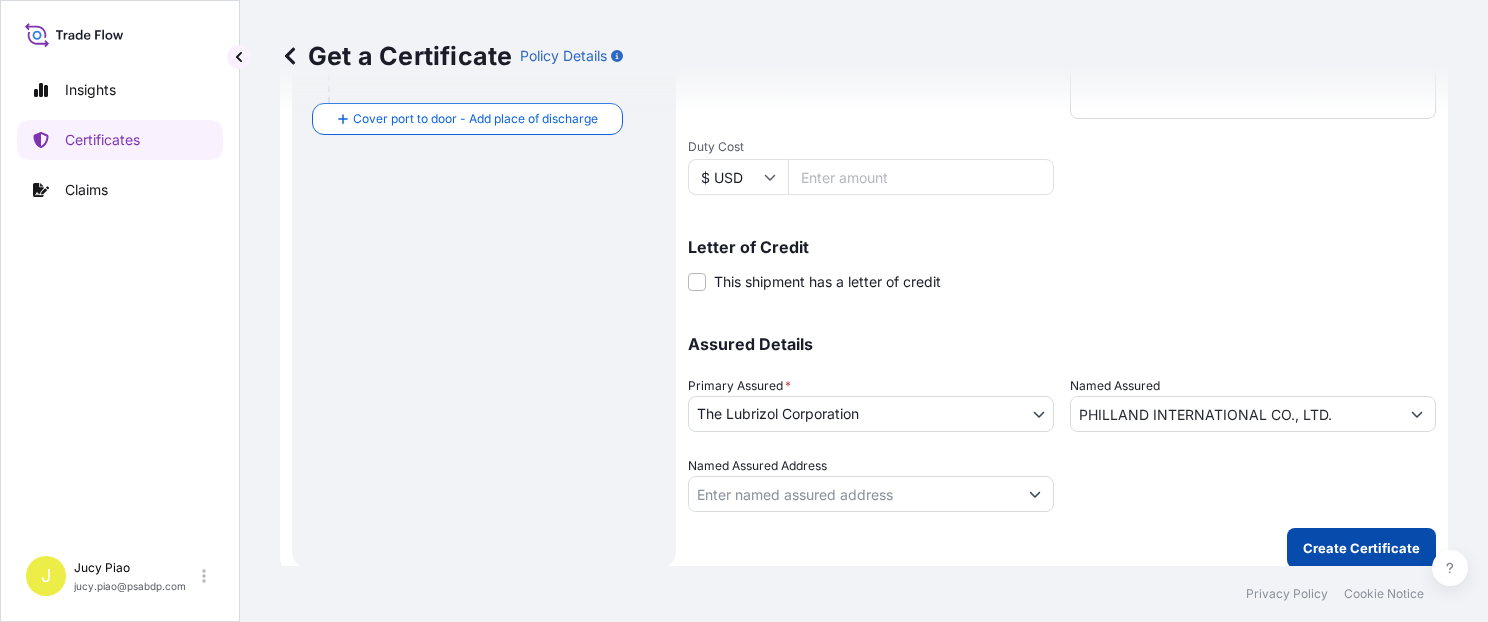click on "Create Certificate" at bounding box center [1361, 548] 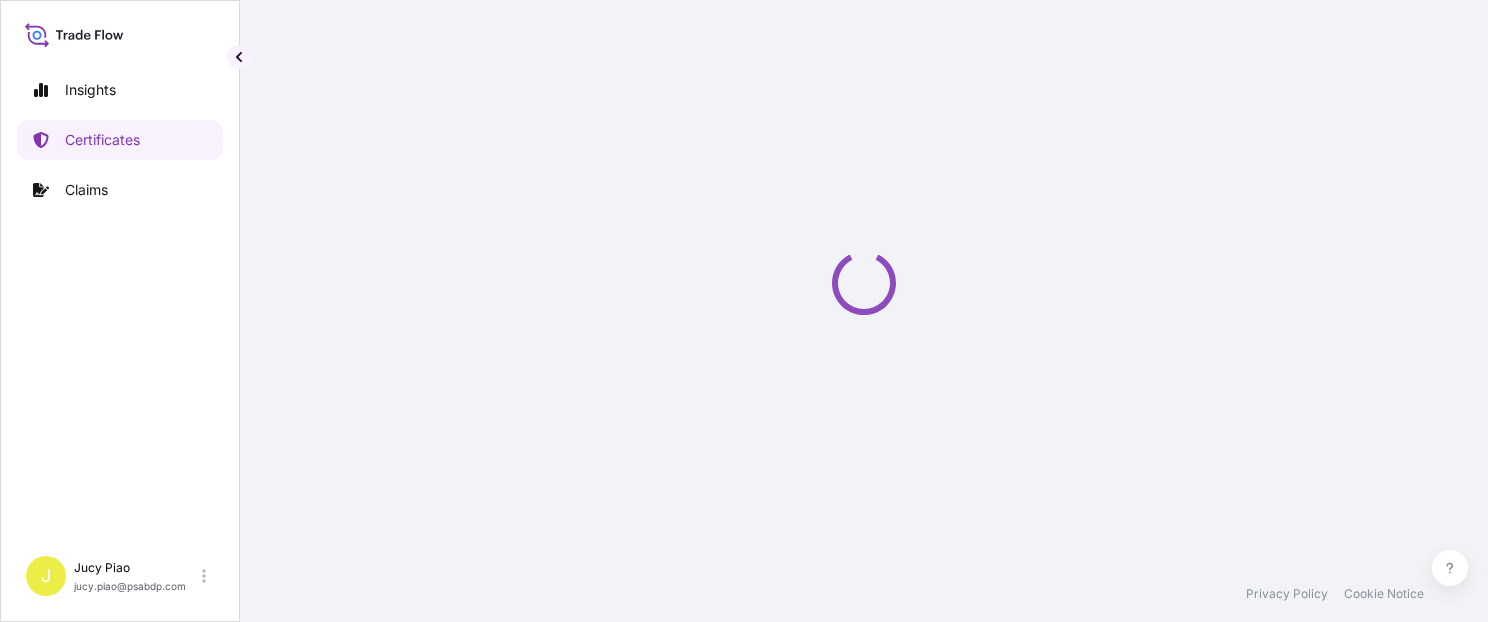scroll, scrollTop: 0, scrollLeft: 0, axis: both 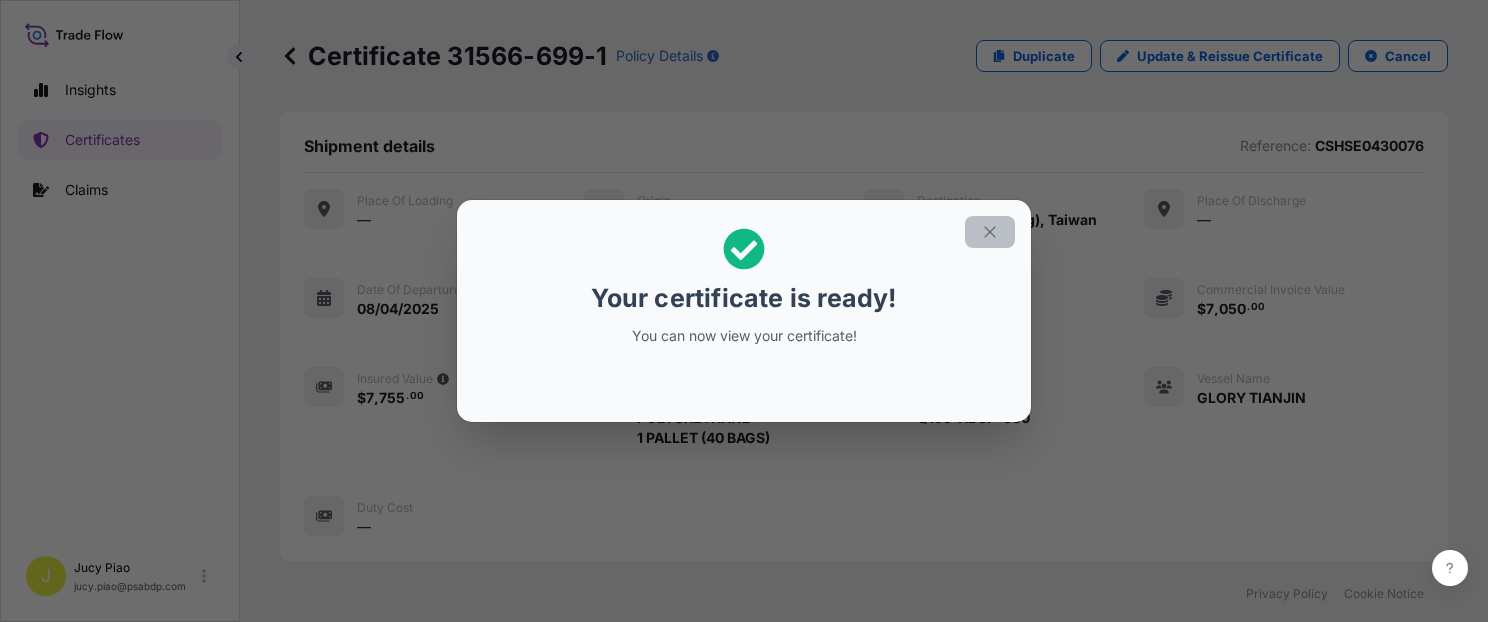 click 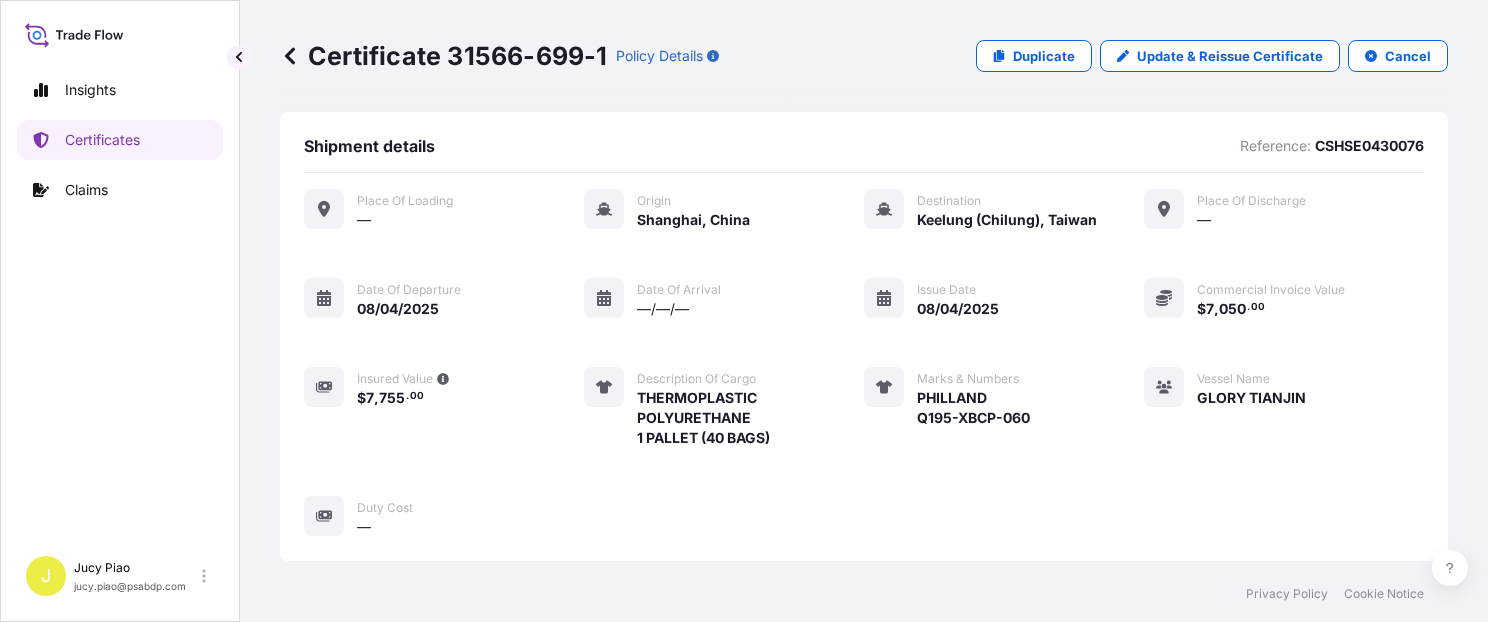 scroll, scrollTop: 694, scrollLeft: 0, axis: vertical 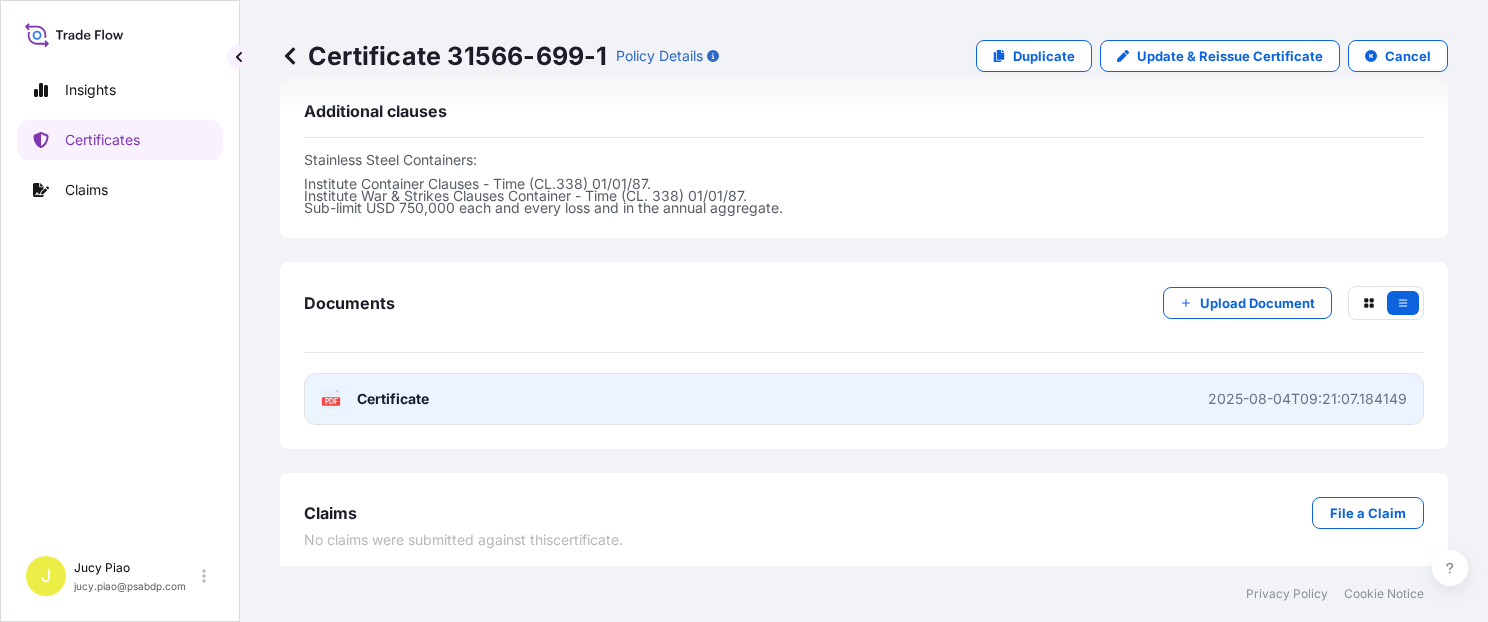 click on "PDF Certificate [DATE]" at bounding box center [864, 399] 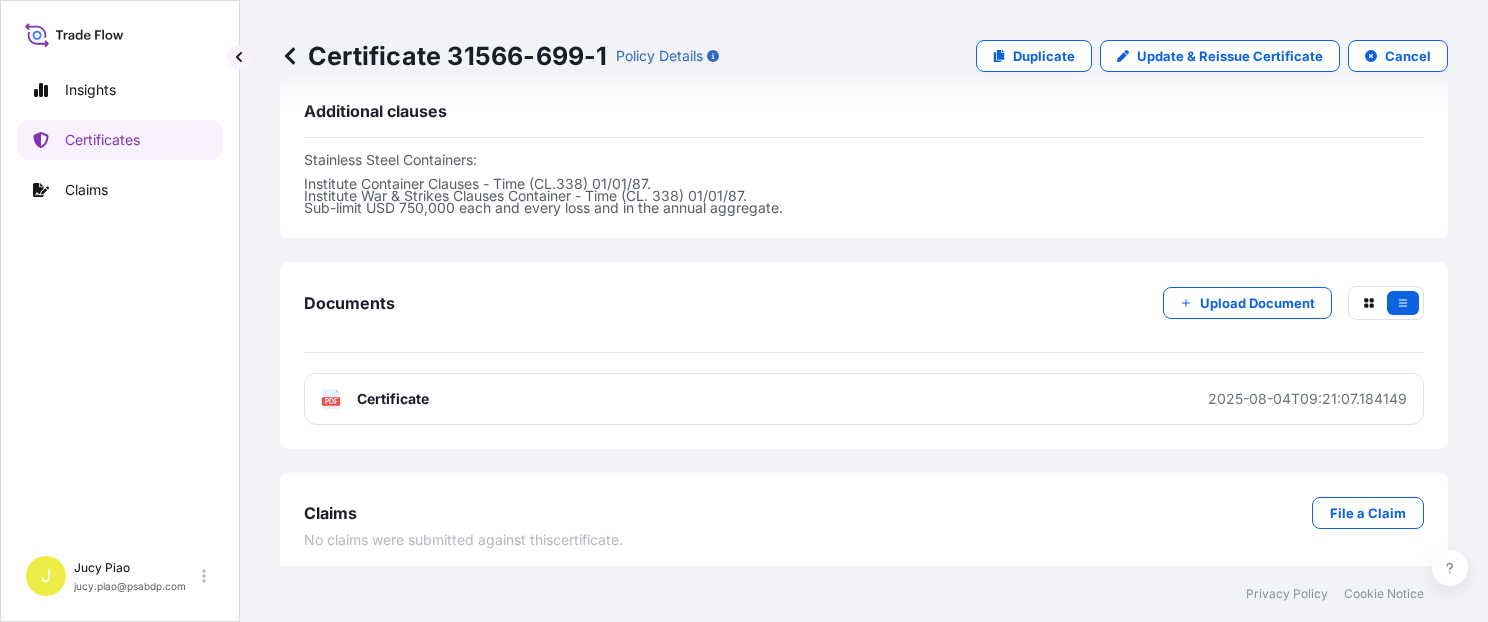 click on "Certificates" at bounding box center [102, 140] 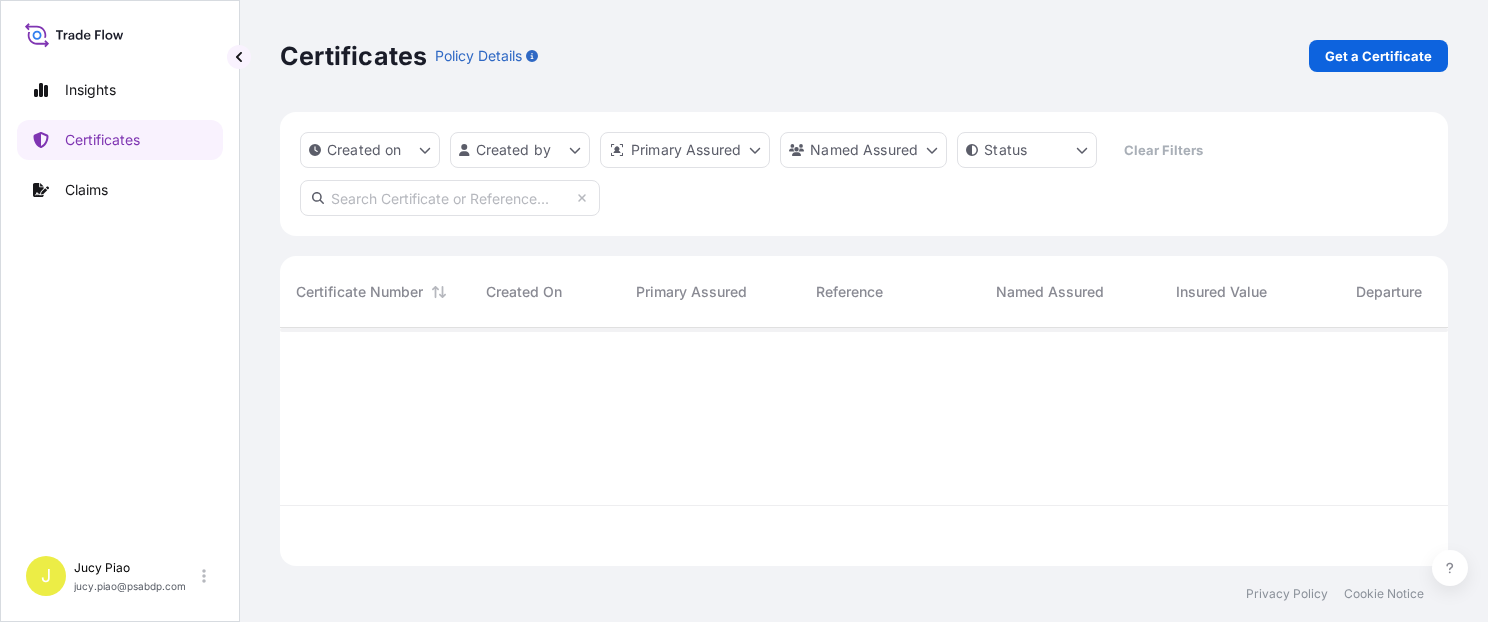 scroll, scrollTop: 0, scrollLeft: 0, axis: both 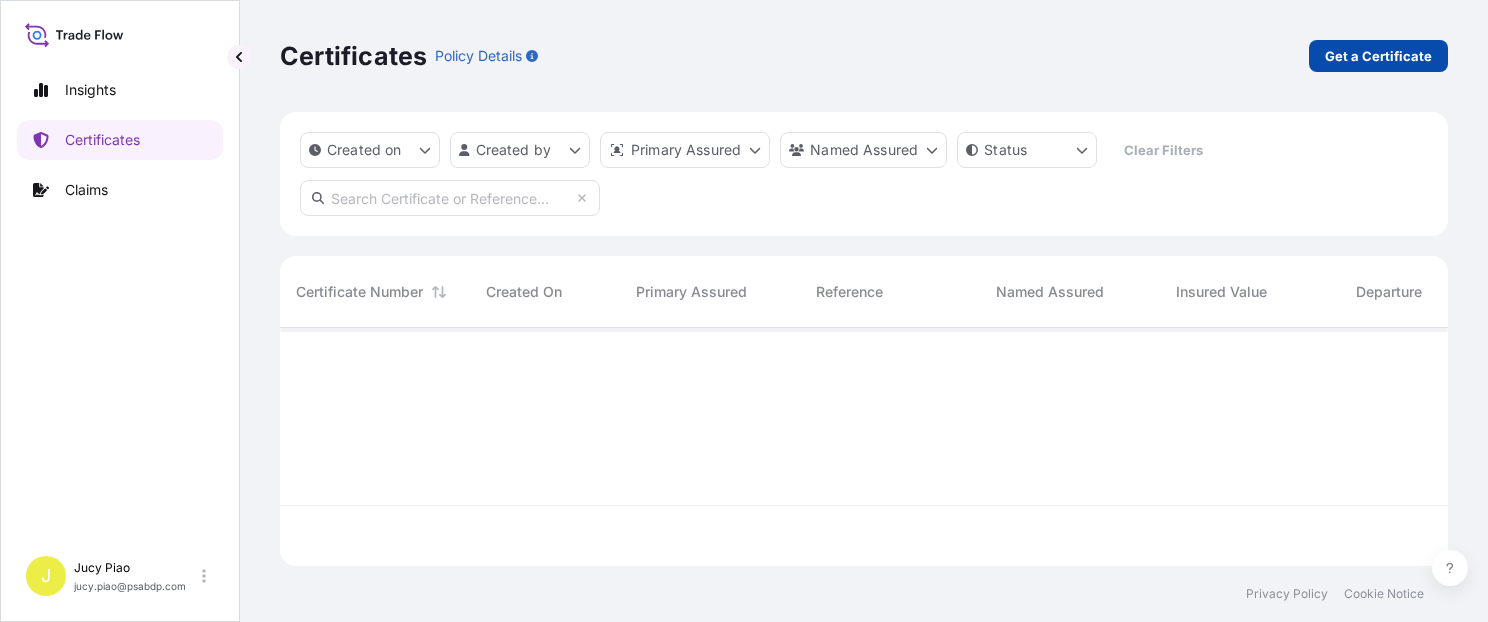 click on "Get a Certificate" at bounding box center [1378, 56] 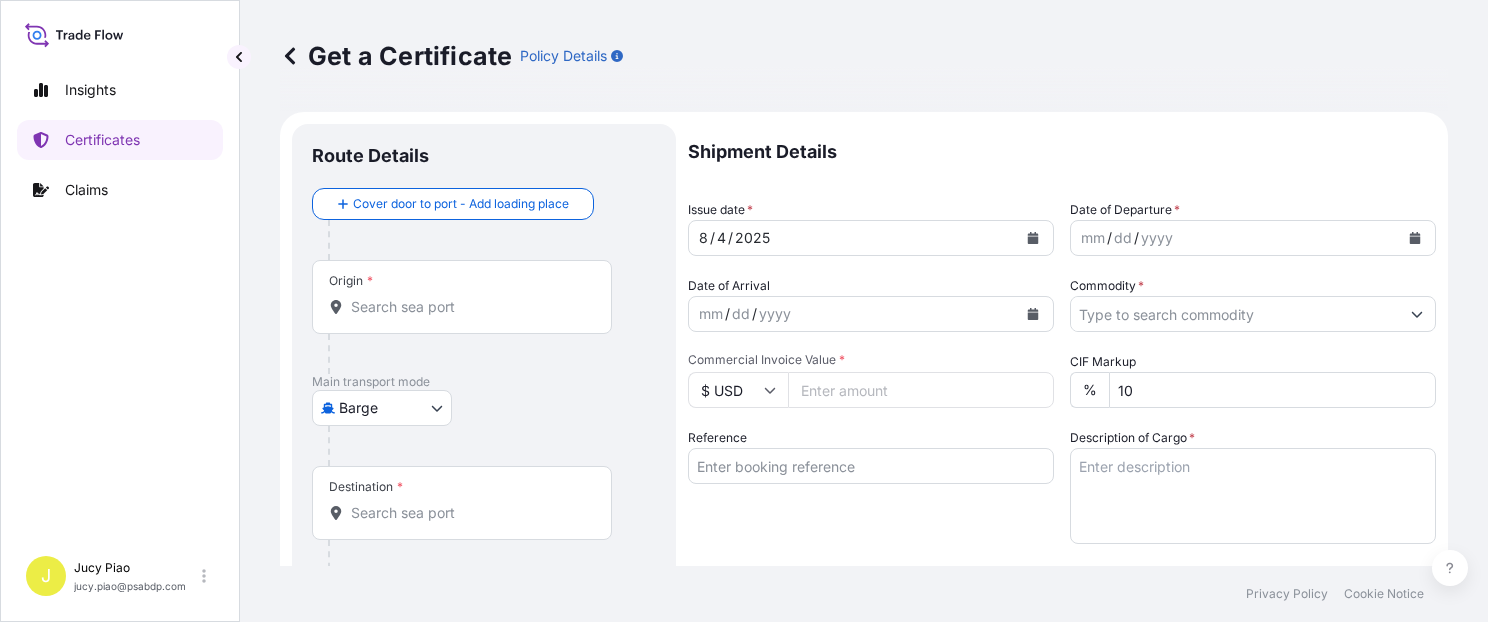 click on "Insights Certificates Claims J Jucy Piao jucy.piao@example.com Get a Certificate Policy Details Route Details Cover door to port - Add loading place Place of loading Road / Inland Road / Inland Origin * Main transport mode Barge Air Barge Road Ocean Vessel Rail Barge in Tow Destination * Cover port to door - Add place of discharge Road / Inland Road / Inland Place of Discharge Shipment Details Issue date * 8 / 4 / 2025 Date of Departure * mm / dd / yyyy Date of Arrival mm / dd / yyyy Commodity * Packing Category Commercial Invoice Value * $ USD CIF Markup % 10 Reference Description of Cargo * Vessel Name Marks & Numbers Duty Cost $ USD Letter of Credit This shipment has a letter of credit Letter of credit * Letter of credit may not exceed 12000 characters Assured Details Primary Assured * Select a primary assured The Lubrizol Corporation Named Assured Named Assured Address Create Certificate Privacy Policy Cookie Notice 0 Selected Date: August 4, 2025" at bounding box center (744, 311) 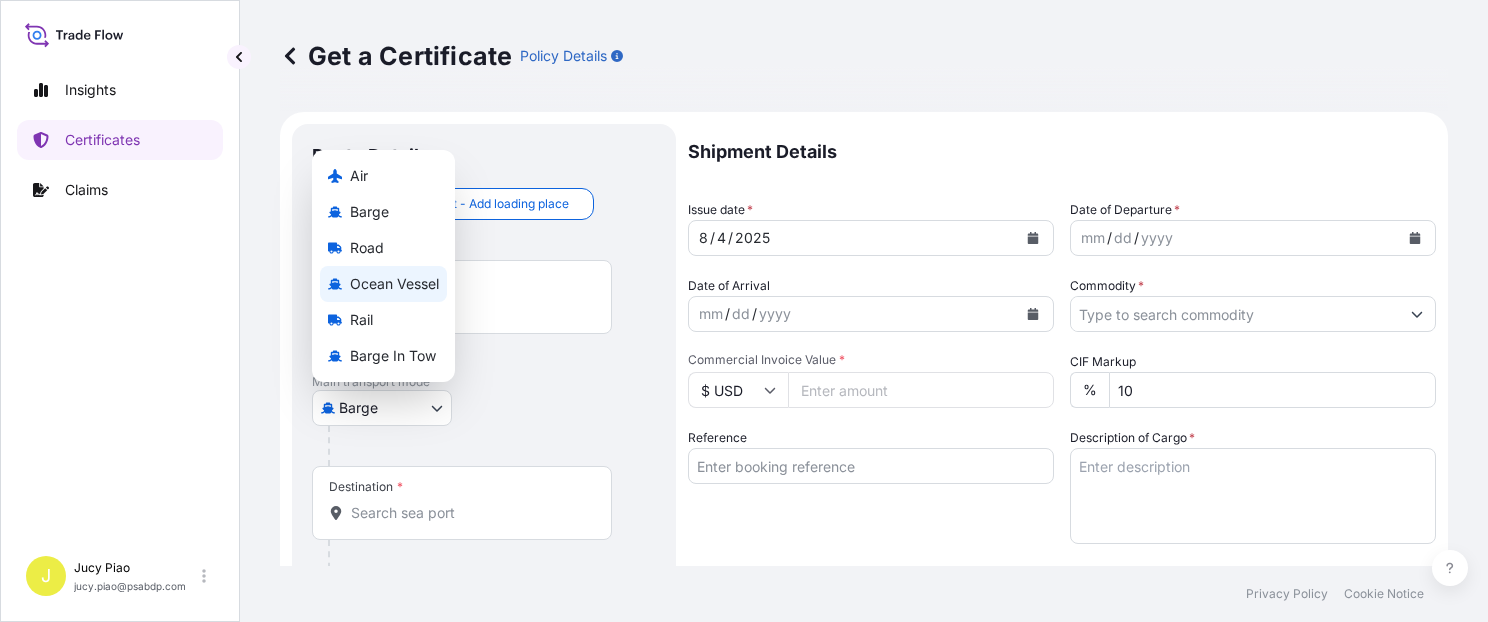 click on "Ocean Vessel" at bounding box center (394, 284) 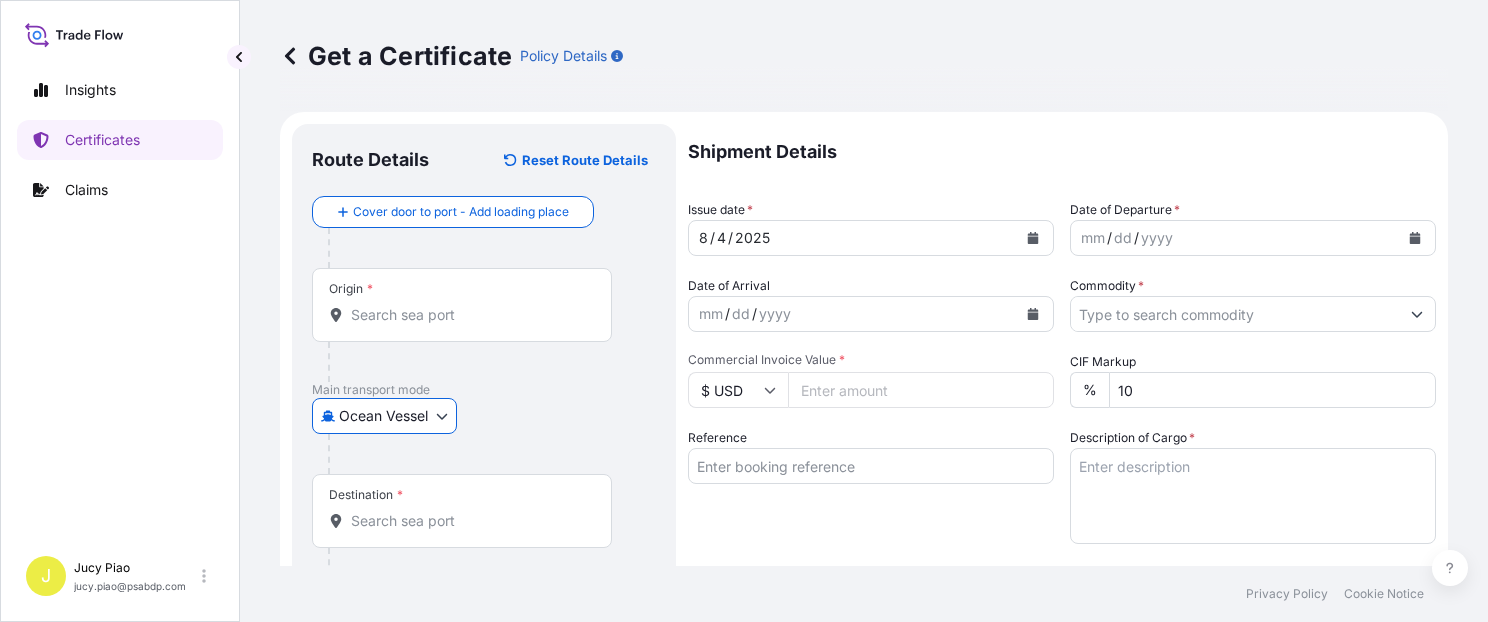 type 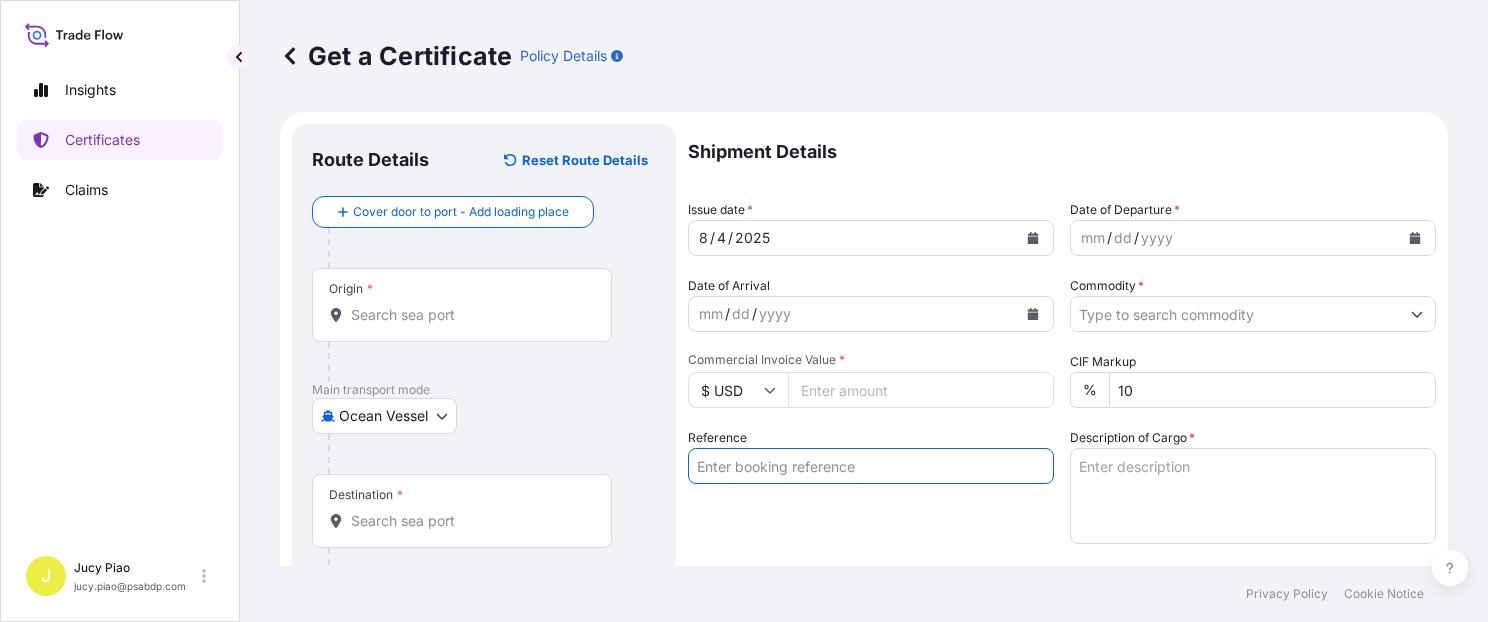 paste on "CSHSE0428784" 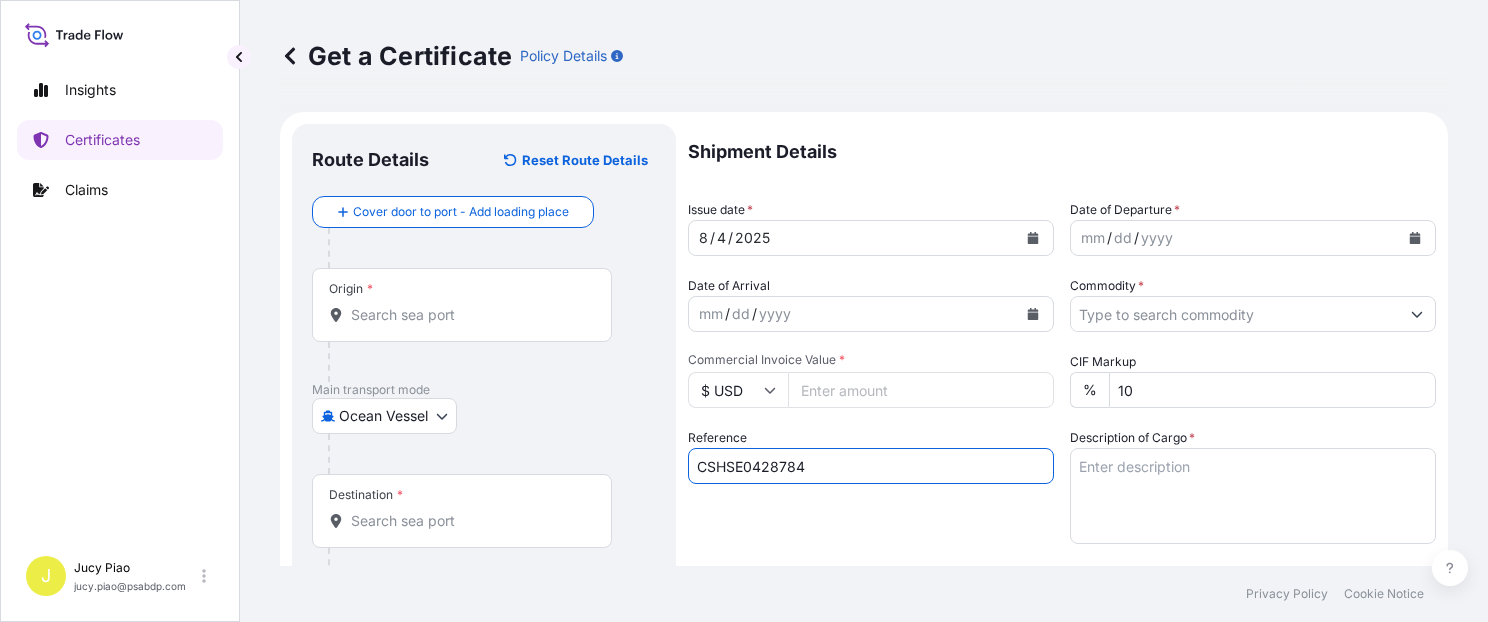 type on "CSHSE0428784" 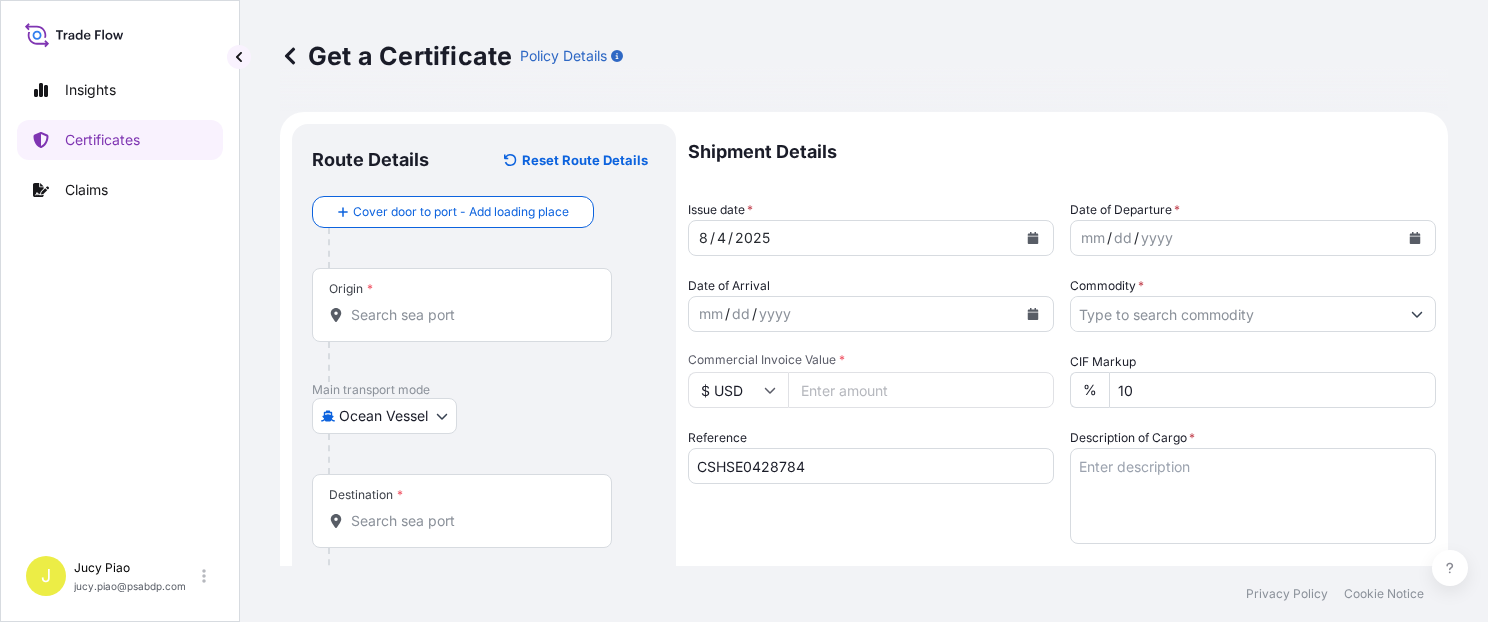 drag, startPoint x: 804, startPoint y: 535, endPoint x: 756, endPoint y: 539, distance: 48.166378 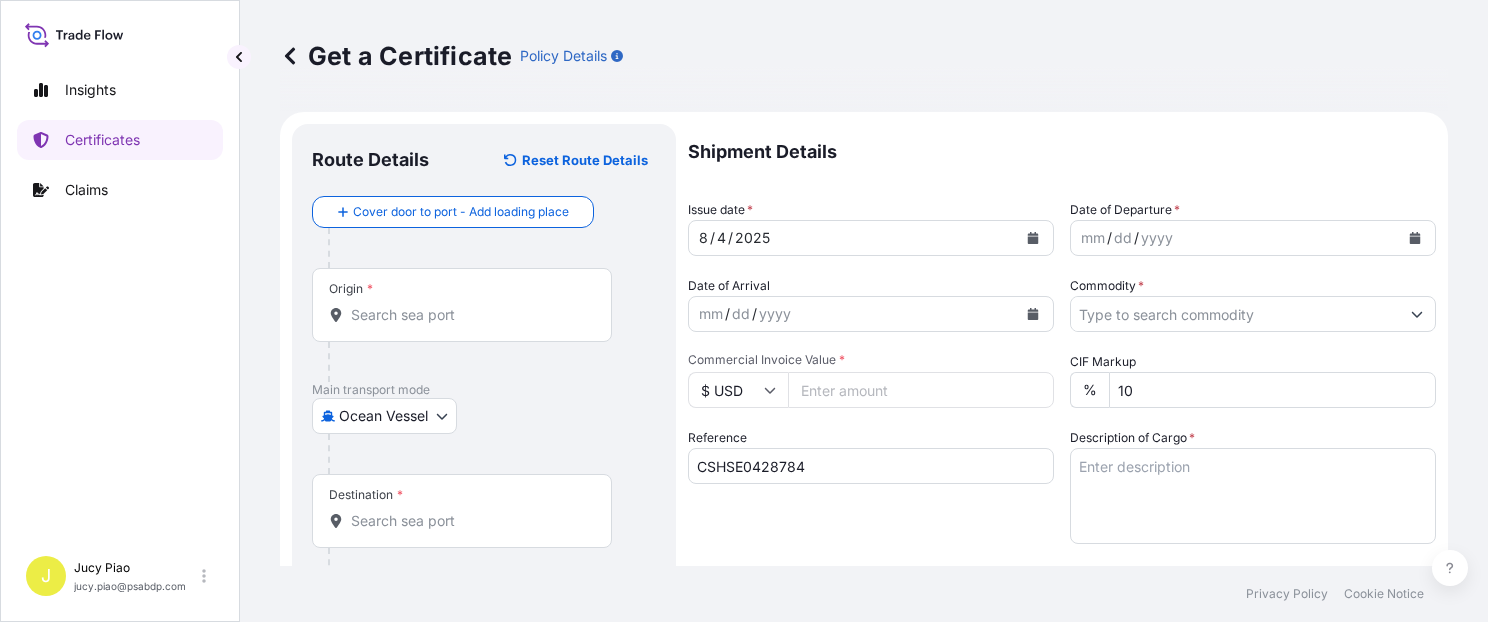 click on "Reference CSHSE0428784" at bounding box center [871, 486] 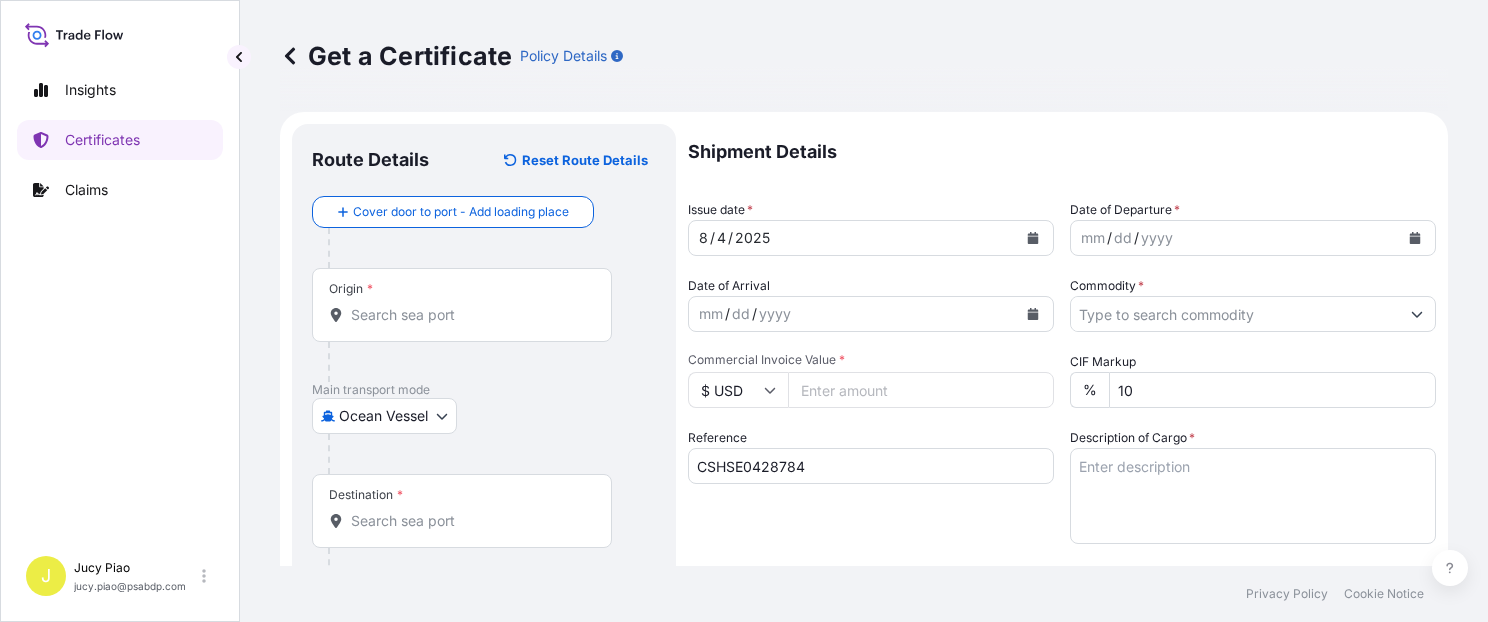 click on "Origin *" at bounding box center (469, 315) 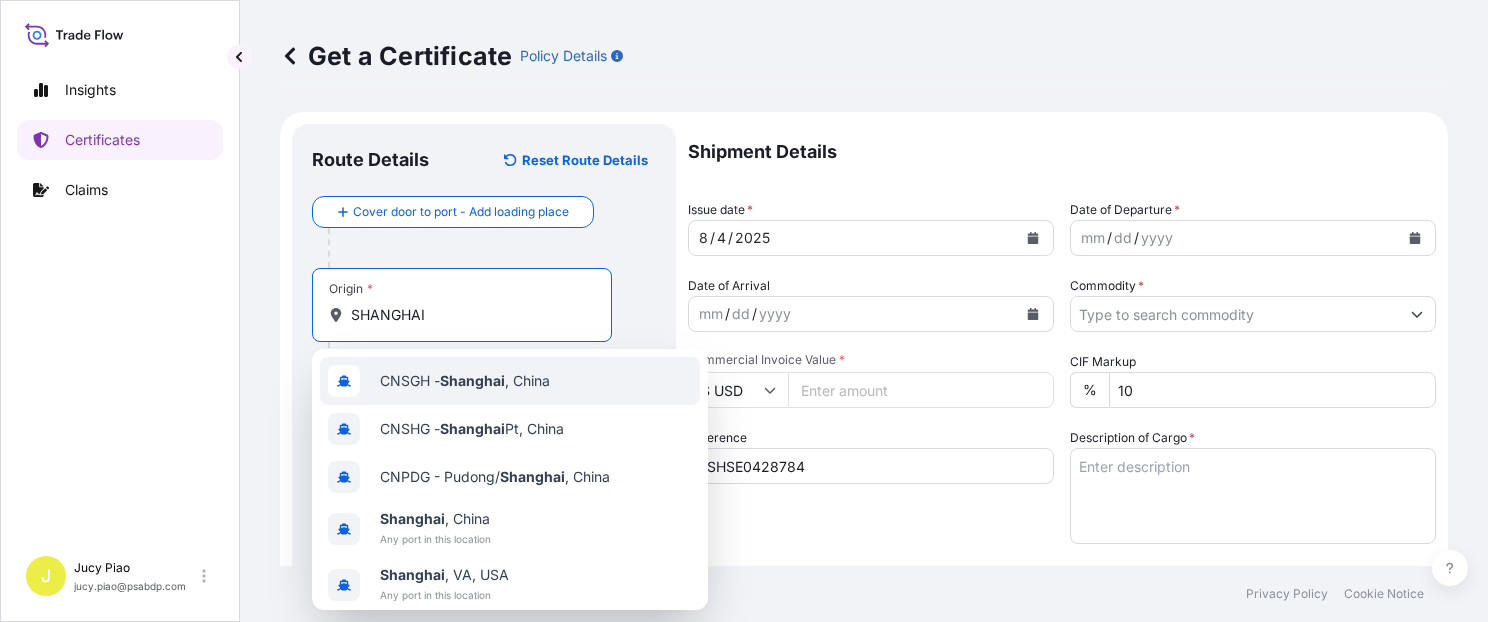 click on "CNSGH -  Shanghai , China" at bounding box center (465, 381) 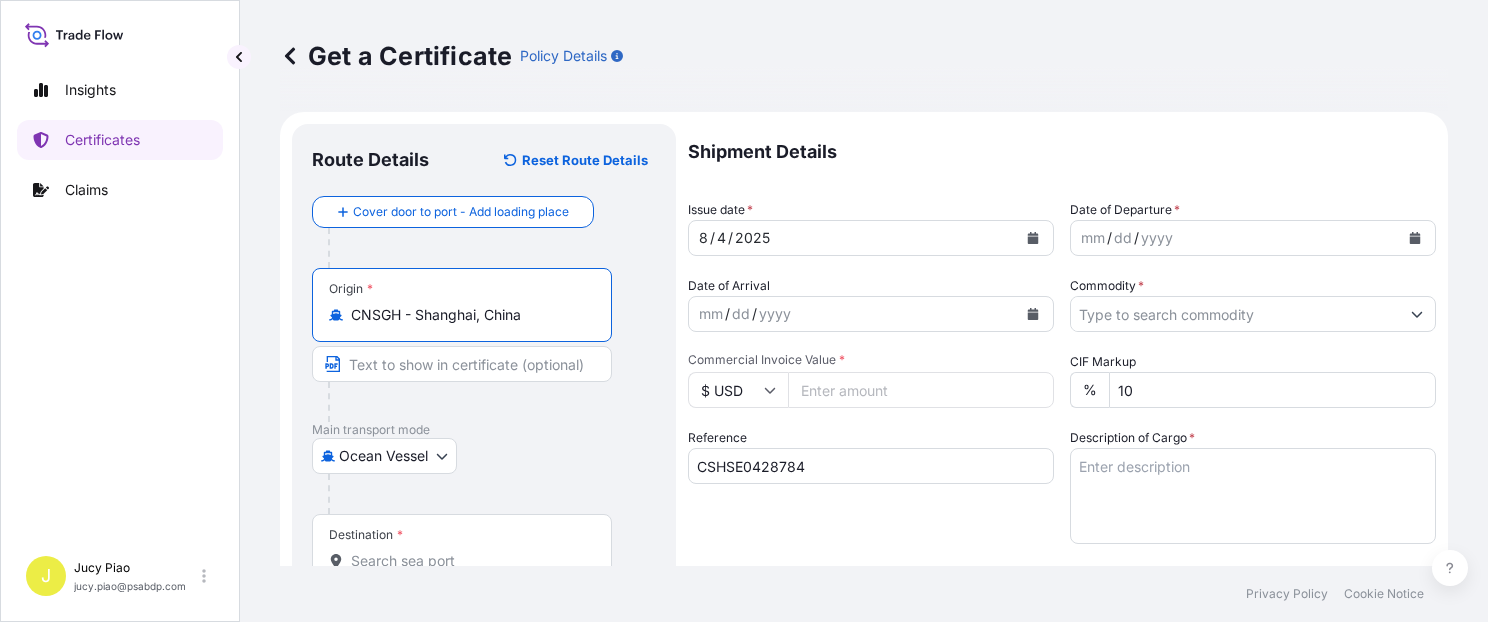 drag, startPoint x: 504, startPoint y: 306, endPoint x: 600, endPoint y: 339, distance: 101.51354 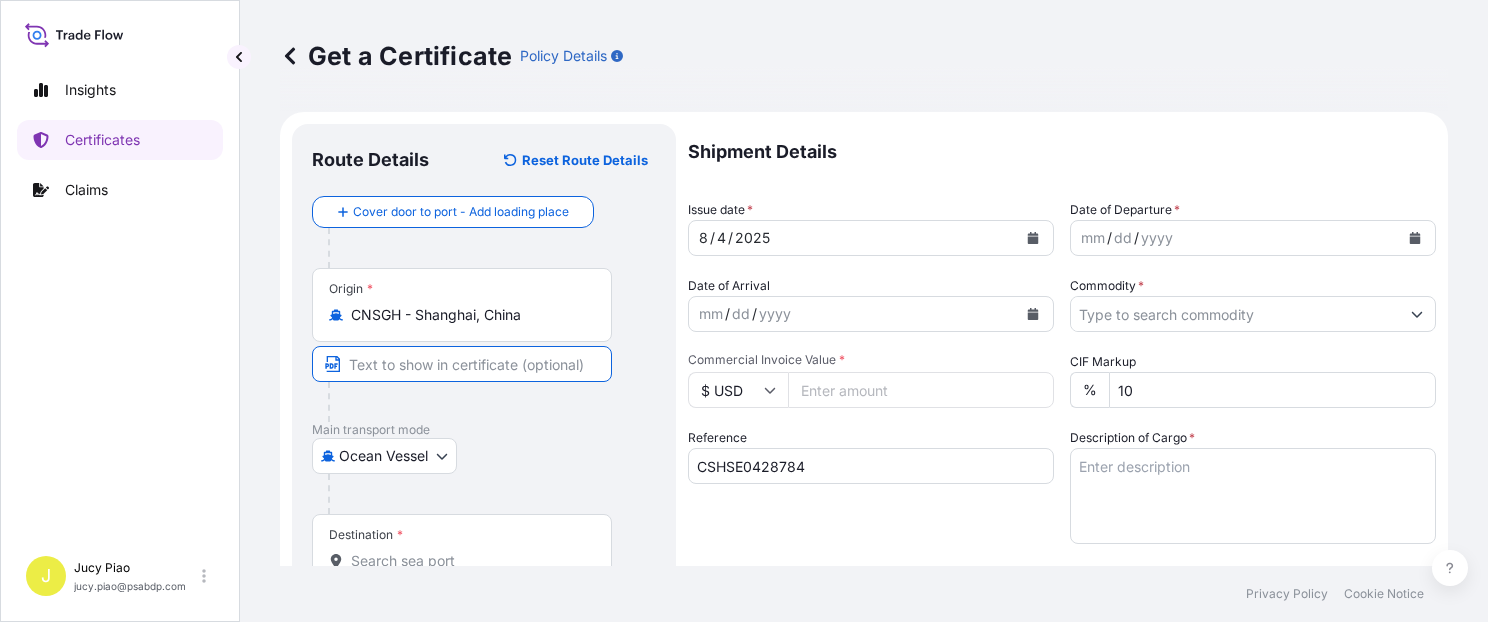 click at bounding box center (462, 364) 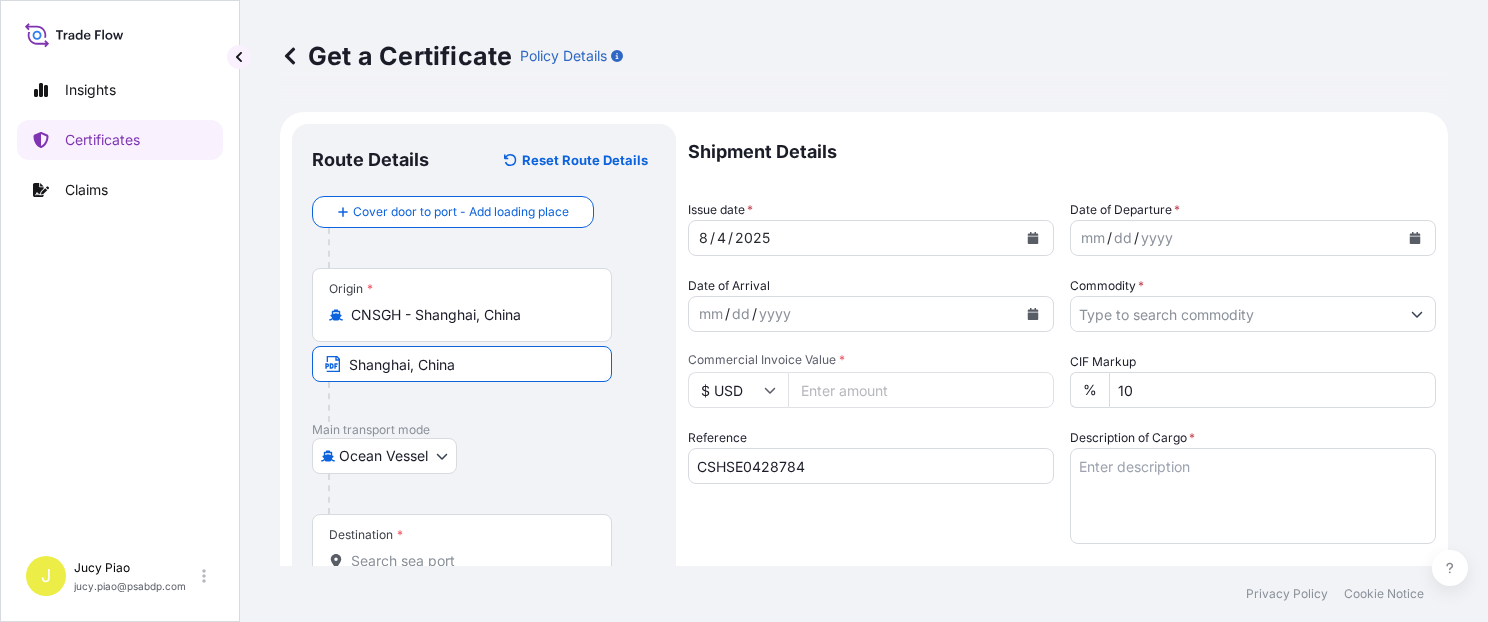 scroll, scrollTop: 169, scrollLeft: 0, axis: vertical 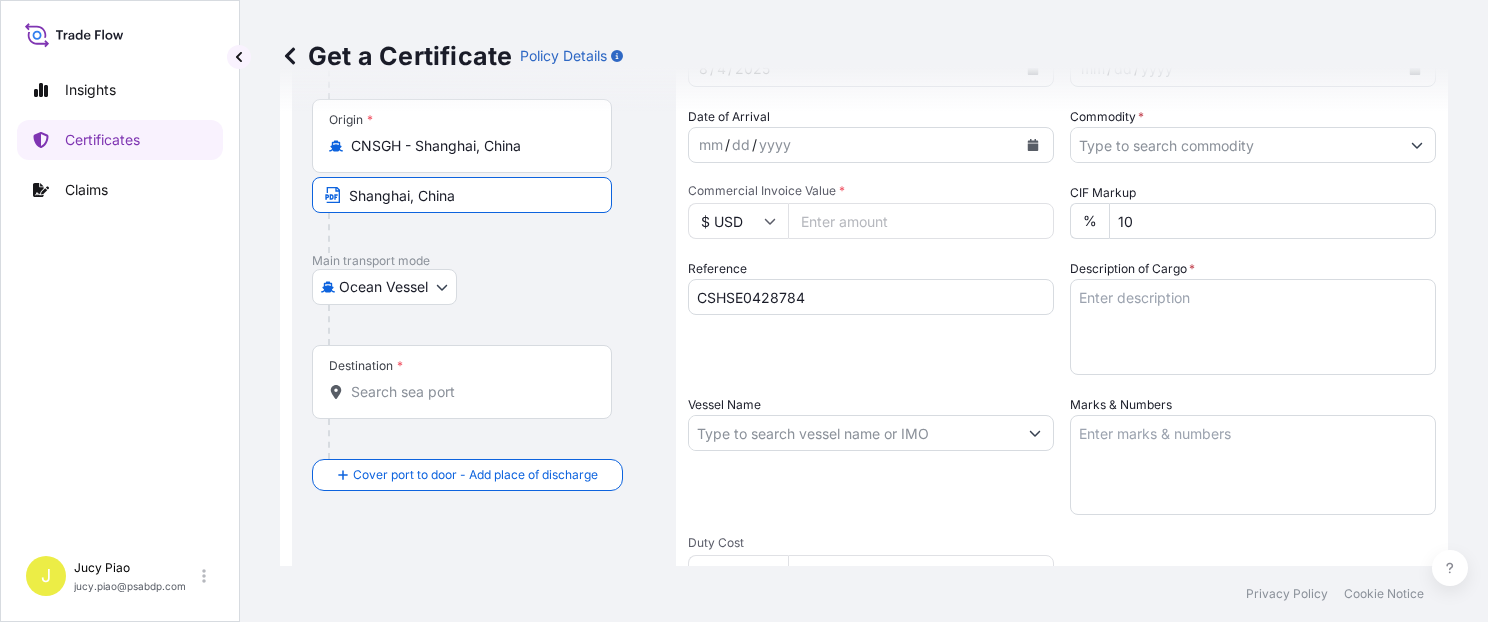 type on "Shanghai, China" 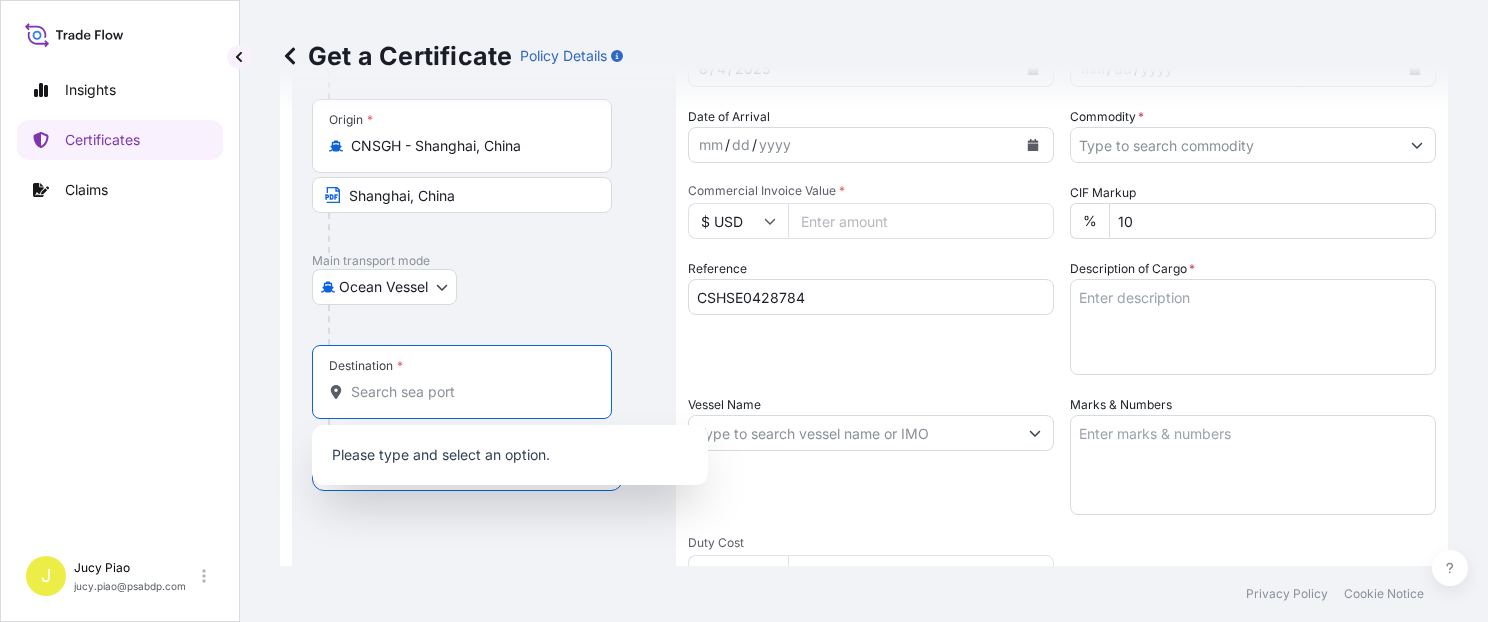 paste on "SINGAPORE" 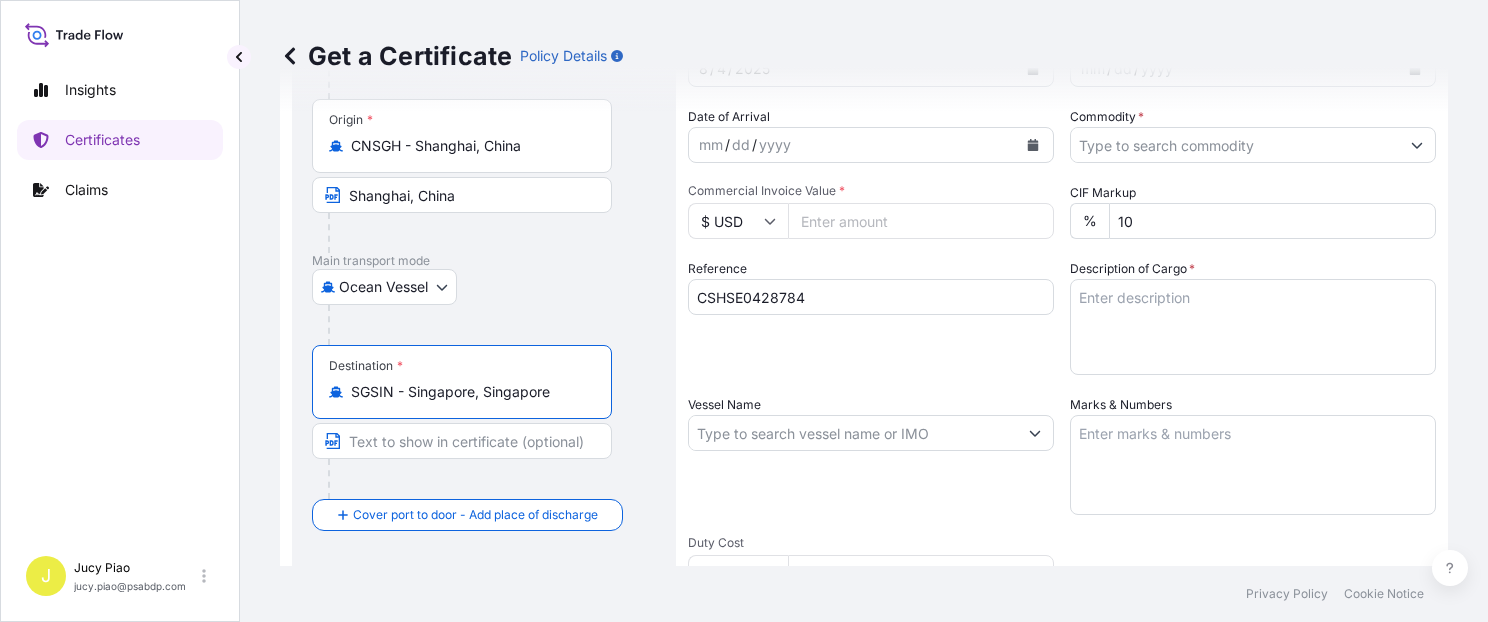 drag, startPoint x: 410, startPoint y: 392, endPoint x: 570, endPoint y: 385, distance: 160.15305 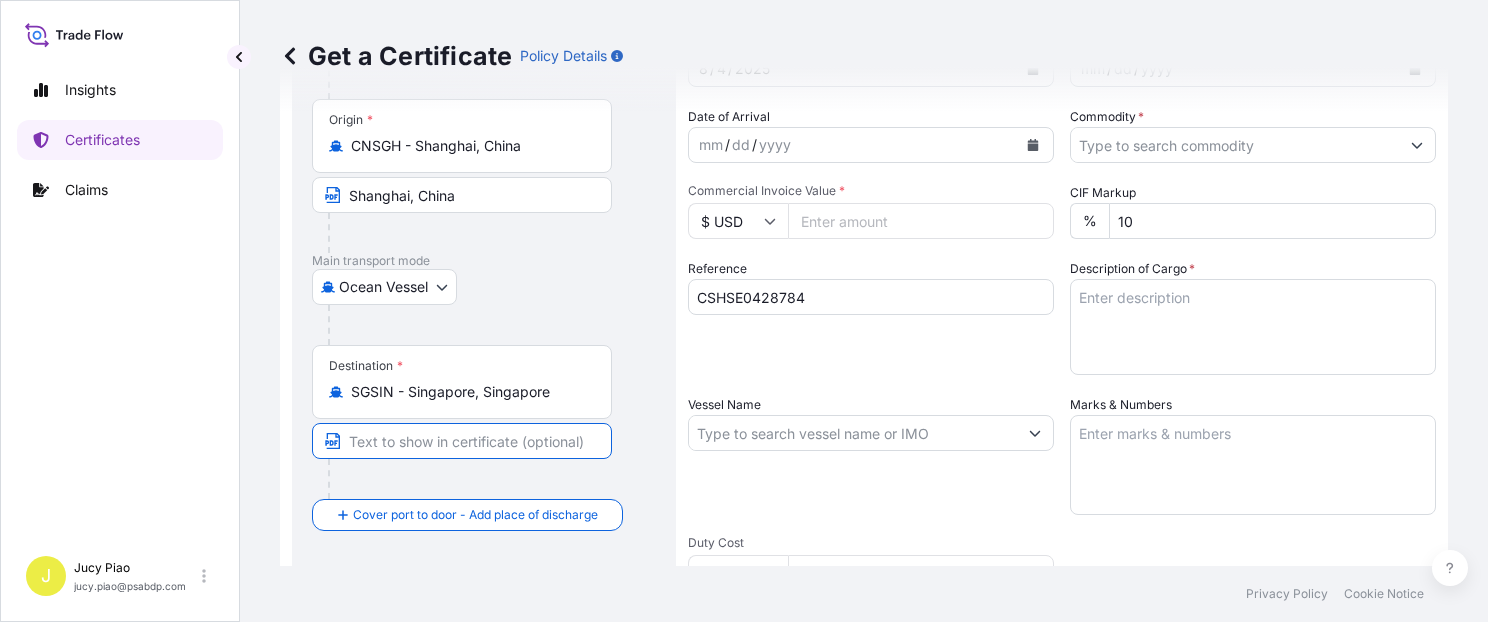 paste on "Singapore, Singapore" 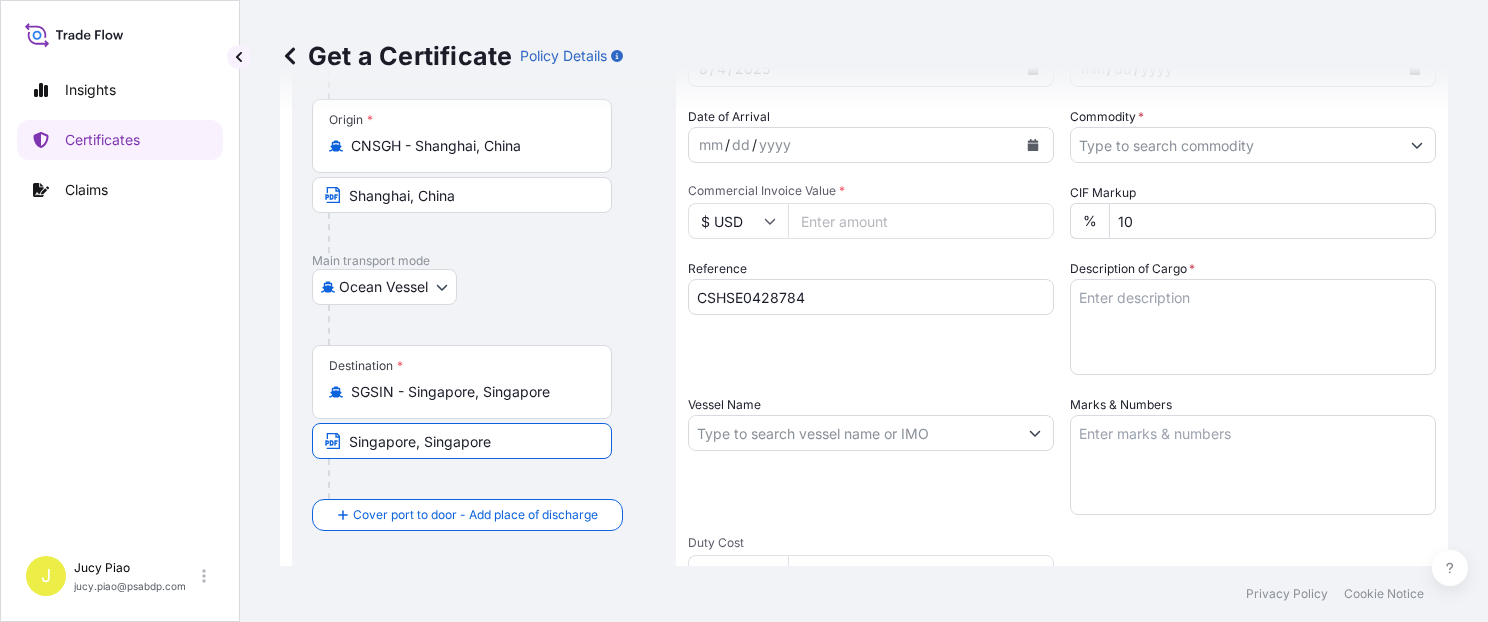 type on "Singapore, Singapore" 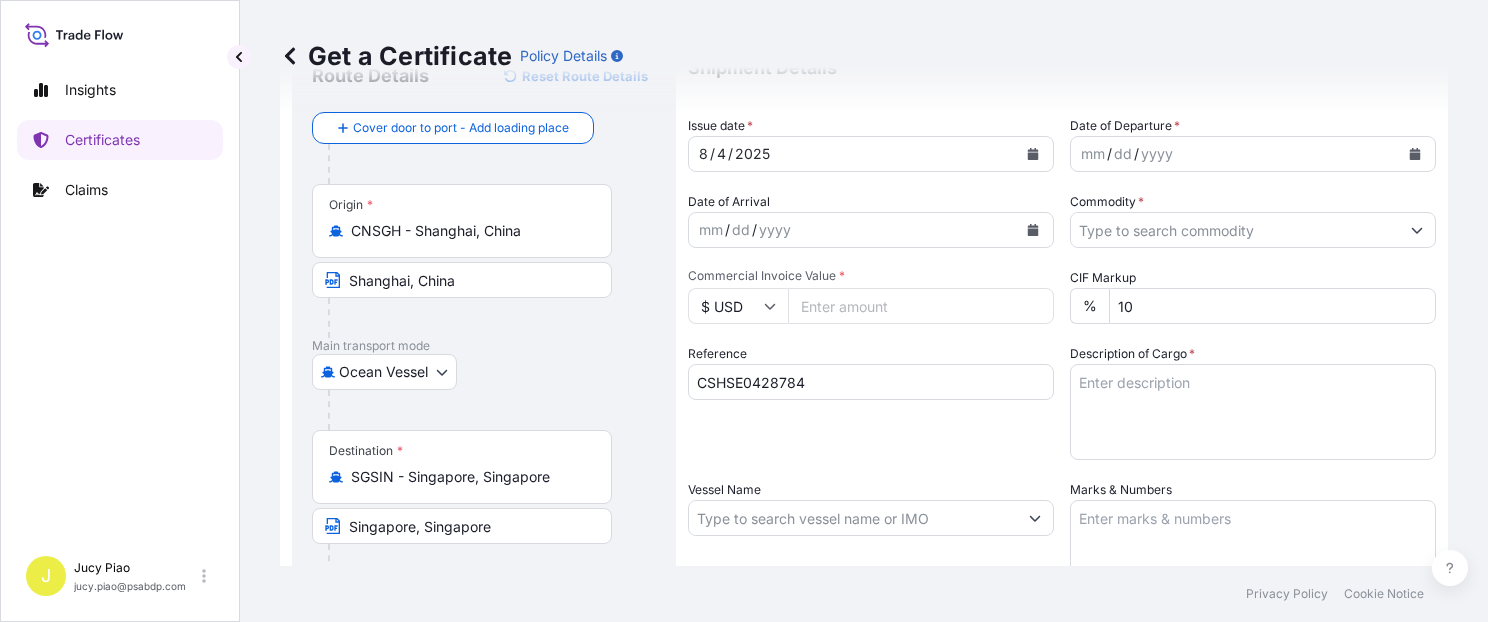 scroll, scrollTop: 0, scrollLeft: 0, axis: both 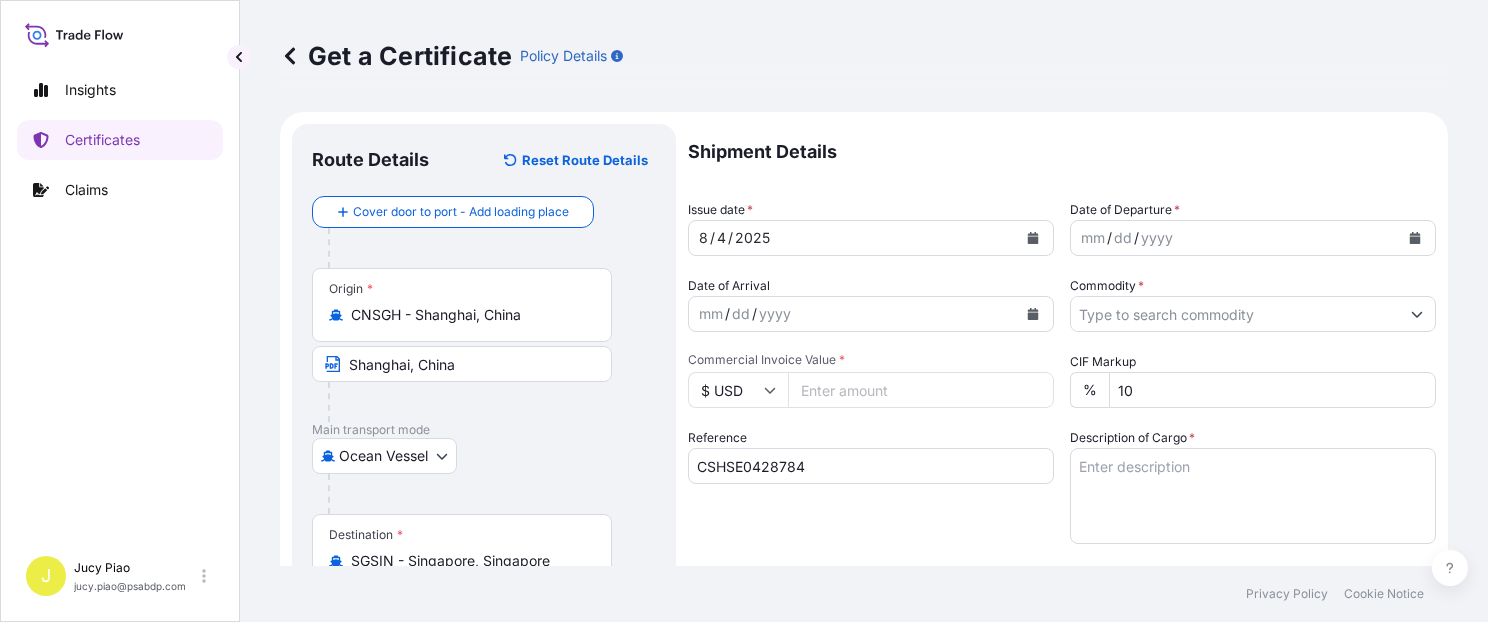 click on "4" at bounding box center (721, 238) 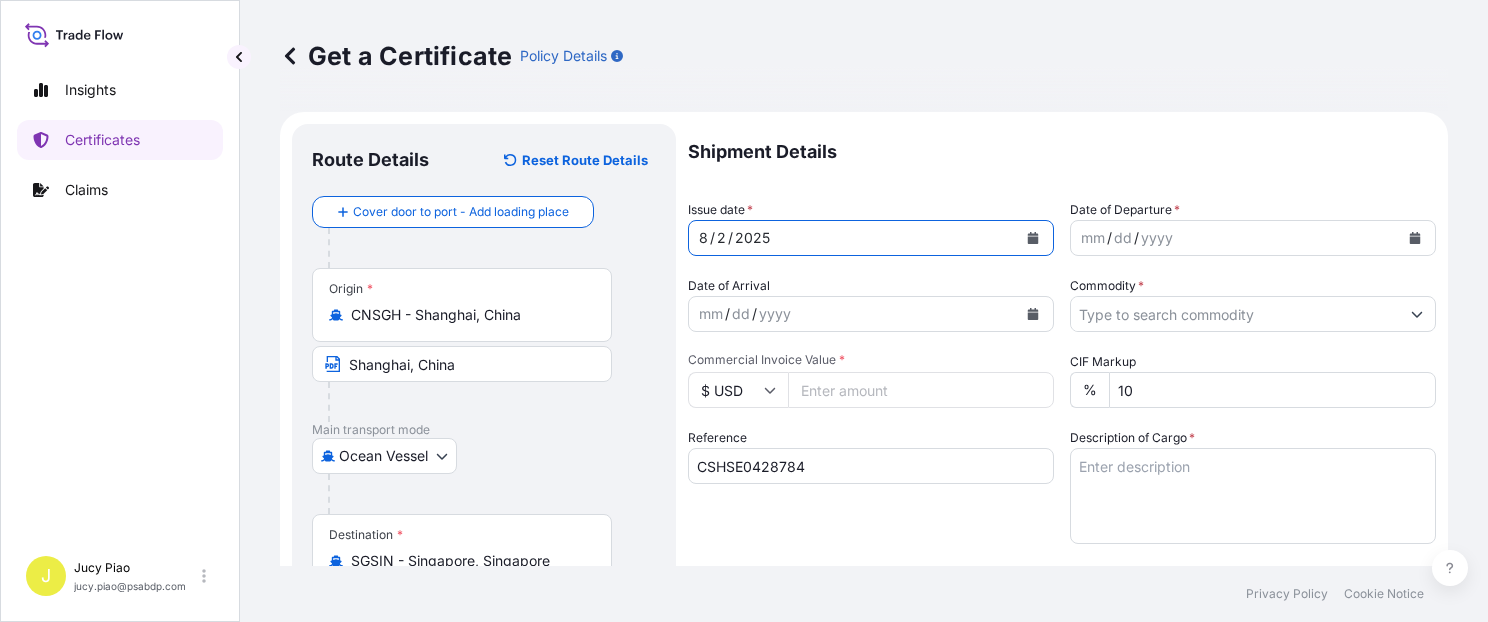 click on "mm" at bounding box center (1093, 238) 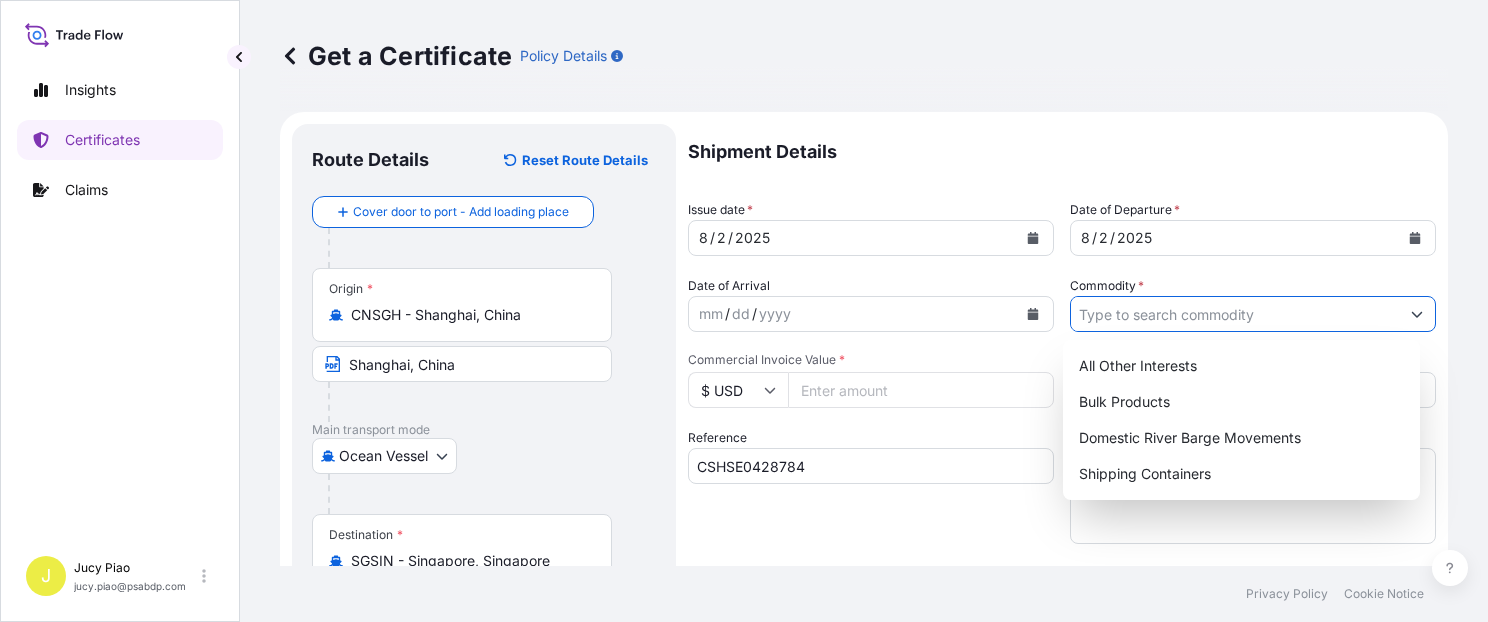 click on "Commodity *" at bounding box center [1235, 314] 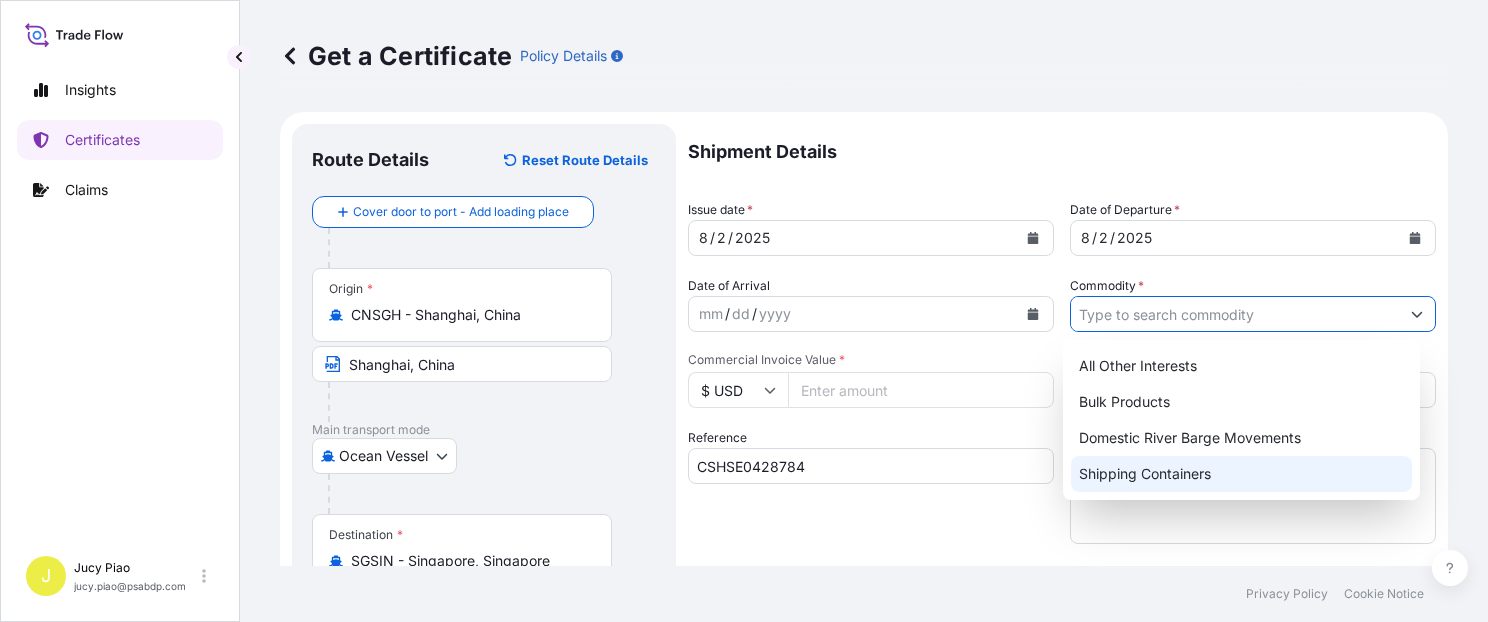 click on "Shipping Containers" at bounding box center (1241, 474) 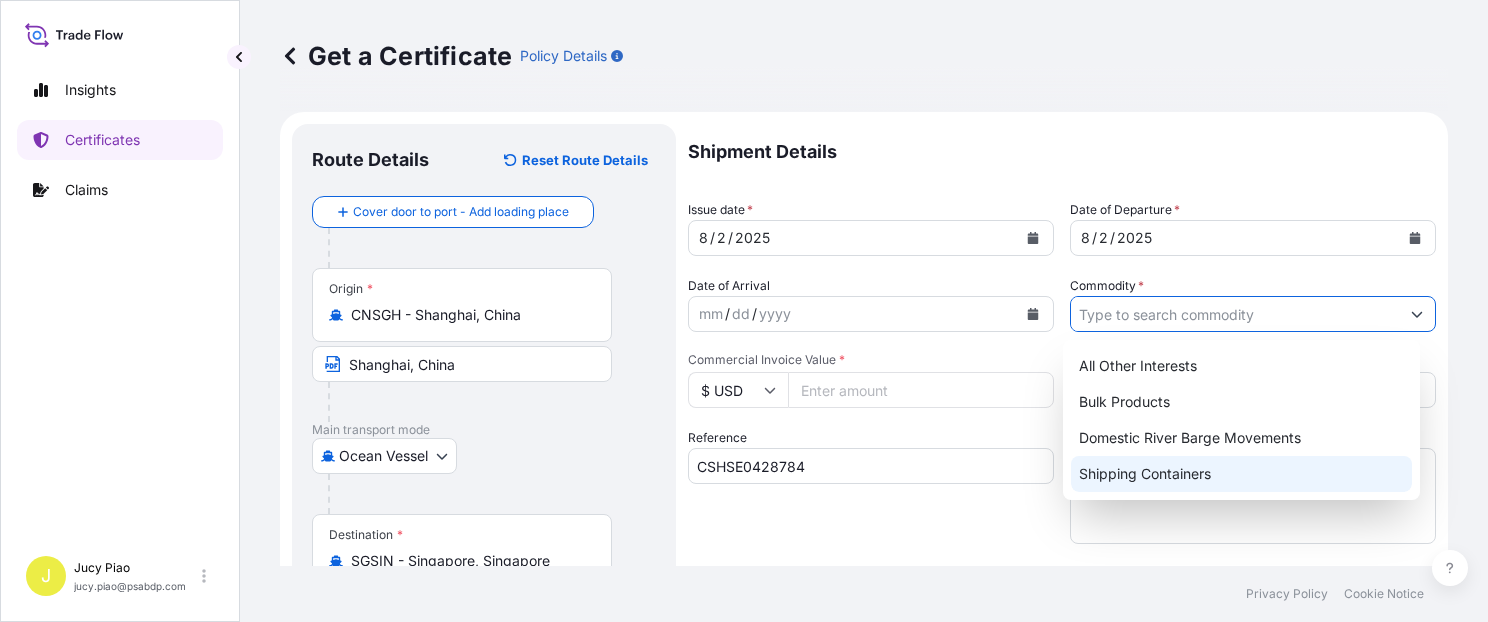 type on "Shipping Containers" 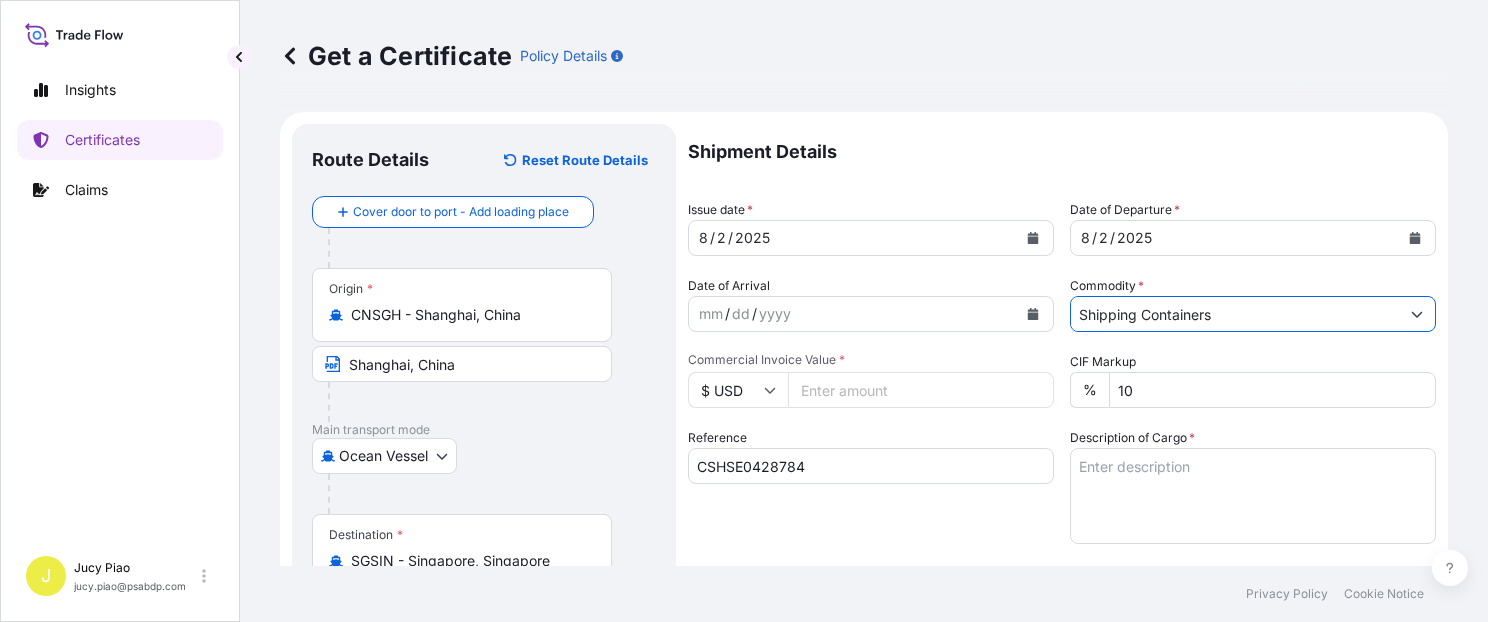 click on "Commercial Invoice Value    *" at bounding box center (921, 390) 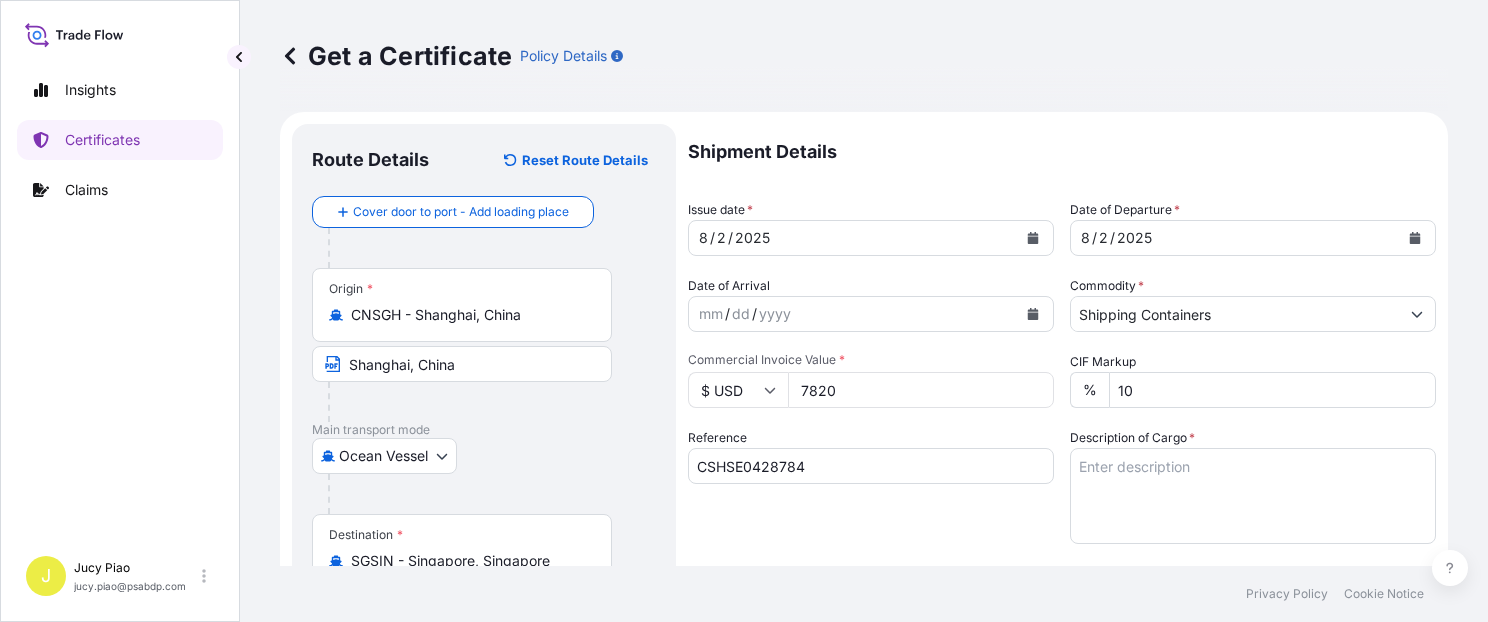 type on "7820" 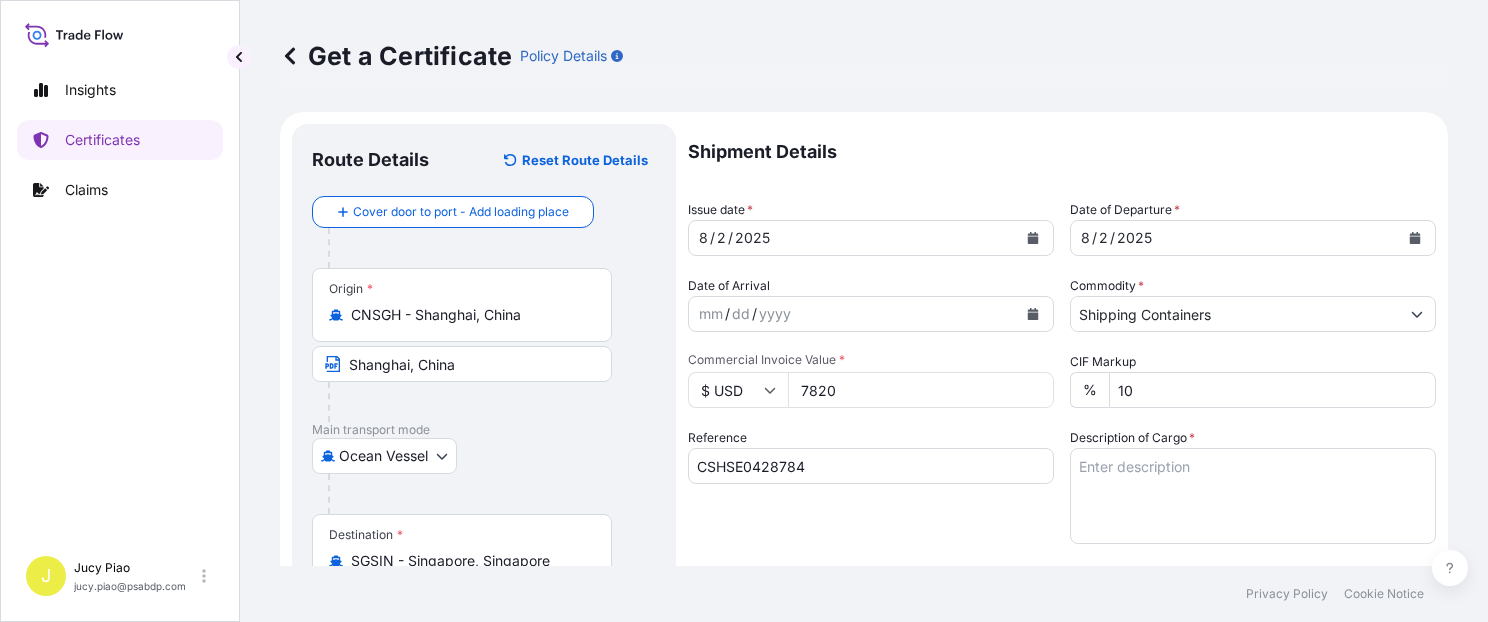 click on "Reference CSHSE0428784" at bounding box center [871, 486] 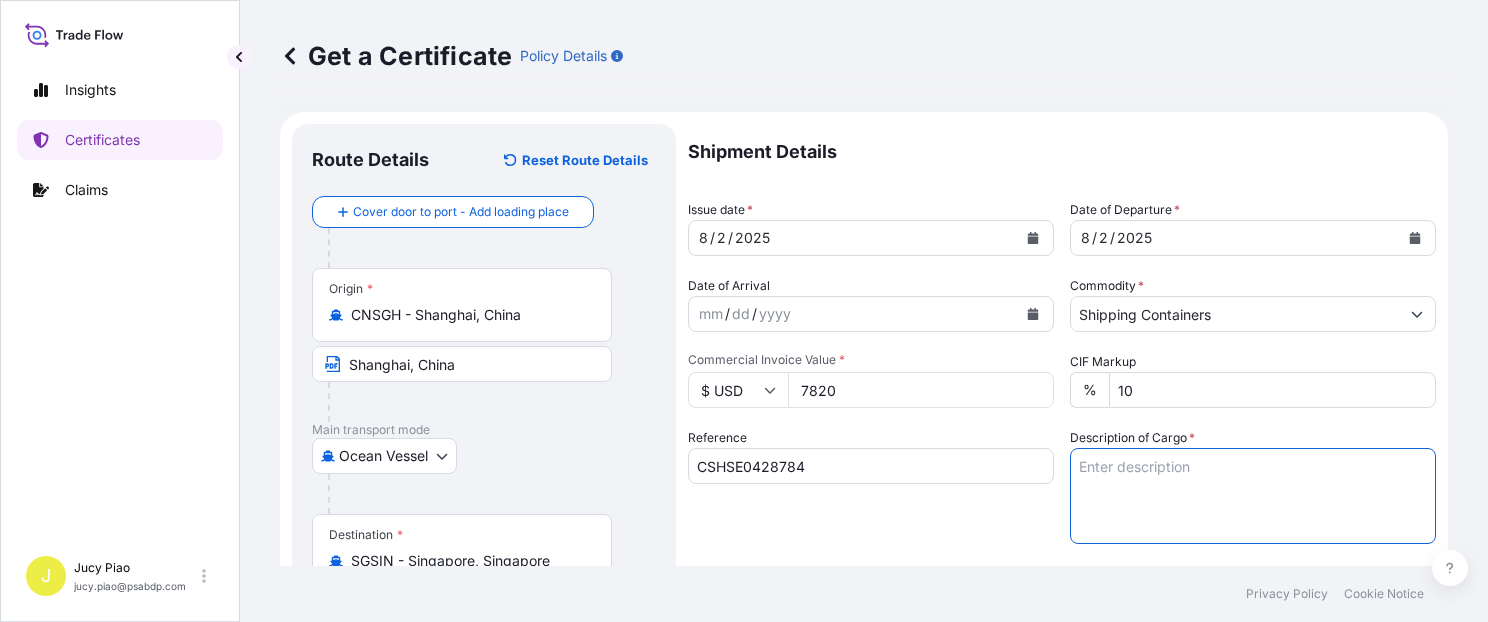 paste on "Singapore, Singapore" 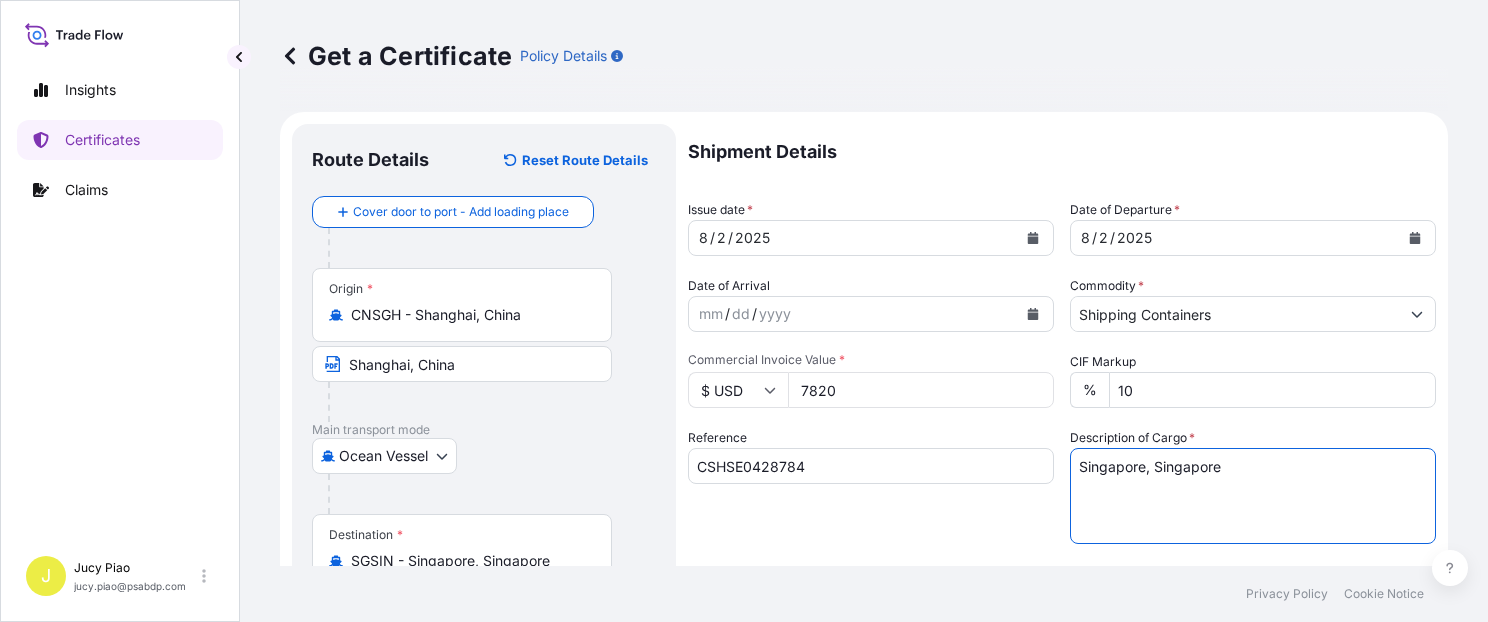 drag, startPoint x: 1257, startPoint y: 480, endPoint x: 823, endPoint y: 454, distance: 434.7781 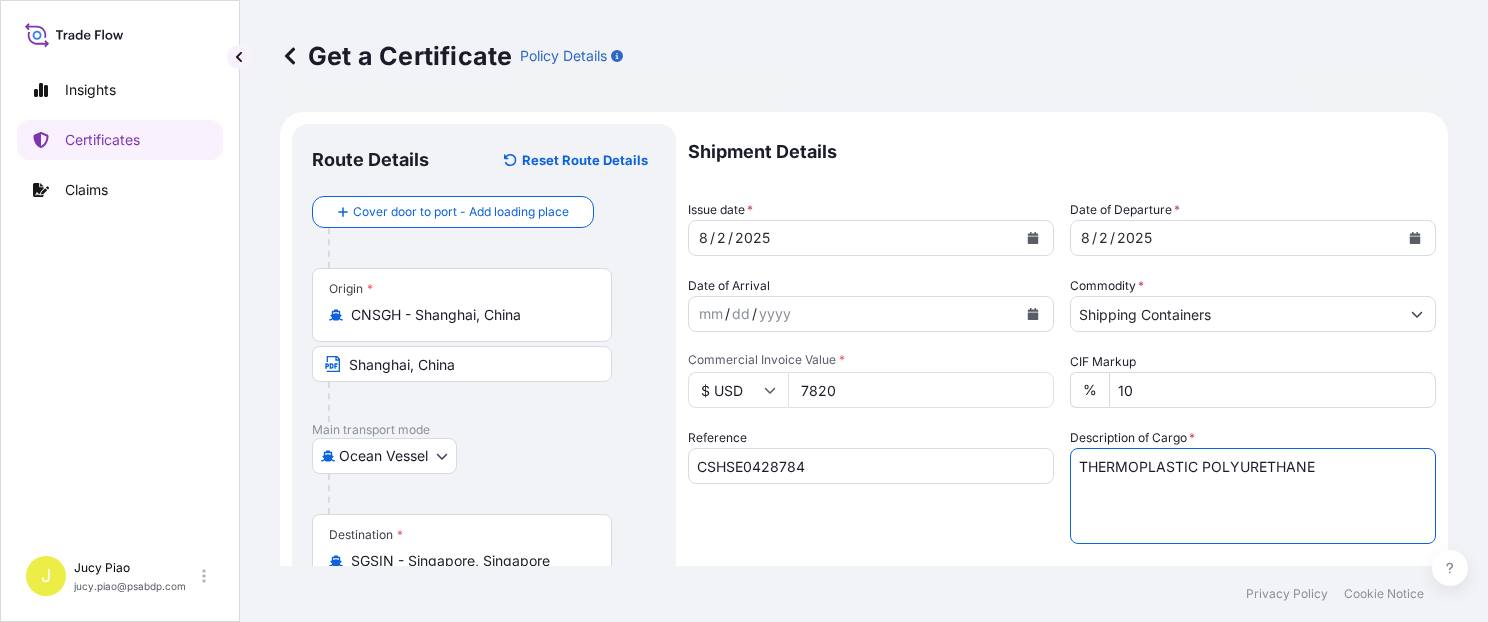 paste on "ESTANE(R) S190A-43, PE FOIL BAG" 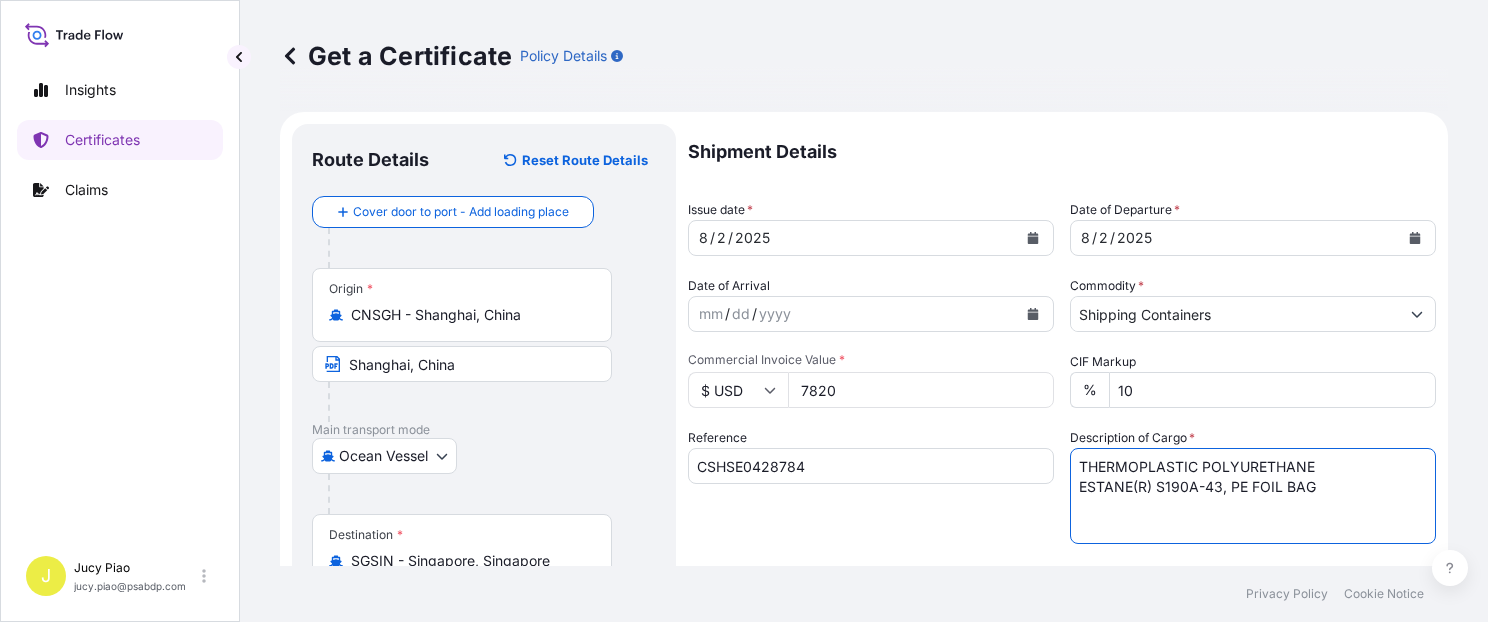 click on "THERMOPLASTIC POLYURETHANE
ESTANE(R) S190A-43, PE FOIL BAG" at bounding box center [1253, 496] 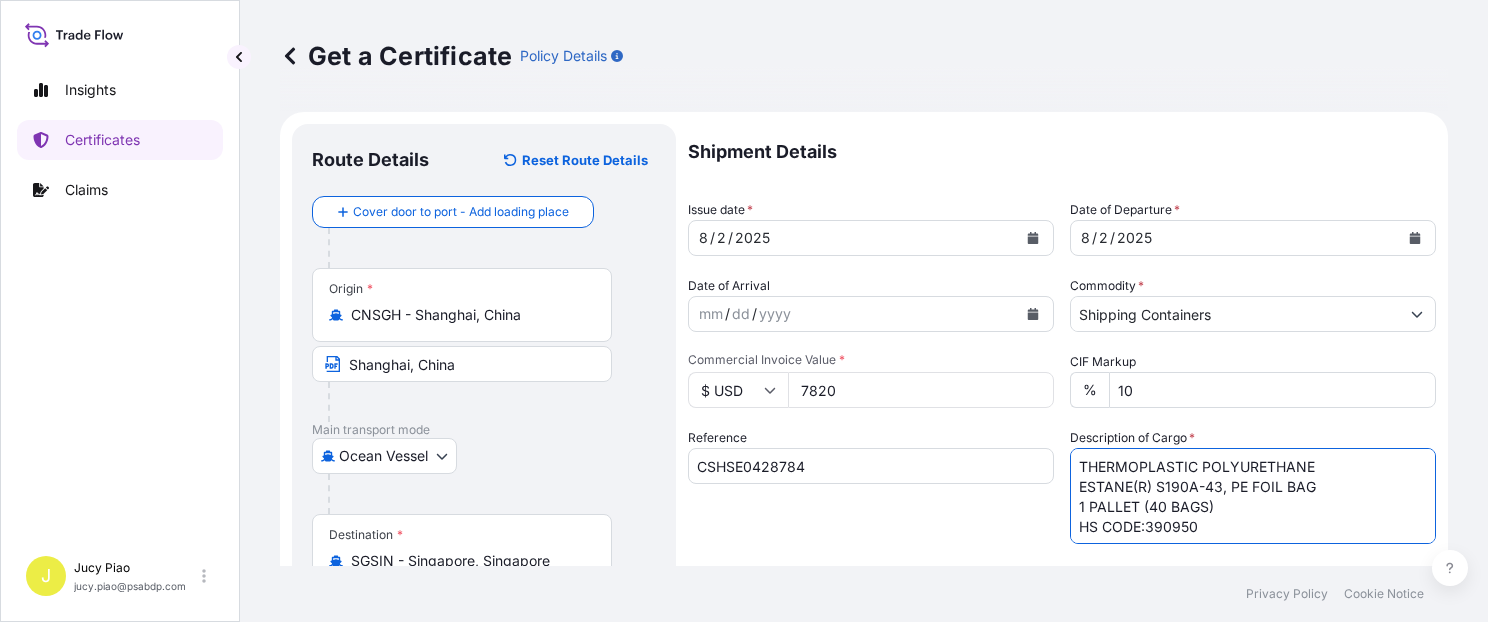 scroll, scrollTop: 1, scrollLeft: 0, axis: vertical 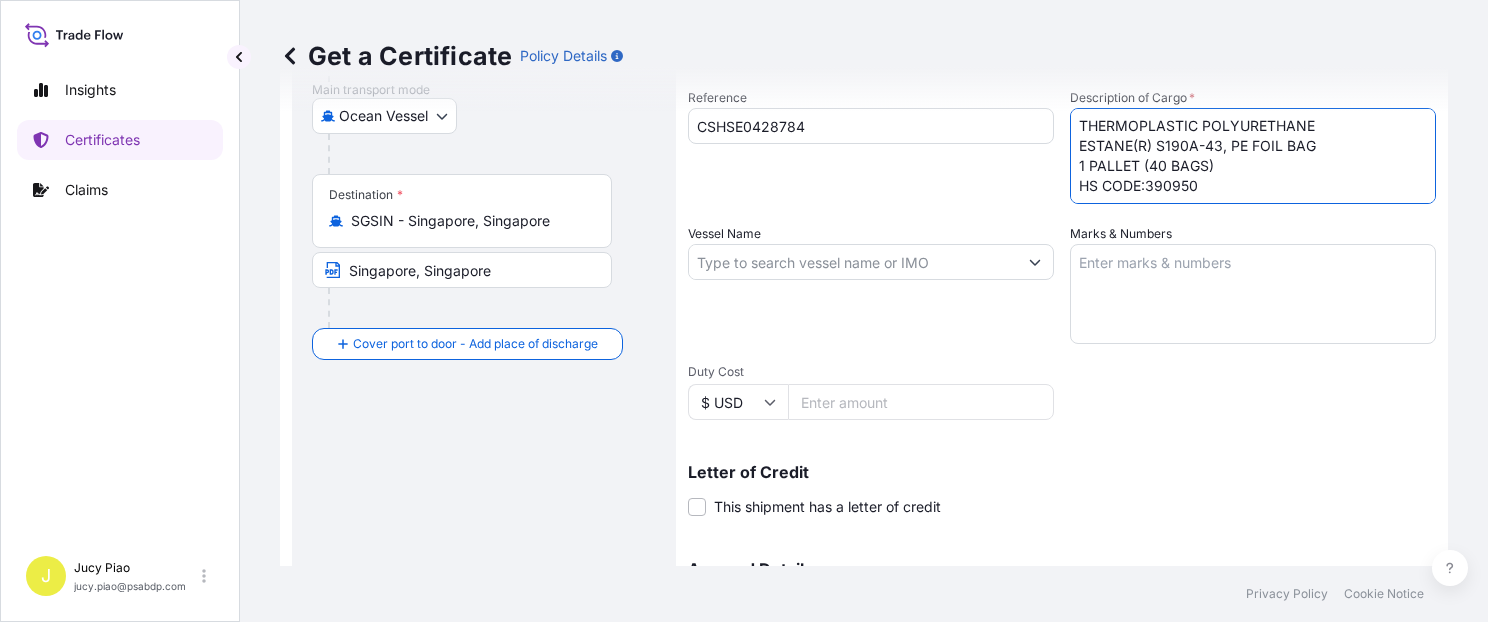 type on "THERMOPLASTIC POLYURETHANE
ESTANE(R) S190A-43, PE FOIL BAG
1 PALLET (40 BAGS)
HS CODE:390950" 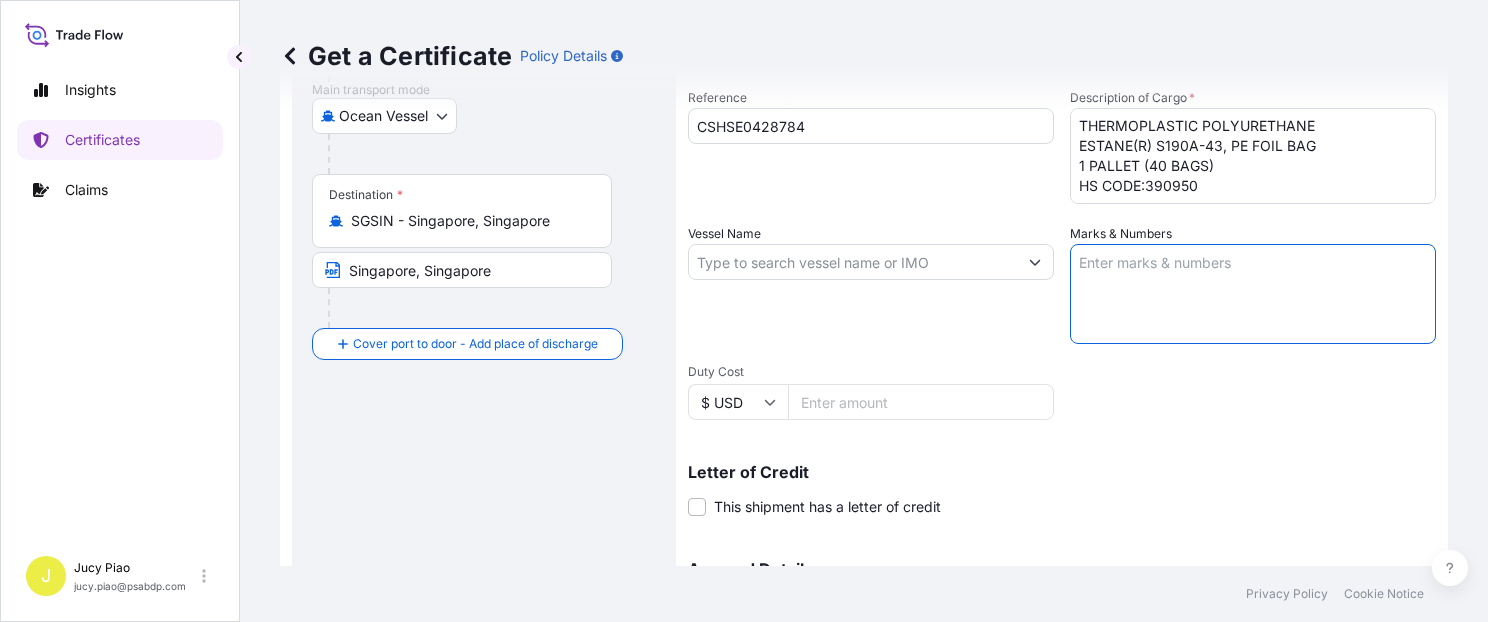 paste on "INABATA SINGAPORE" 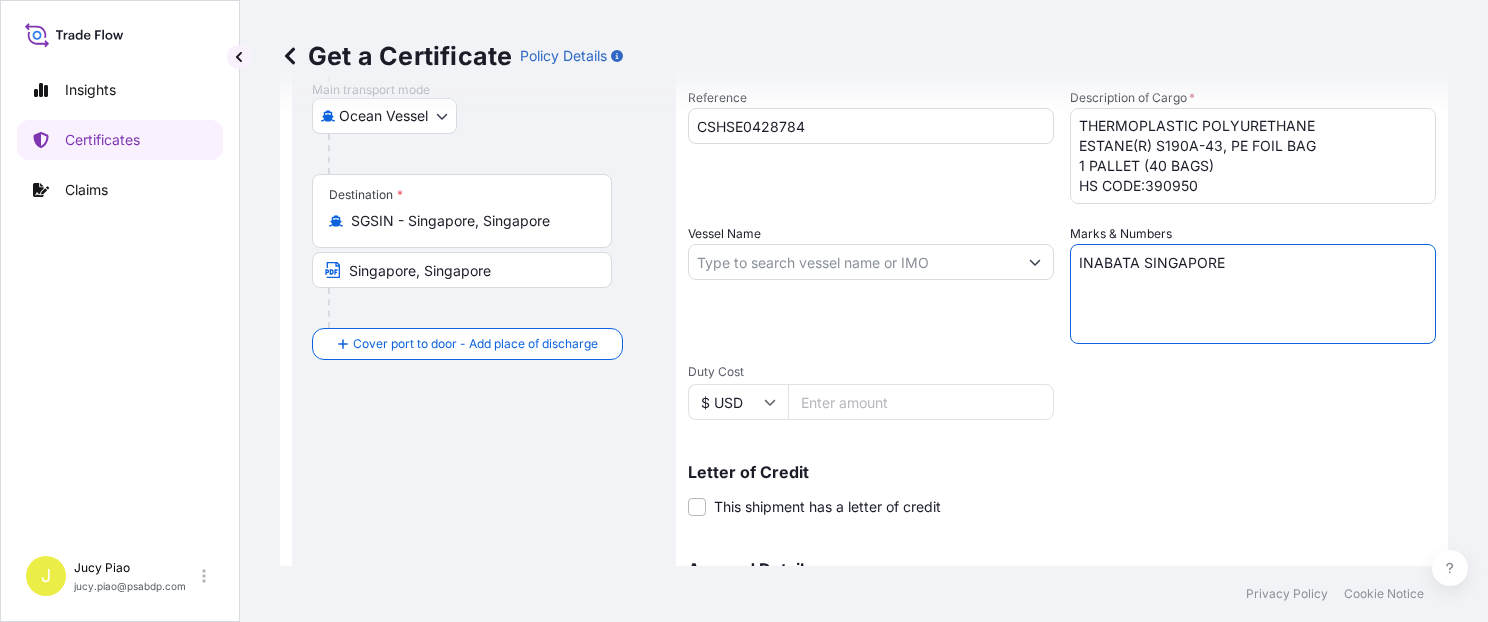 paste on "PO NO. CSG0135356" 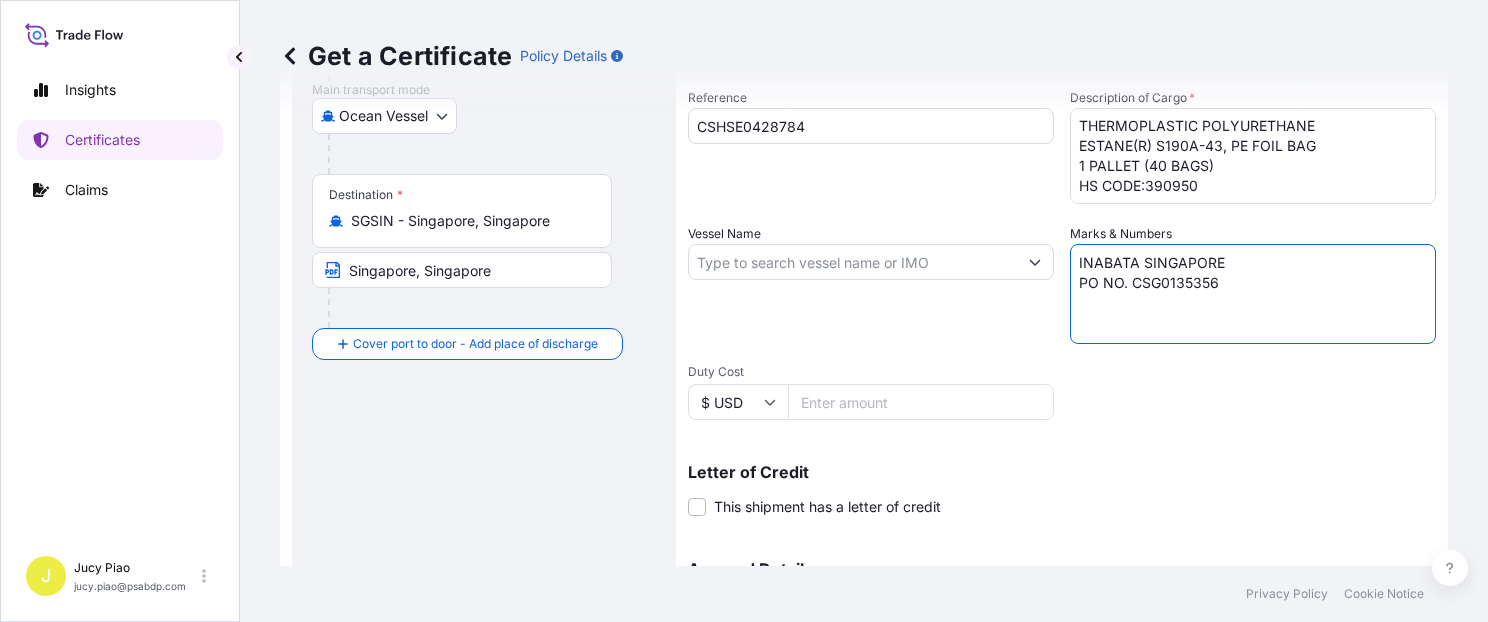 click on "INABATA SINGAPORE
PO NO. CSG0135356" at bounding box center [1253, 294] 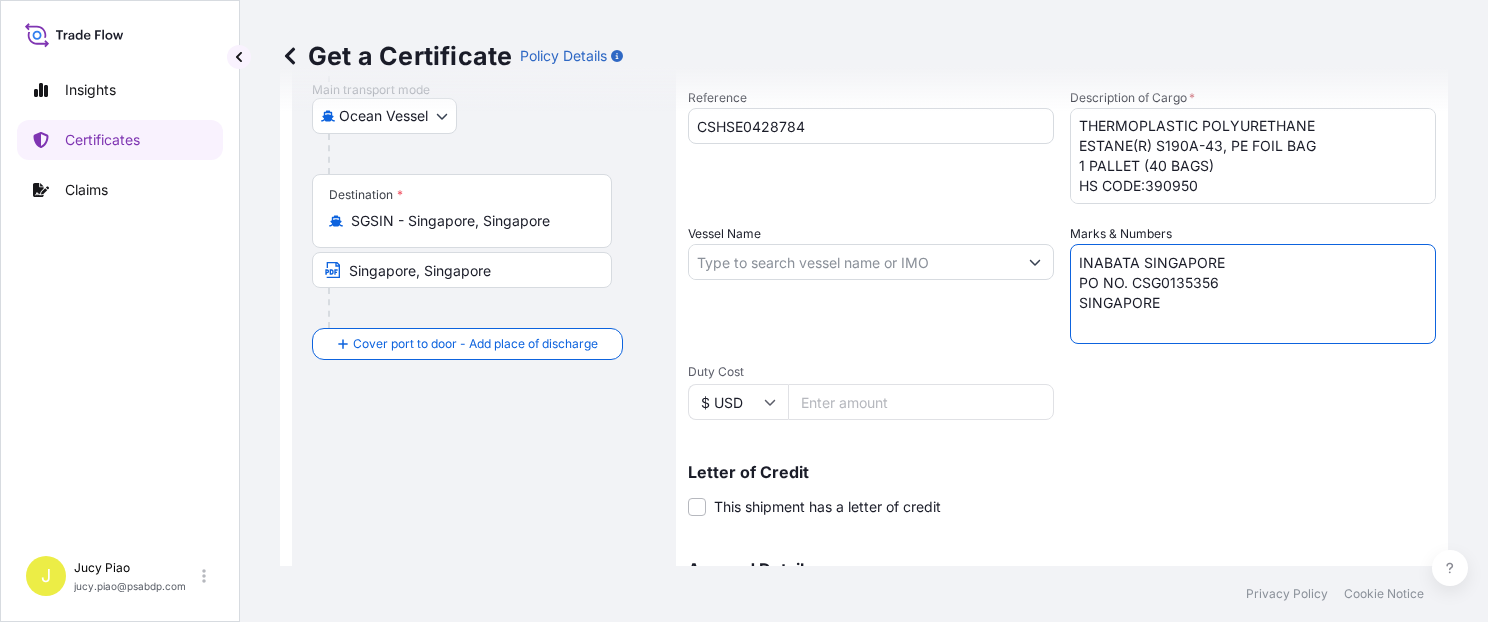type on "INABATA SINGAPORE
PO NO. CSG0135356
SINGAPORE" 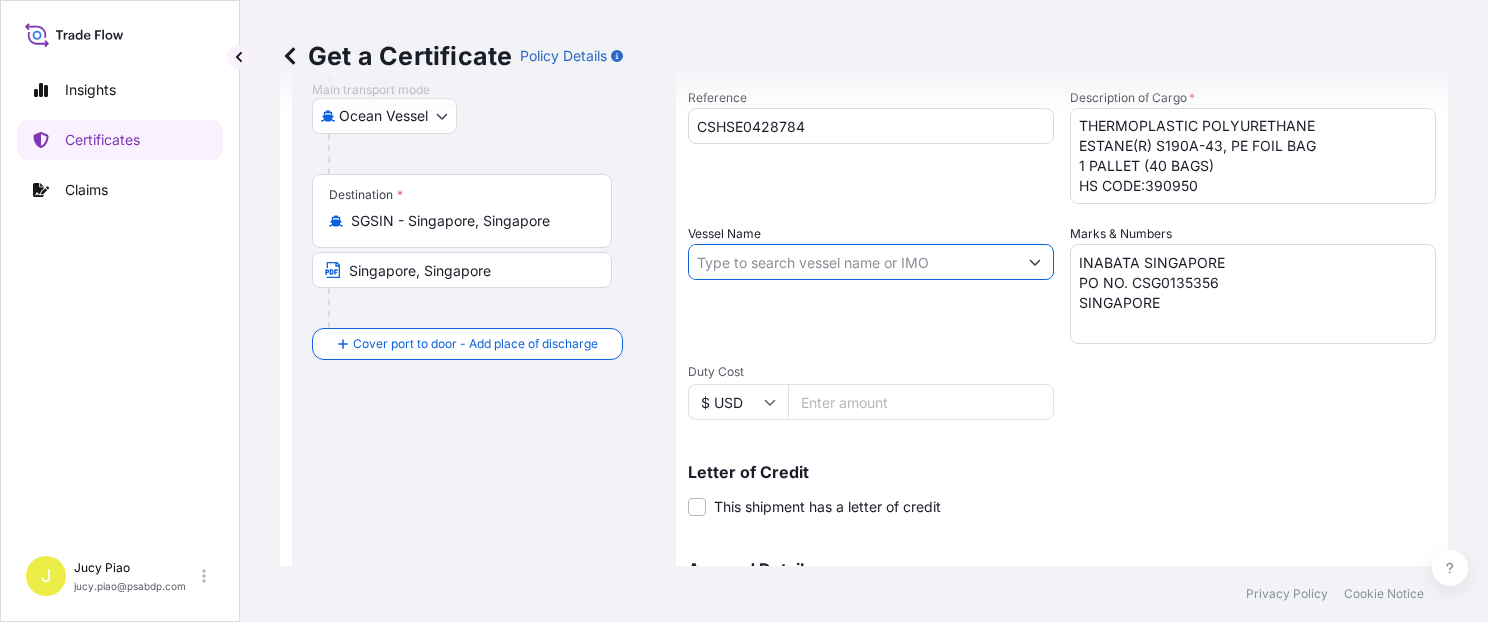 paste on "OOCL SAVANNAH" 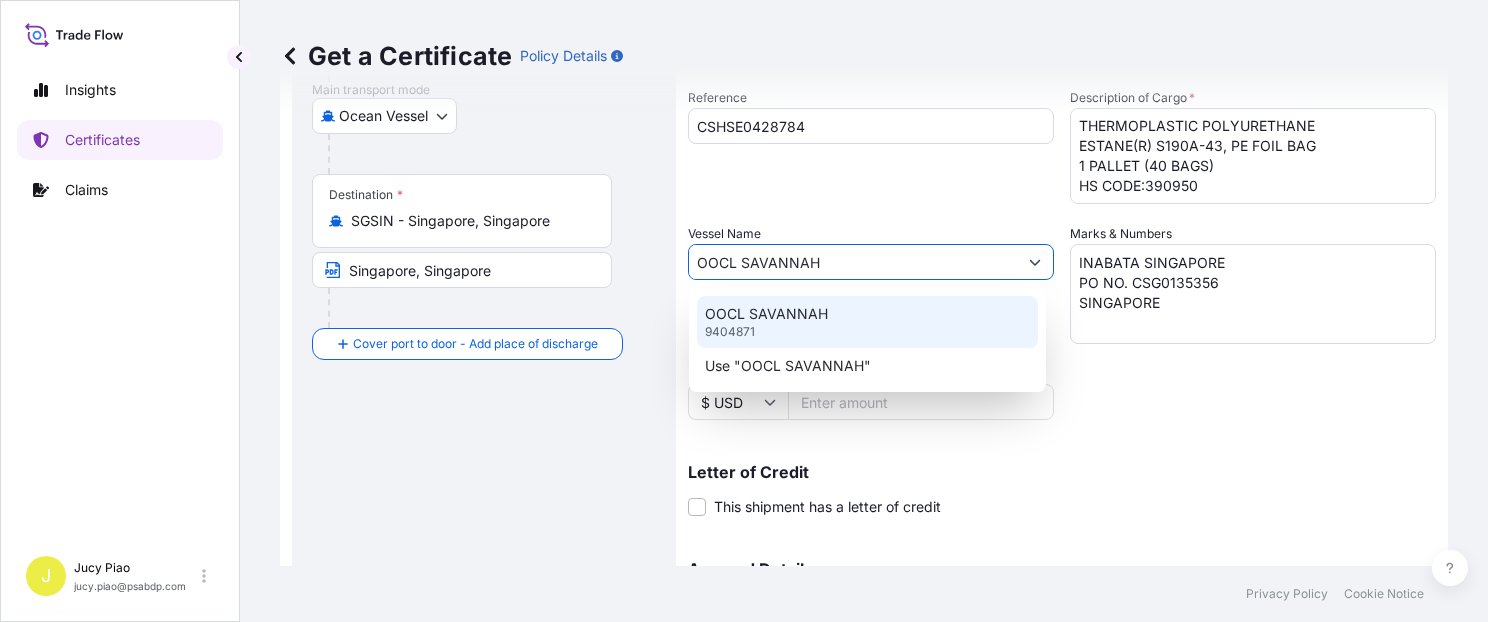 click on "OOCL SAVANNAH" at bounding box center (766, 314) 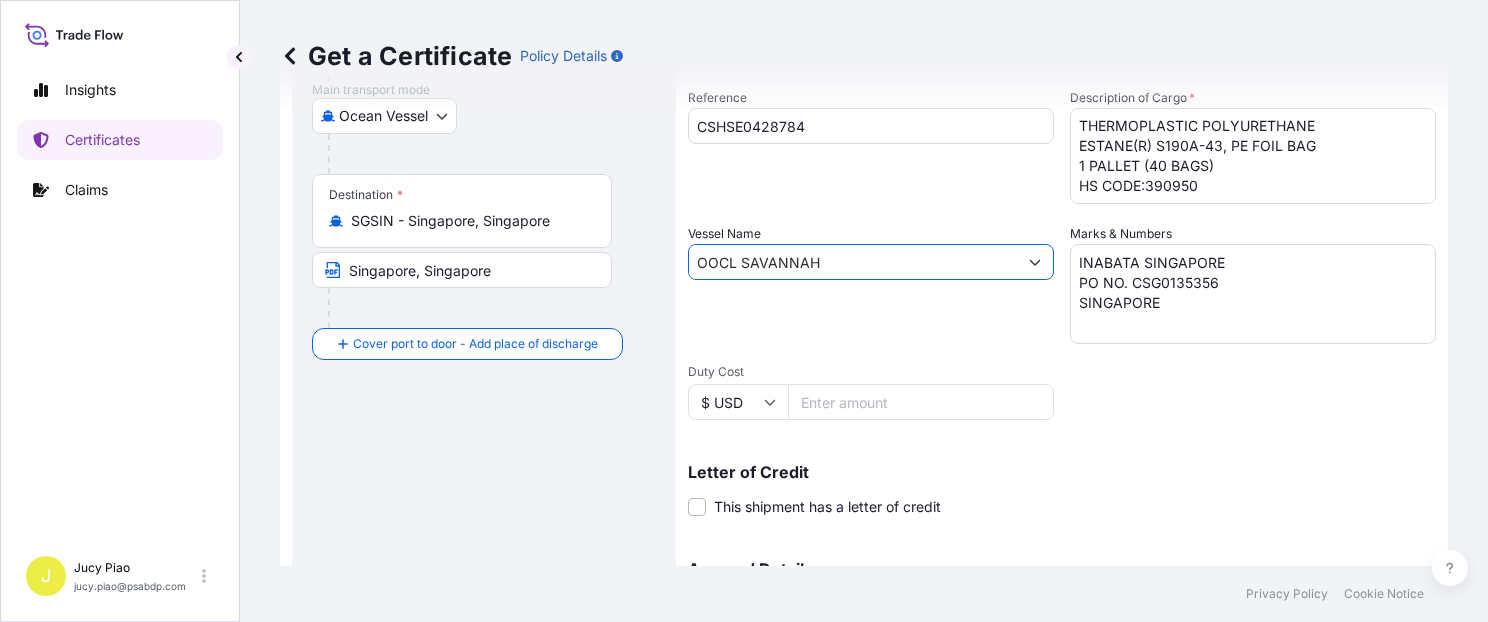 type on "OOCL SAVANNAH" 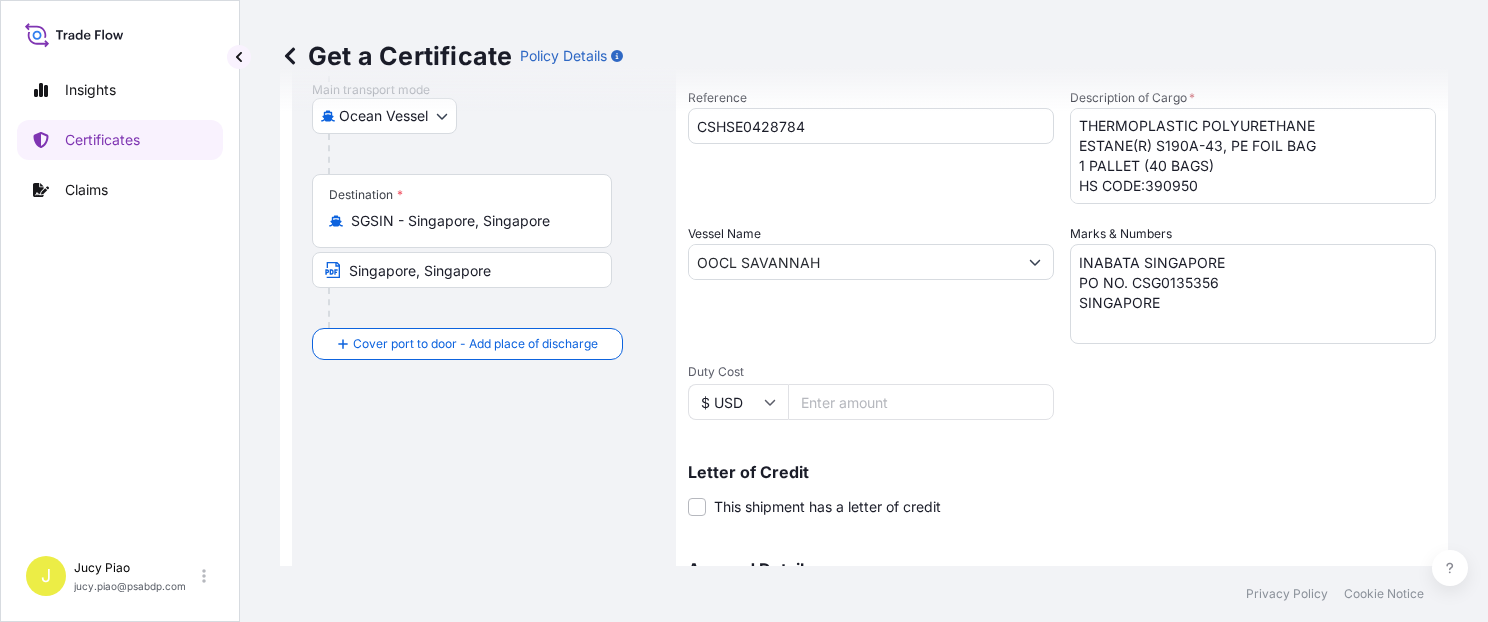 click on "Letter of Credit This shipment has a letter of credit Letter of credit * Letter of credit may not exceed 12000 characters" at bounding box center [1062, 478] 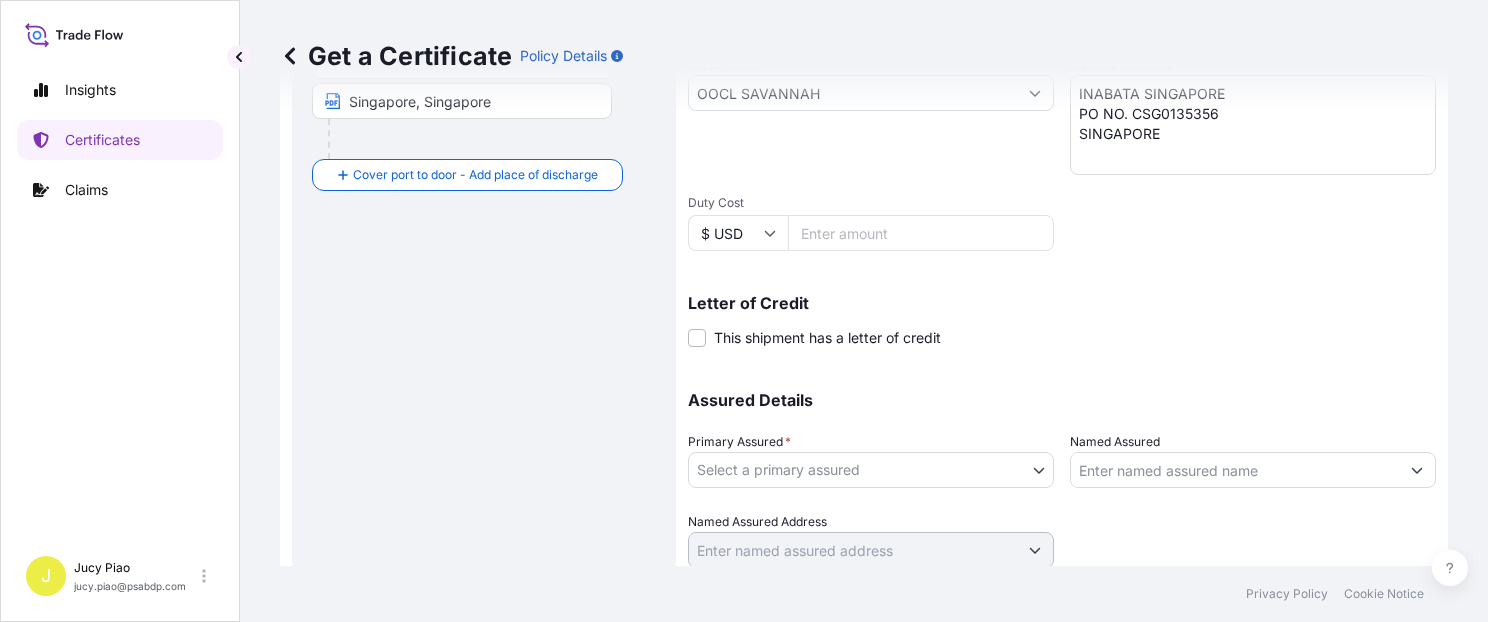 scroll, scrollTop: 565, scrollLeft: 0, axis: vertical 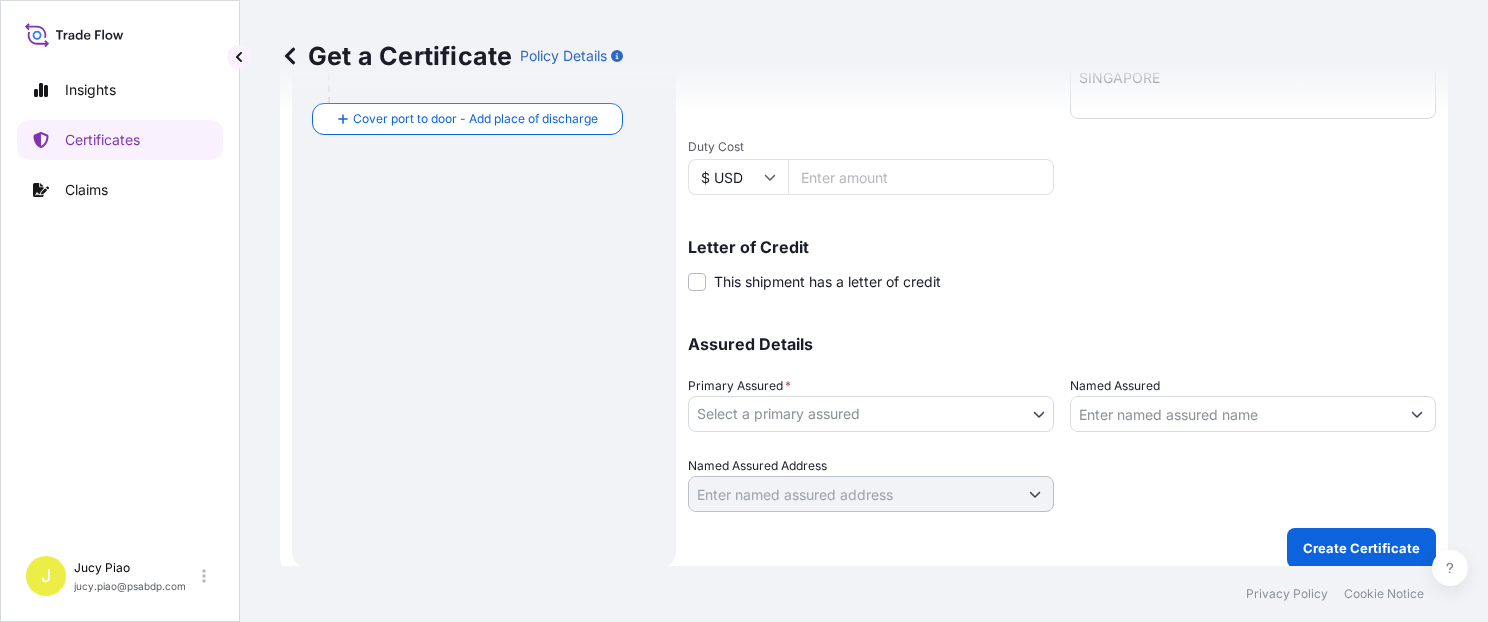 click on "0 options available. 2 options available.
Insights Certificates Claims J Jucy   Piao jucy.piao@psabdp.com Get a Certificate Policy Details Route Details   Cover door to port - Add loading place Place of loading Road / Inland Road / Inland Origin * CNSGH - Shanghai, China Shanghai, China Main transport mode Ocean Vessel Air Barge Road Ocean Vessel Rail Barge in Tow Destination * SGSIN - Singapore, Singapore Singapore, Singapore Cover port to door - Add place of discharge Road / Inland Road / Inland Place of Discharge Shipment Details Issue date * [MONTH] / [DAY] / [YEAR] Date of Departure * [MONTH] / [DAY] / [YEAR] Date of Arrival mm / dd / yyyy Commodity * Shipping Containers Packing Category Commercial Invoice Value    * $ USD 7820 CIF Markup % 10 Reference CSHSE0428784 Description of Cargo * THERMOPLASTIC POLYURETHANE
ESTANE(R) S190A-43, PE FOIL BAG
1 PALLET (40 BAGS)
HS CODE:390950 Vessel Name OOCL SAVANNAH Marks & Numbers INABATA SINGAPORE
PO NO. CSG0135356
SINGAPORE Duty Cost   $ USD Letter of Credit *" at bounding box center [744, 311] 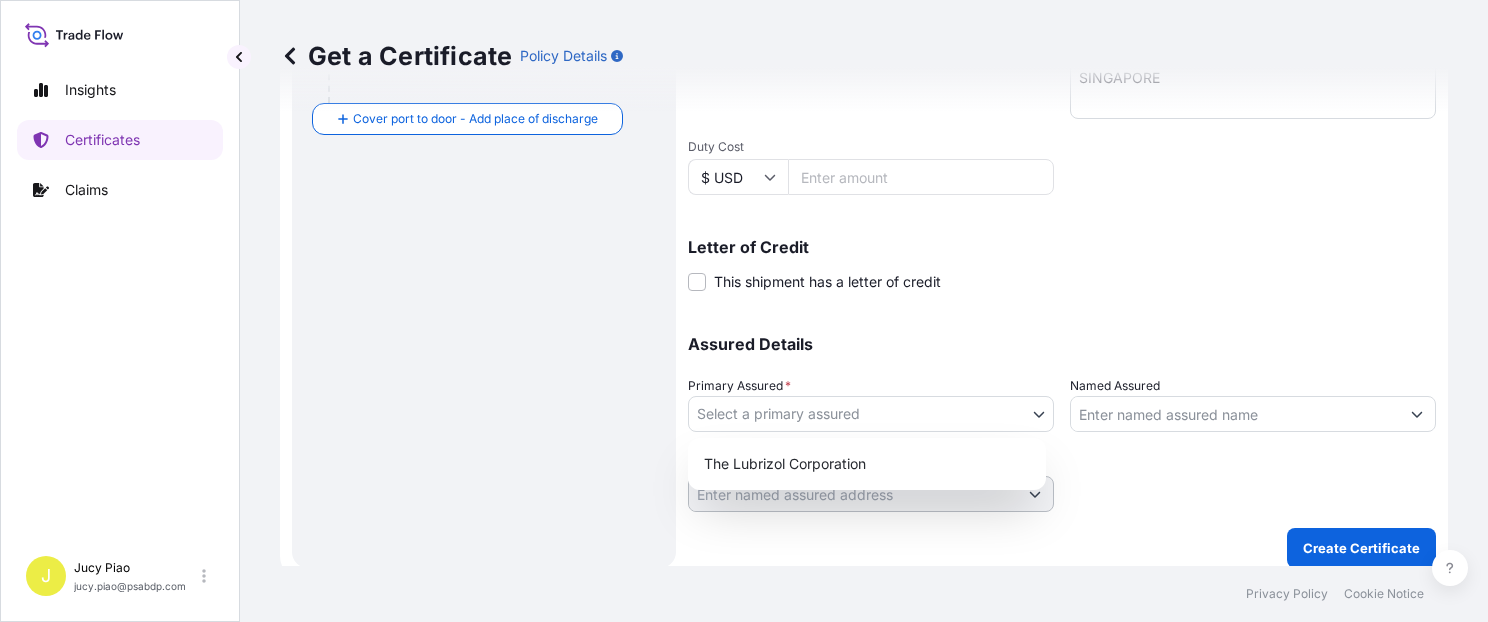 click on "The Lubrizol Corporation" at bounding box center [867, 464] 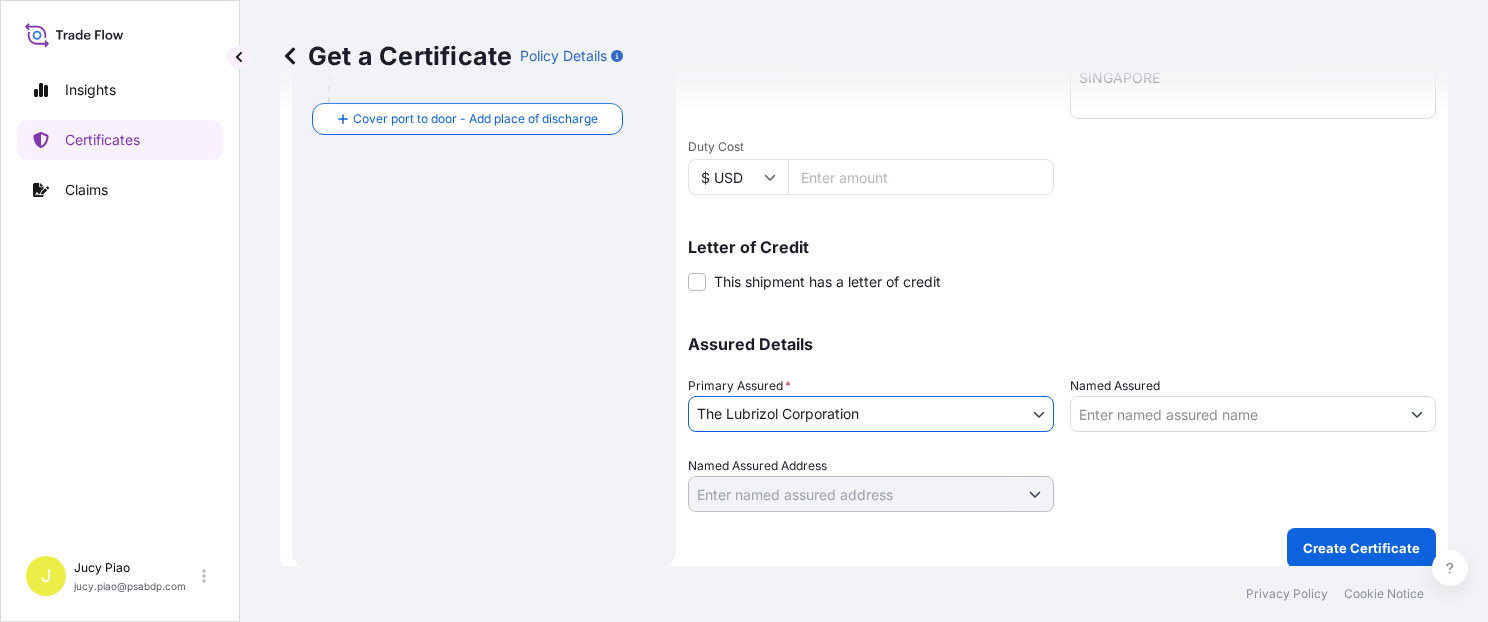 click on "Named Assured" at bounding box center (1235, 414) 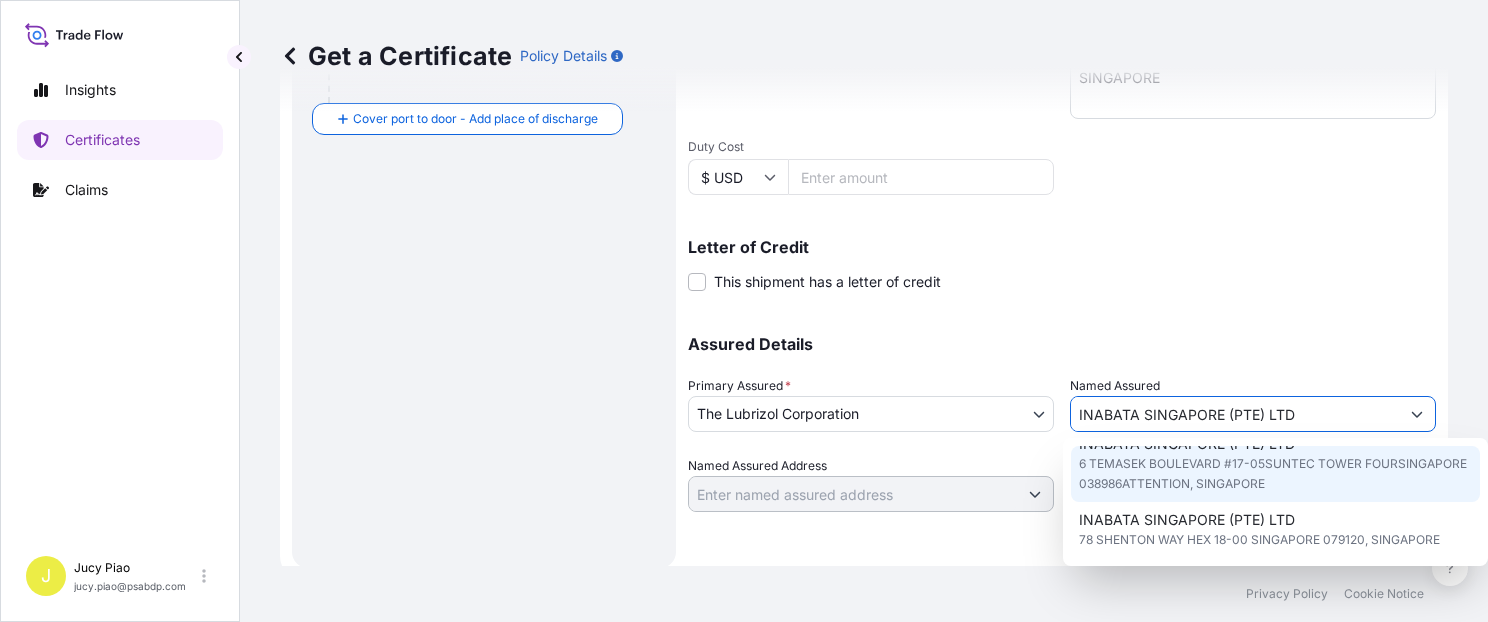 scroll, scrollTop: 0, scrollLeft: 0, axis: both 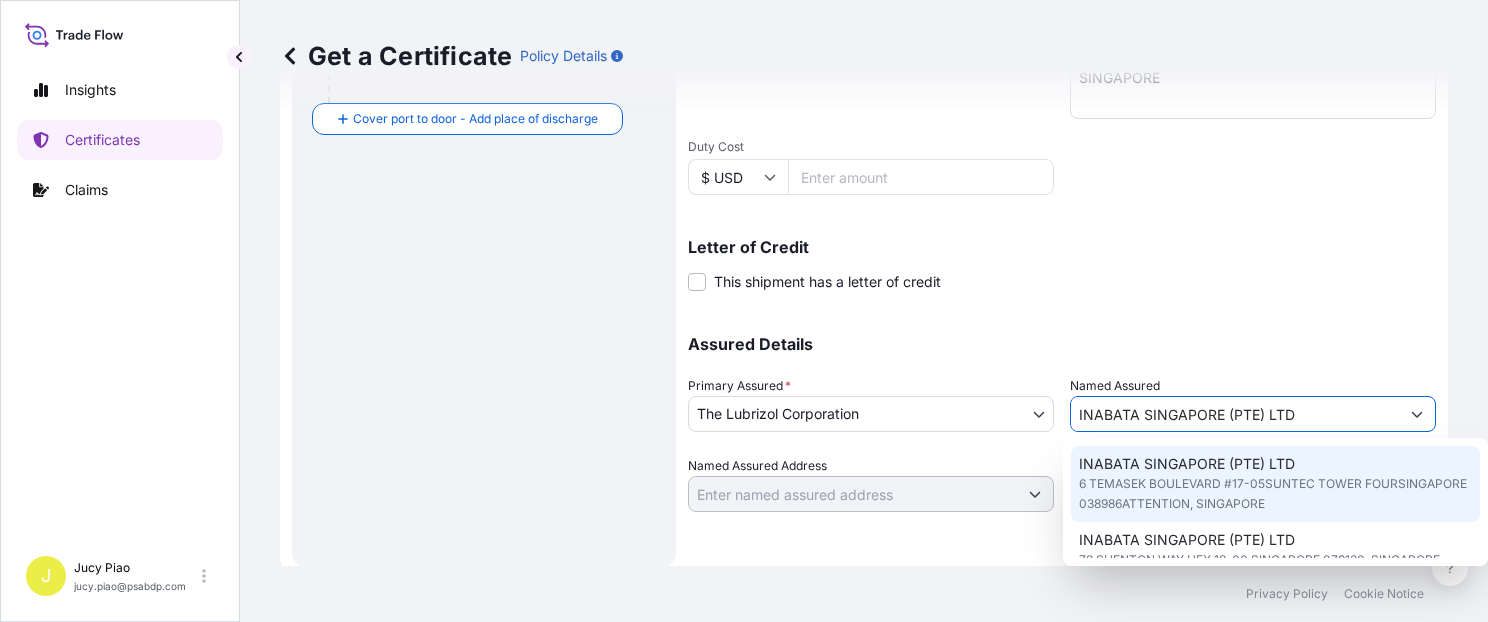 click on "6 TEMASEK BOULEVARD #17-05SUNTEC TOWER FOURSINGAPORE 038986ATTENTION, SINGAPORE" at bounding box center [1275, 494] 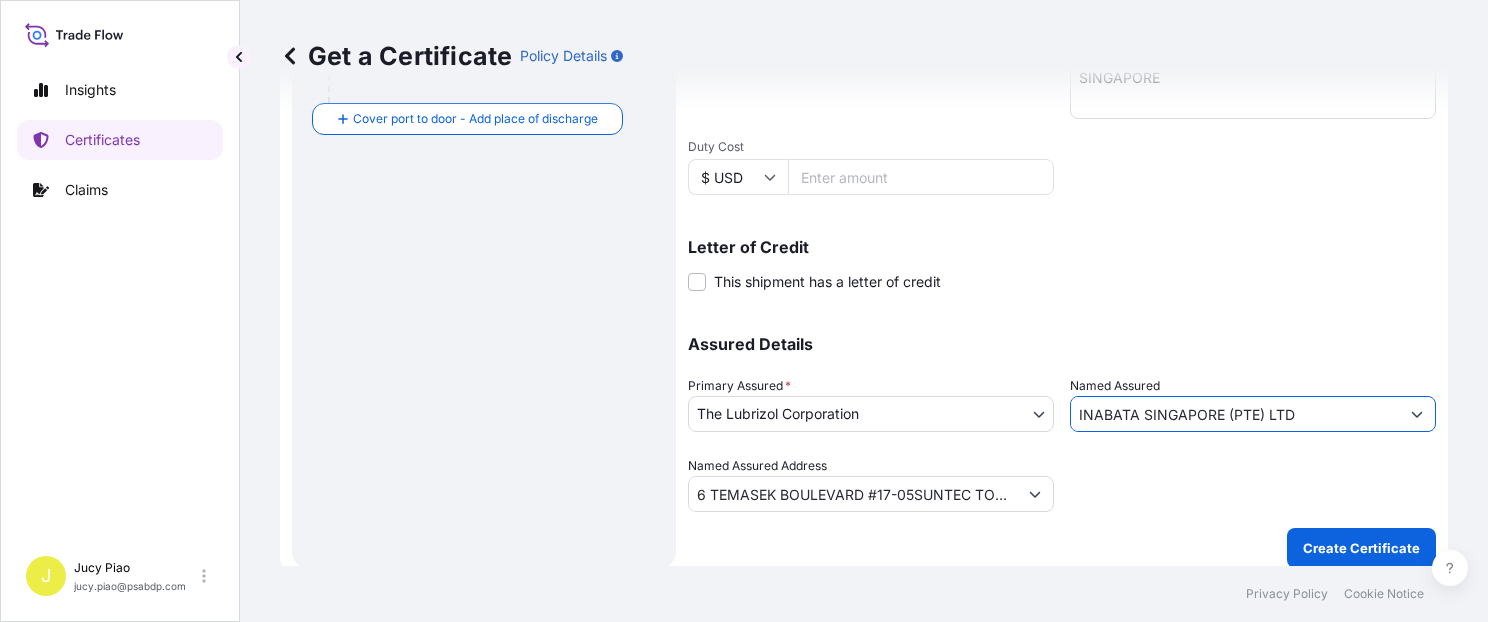 type on "INABATA SINGAPORE (PTE) LTD" 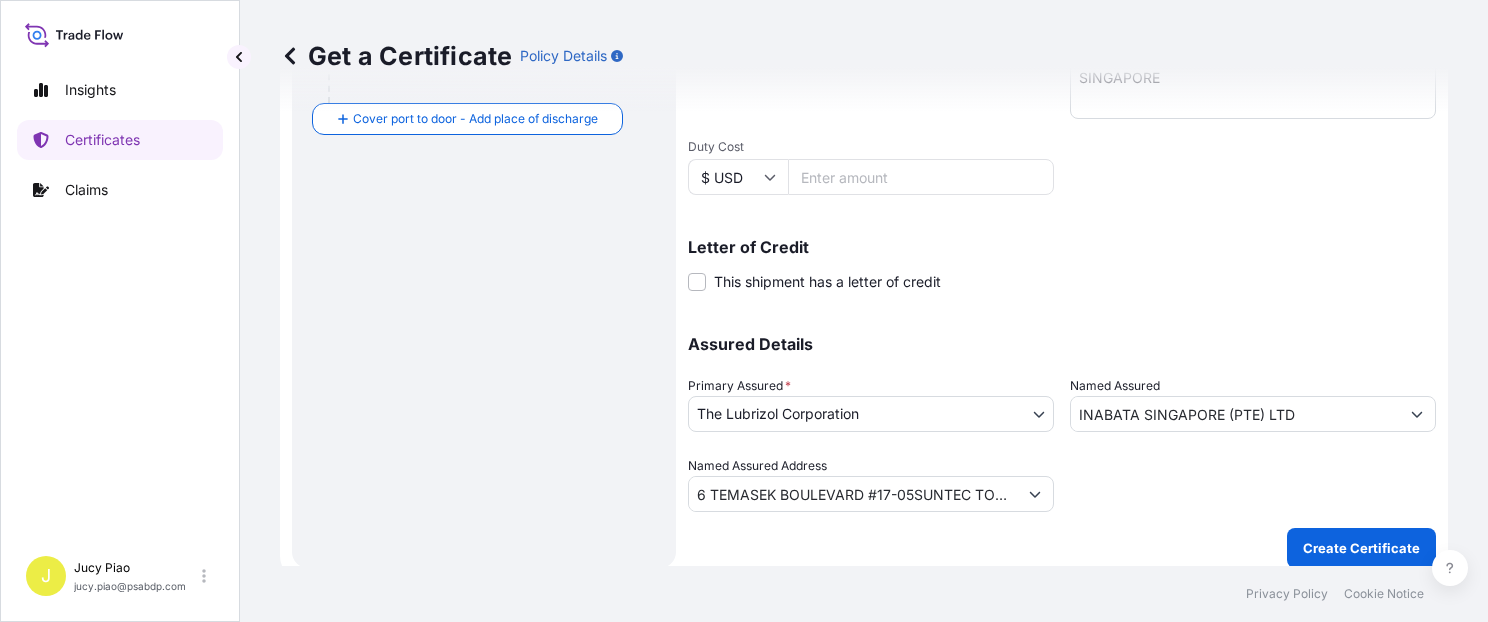 click on "Get a Certificate Policy Details Route Details Reset Route Details   Cover door to port - Add loading place Place of loading Road / Inland Road / Inland Origin * CNSGH - Shanghai, China Shanghai, China Main transport mode Ocean Vessel Air Barge Road Ocean Vessel Rail Barge in Tow Destination * SGSIN - Singapore, Singapore Singapore, Singapore Cover port to door - Add place of discharge Road / Inland Road / Inland Place of Discharge Shipment Details Issue date * [MONTH] / [DAY] / [YEAR] Date of Departure * [MONTH] / [DAY] / [YEAR] Date of Arrival mm / dd / yyyy Commodity * Shipping Containers Packing Category Commercial Invoice Value    * $ USD 7820 CIF Markup % 10 Reference CSHSE0428784 Description of Cargo * THERMOPLASTIC POLYURETHANE
ESTANE(R) S190A-43, PE FOIL BAG
1 PALLET (40 BAGS)
HS CODE:390950 Vessel Name OOCL SAVANNAH Marks & Numbers INABATA SINGAPORE
PO NO. CSG0135356
SINGAPORE Duty Cost   $ USD Letter of Credit This shipment has a letter of credit Letter of credit * Letter of credit may not exceed 12000 characters *" at bounding box center (864, 283) 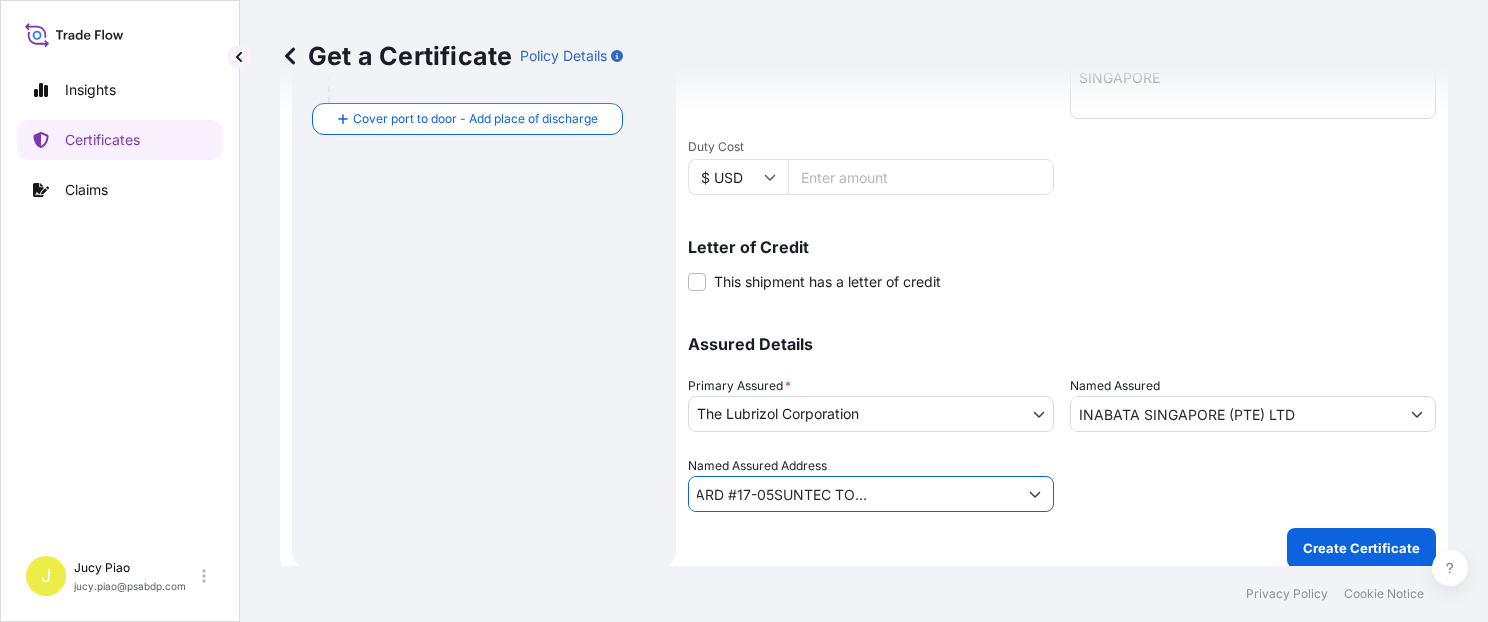 scroll, scrollTop: 0, scrollLeft: 282, axis: horizontal 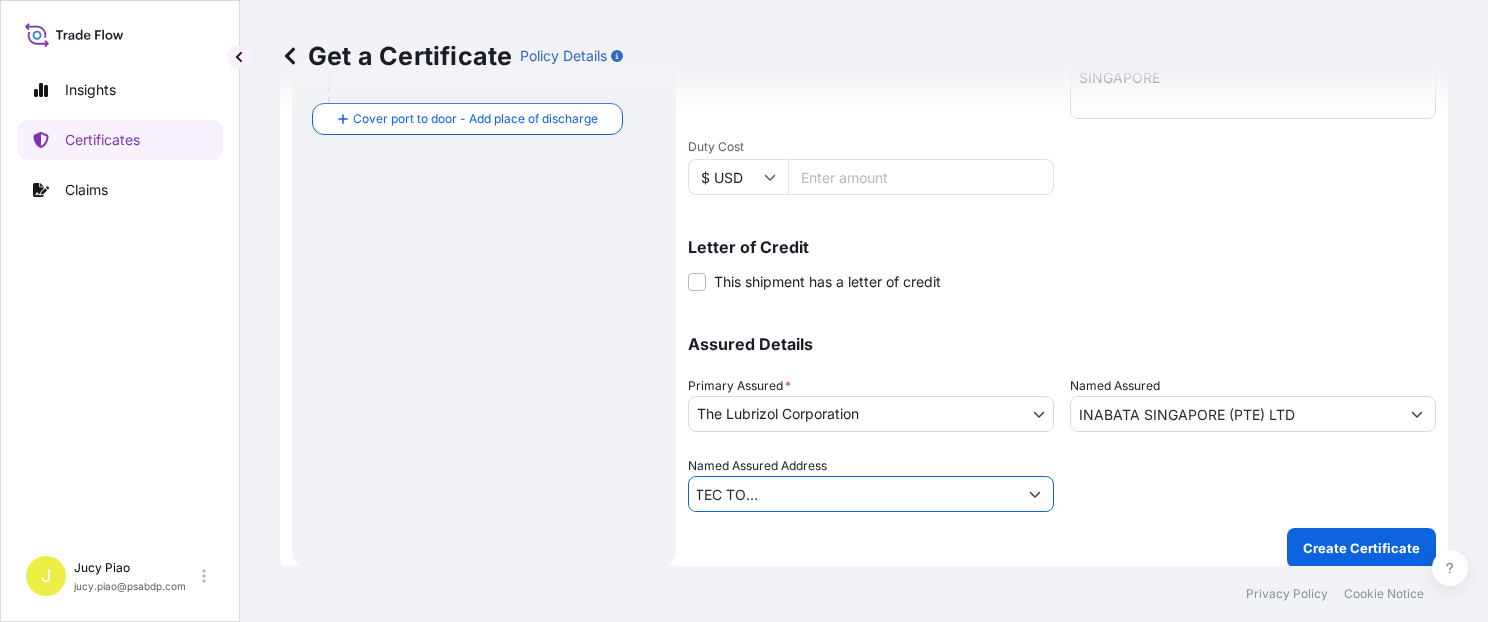 drag, startPoint x: 863, startPoint y: 494, endPoint x: 1094, endPoint y: 500, distance: 231.07791 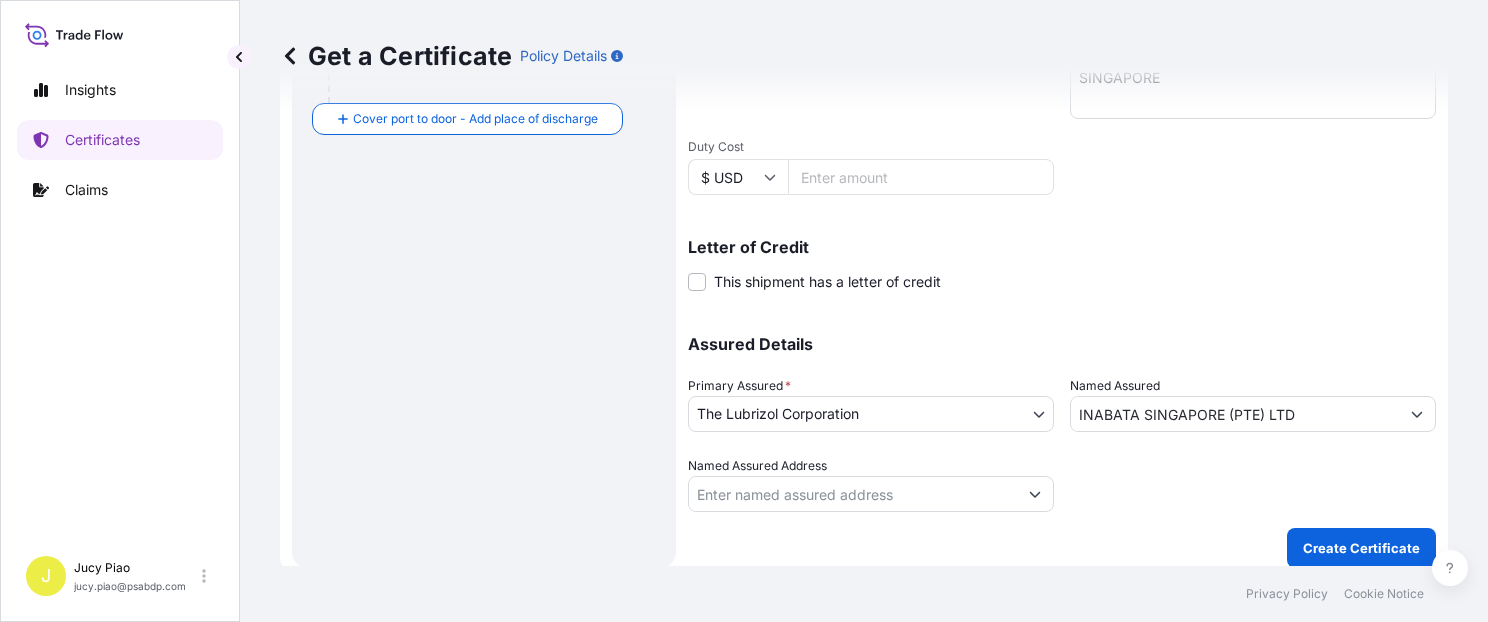 click at bounding box center (1253, 484) 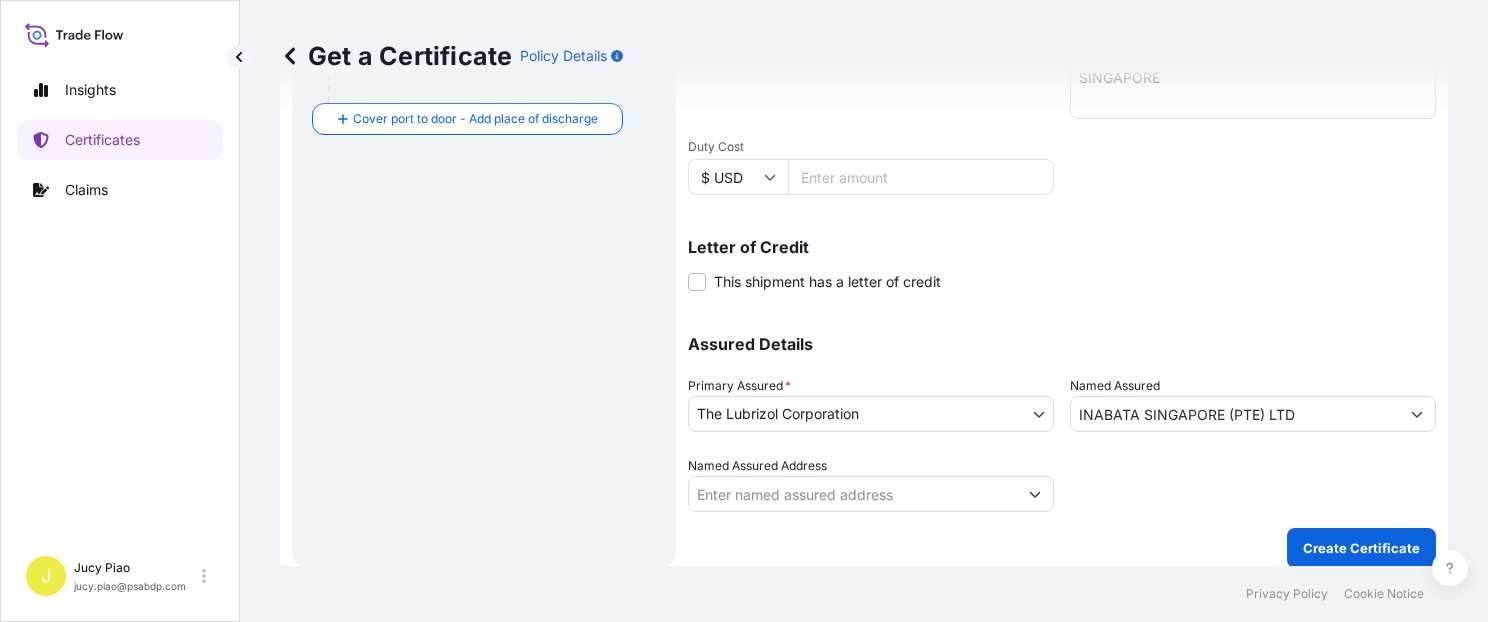 click on "Get a Certificate Policy Details Route Details Reset Route Details   Cover door to port - Add loading place Place of loading Road / Inland Road / Inland Origin * CNSGH - Shanghai, China Shanghai, China Main transport mode Ocean Vessel Air Barge Road Ocean Vessel Rail Barge in Tow Destination * SGSIN - Singapore, Singapore Singapore, Singapore Cover port to door - Add place of discharge Road / Inland Road / Inland Place of Discharge Shipment Details Issue date * [MONTH] / [DAY] / [YEAR] Date of Departure * [MONTH] / [DAY] / [YEAR] Date of Arrival mm / dd / yyyy Commodity * Shipping Containers Packing Category Commercial Invoice Value    * $ USD 7820 CIF Markup % 10 Reference CSHSE0428784 Description of Cargo * THERMOPLASTIC POLYURETHANE
ESTANE(R) S190A-43, PE FOIL BAG
1 PALLET (40 BAGS)
HS CODE:390950 Vessel Name OOCL SAVANNAH Marks & Numbers INABATA SINGAPORE
PO NO. CSG0135356
SINGAPORE Duty Cost   $ USD Letter of Credit This shipment has a letter of credit Letter of credit * Letter of credit may not exceed 12000 characters *" at bounding box center (864, 283) 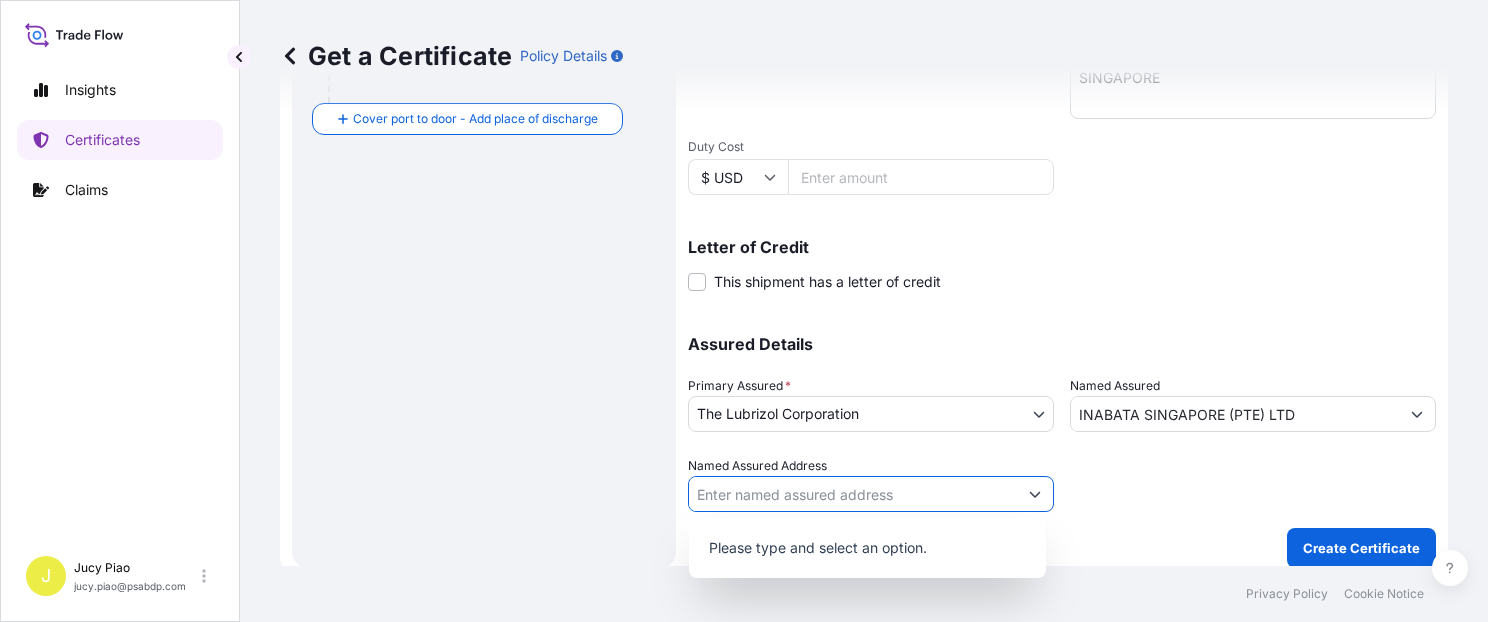 click at bounding box center (1035, 494) 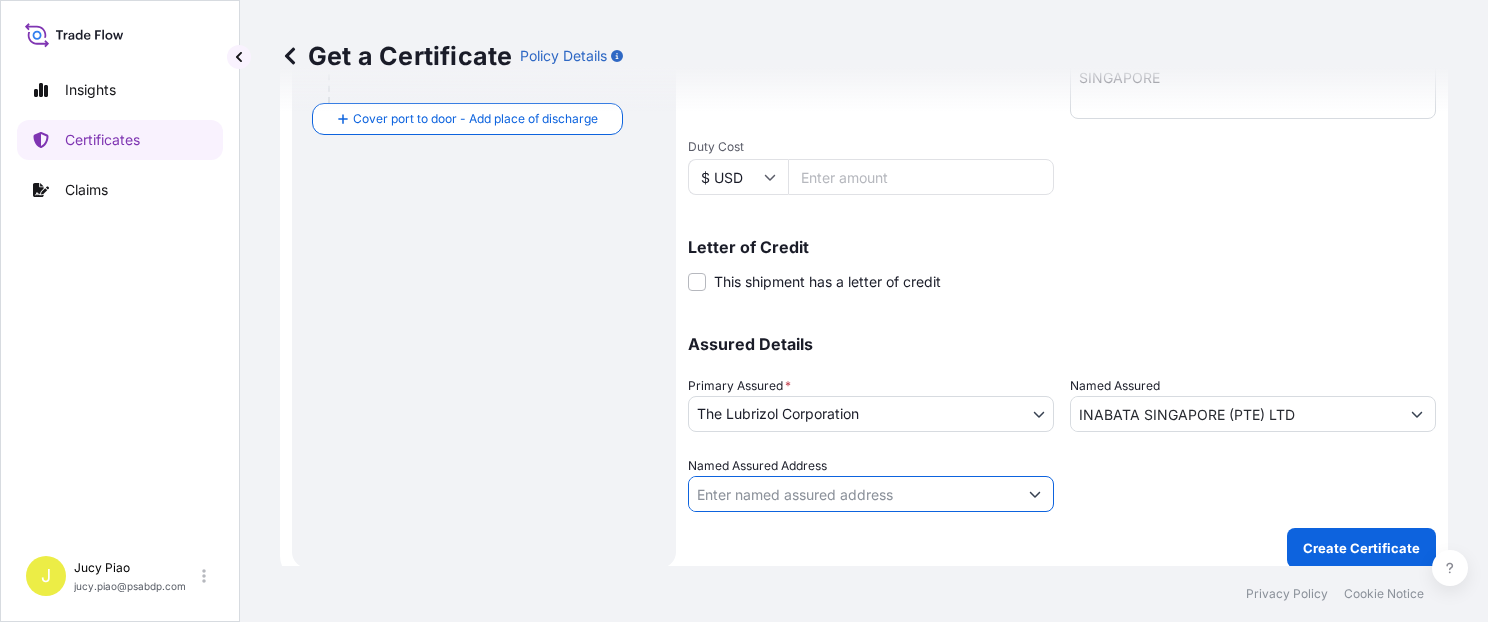 click on "INABATA SINGAPORE (PTE) LTD" at bounding box center [1235, 414] 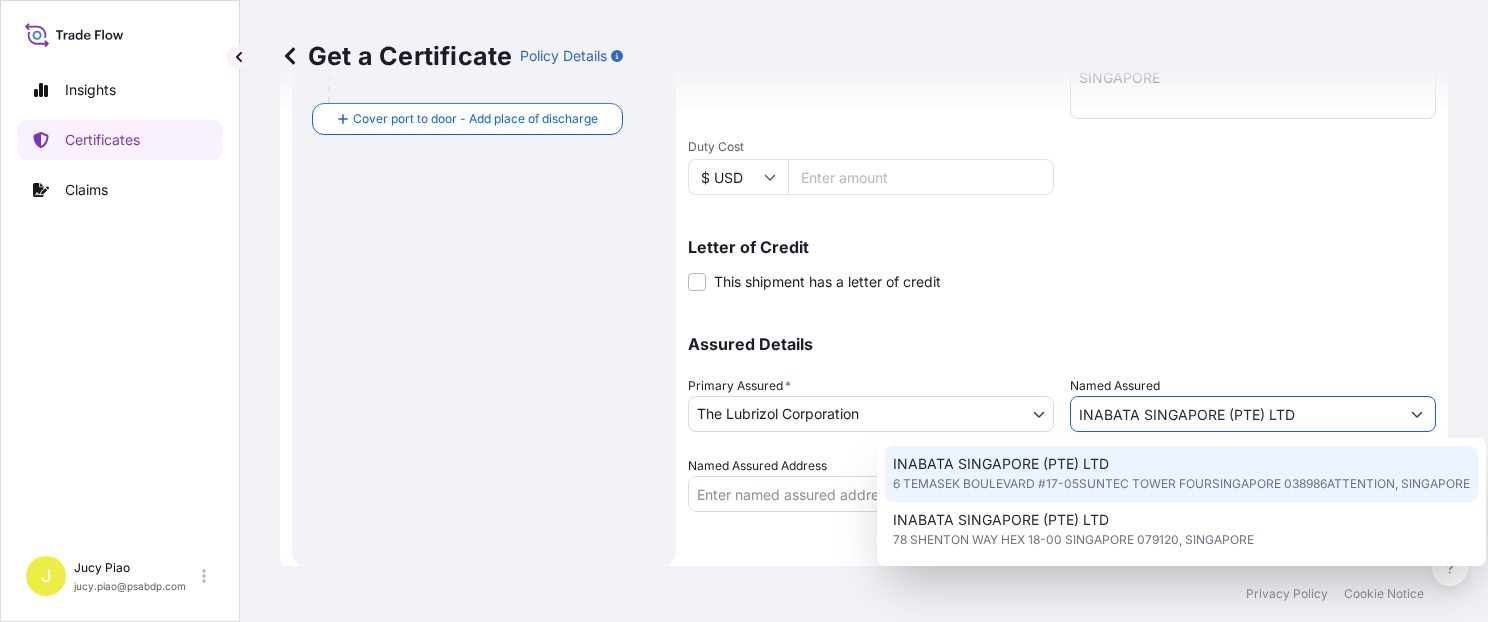 click on "6 TEMASEK BOULEVARD #17-05SUNTEC TOWER FOURSINGAPORE 038986ATTENTION, SINGAPORE" at bounding box center (1181, 484) 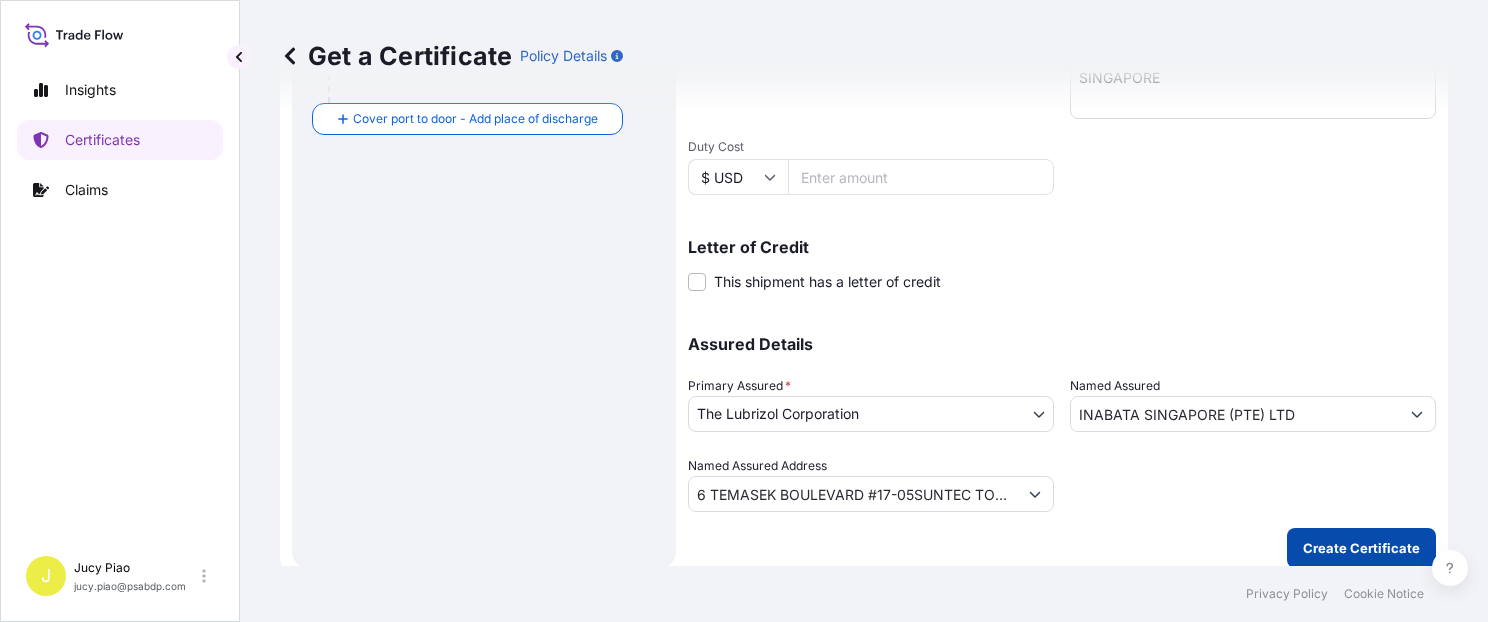 click on "Create Certificate" at bounding box center (1361, 548) 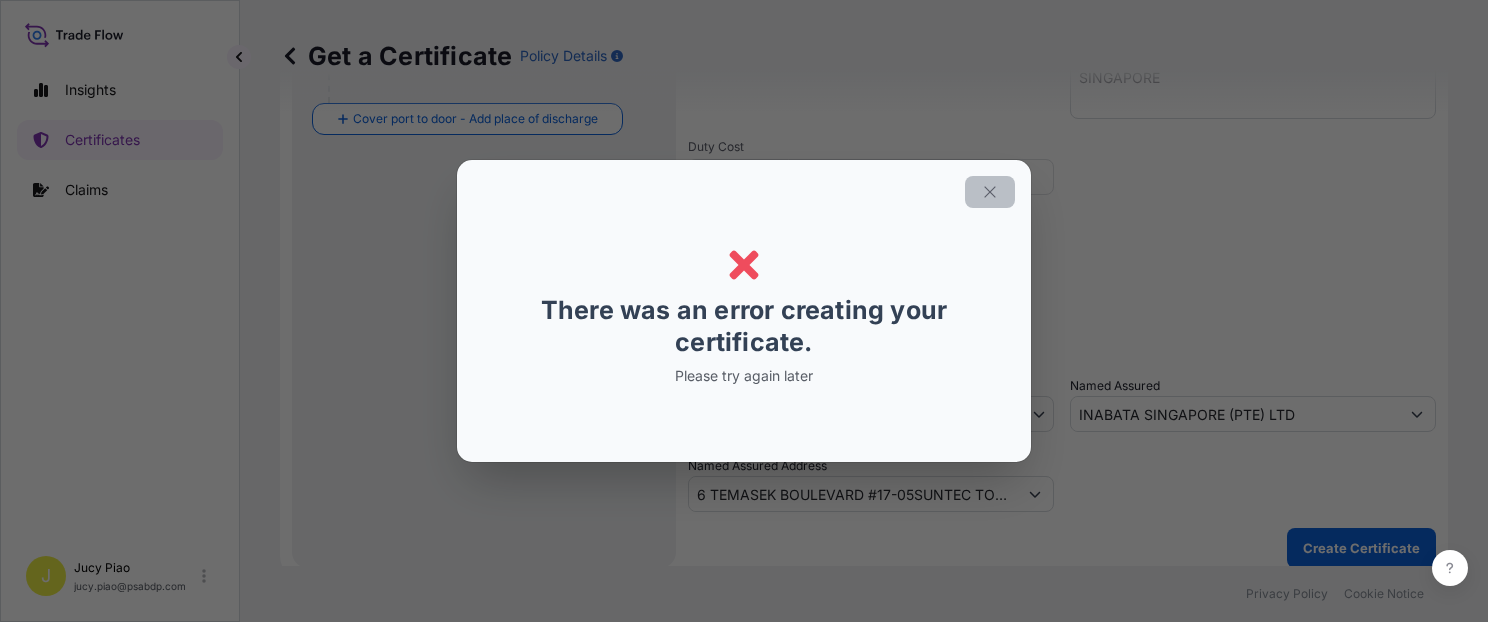 click 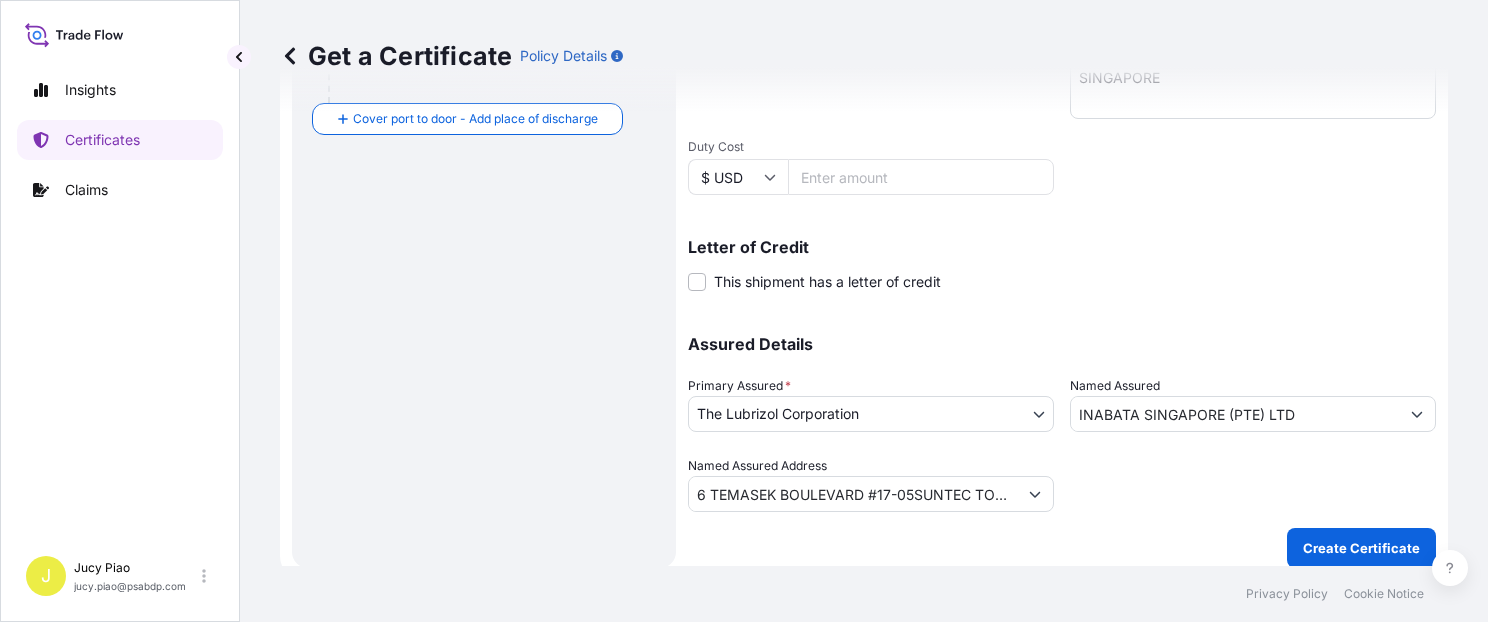 click on "Letter of Credit This shipment has a letter of credit Letter of credit * Letter of credit may not exceed 12000 characters" at bounding box center (1062, 265) 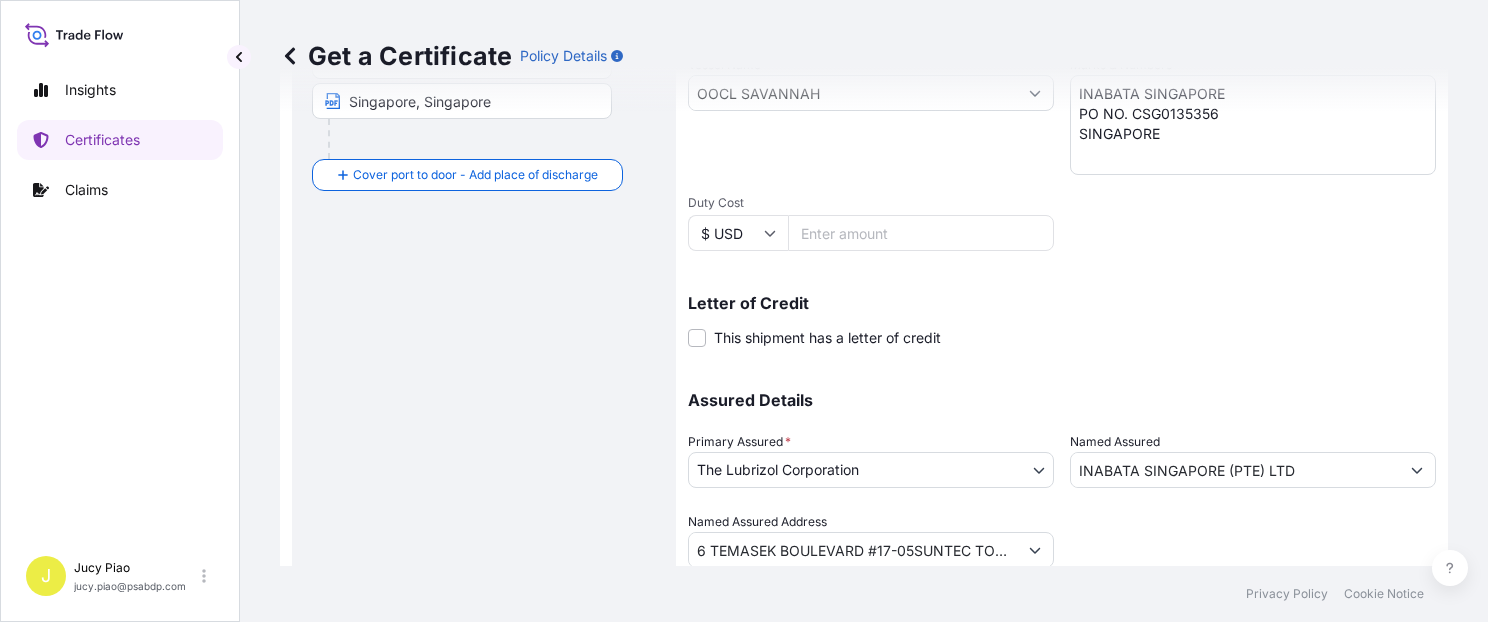 scroll, scrollTop: 565, scrollLeft: 0, axis: vertical 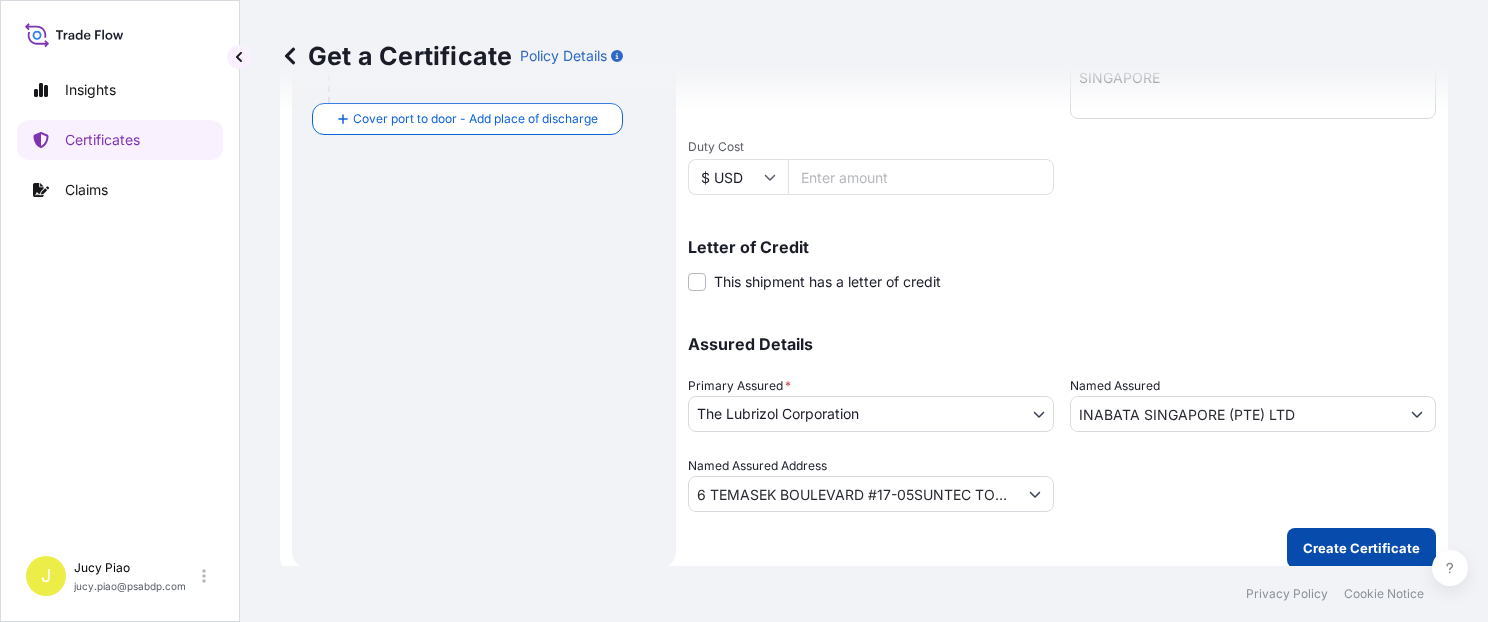 click on "Create Certificate" at bounding box center [1361, 548] 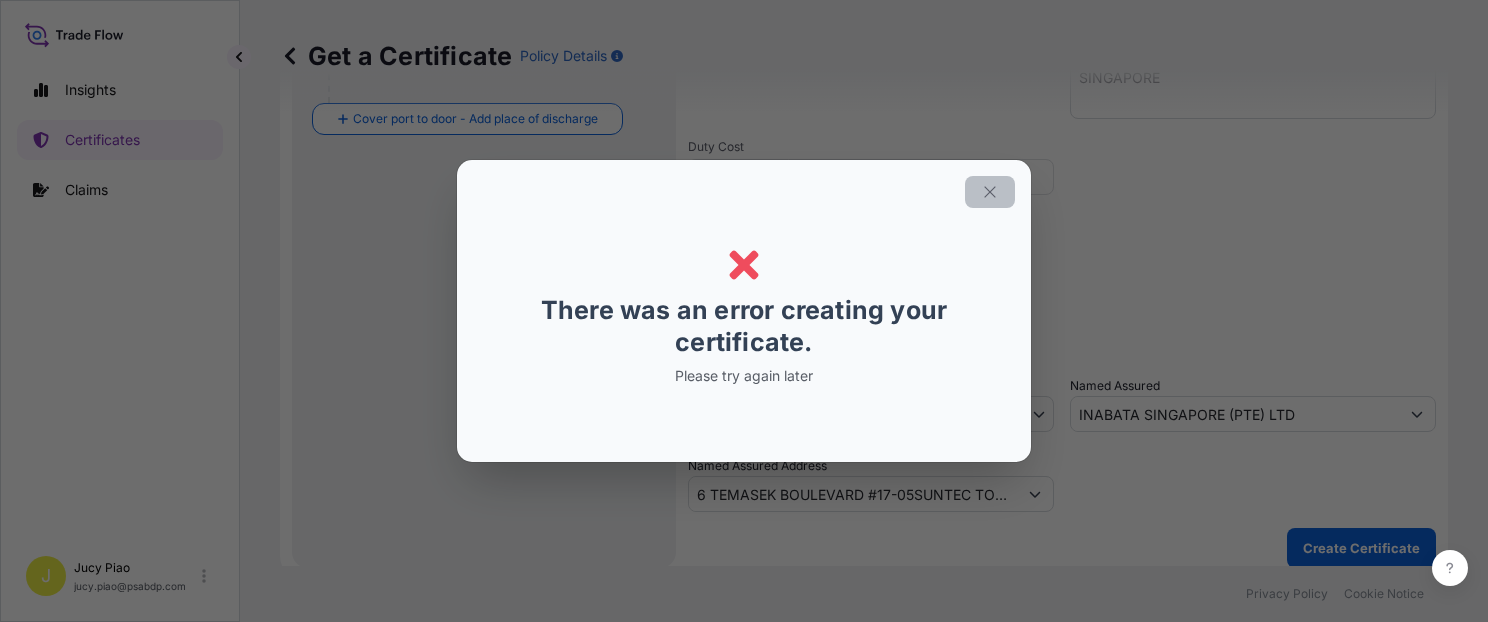 click 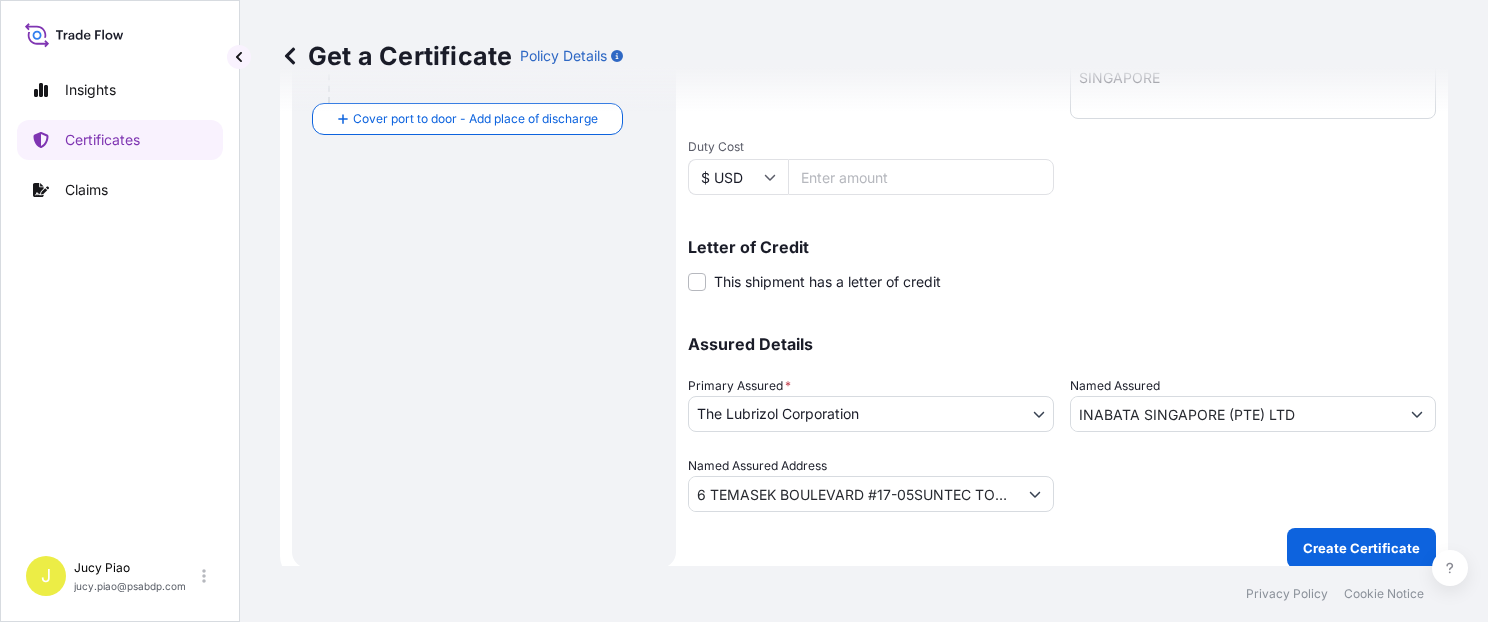 click on "INABATA SINGAPORE (PTE) LTD" at bounding box center [1235, 414] 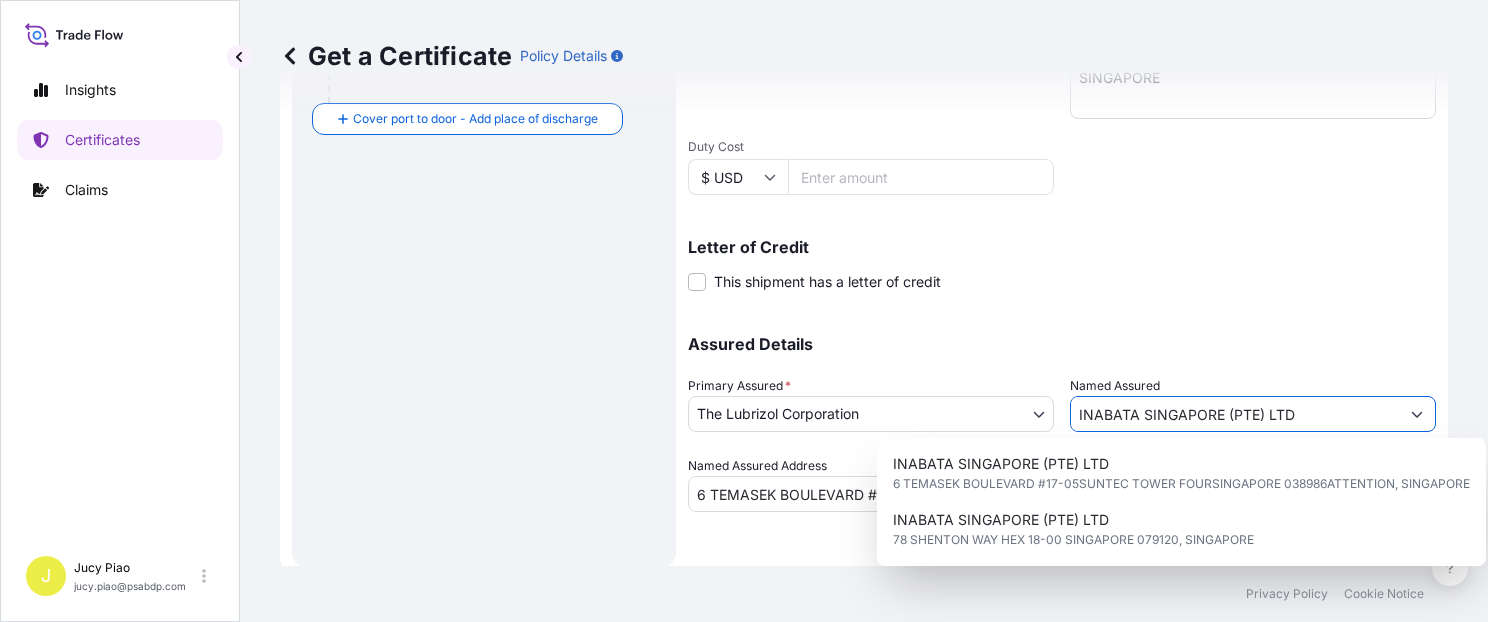 click on "Assured Details Primary Assured * The Lubrizol Corporation The Lubrizol Corporation Named Assured INABATA SINGAPORE (PTE) LTD Named Assured Address 6 TEMASEK BOULEVARD #17-05SUNTEC TOWER FOURSINGAPORE 038986ATTENTION" at bounding box center [1062, 412] 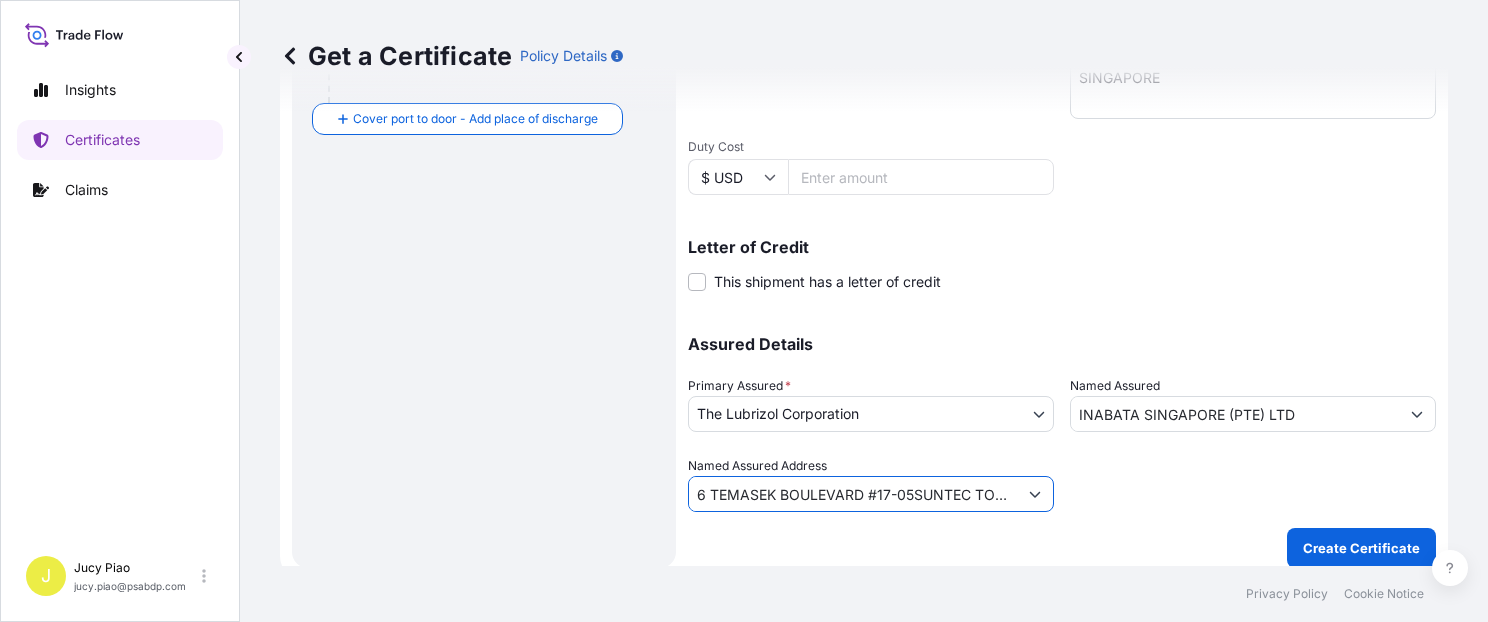 scroll, scrollTop: 0, scrollLeft: 282, axis: horizontal 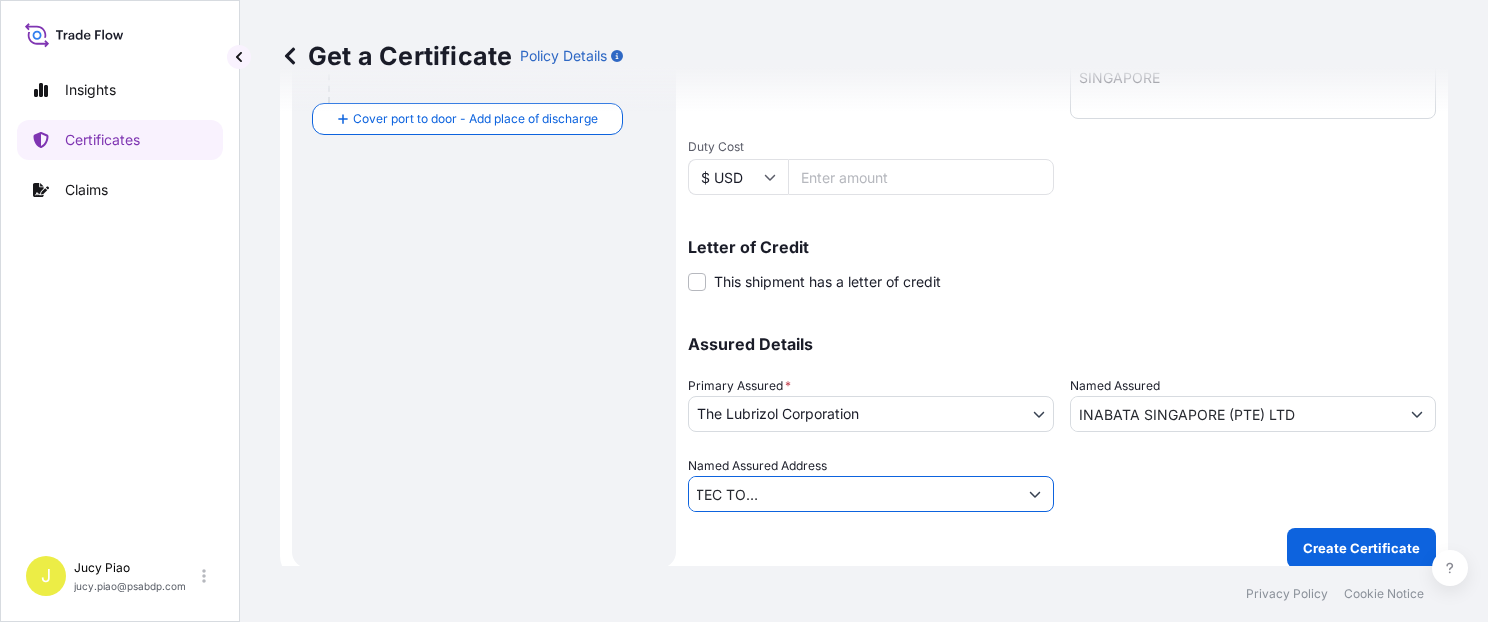 drag, startPoint x: 697, startPoint y: 497, endPoint x: 1165, endPoint y: 501, distance: 468.0171 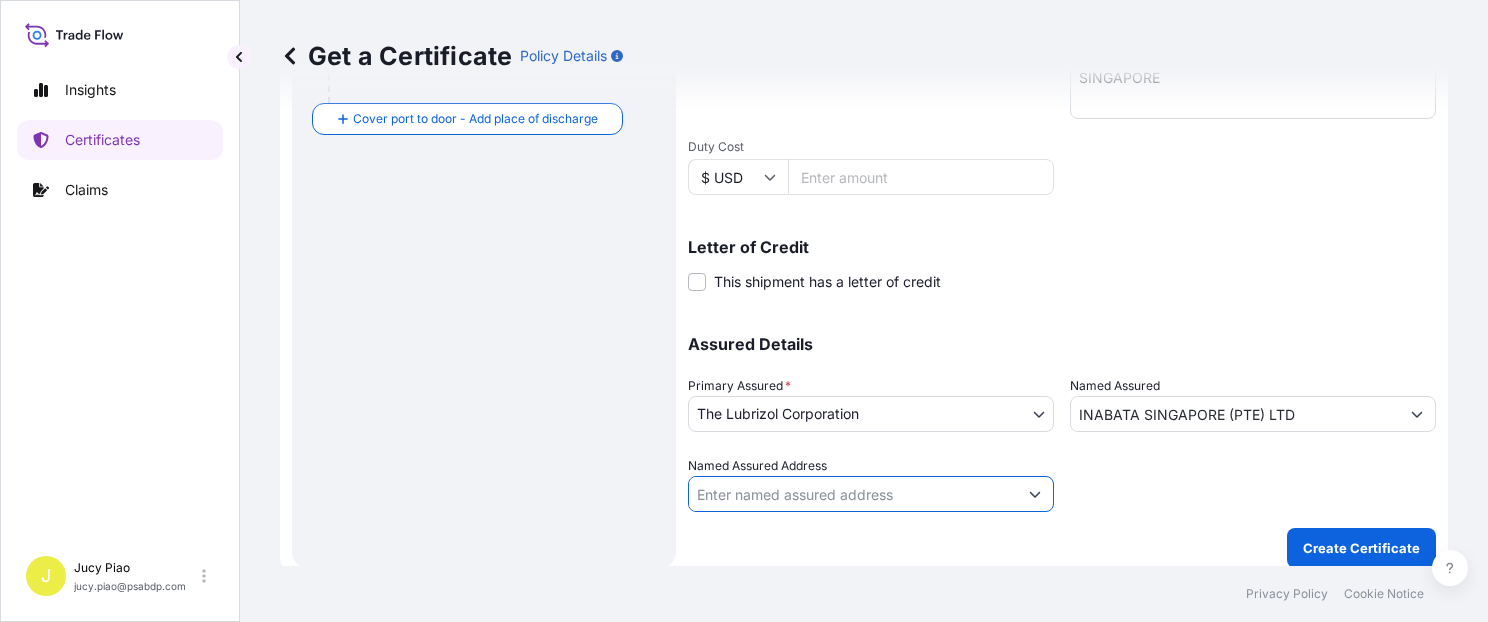 scroll, scrollTop: 0, scrollLeft: 0, axis: both 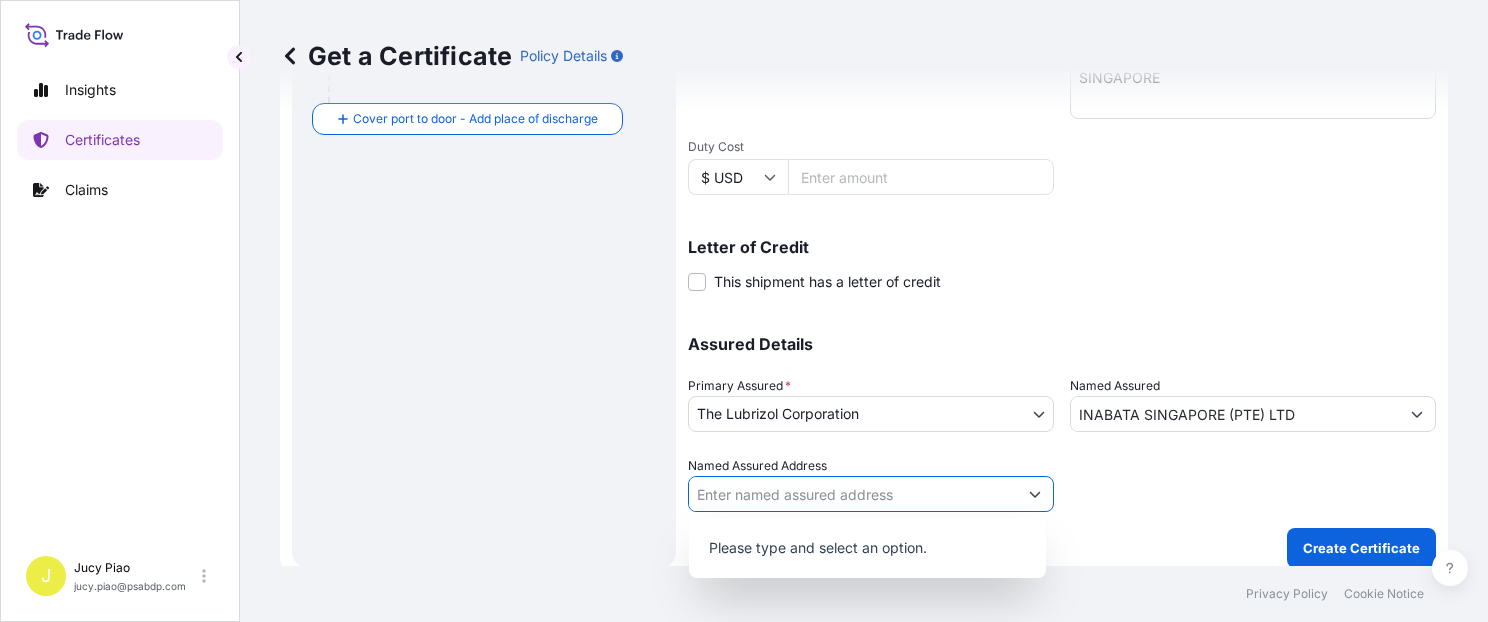 type 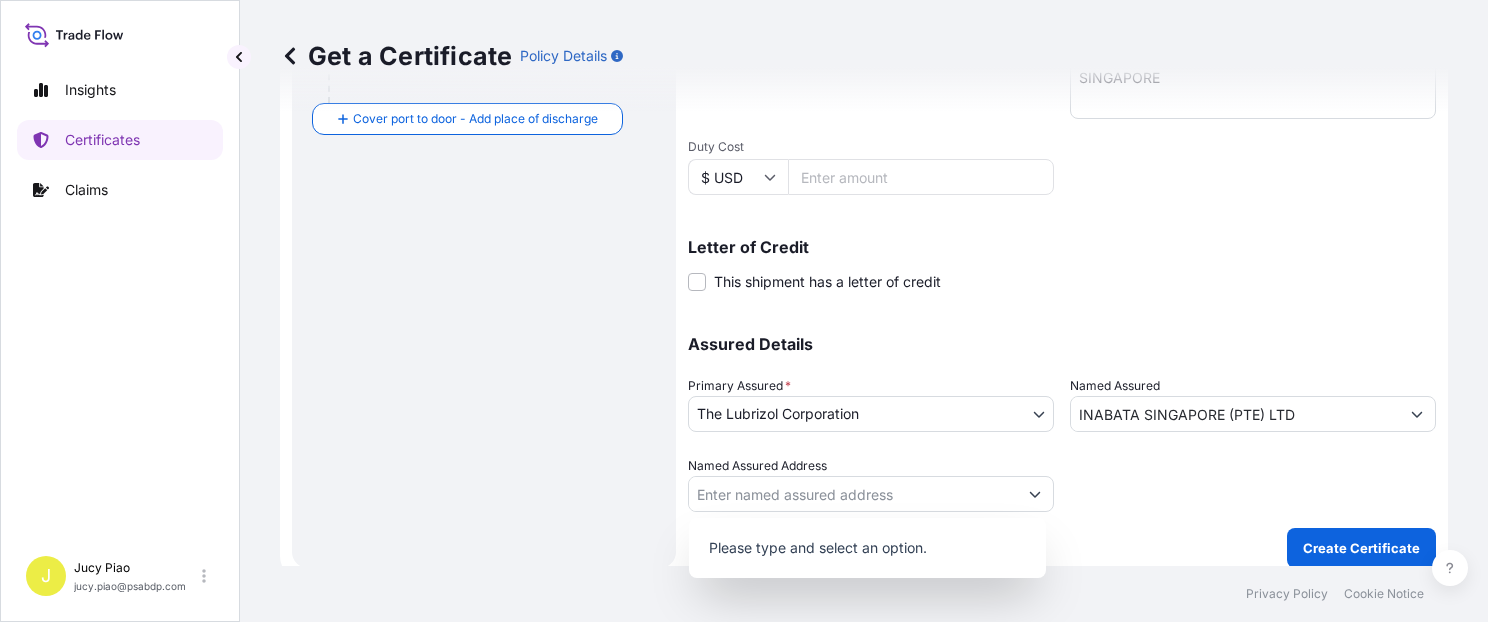 click at bounding box center [1253, 484] 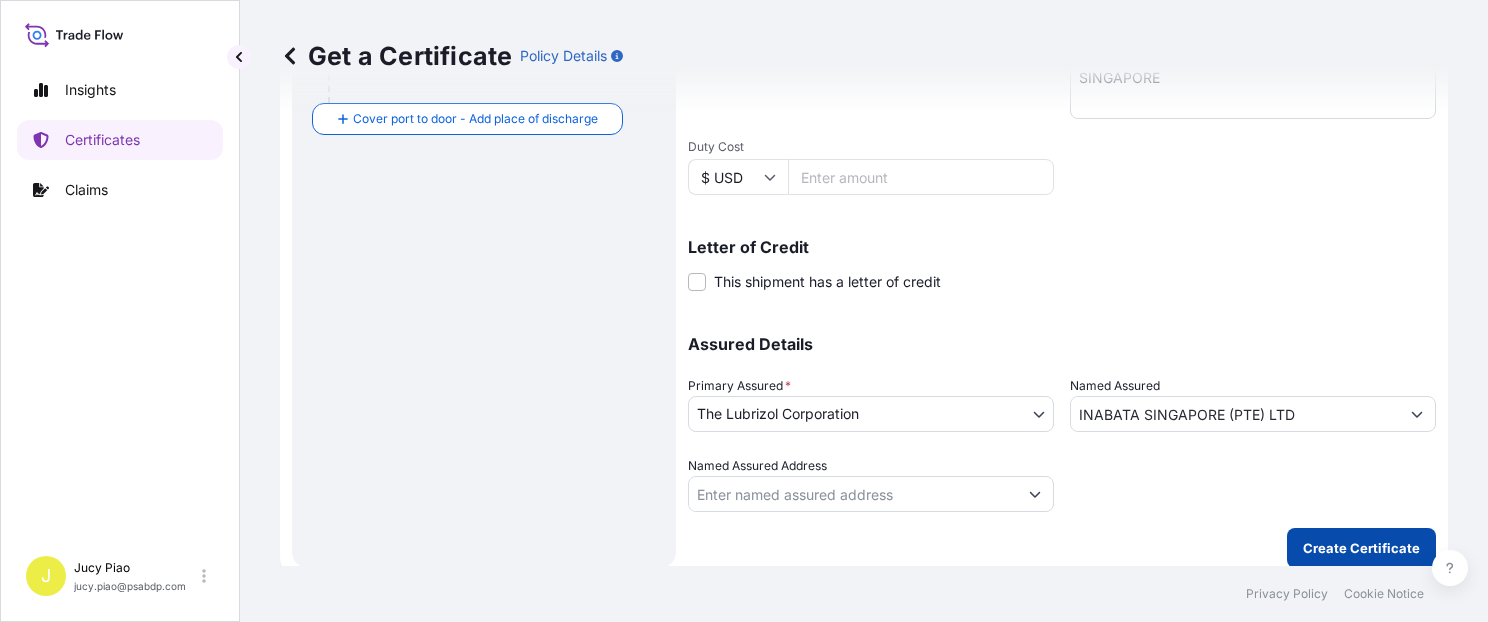 click on "Create Certificate" at bounding box center [1361, 548] 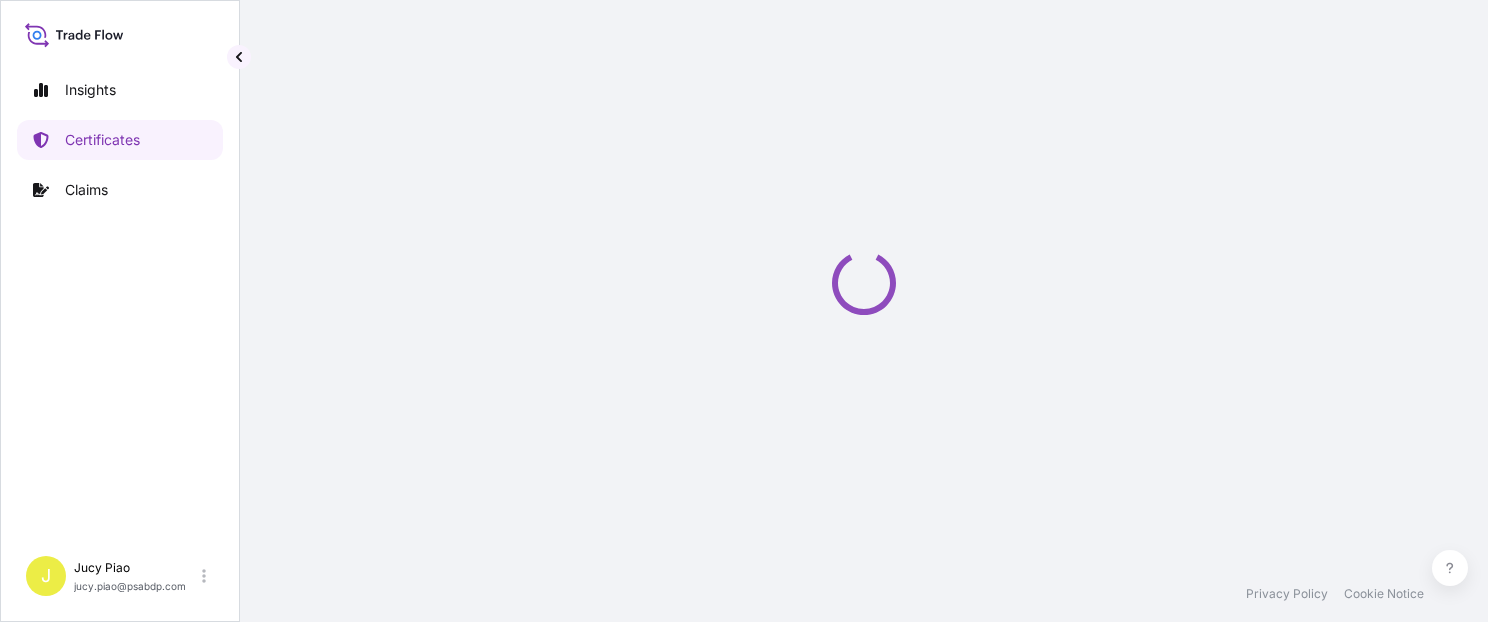 scroll, scrollTop: 0, scrollLeft: 0, axis: both 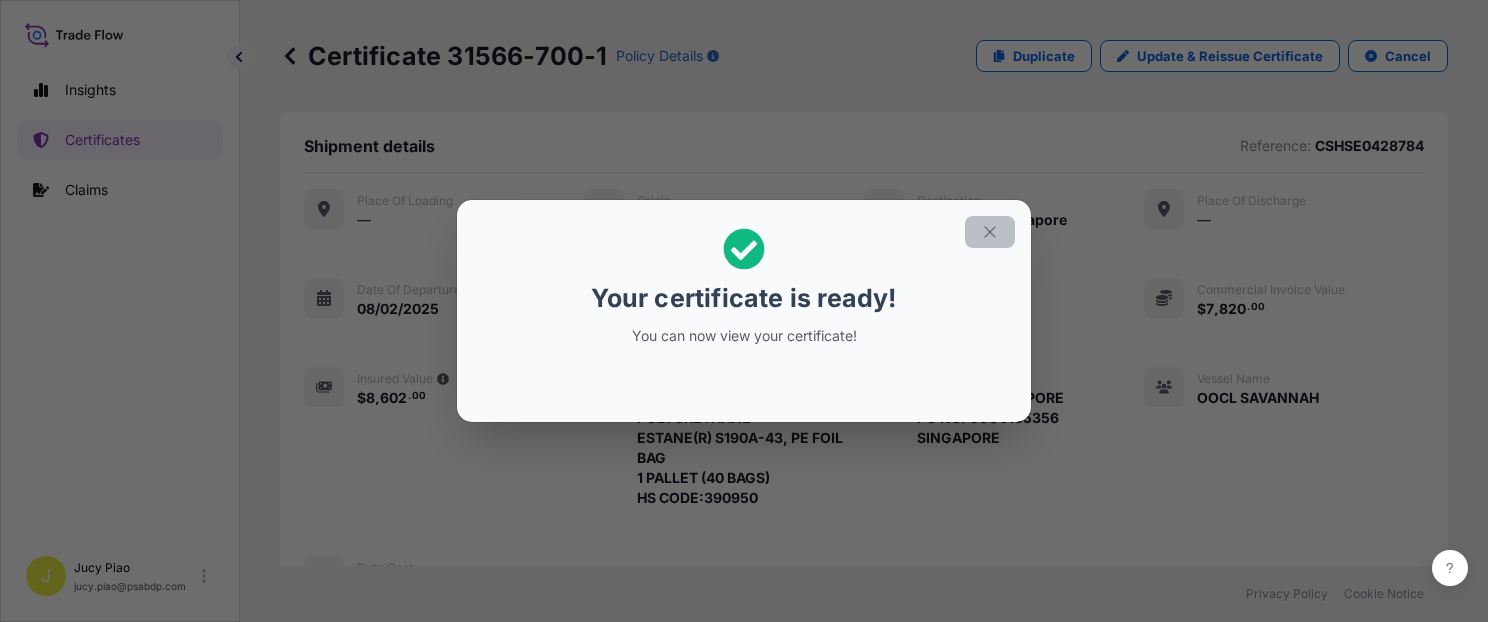 click 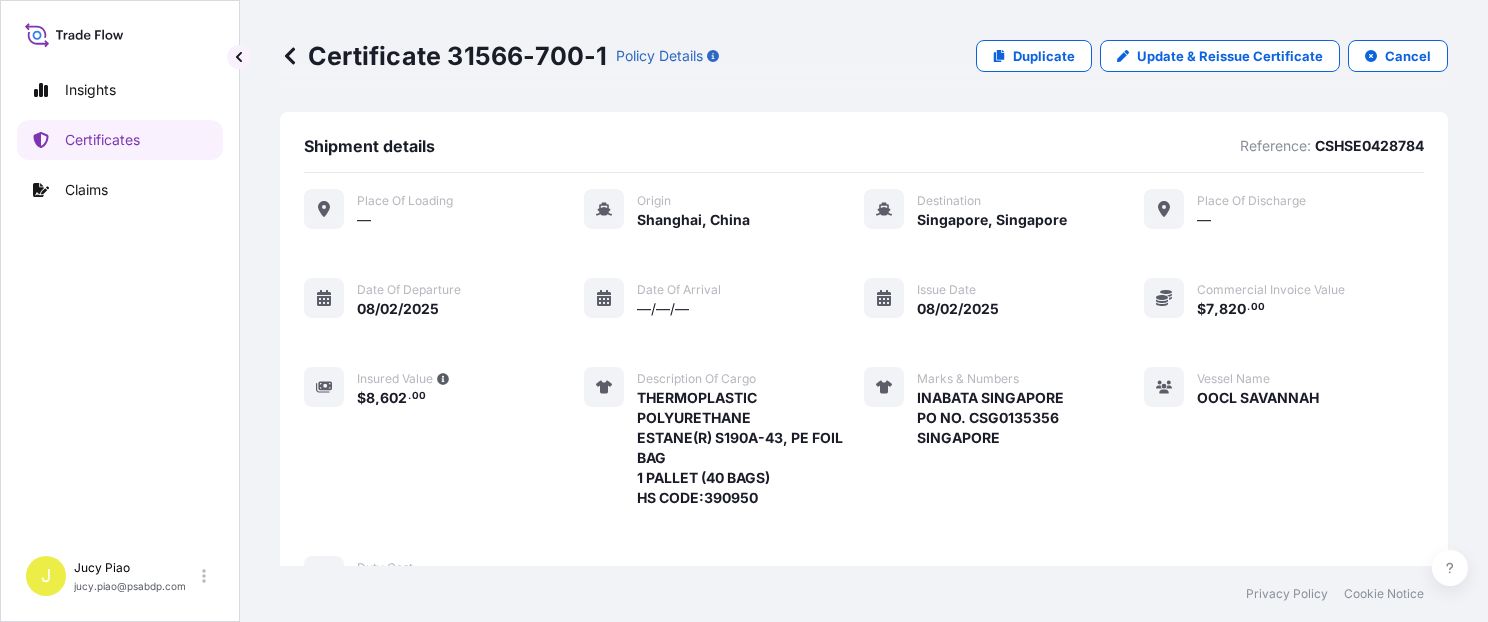 click on "Place of Loading — Origin Shanghai, China Destination Singapore, Singapore Place of discharge — Date of departure 08/02/2025 Date of arrival —/—/— Issue Date 08/02/2025 Commercial Invoice Value $ 7 , 820 . 00 Insured Value $ 8 , 602 . 00 Description of cargo THERMOPLASTIC POLYURETHANE
ESTANE(R) S190A-43, PE FOIL BAG
1 PALLET (40 BAGS)
HS CODE:390950 Marks & Numbers INABATA SINGAPORE
PO NO. CSG0135356
SINGAPORE Vessel Name OOCL SAVANNAH Duty Cost —" at bounding box center [864, 393] 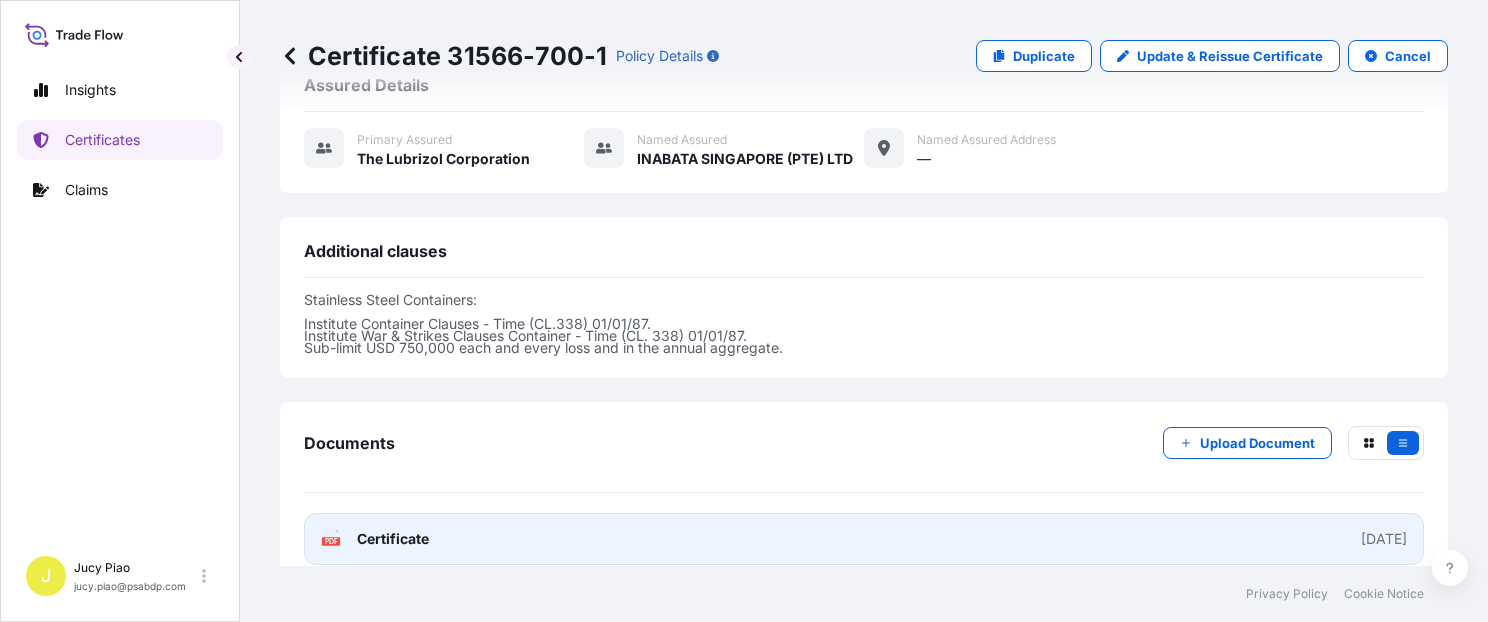scroll, scrollTop: 734, scrollLeft: 0, axis: vertical 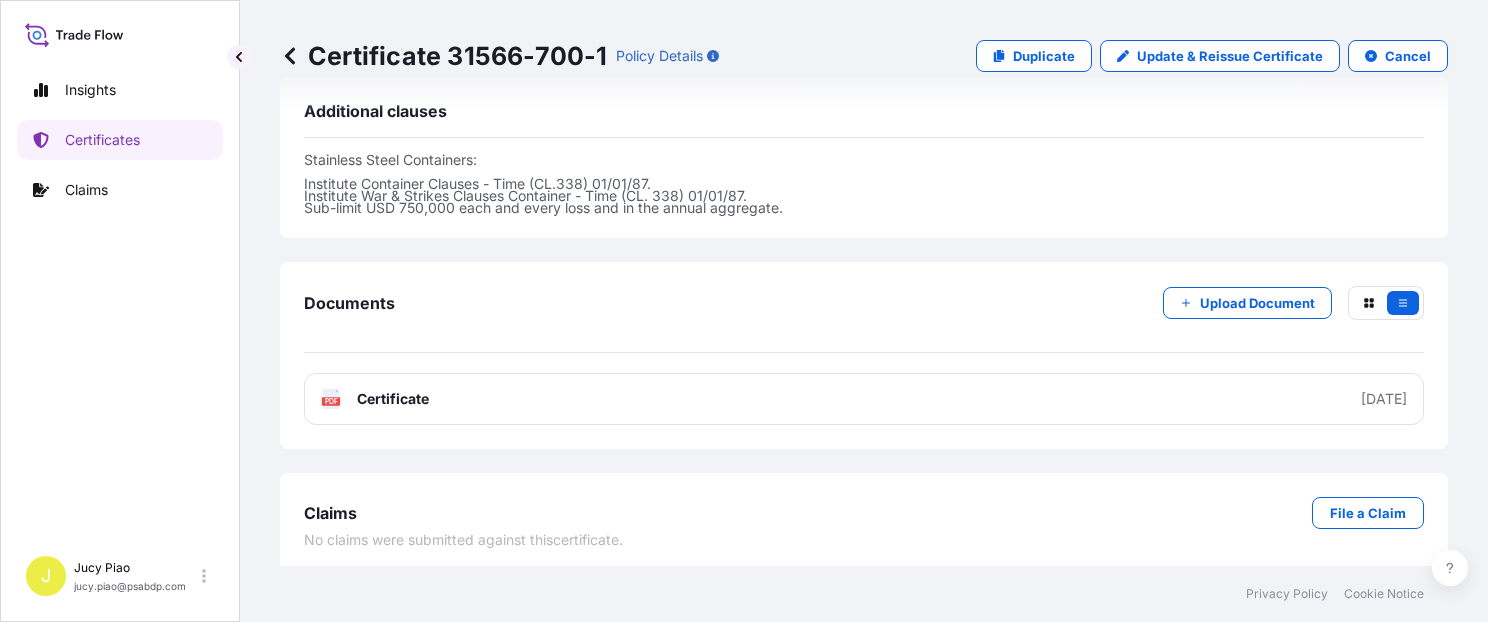 click on "Claims  File a Claim No claims were submitted against this  certificate ." at bounding box center (864, 523) 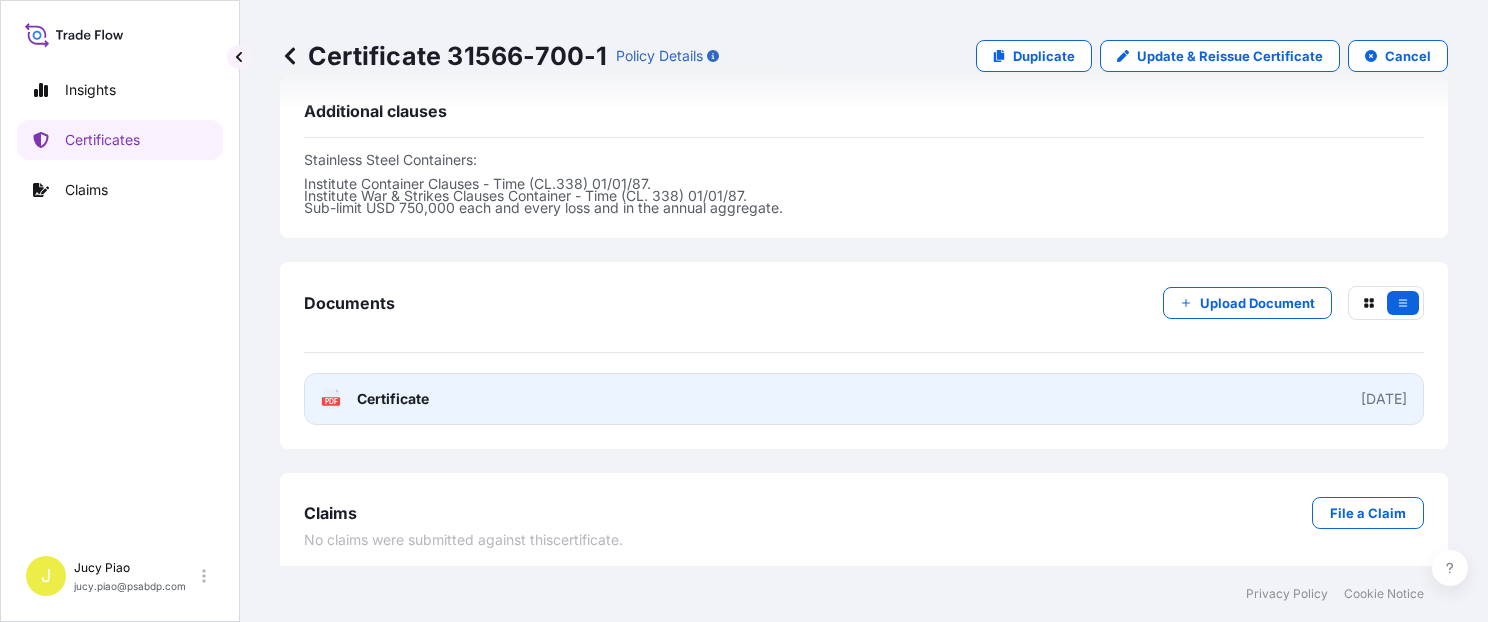 click on "PDF Certificate 2025-08-04T09:26:04.565117" at bounding box center [864, 399] 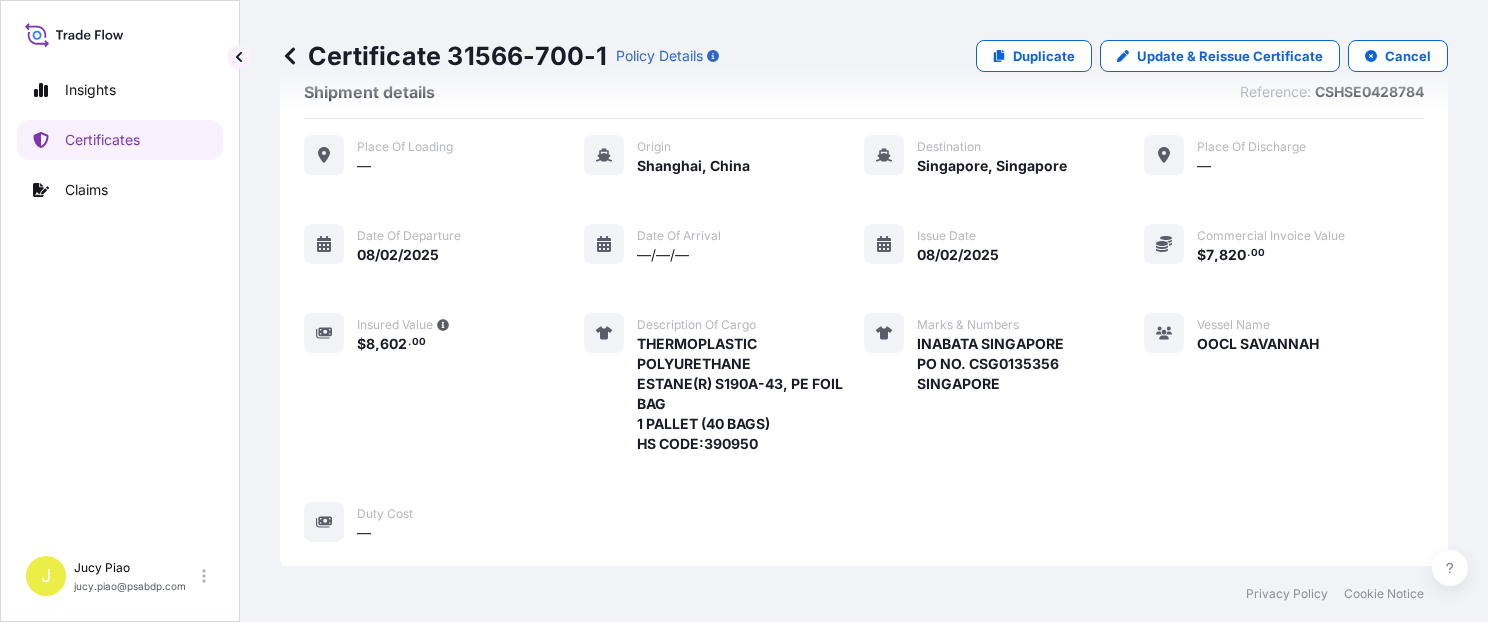 scroll, scrollTop: 0, scrollLeft: 0, axis: both 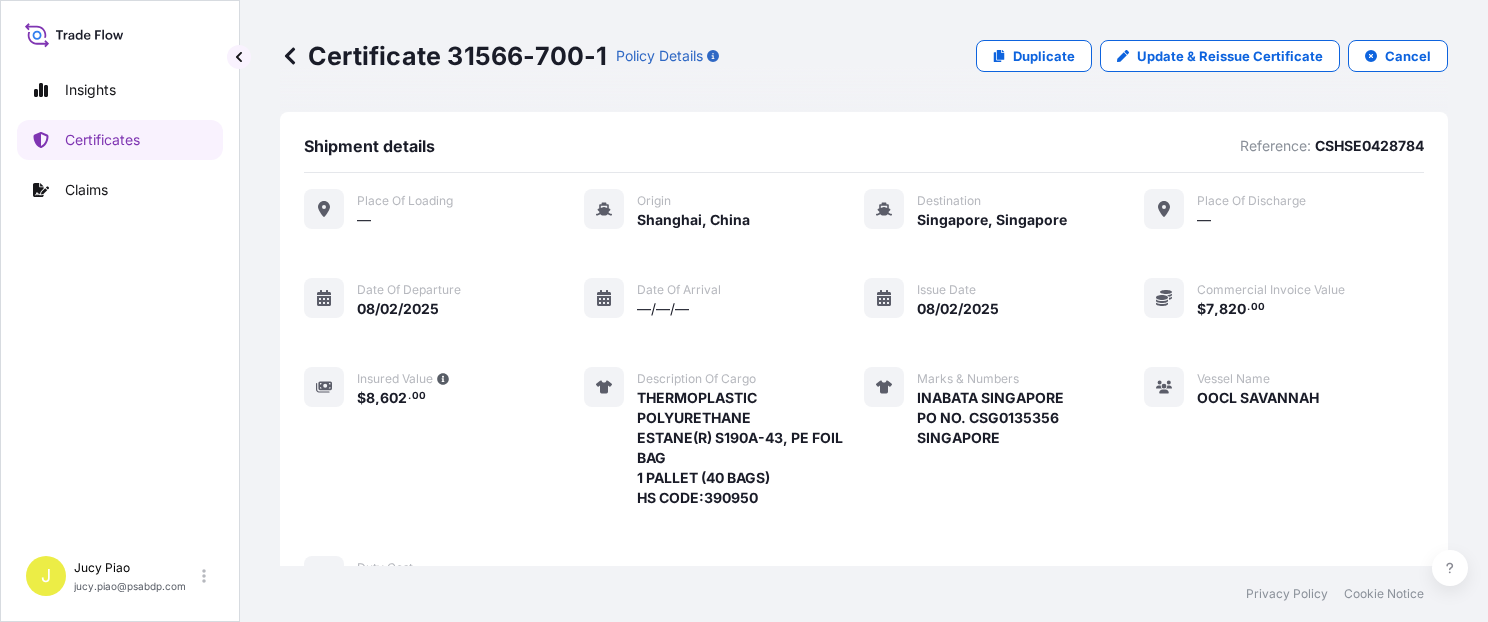 click on "Duplicate" at bounding box center (1034, 56) 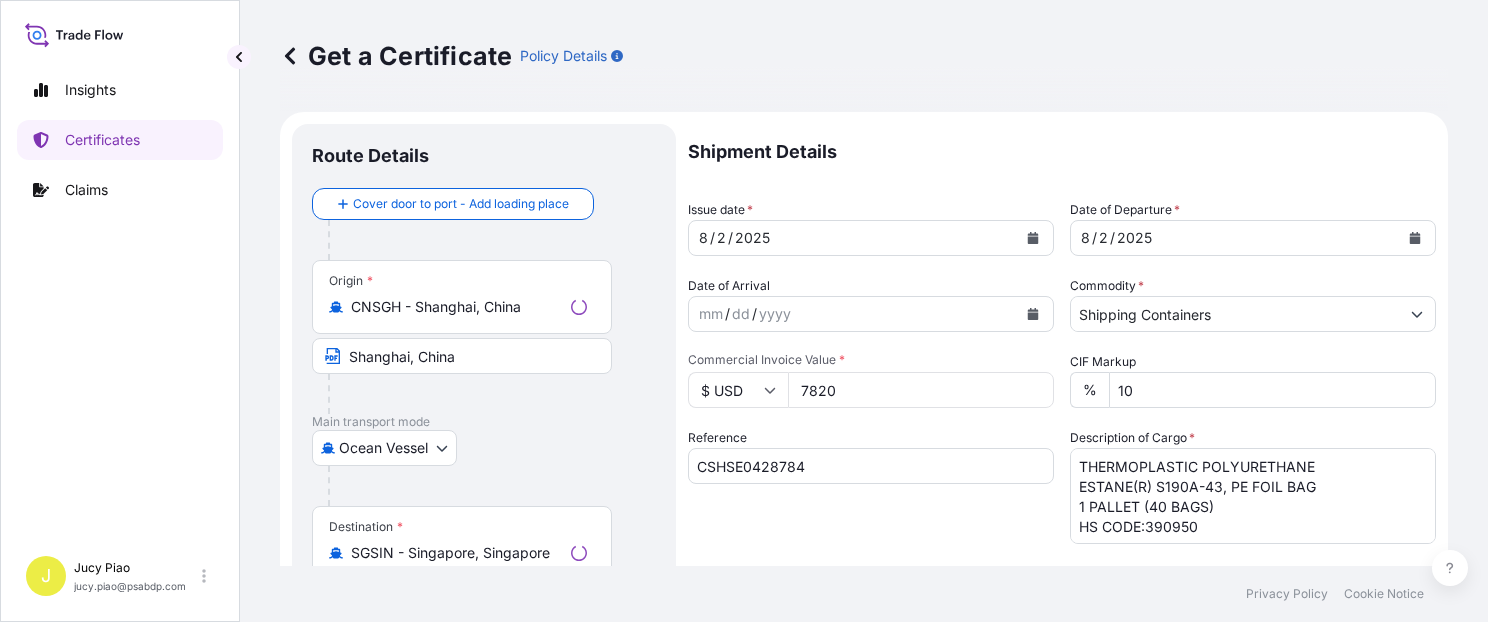 click on "Get a Certificate Policy Details" at bounding box center [864, 56] 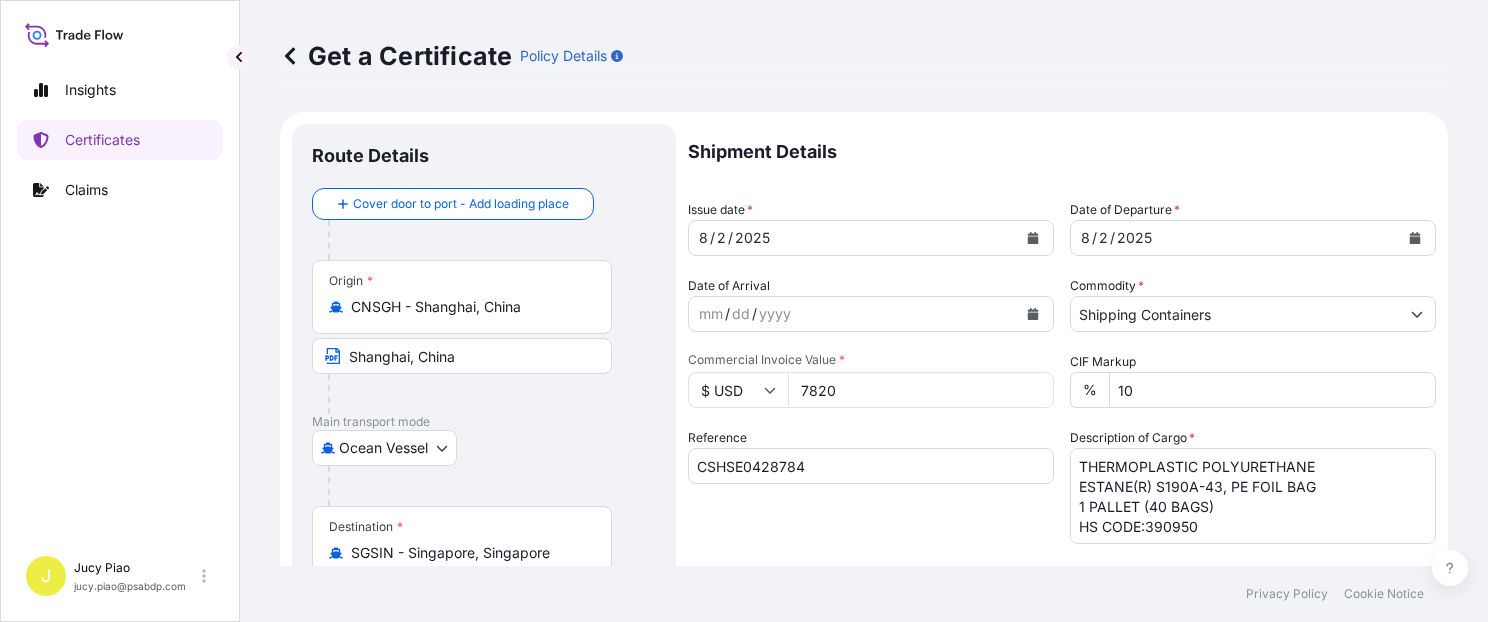 click on "CSHSE0428784" at bounding box center (871, 466) 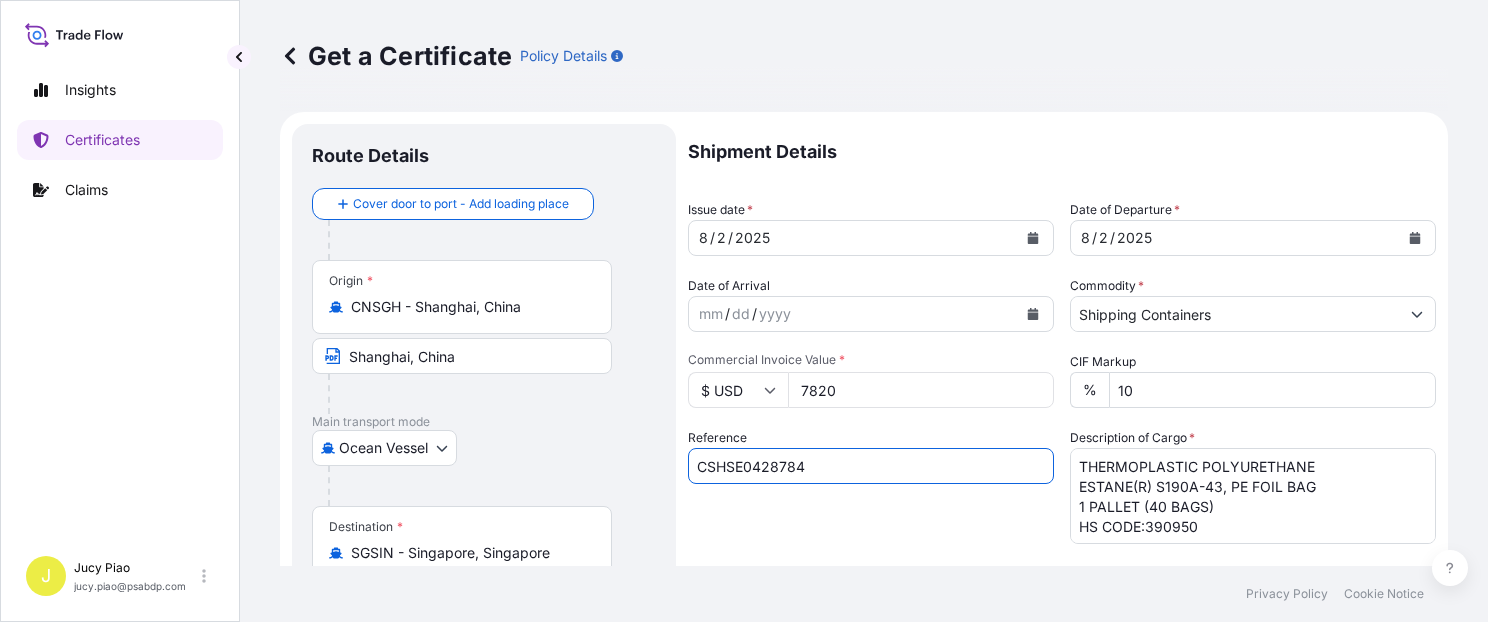 drag, startPoint x: 873, startPoint y: 462, endPoint x: 887, endPoint y: 462, distance: 14 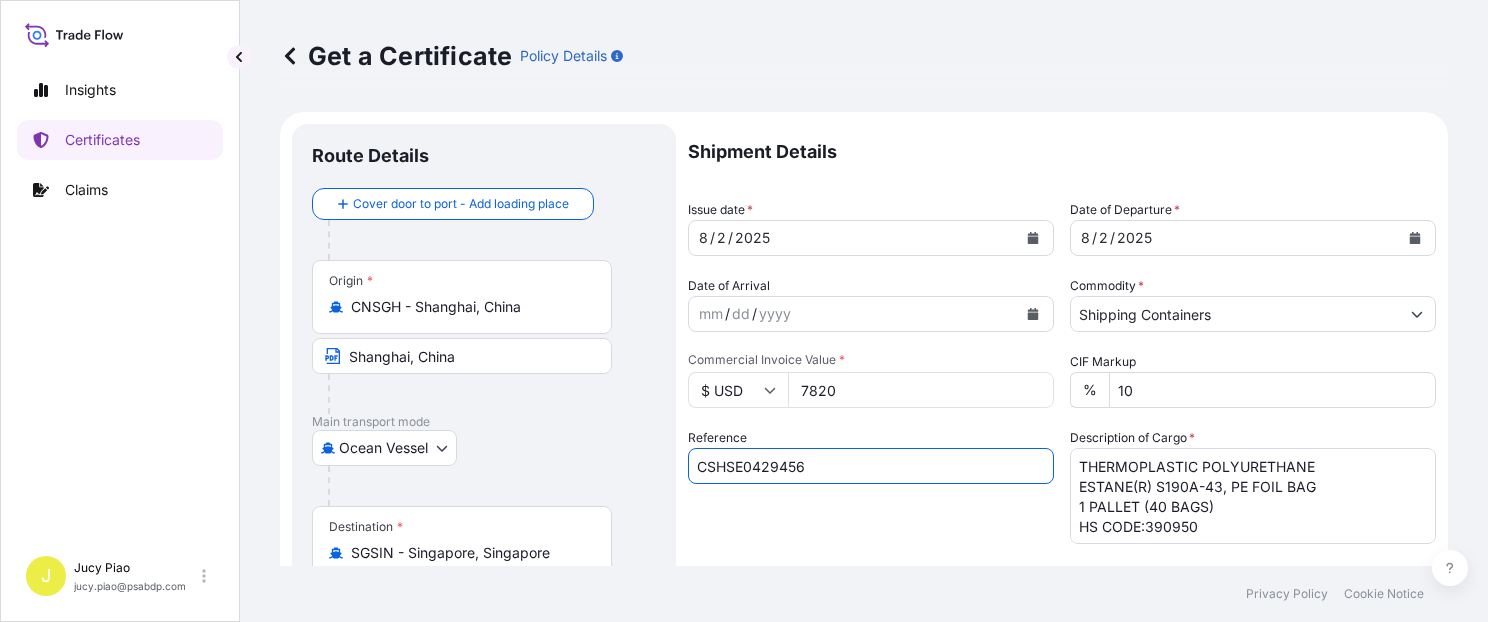 type on "CSHSE0429456" 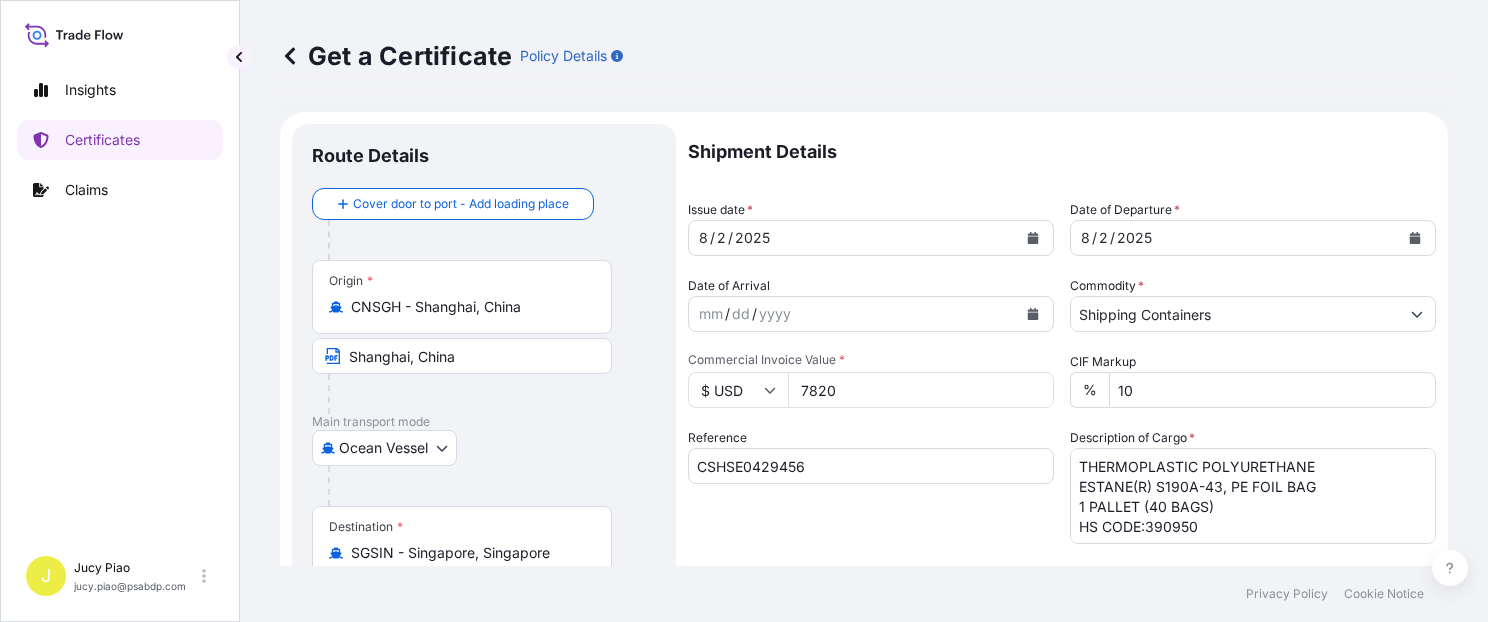 click on "Reference CSHSE0429456" at bounding box center [871, 486] 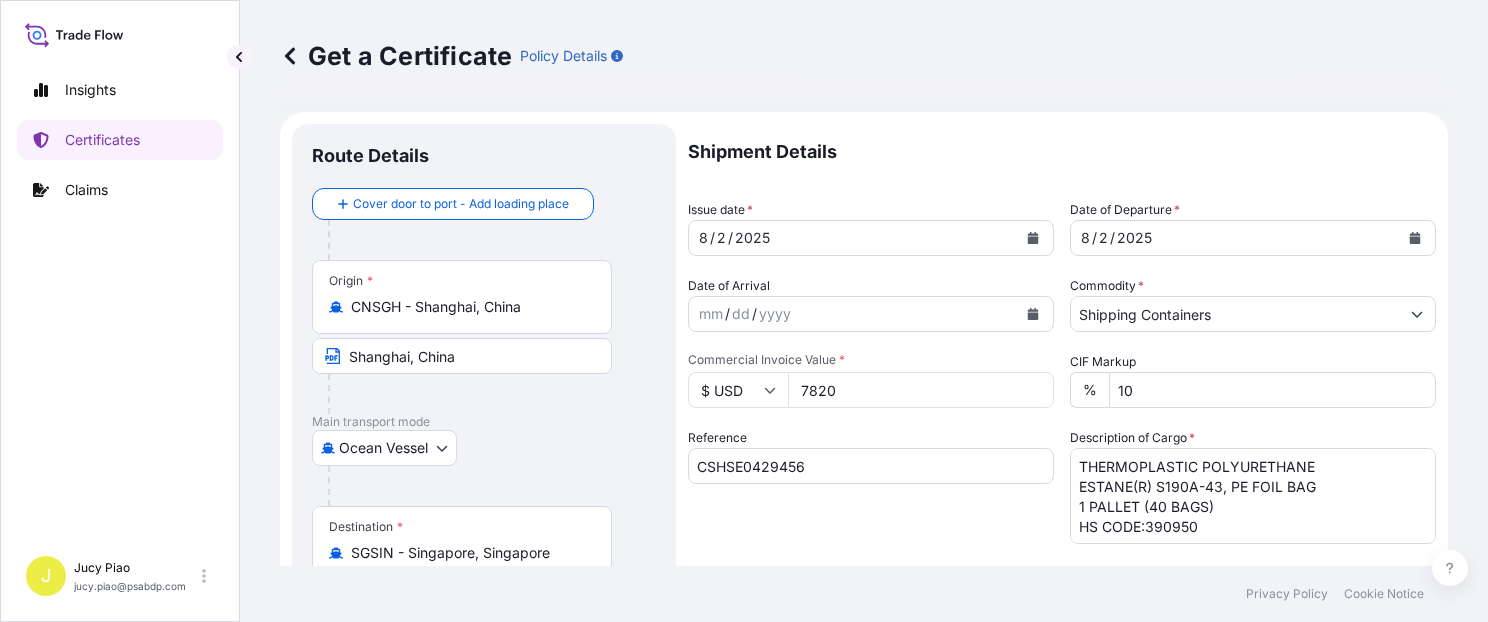 scroll, scrollTop: 84, scrollLeft: 0, axis: vertical 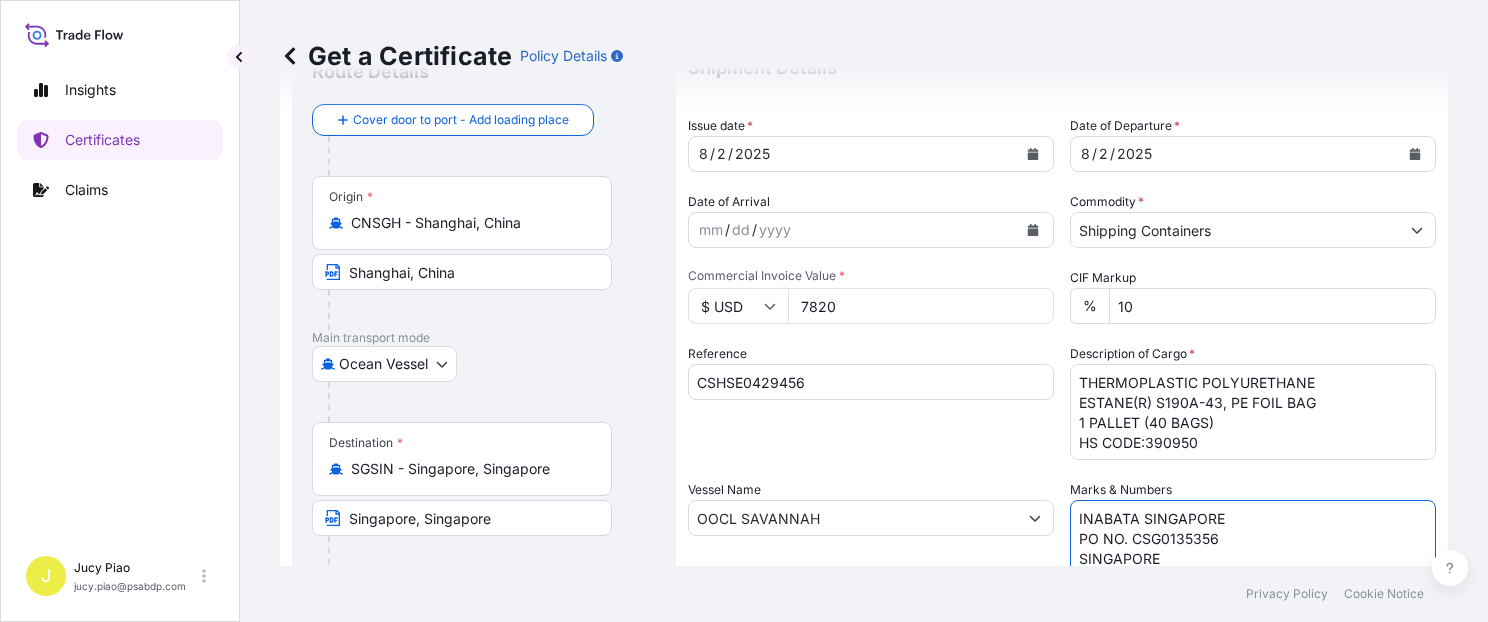 click on "INABATA SINGAPORE
PO NO. CSG0135356
SINGAPORE" at bounding box center [1253, 550] 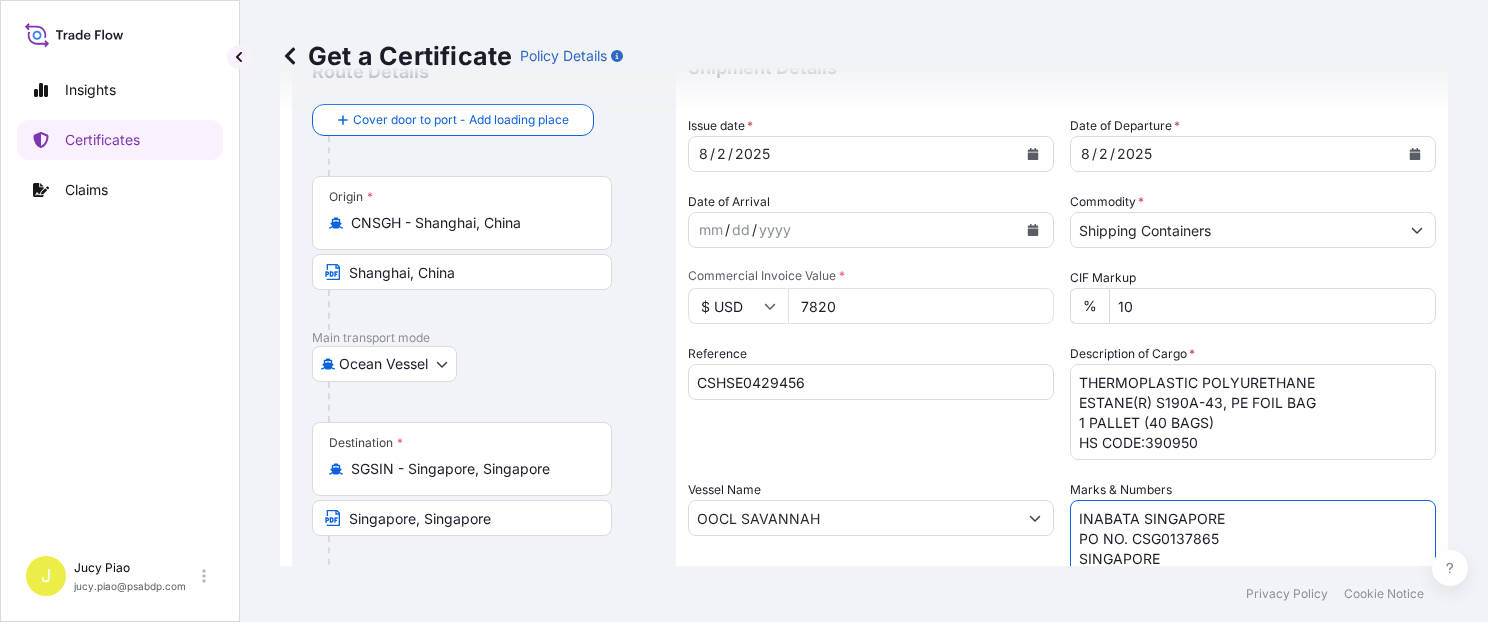 click on "INABATA SINGAPORE
PO NO. CSG0135356
SINGAPORE" at bounding box center (1253, 550) 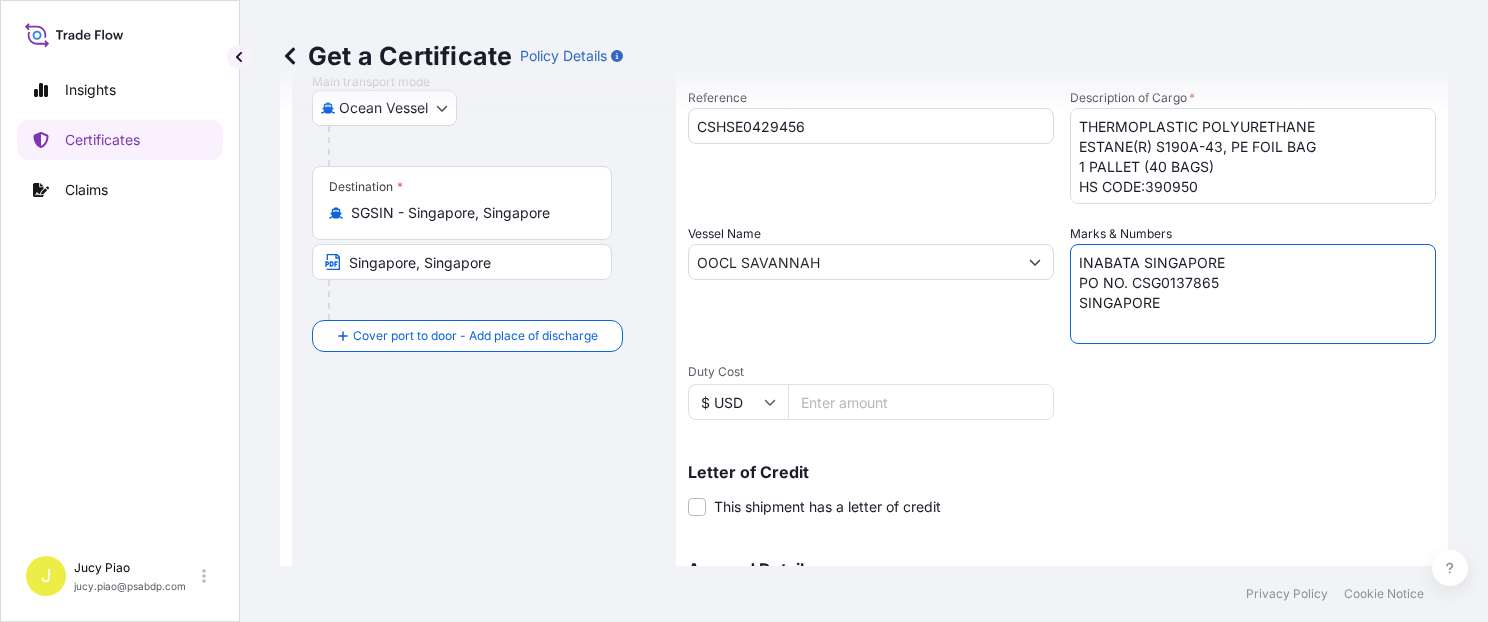 scroll, scrollTop: 565, scrollLeft: 0, axis: vertical 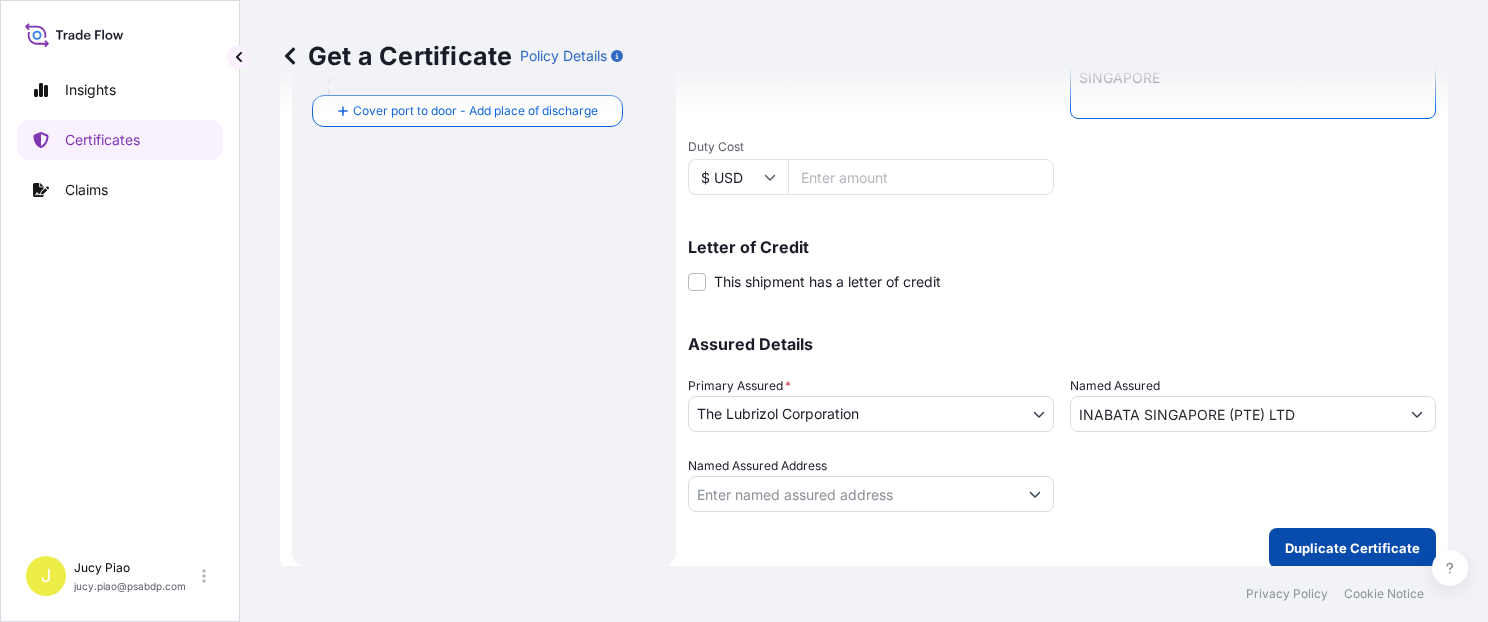 type on "INABATA SINGAPORE
PO NO. CSG0137865
SINGAPORE" 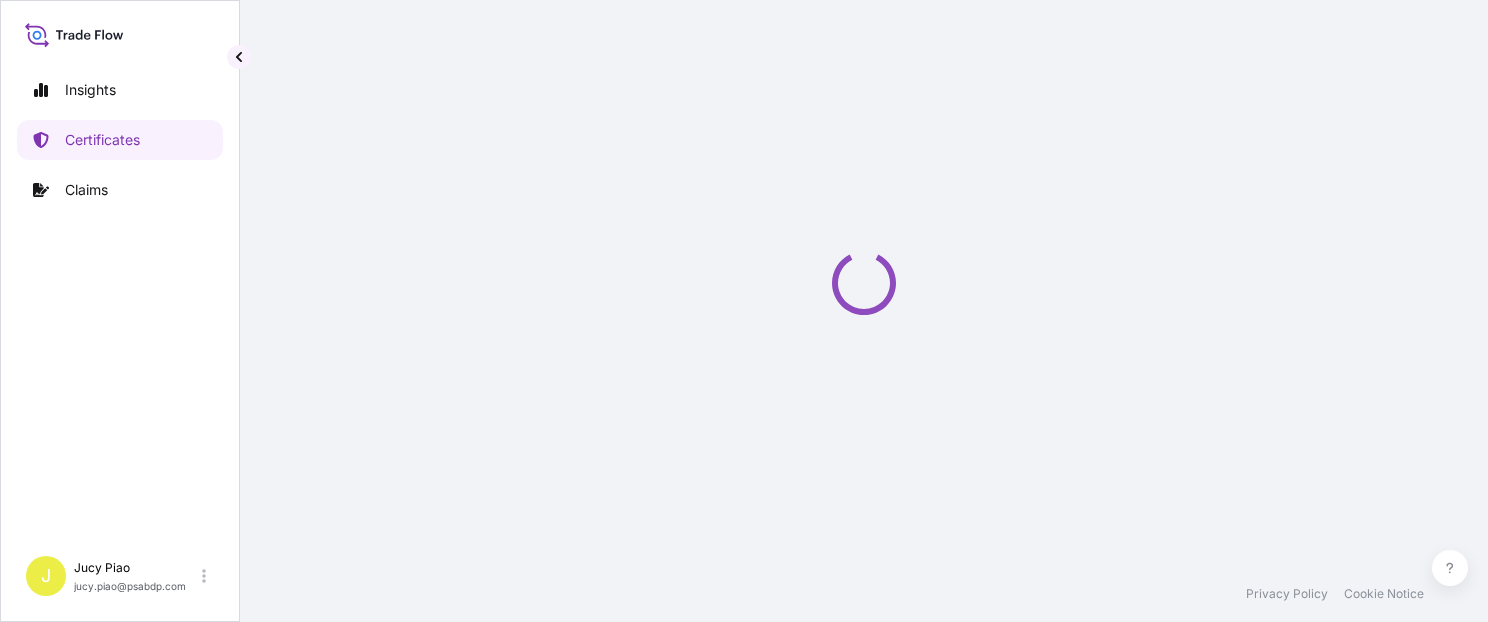 scroll, scrollTop: 0, scrollLeft: 0, axis: both 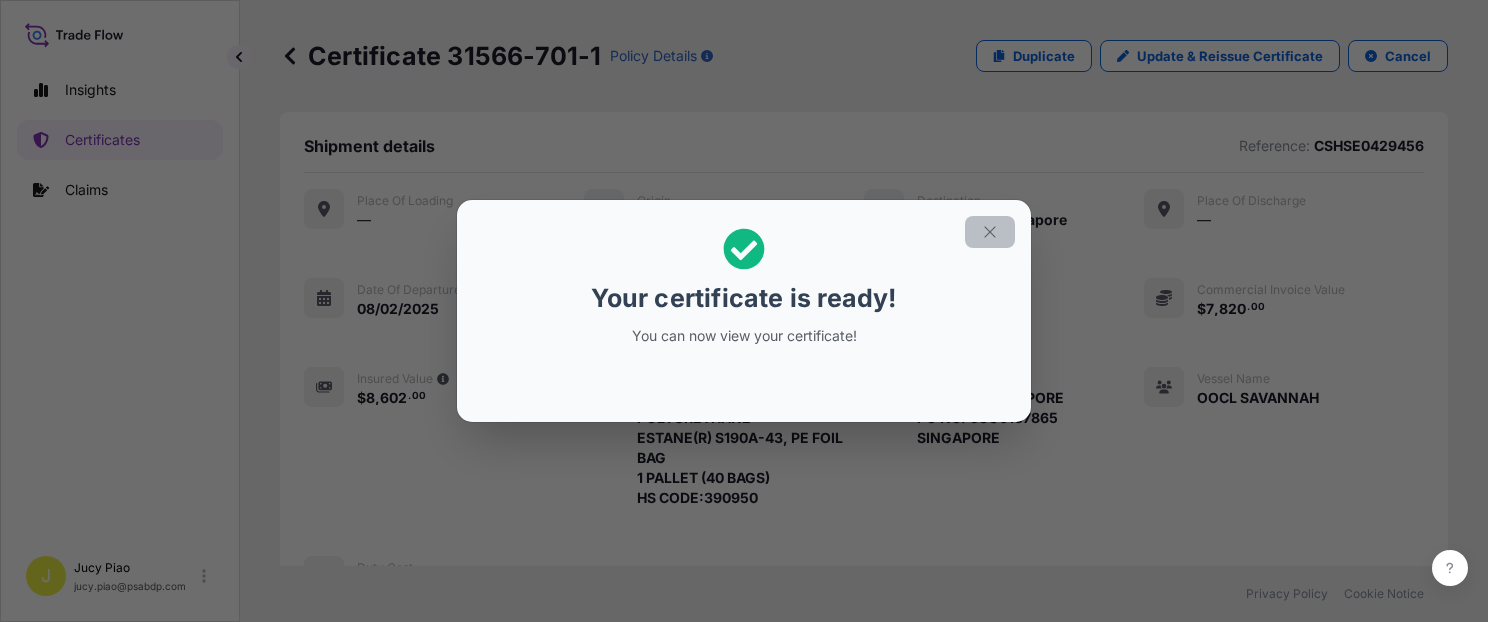 click 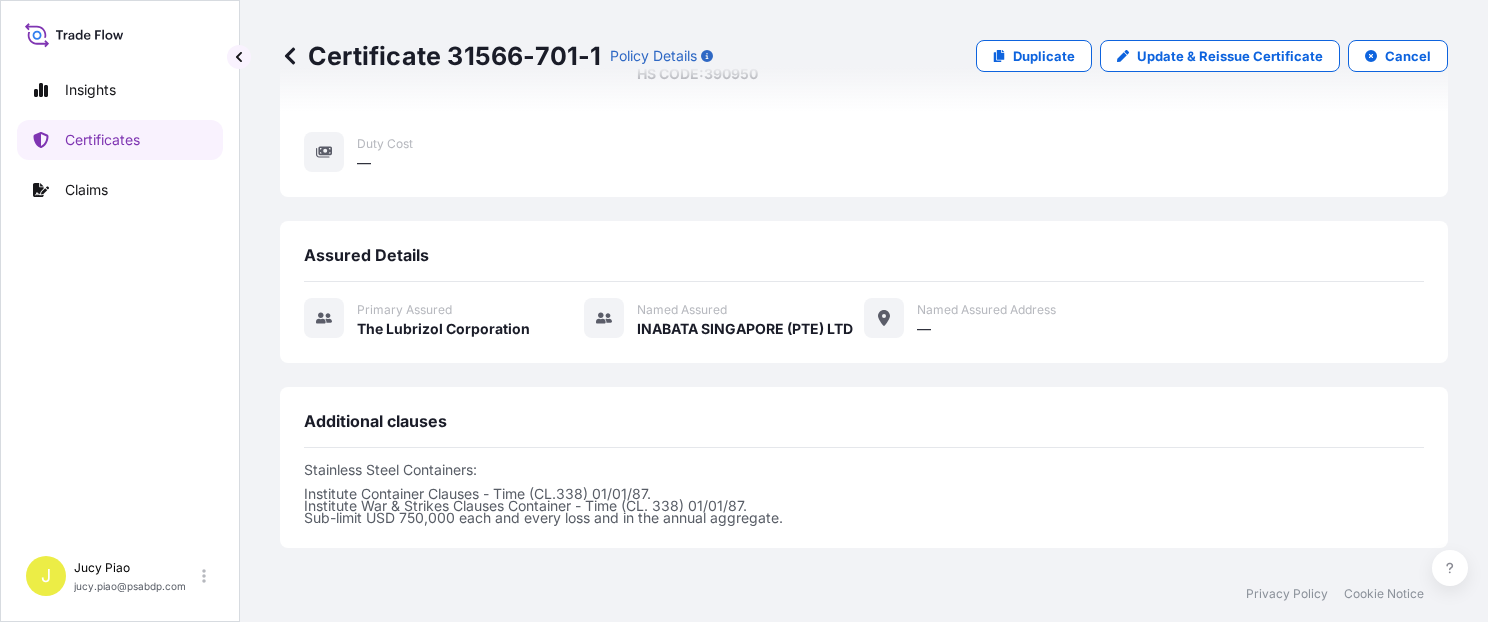 scroll, scrollTop: 734, scrollLeft: 0, axis: vertical 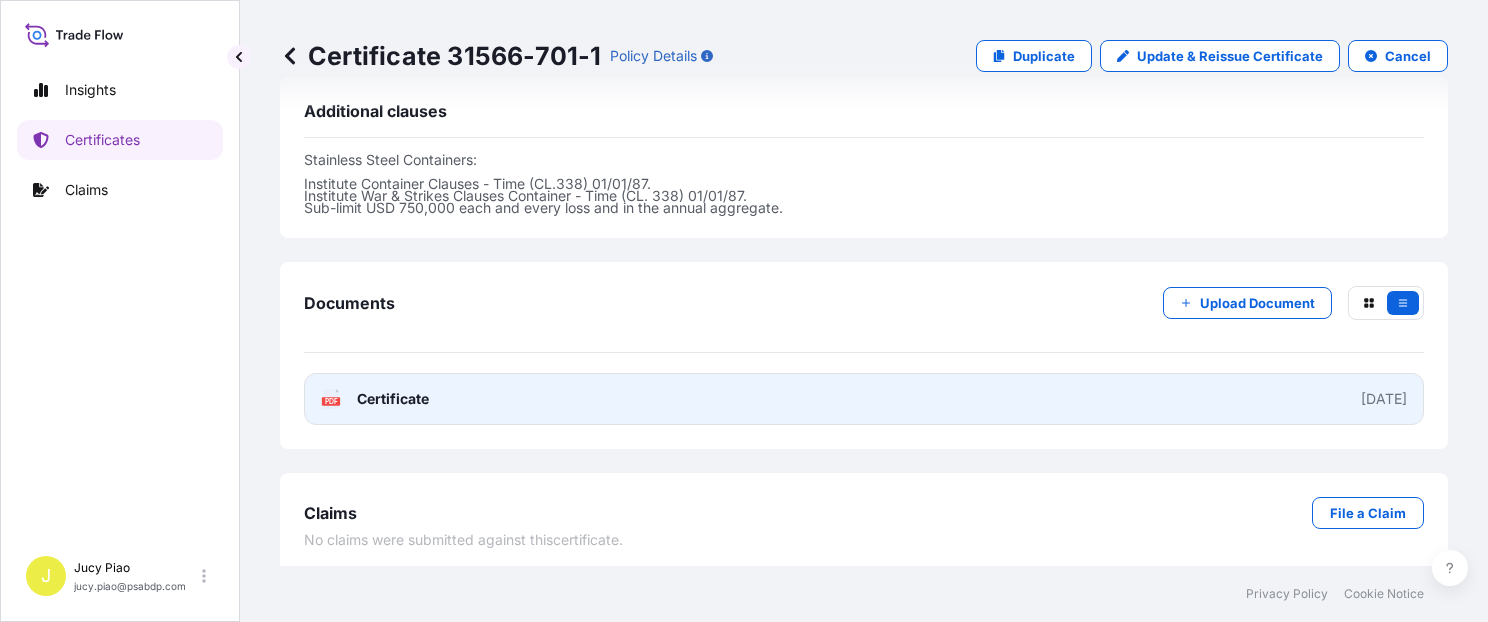 click on "PDF Certificate 2025-08-04T09:29:35.263436" at bounding box center [864, 399] 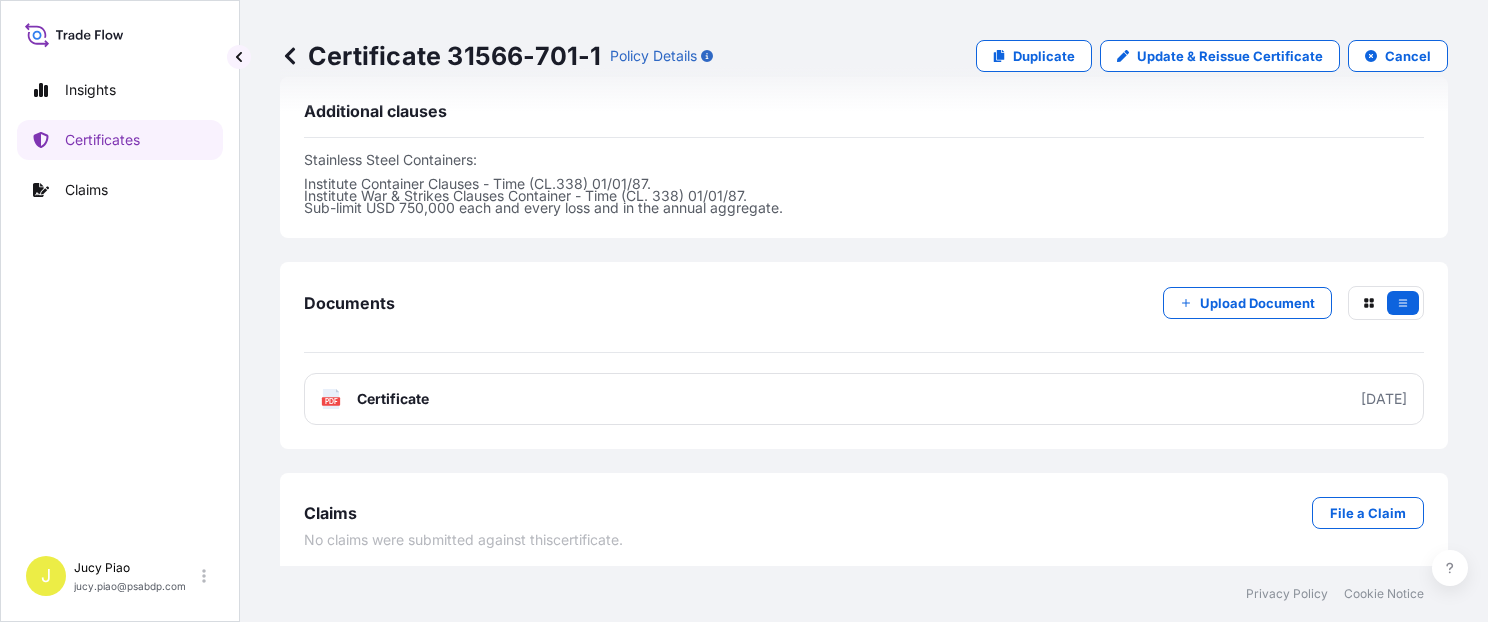 scroll, scrollTop: 140, scrollLeft: 0, axis: vertical 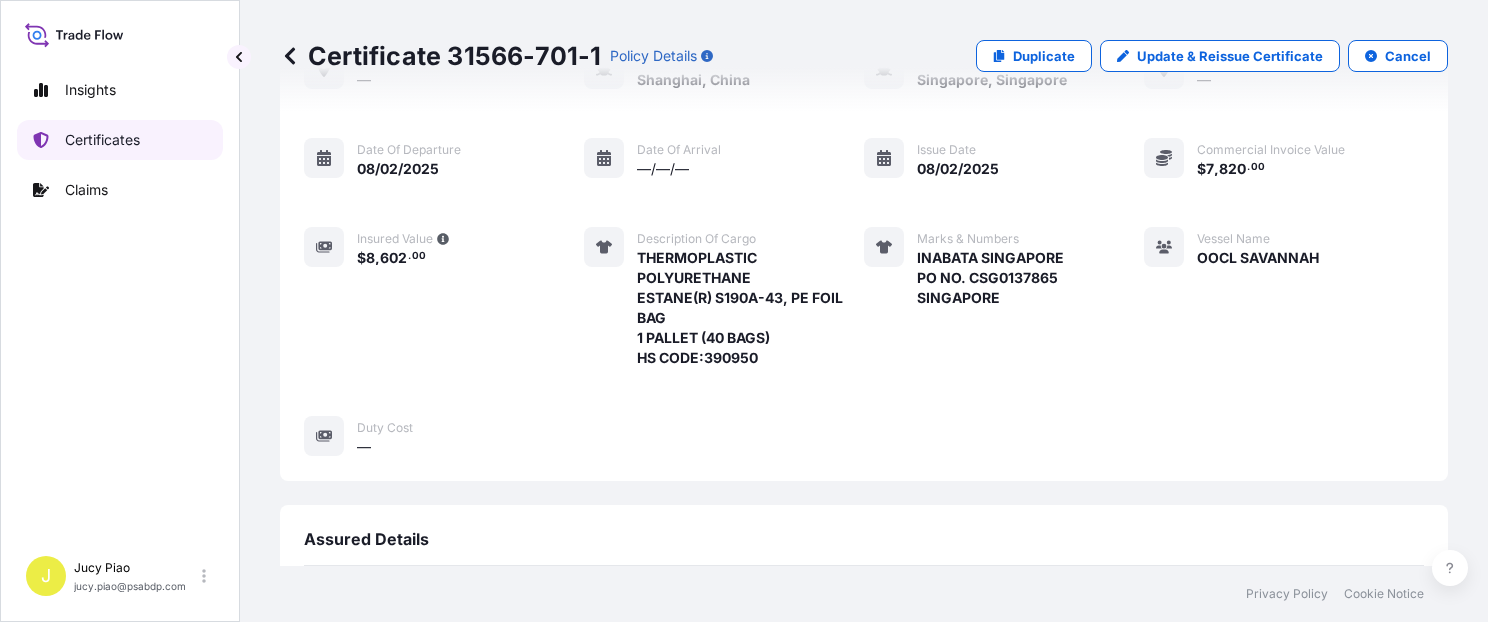 click on "Certificates" at bounding box center (102, 140) 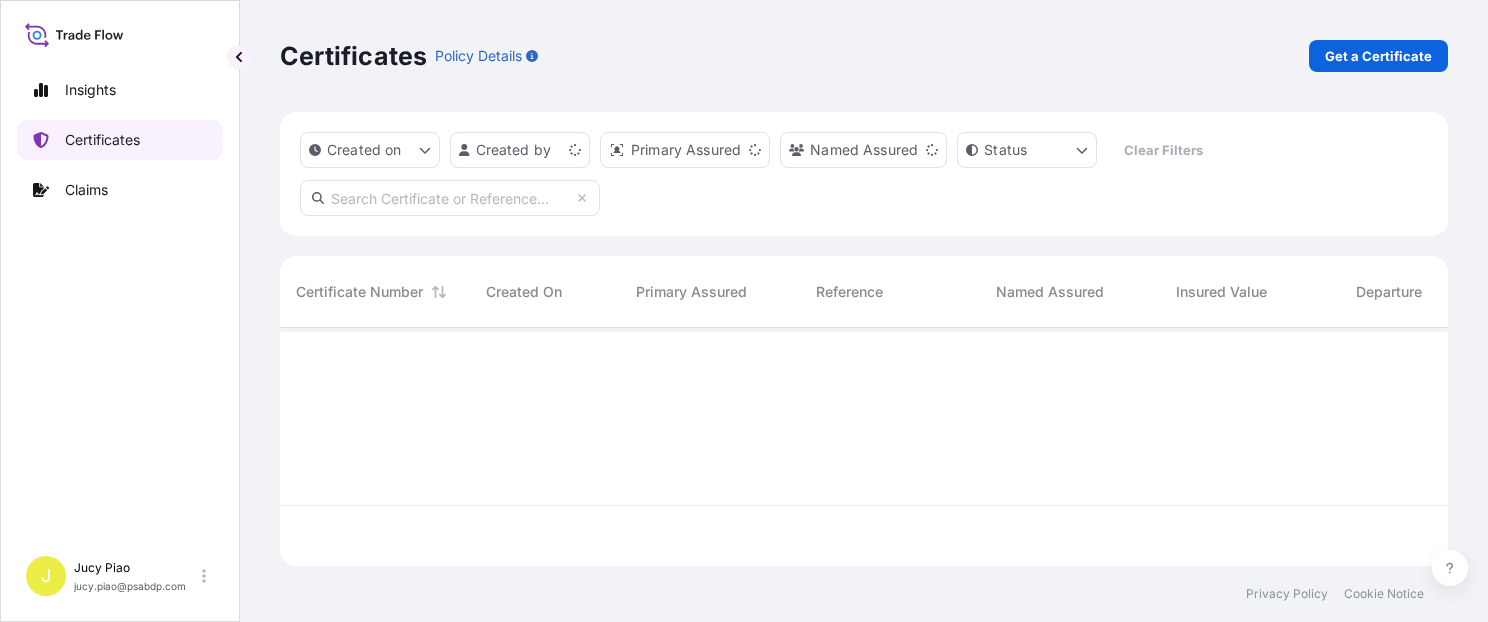 scroll, scrollTop: 0, scrollLeft: 0, axis: both 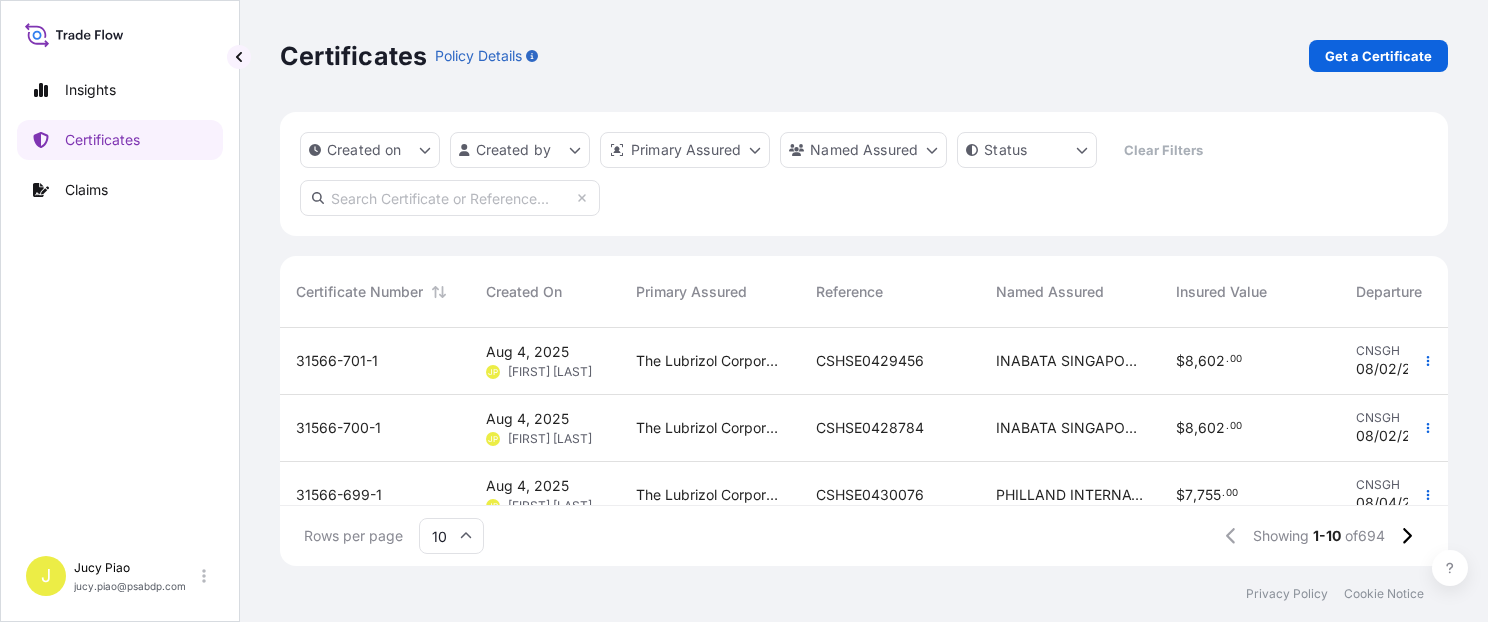 click on "Created on Created by Primary Assured Named Assured Status Clear Filters" at bounding box center (864, 174) 